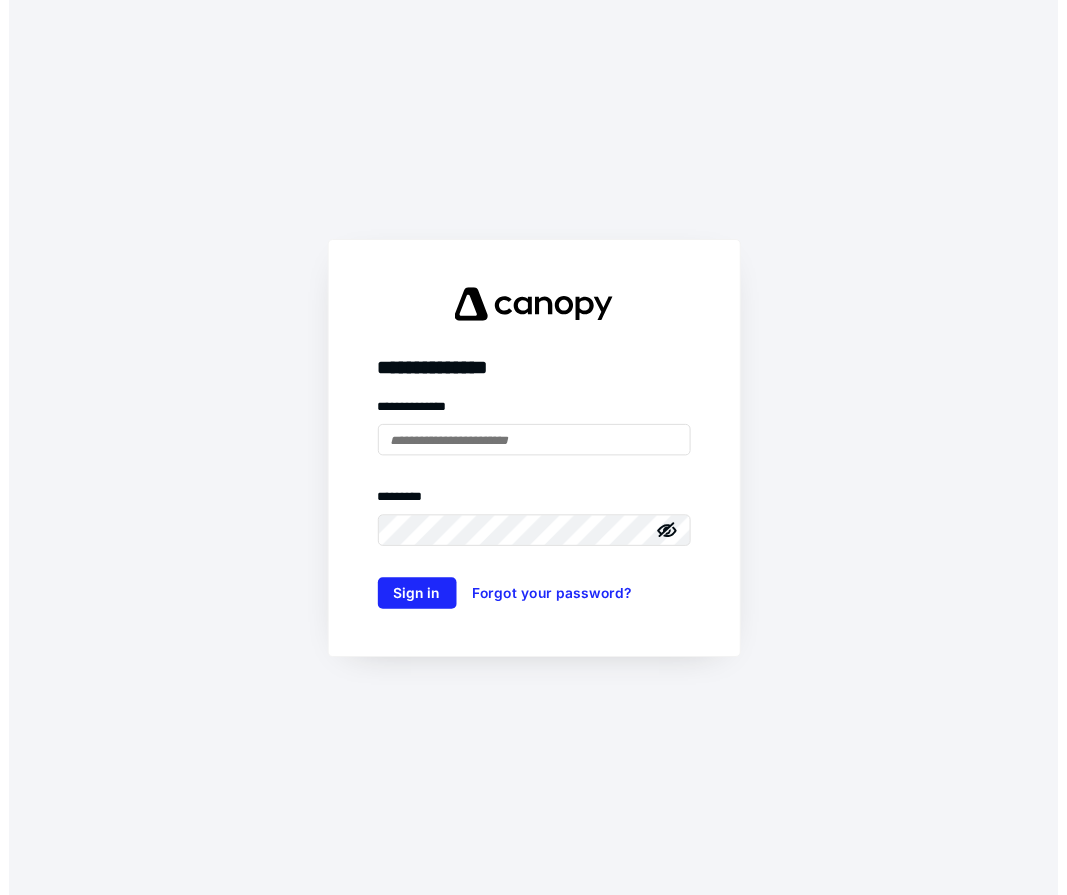scroll, scrollTop: 0, scrollLeft: 0, axis: both 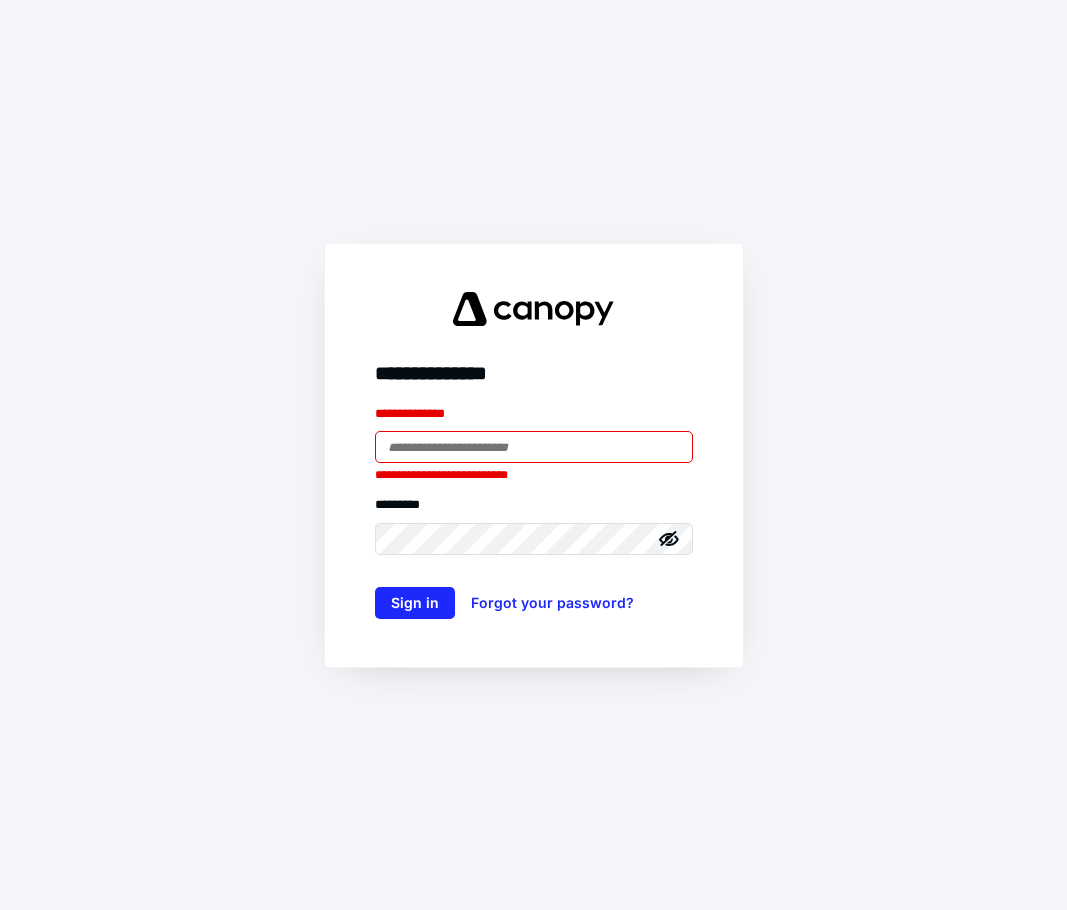 click on "**********" at bounding box center [534, 418] 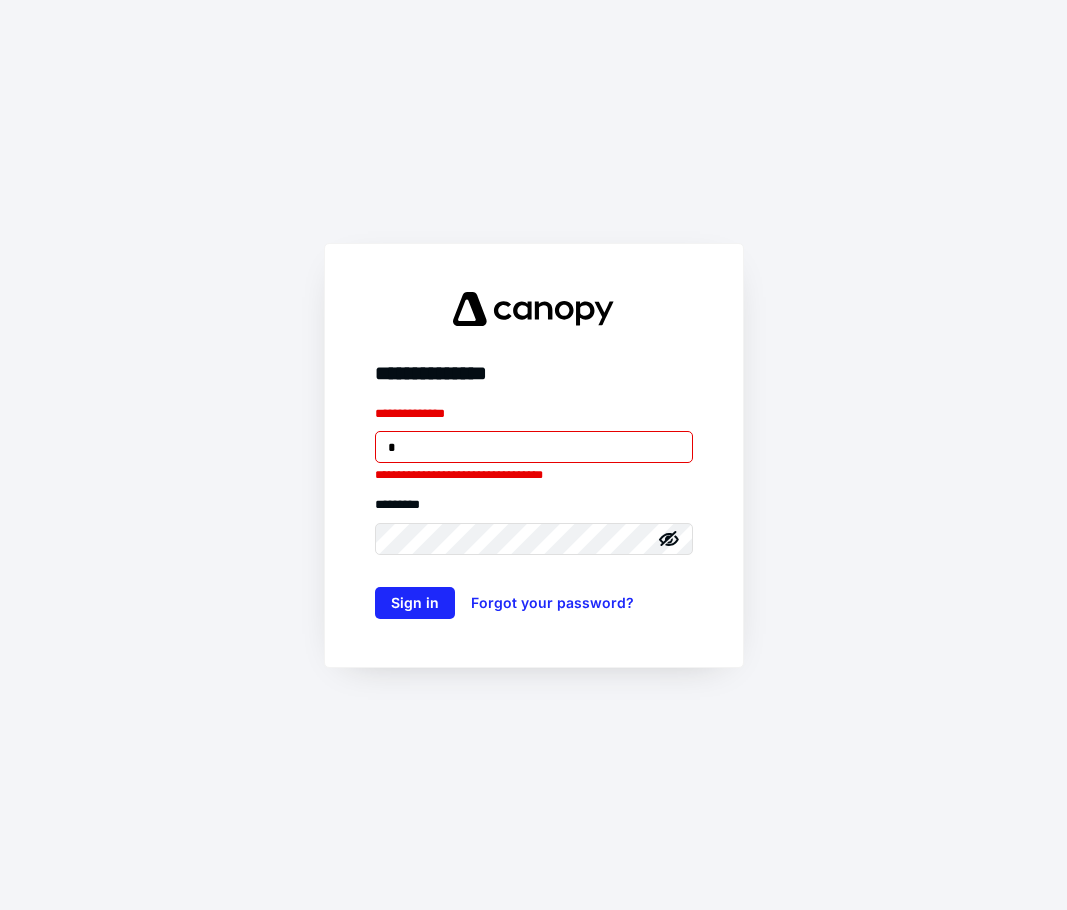 type on "**********" 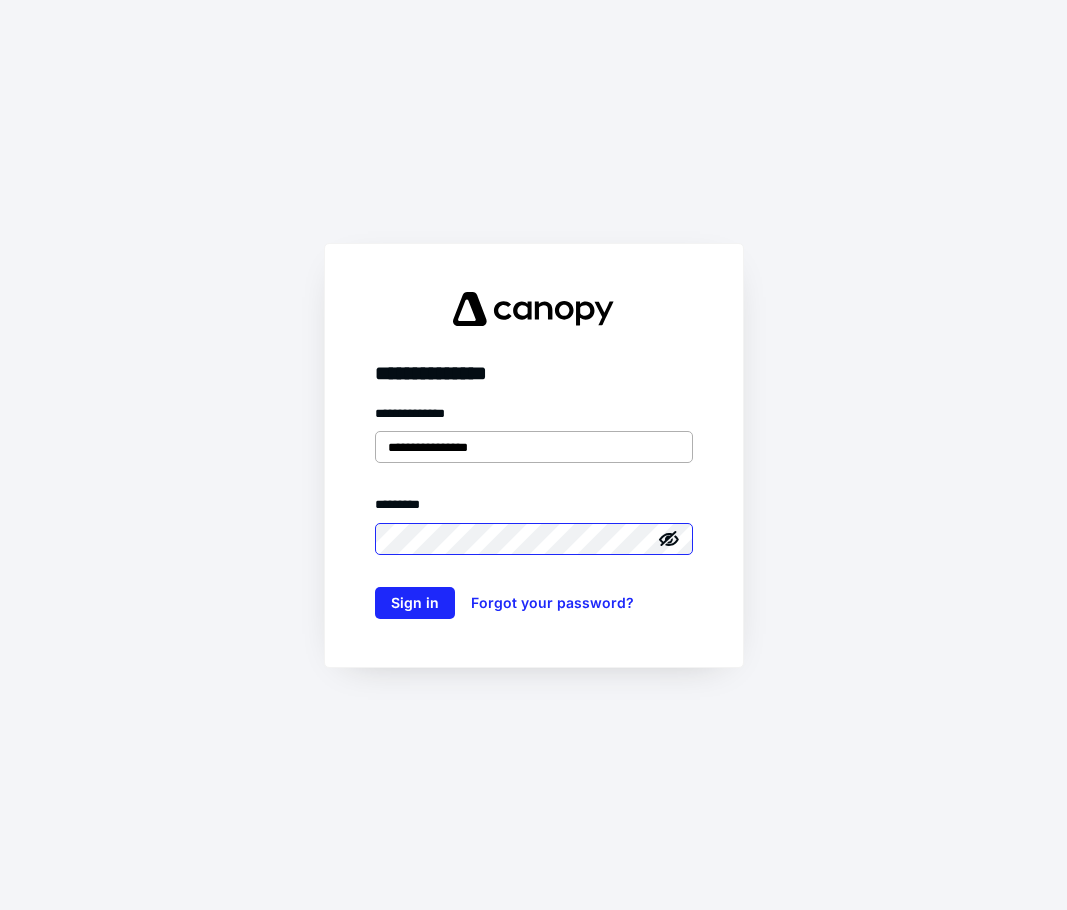 click on "Sign in" at bounding box center [415, 603] 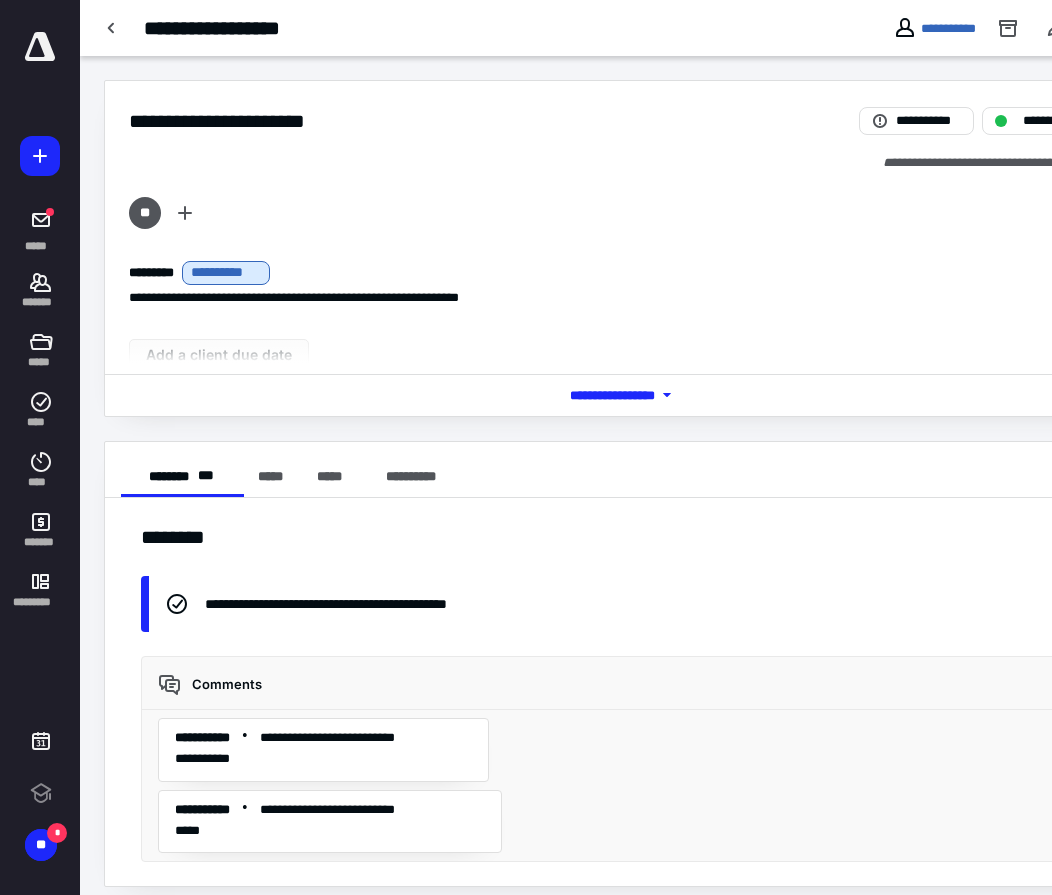 click at bounding box center (40, 47) 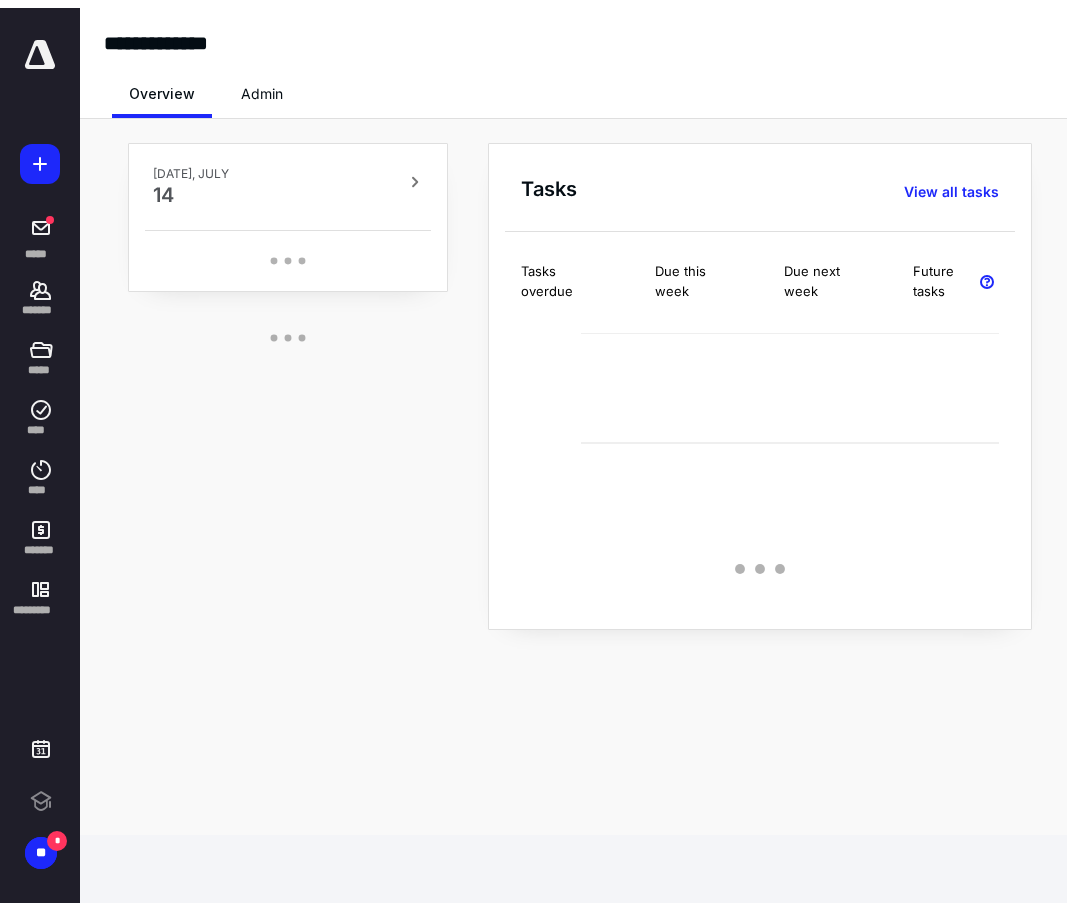 scroll, scrollTop: 0, scrollLeft: 0, axis: both 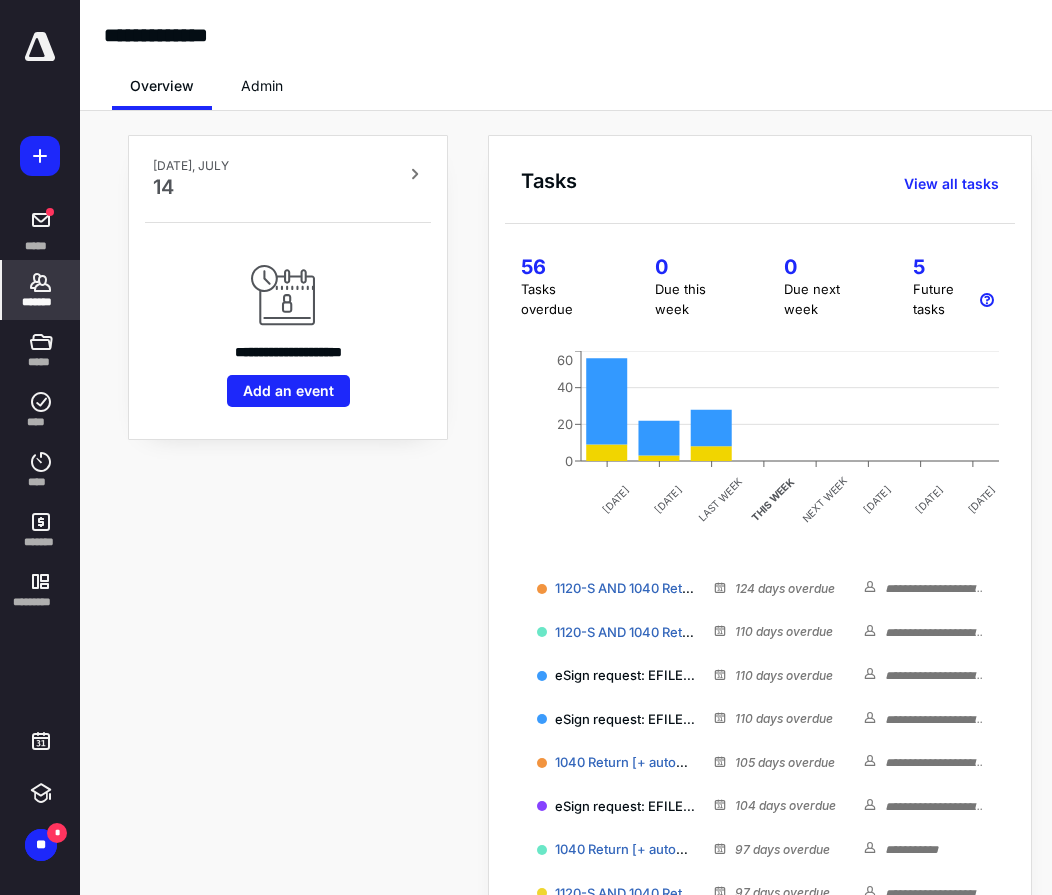 click on "*******" at bounding box center (41, 290) 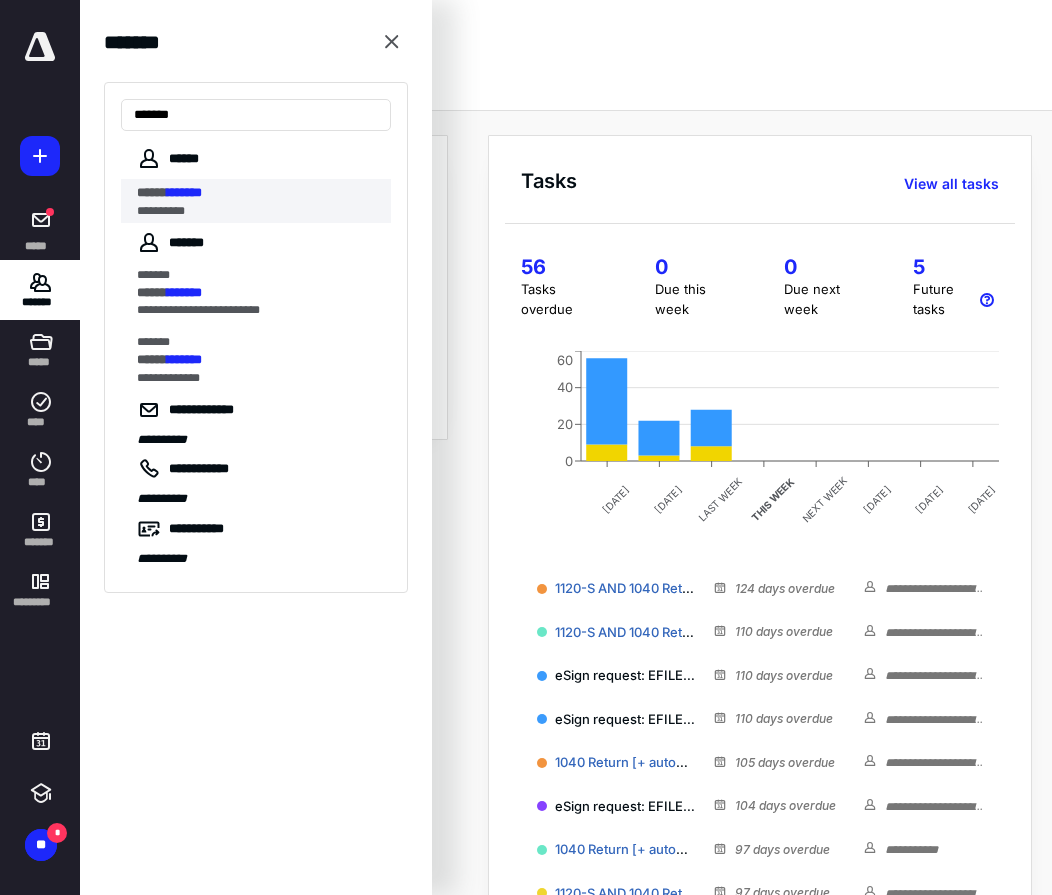 type on "*******" 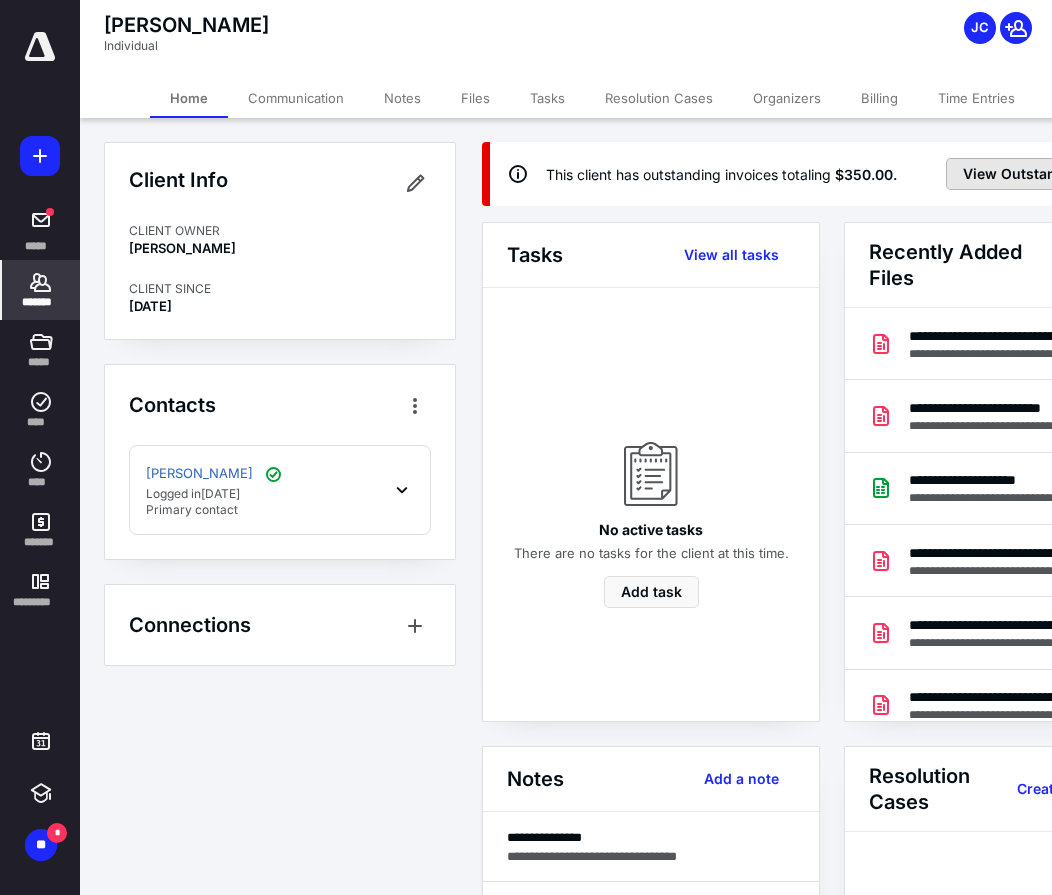 click on "View Outstanding Invoices" at bounding box center (1056, 174) 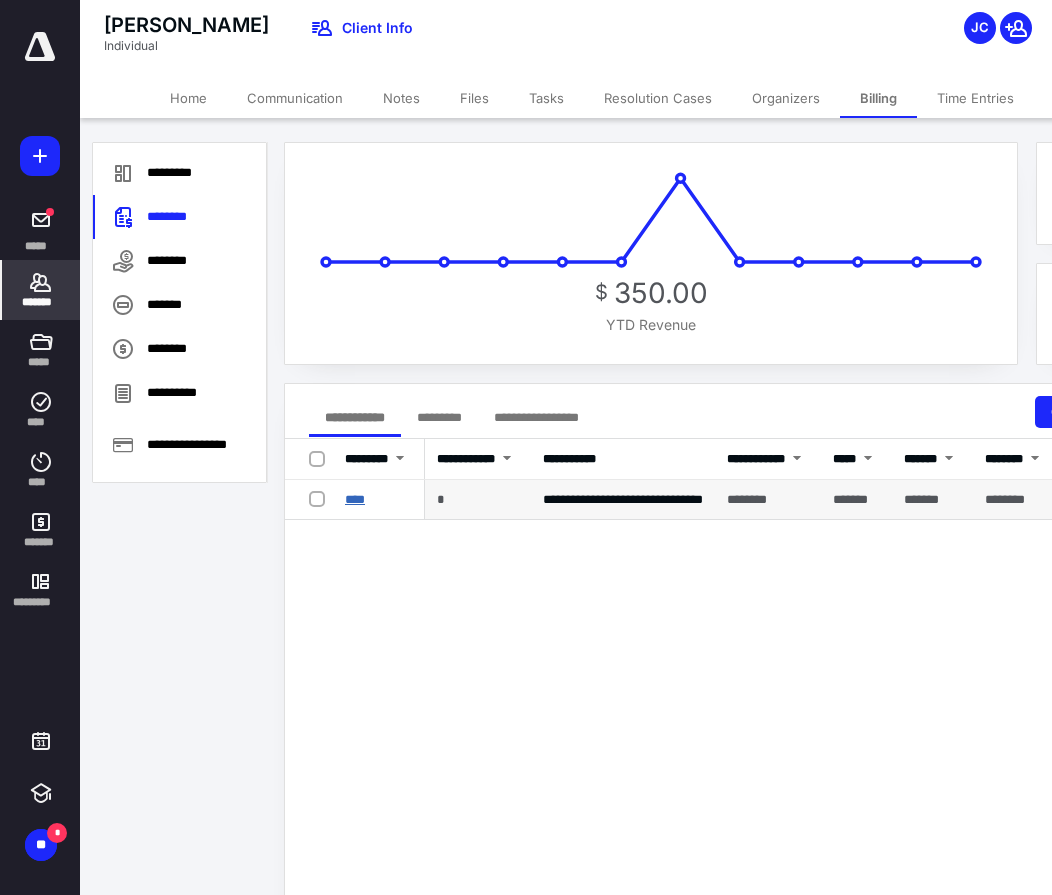 click on "****" at bounding box center (355, 499) 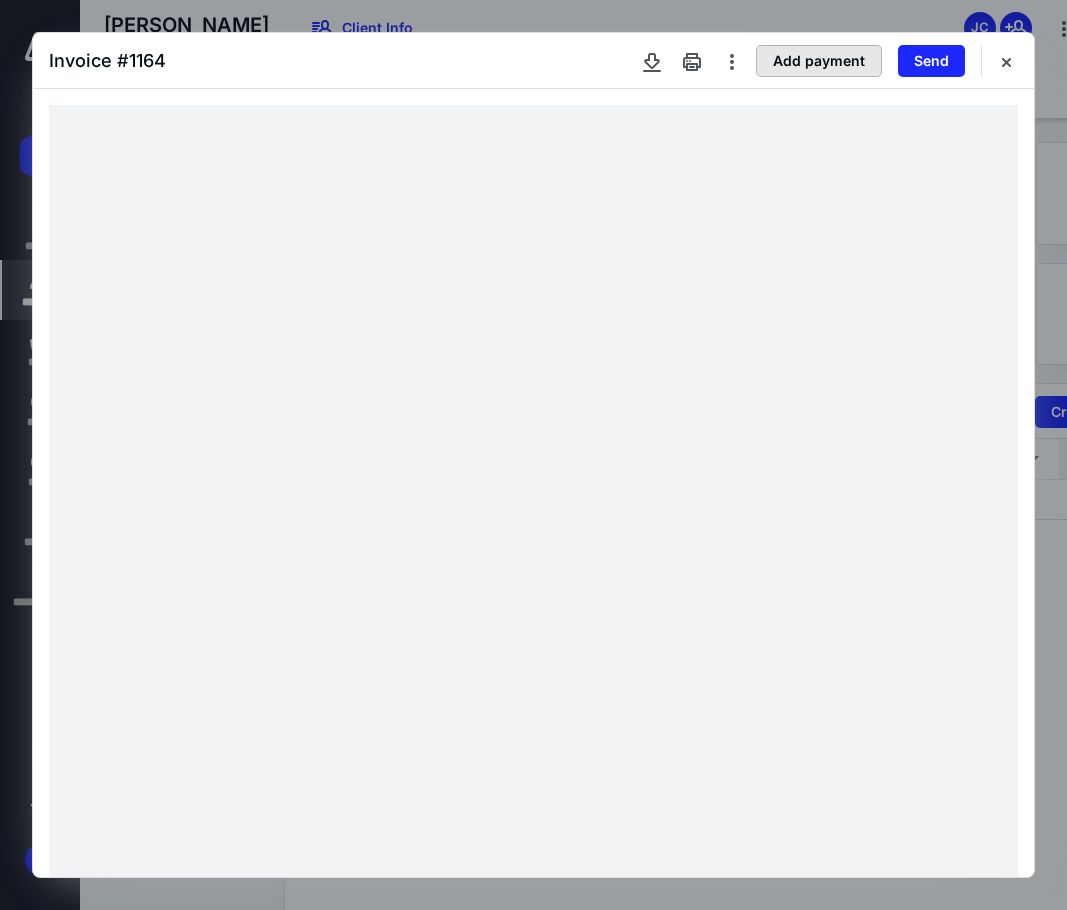 click on "Add payment" at bounding box center [819, 61] 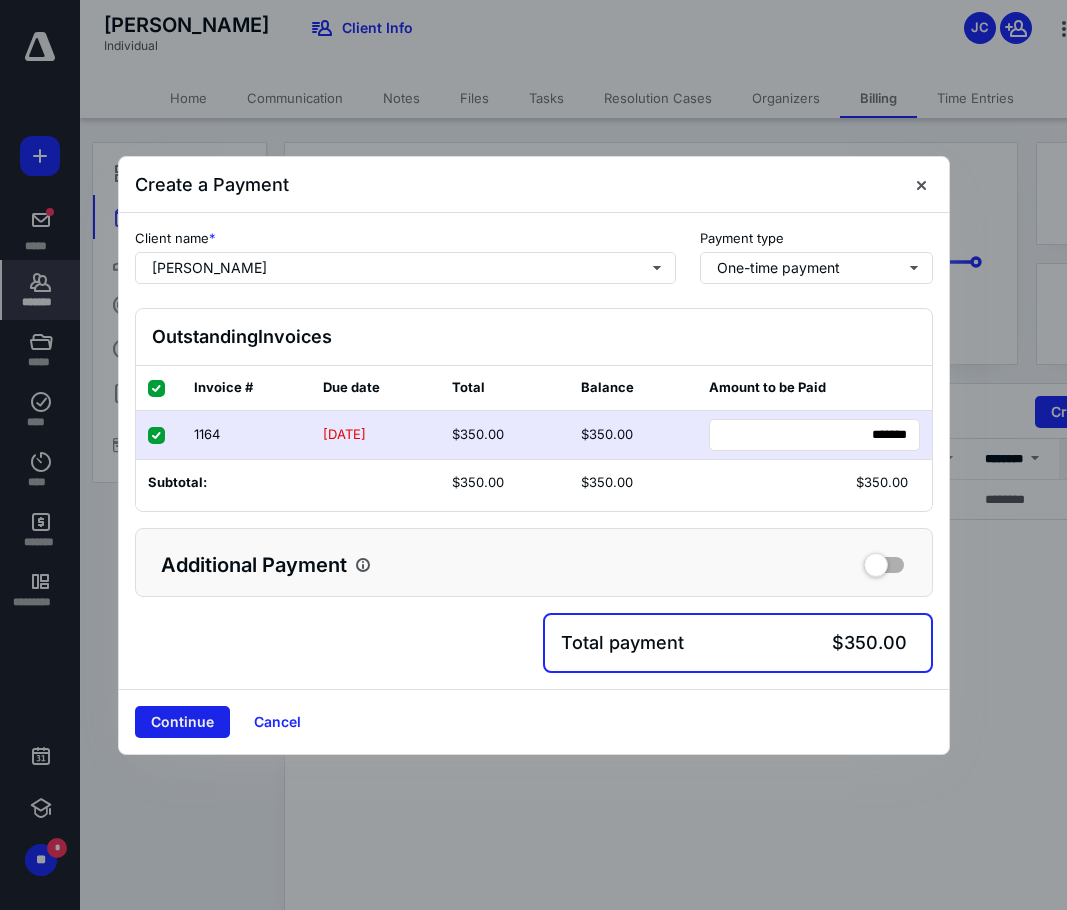click on "Continue" at bounding box center [182, 722] 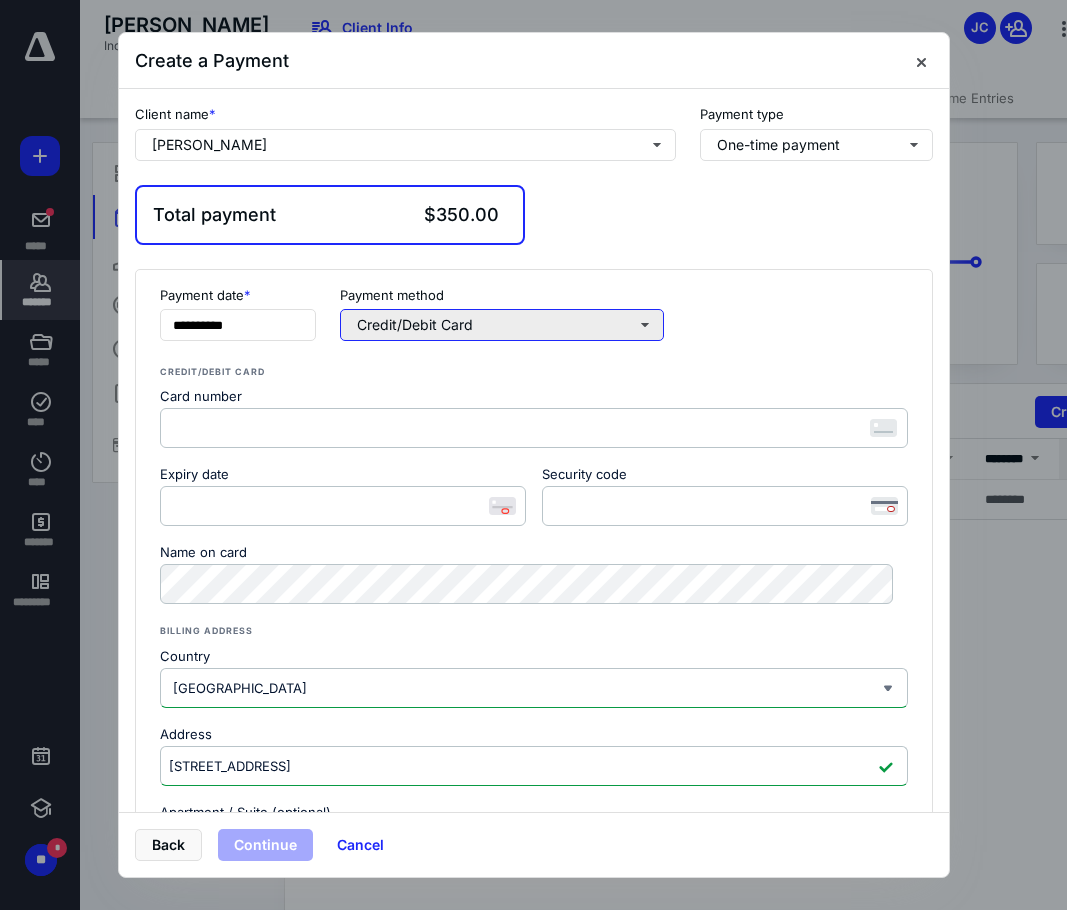 click on "Credit/Debit Card" at bounding box center [502, 325] 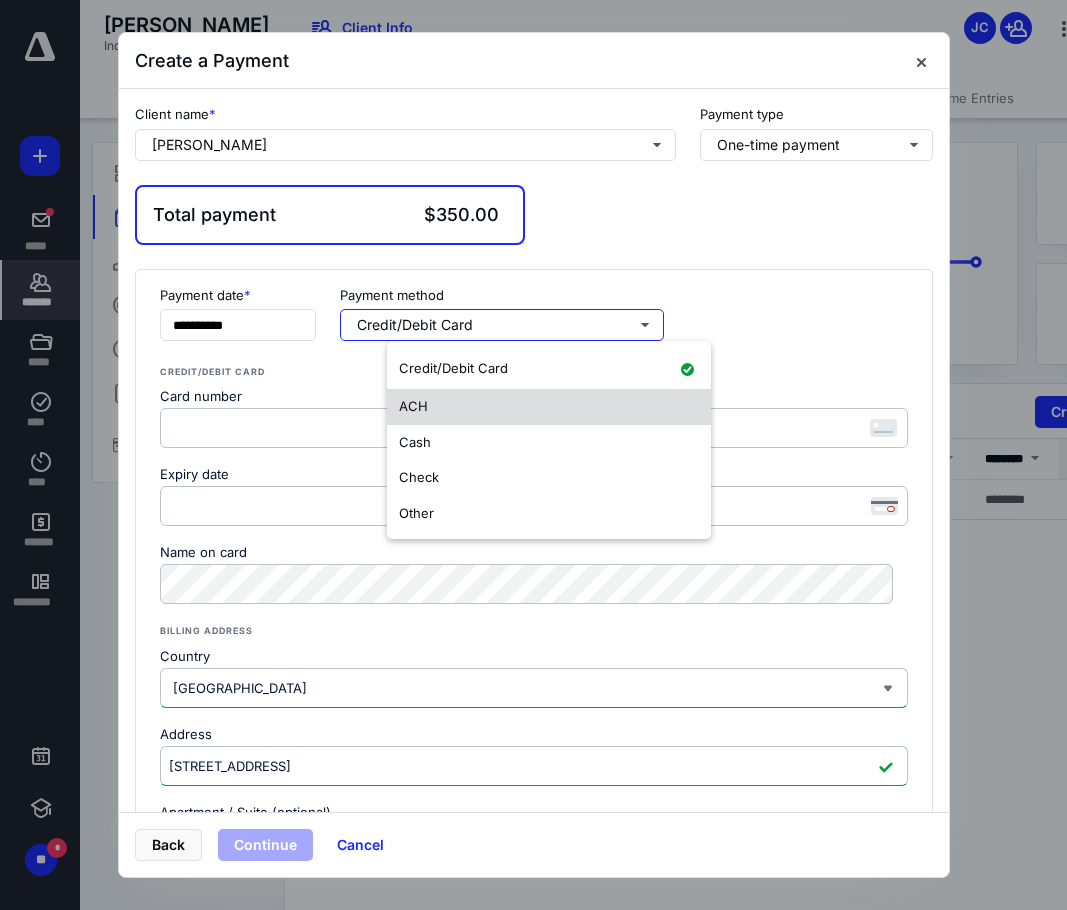 click on "ACH" at bounding box center [549, 407] 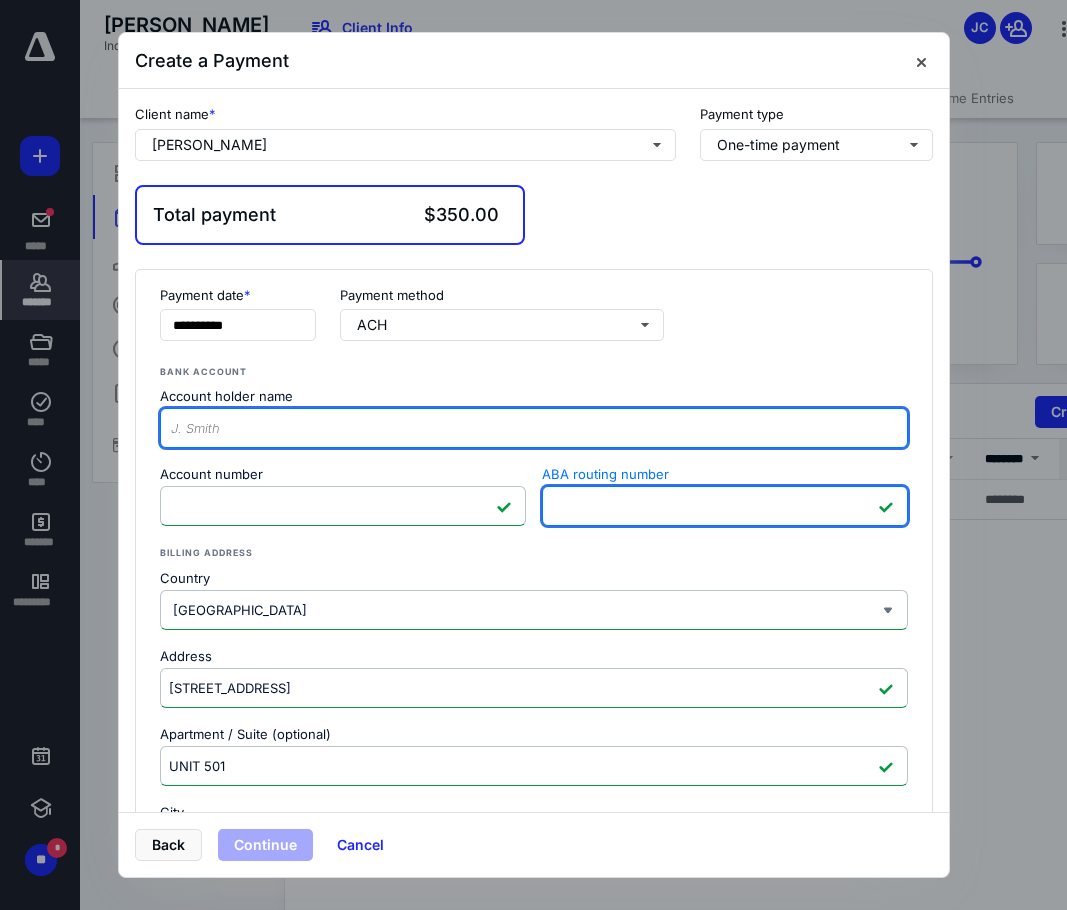 click on "Account holder name" at bounding box center [534, 428] 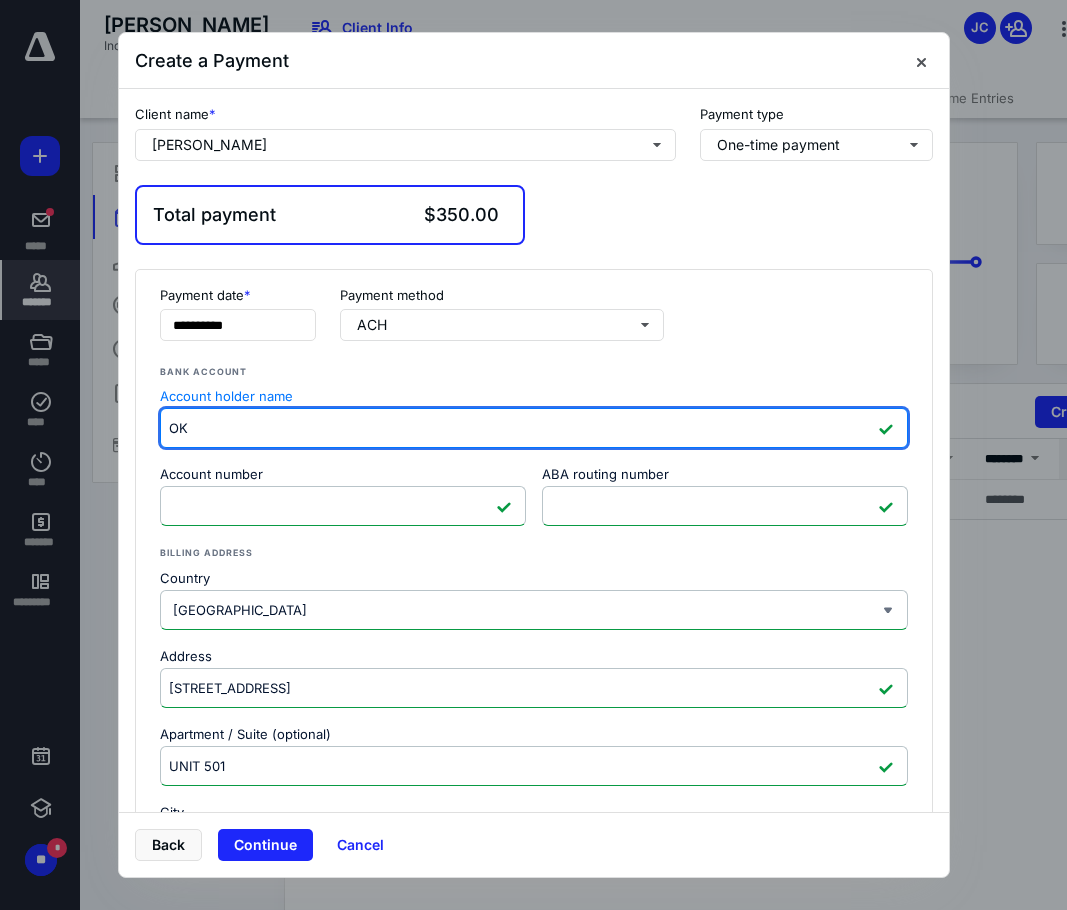 type on "O" 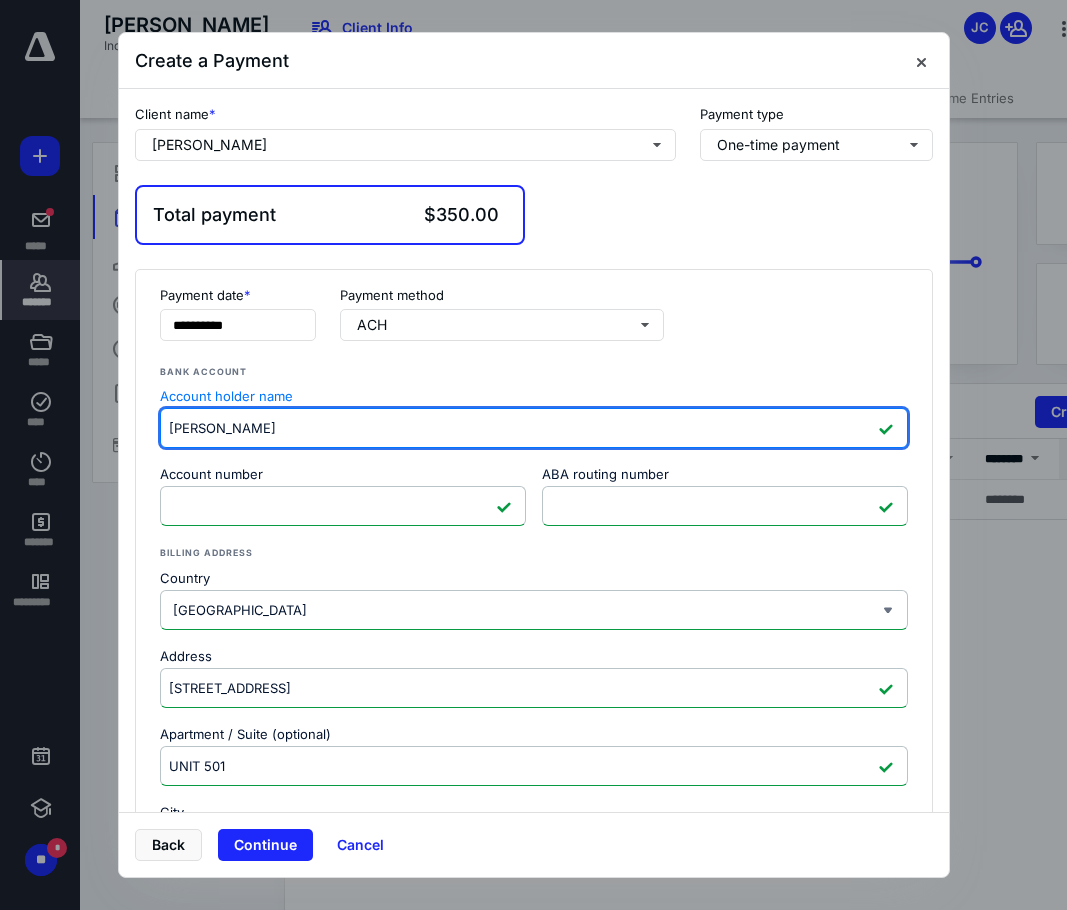 type on "DAVID OKANINA" 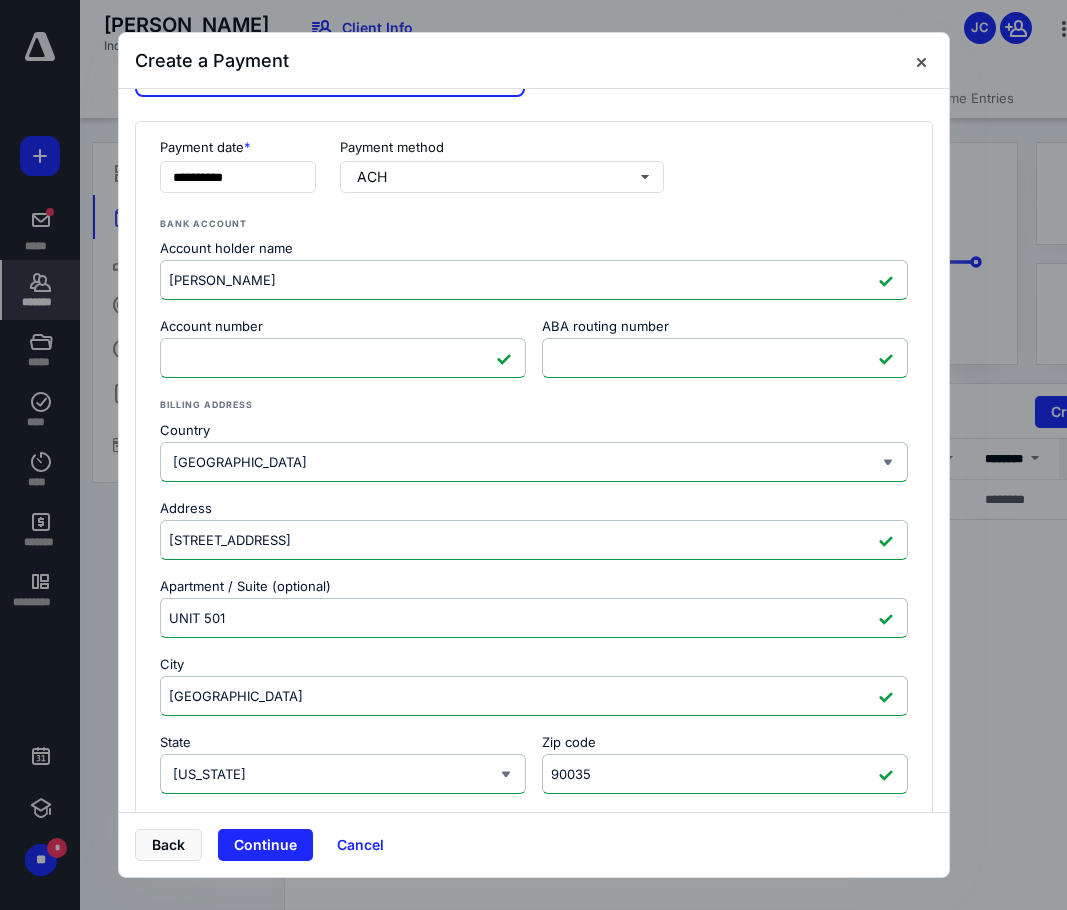 scroll, scrollTop: 292, scrollLeft: 0, axis: vertical 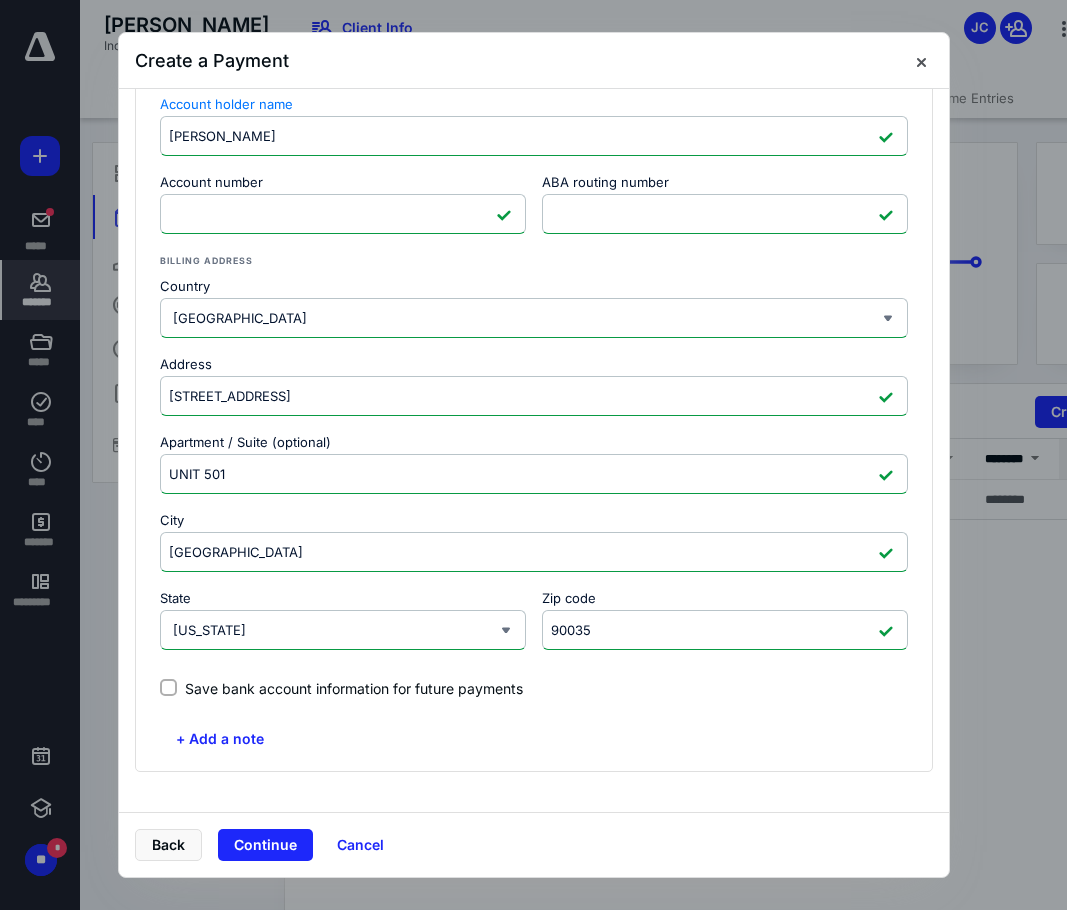 click on "**********" at bounding box center (534, 374) 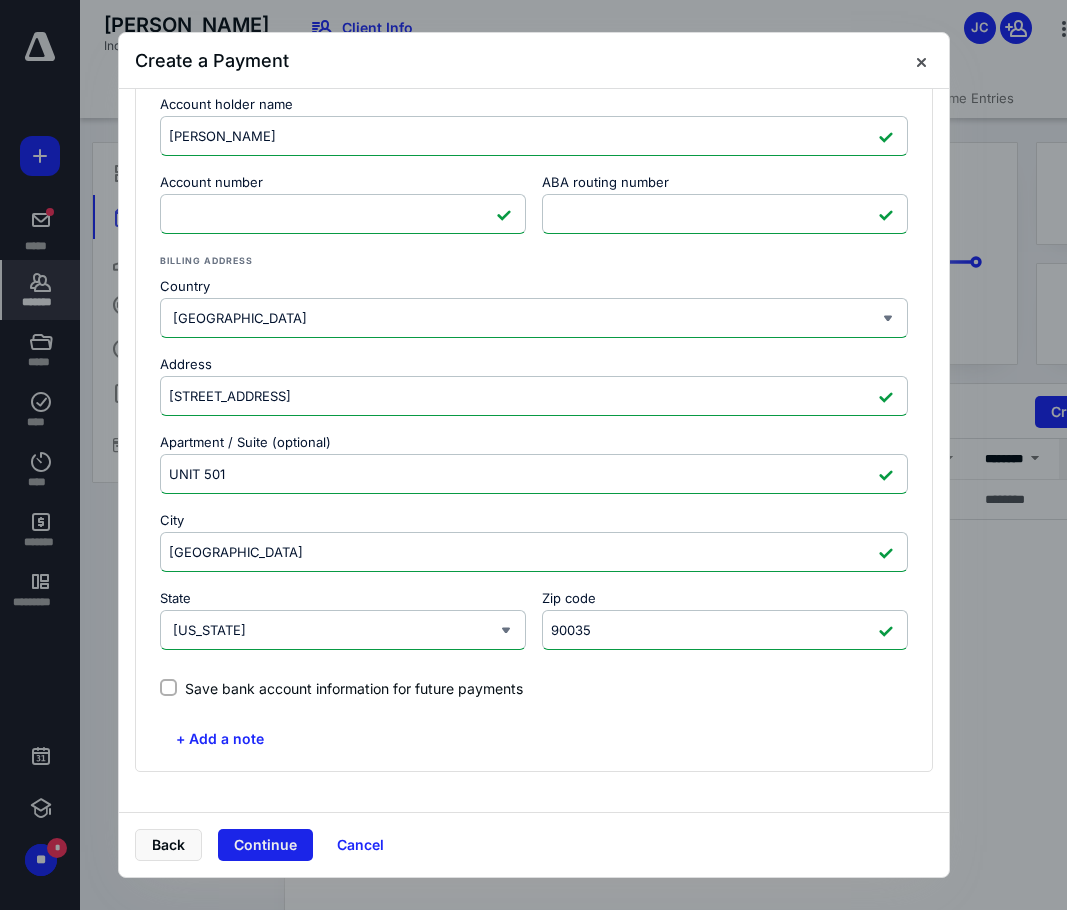 click on "Continue" at bounding box center [265, 845] 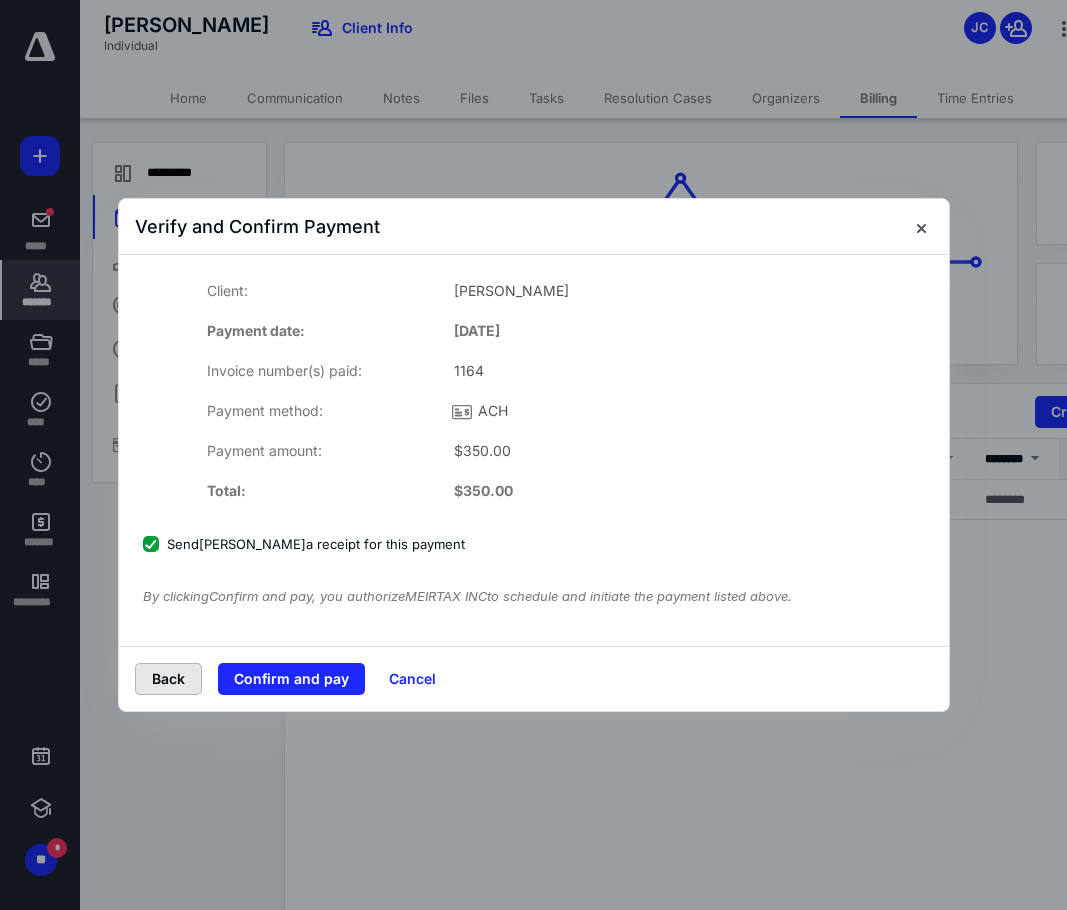 click on "Back" at bounding box center [168, 679] 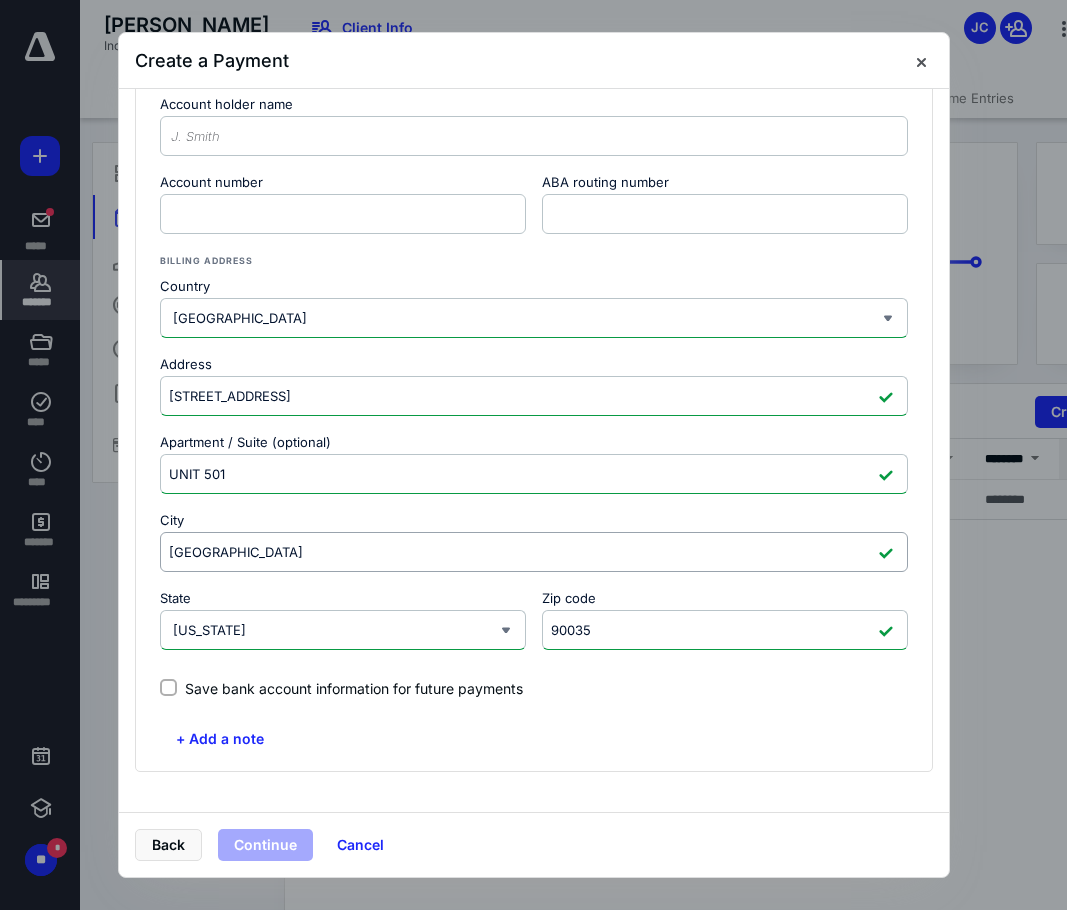 scroll, scrollTop: 0, scrollLeft: 0, axis: both 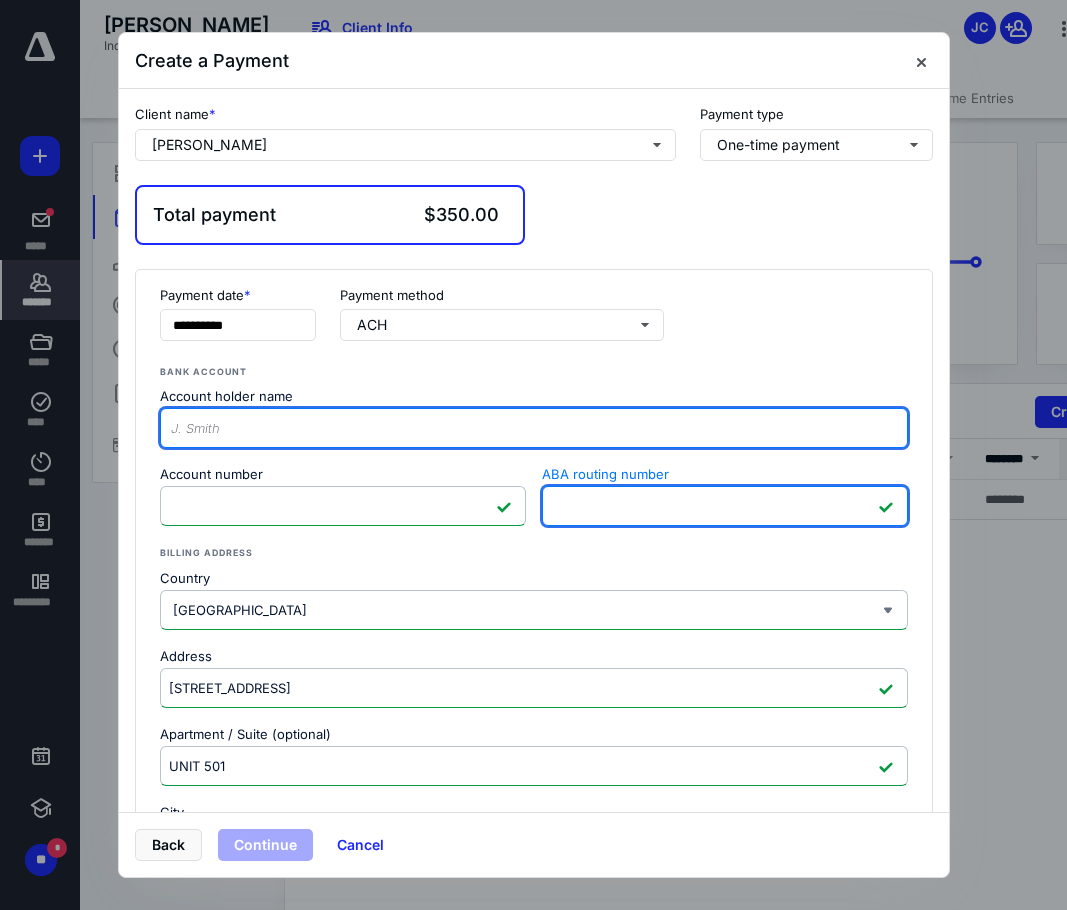 click on "Account holder name" at bounding box center [534, 428] 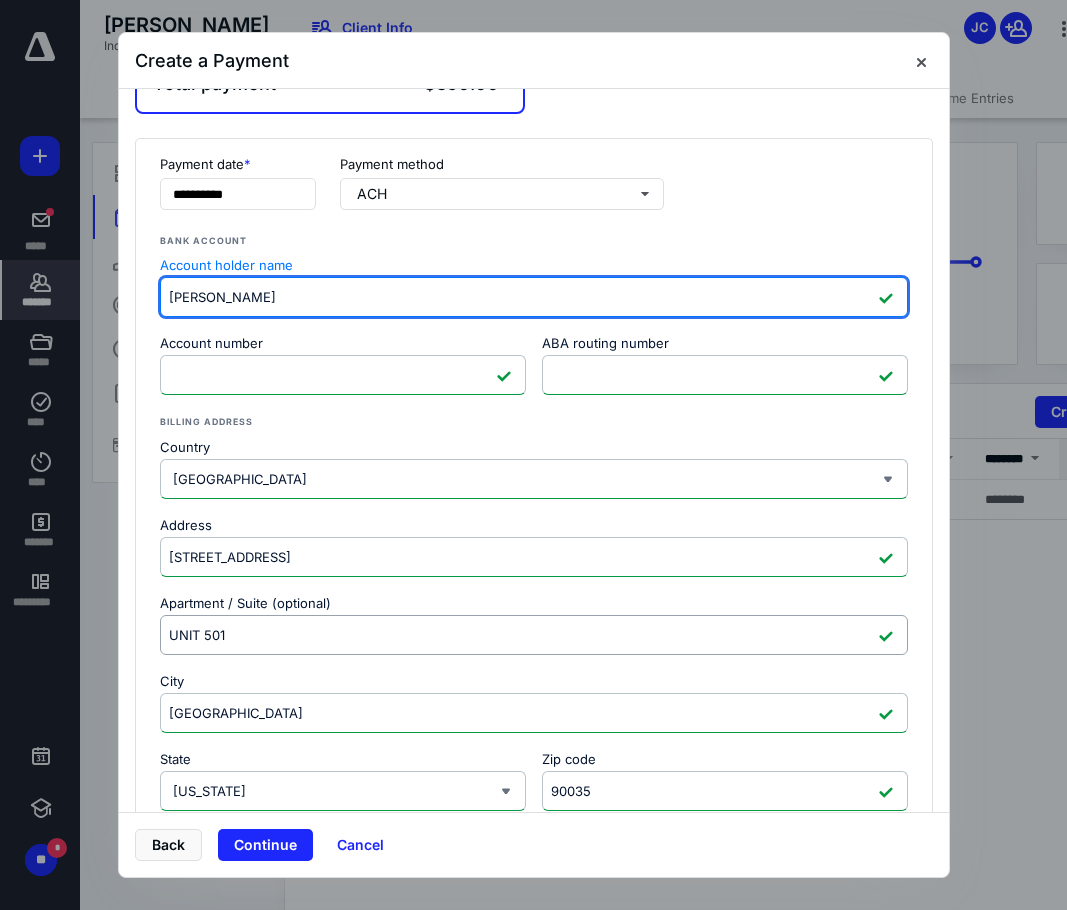 scroll, scrollTop: 292, scrollLeft: 0, axis: vertical 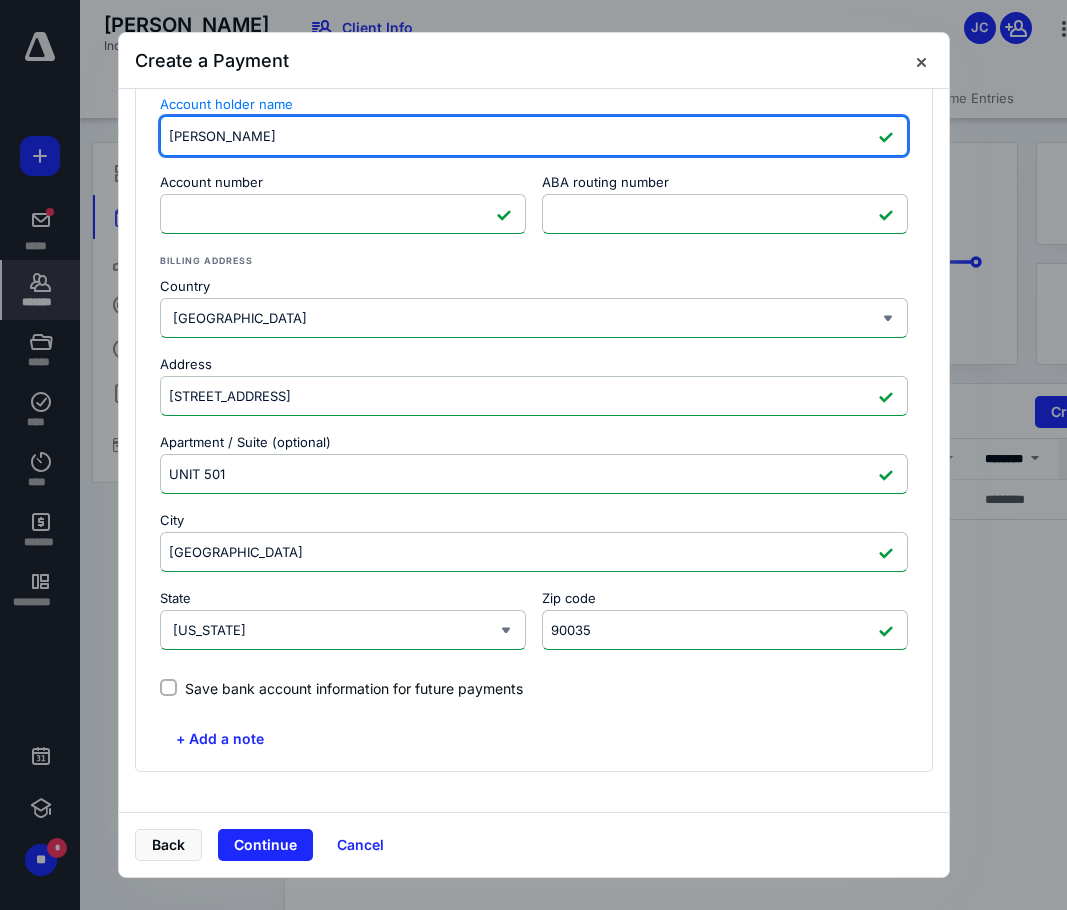 type on "DAVID OKANINA" 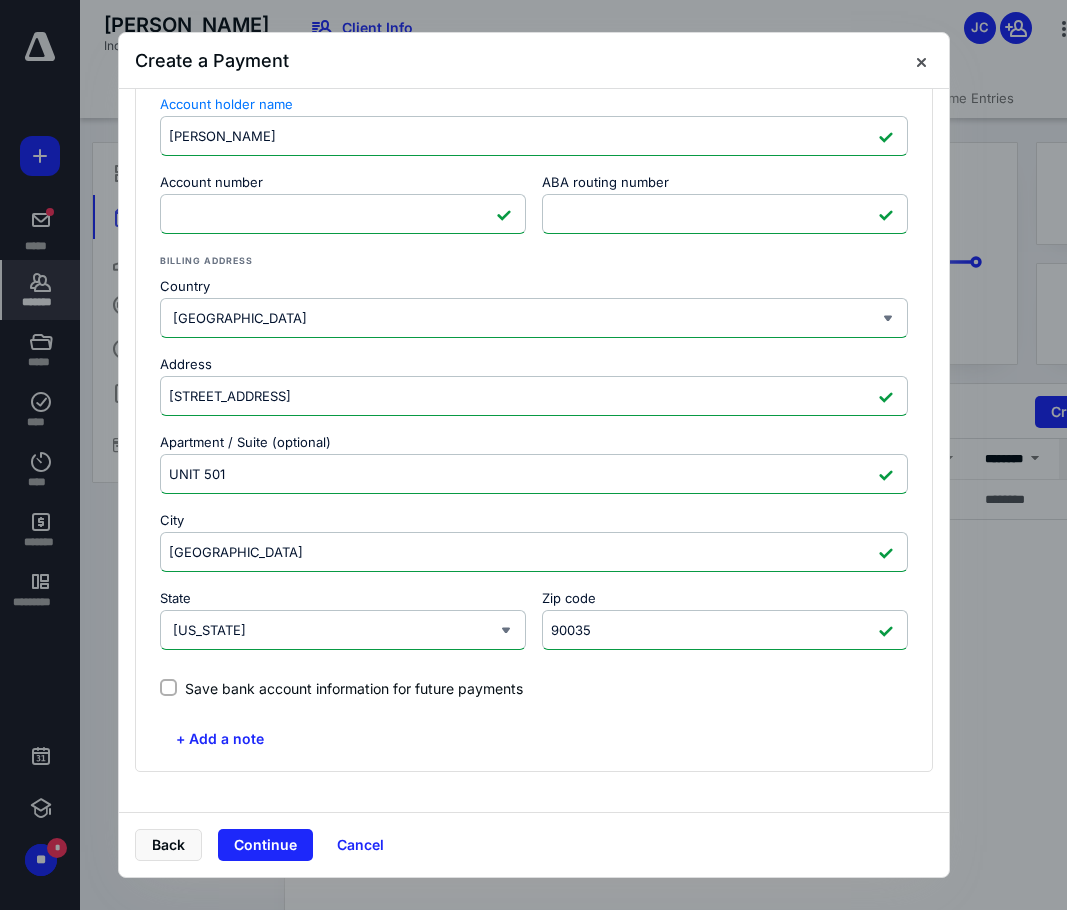 click on "Save bank account information for future payments" at bounding box center [354, 688] 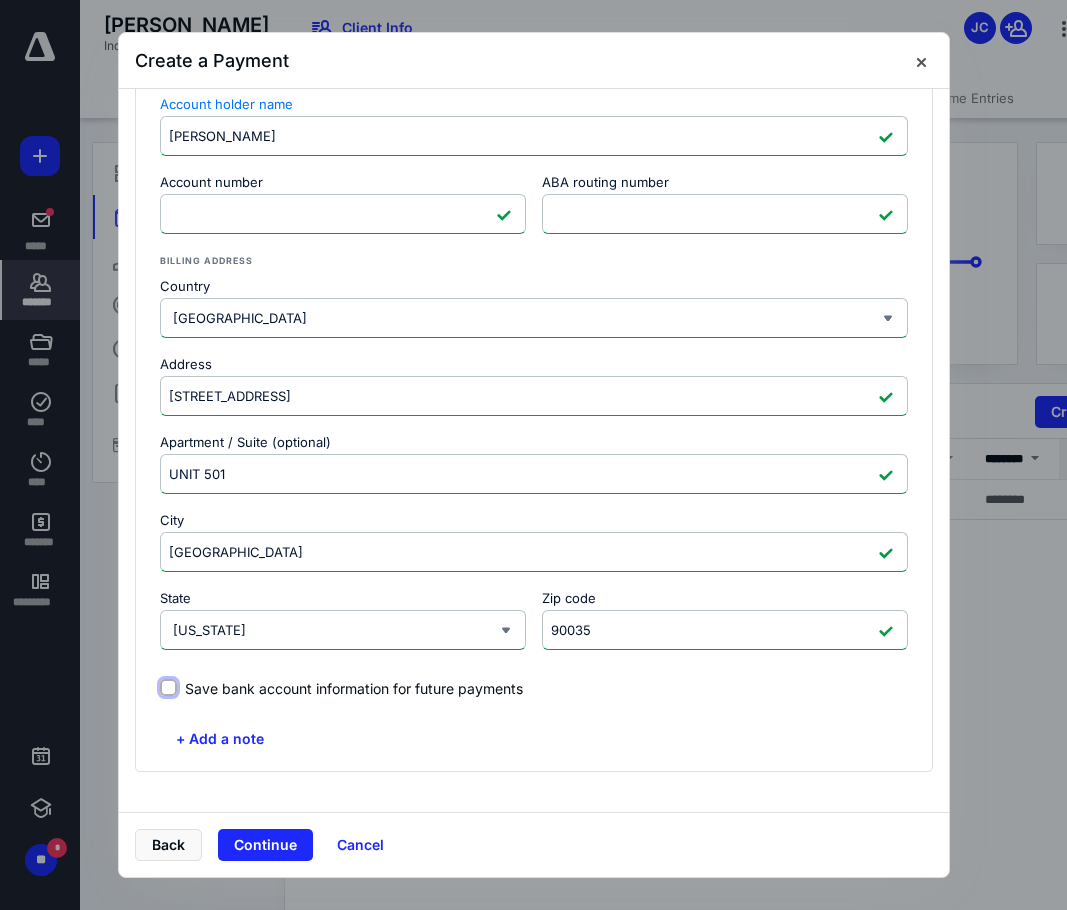 checkbox on "true" 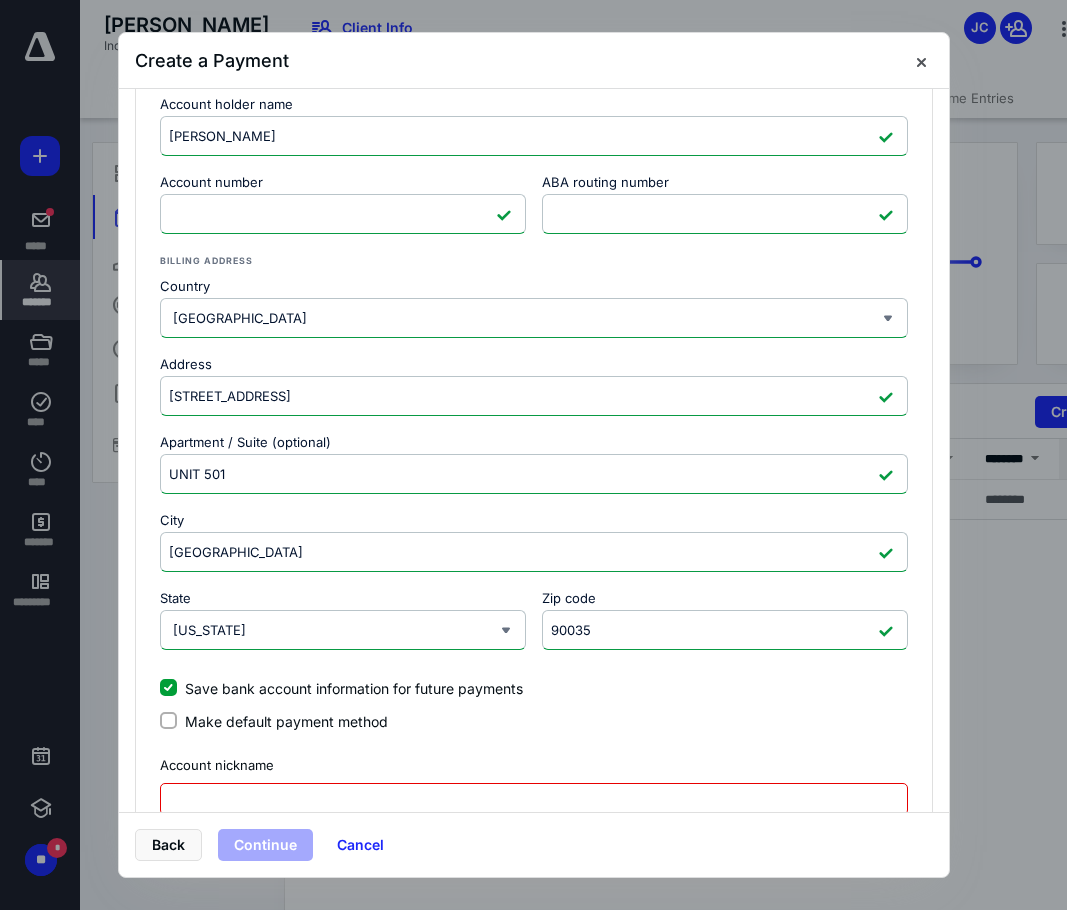 drag, startPoint x: 295, startPoint y: 719, endPoint x: 274, endPoint y: 785, distance: 69.260376 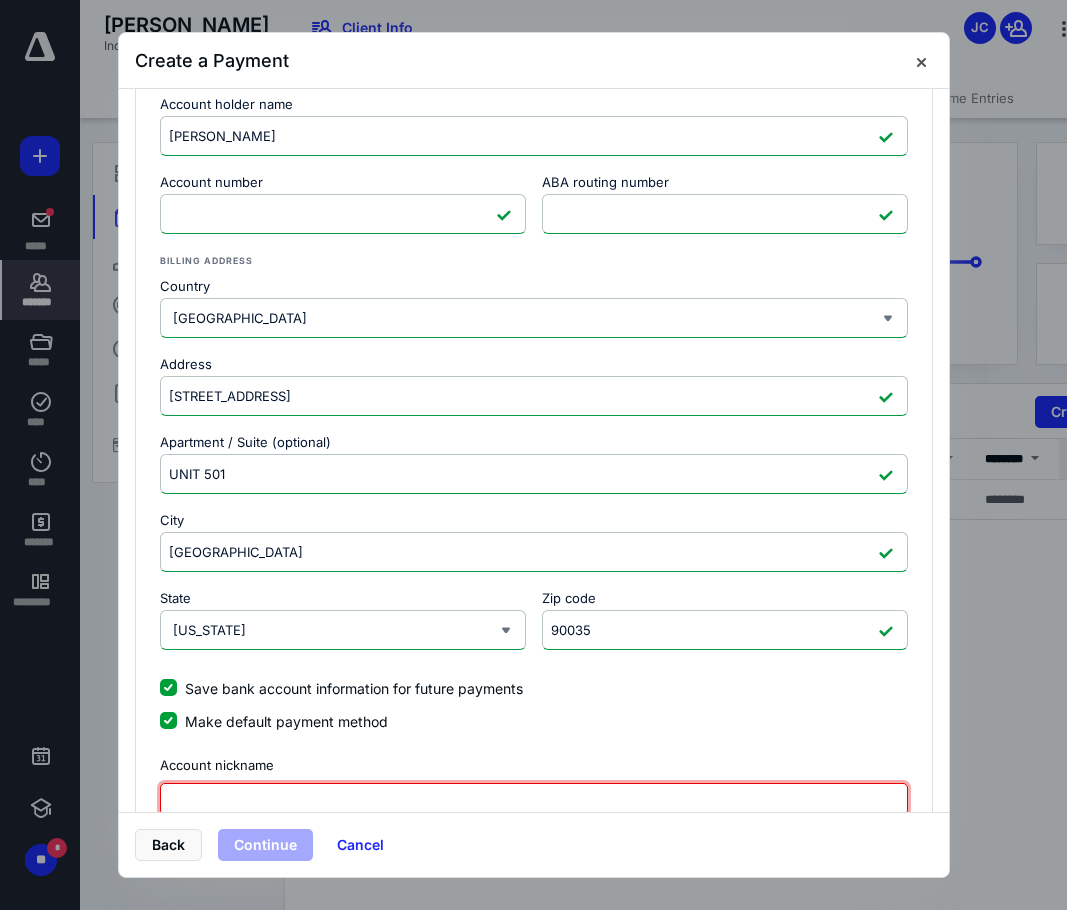 click at bounding box center (534, 799) 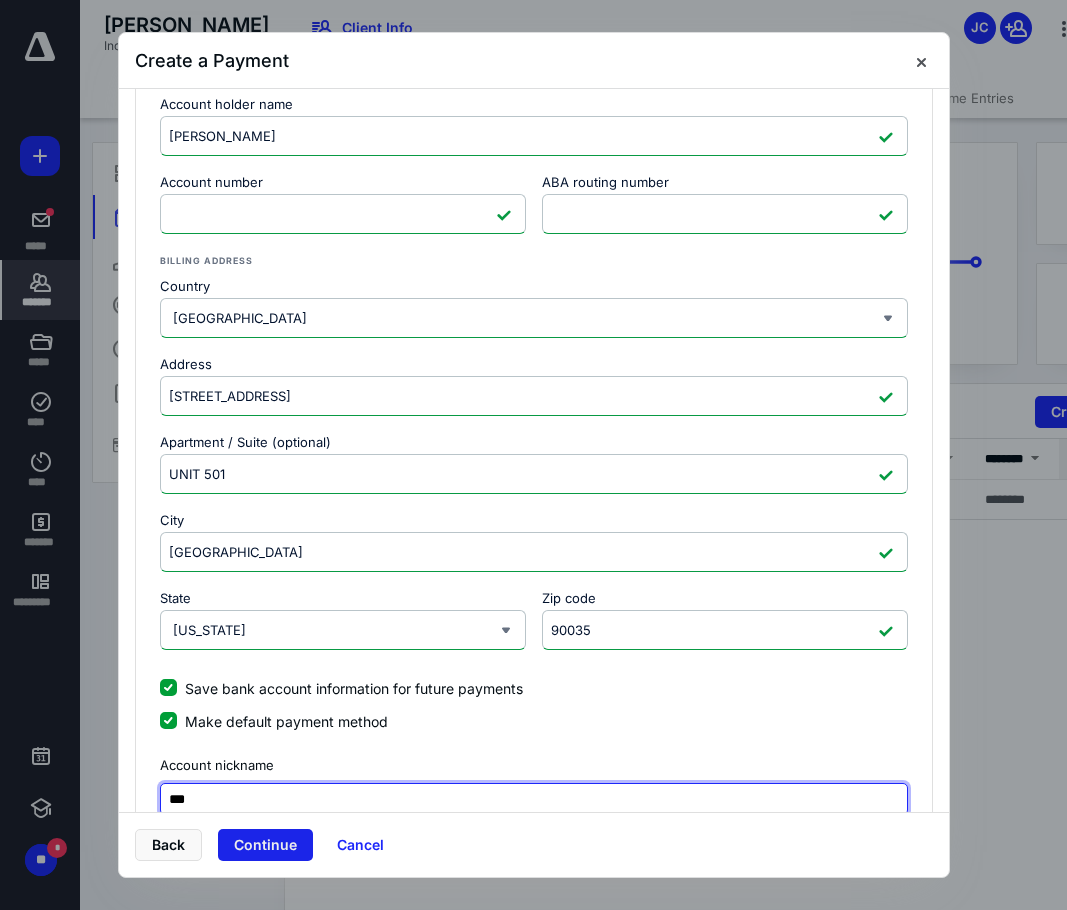 type on "***" 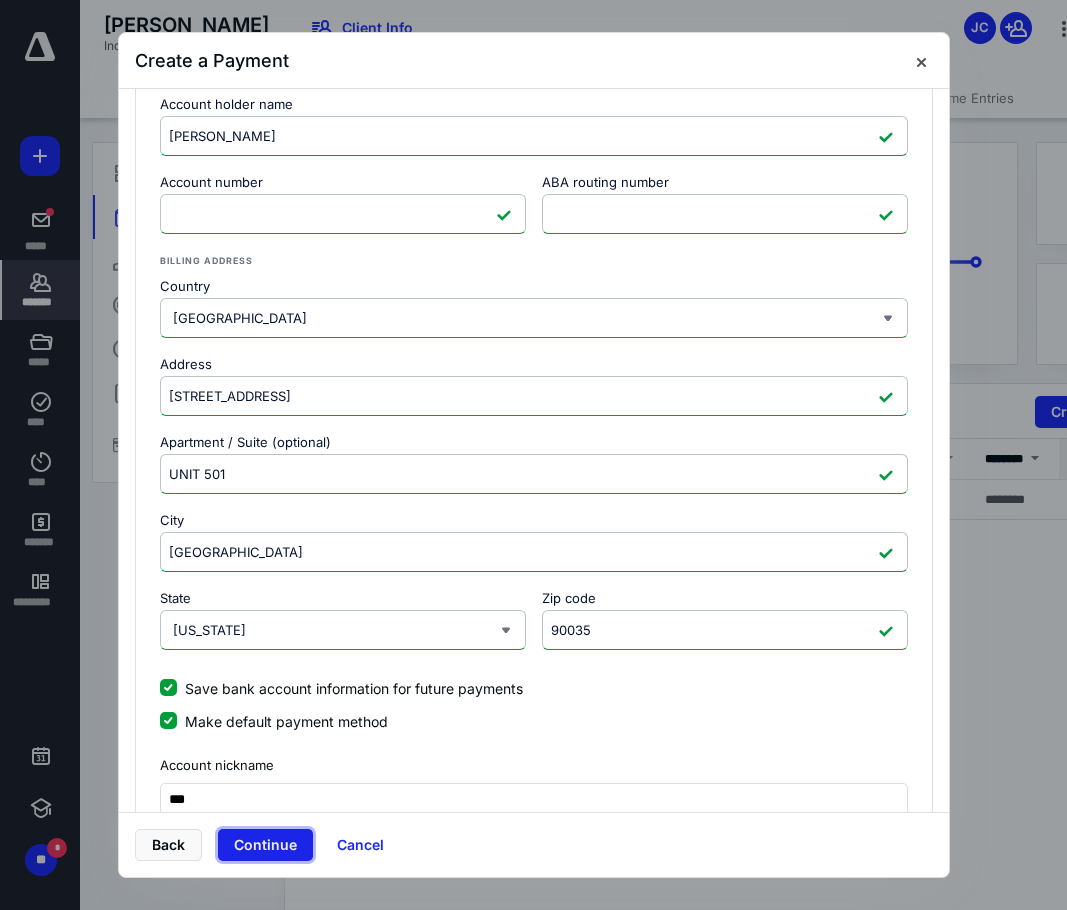 click on "Continue" at bounding box center [265, 845] 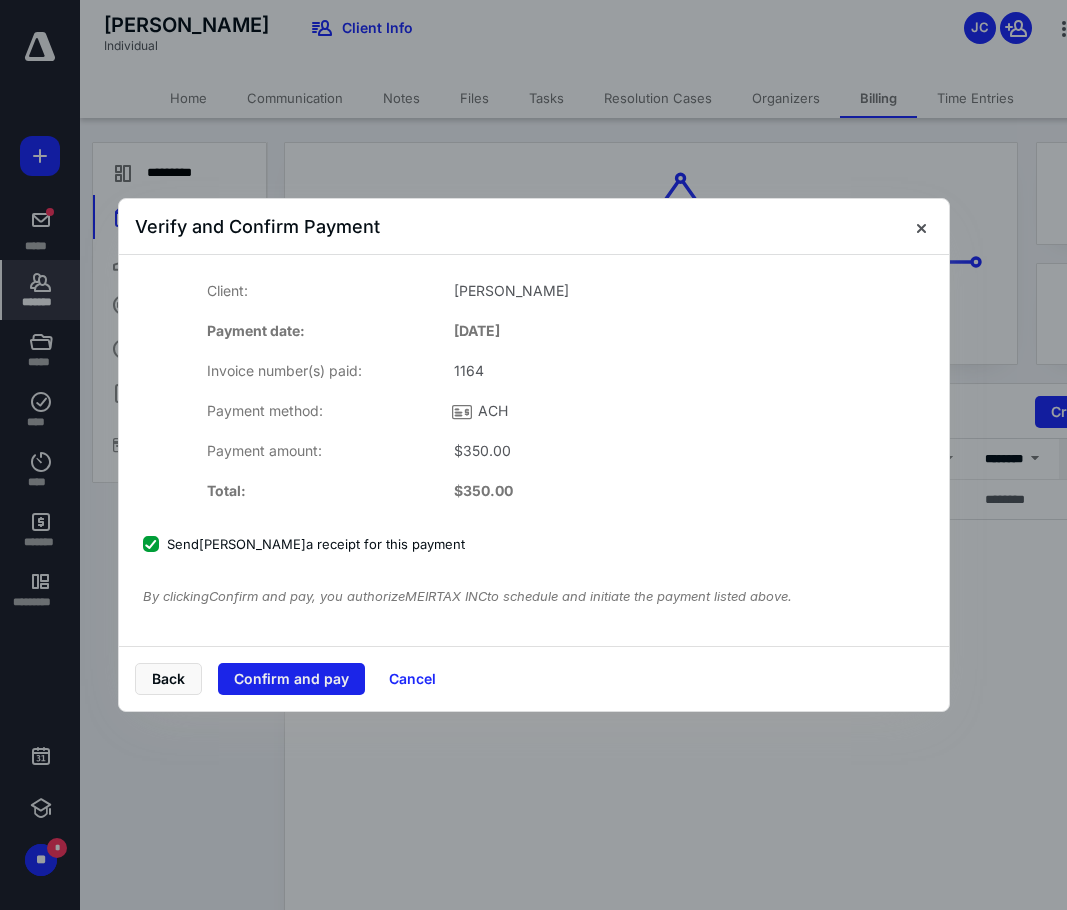 click on "Confirm and pay" at bounding box center (291, 679) 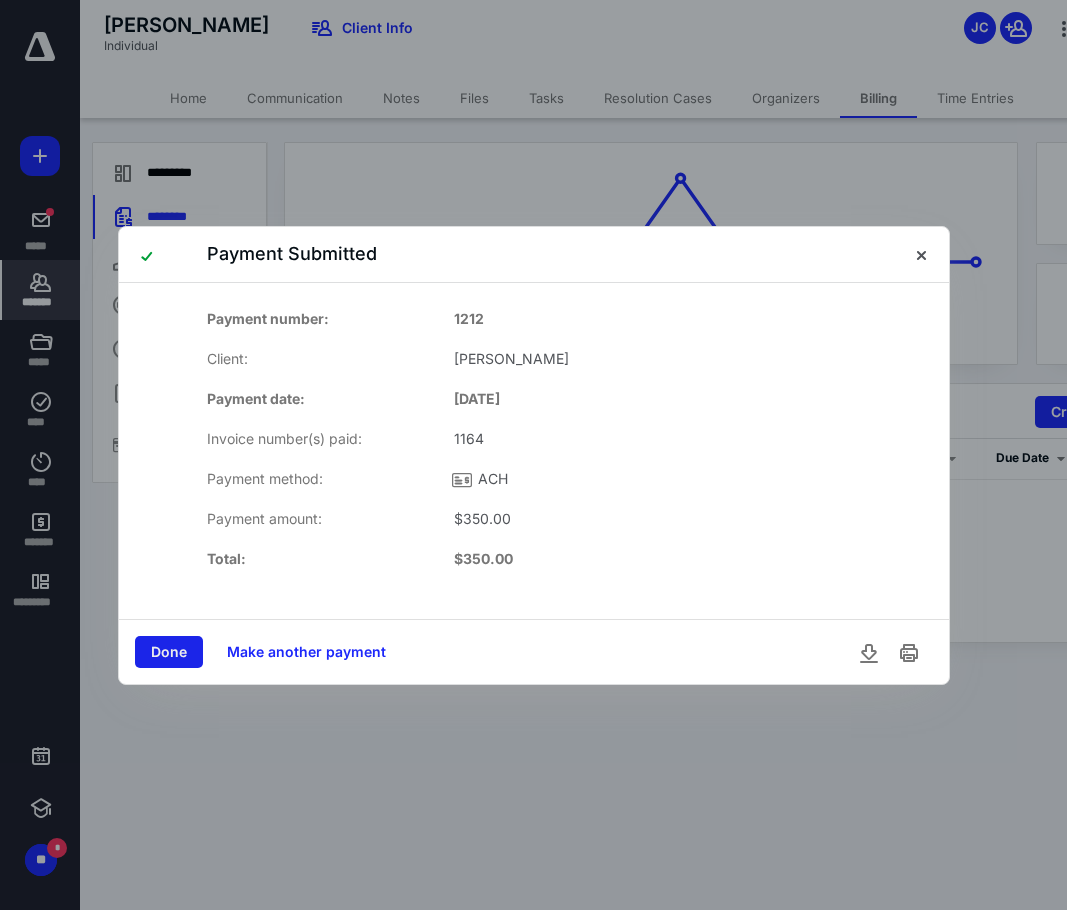 click on "Done" at bounding box center (169, 652) 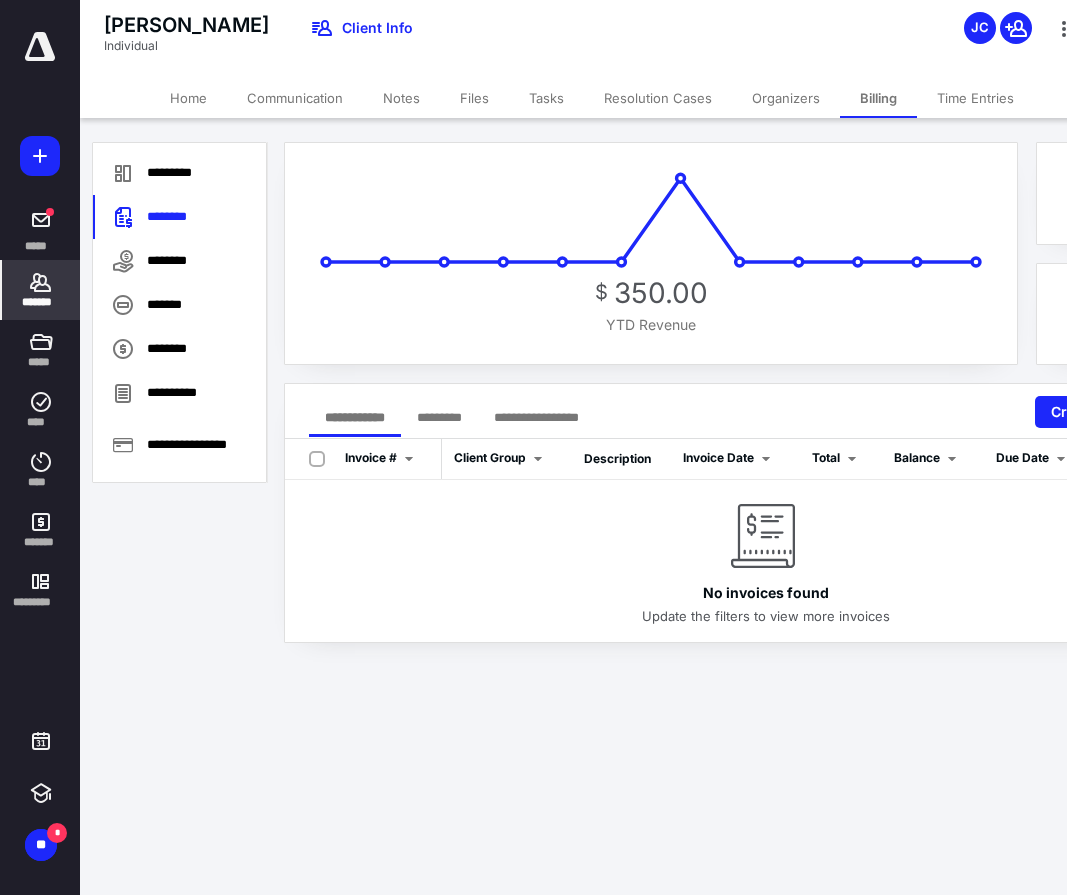 click on "Files" at bounding box center (474, 98) 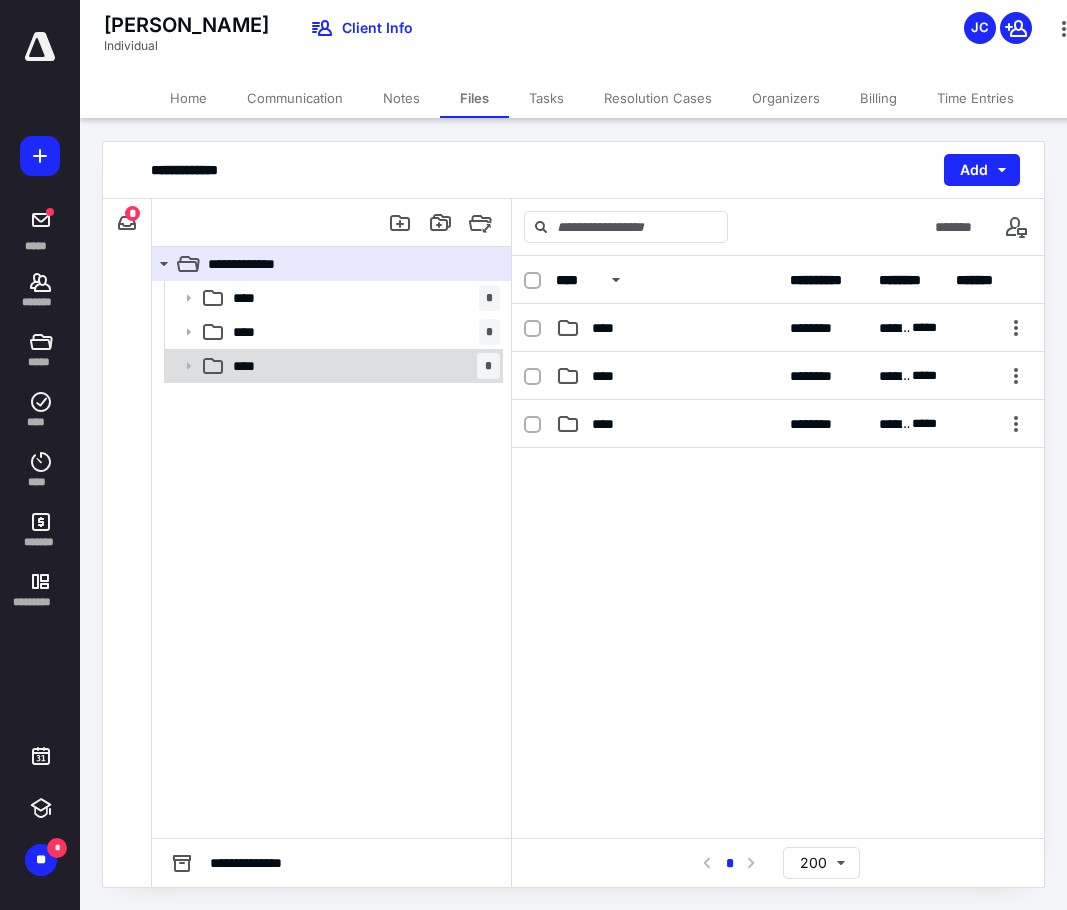 click on "**** *" at bounding box center (362, 366) 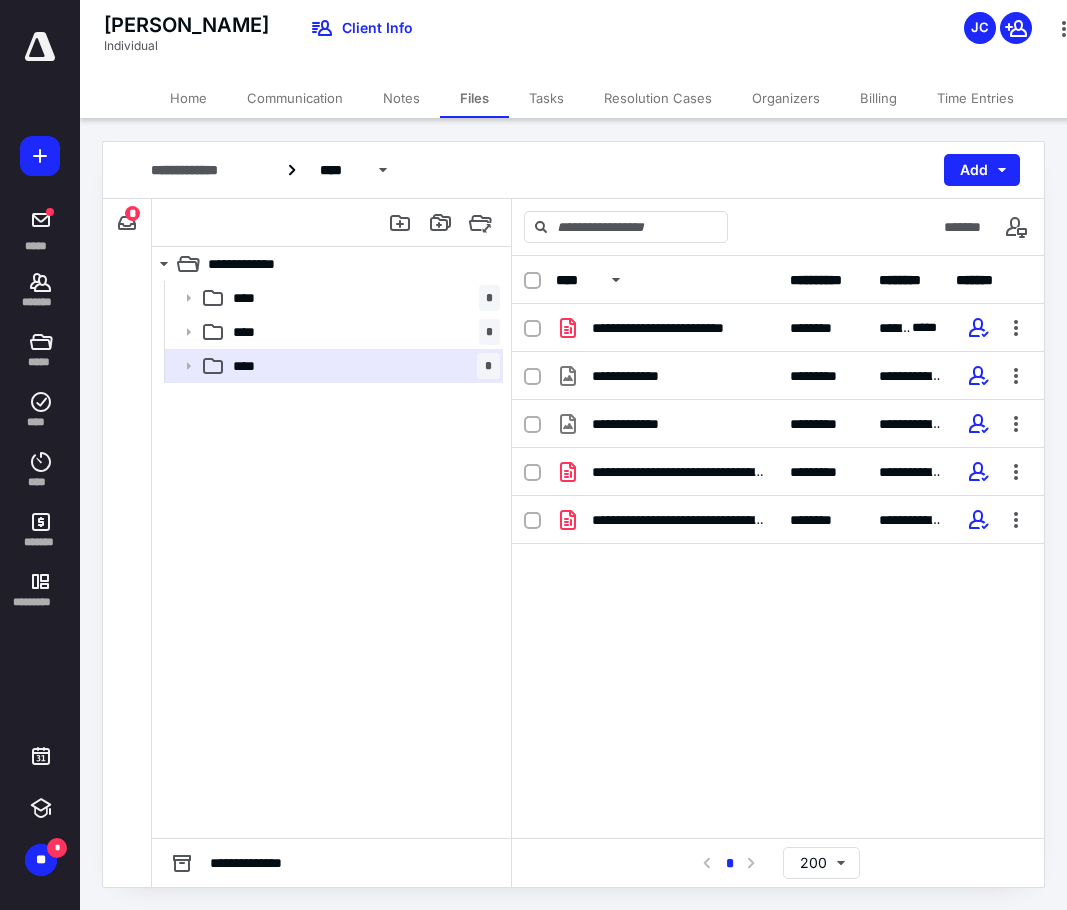click on "*" at bounding box center (132, 213) 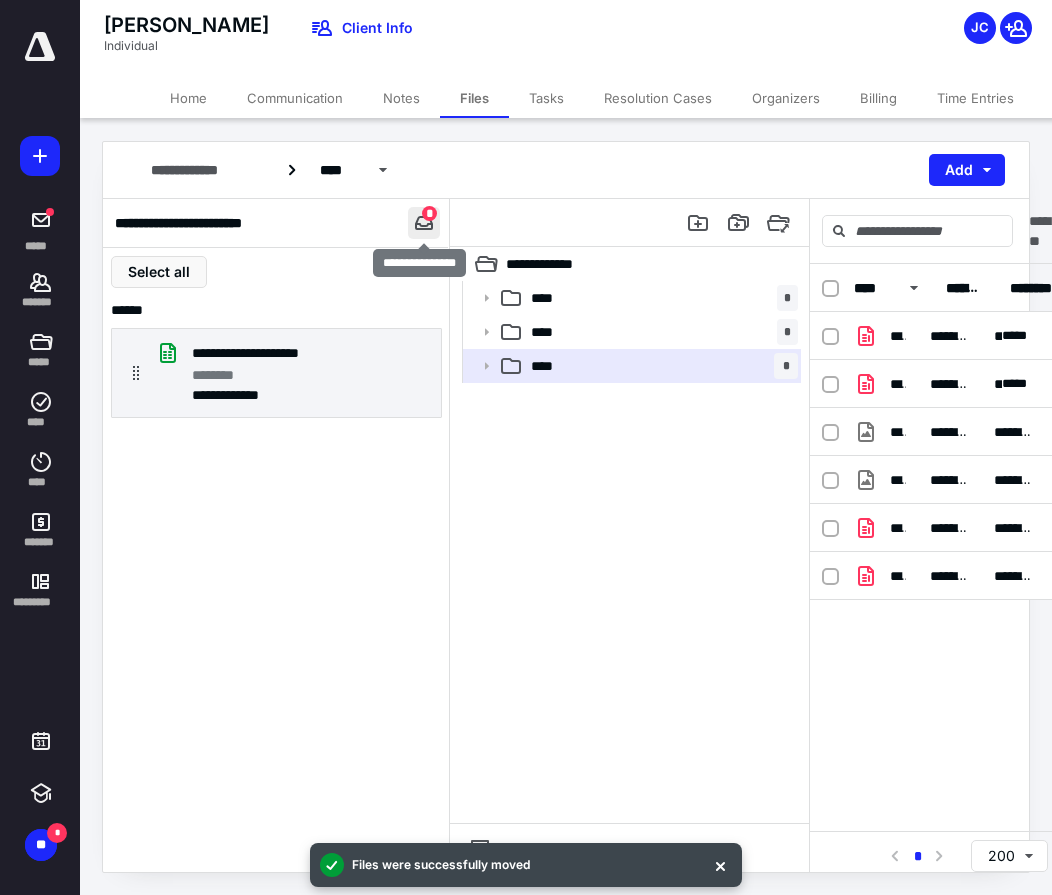 click at bounding box center [424, 223] 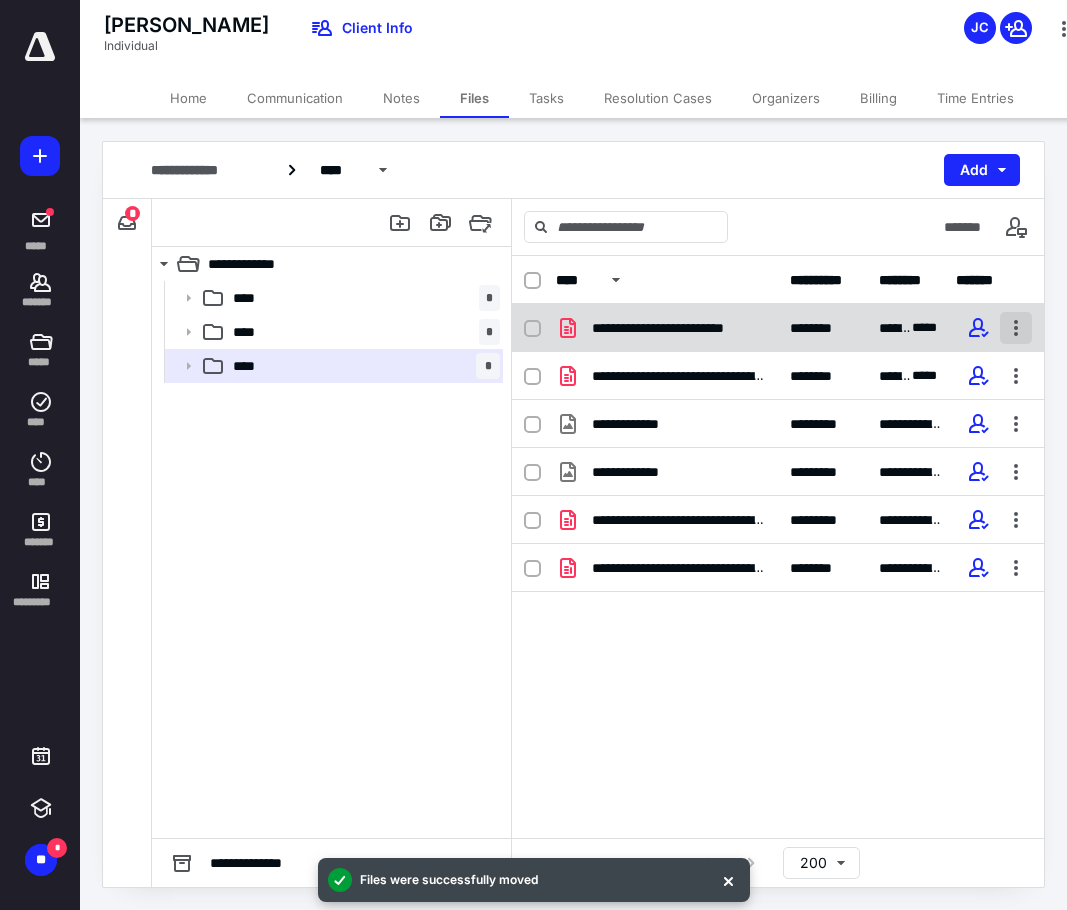 click at bounding box center (1016, 328) 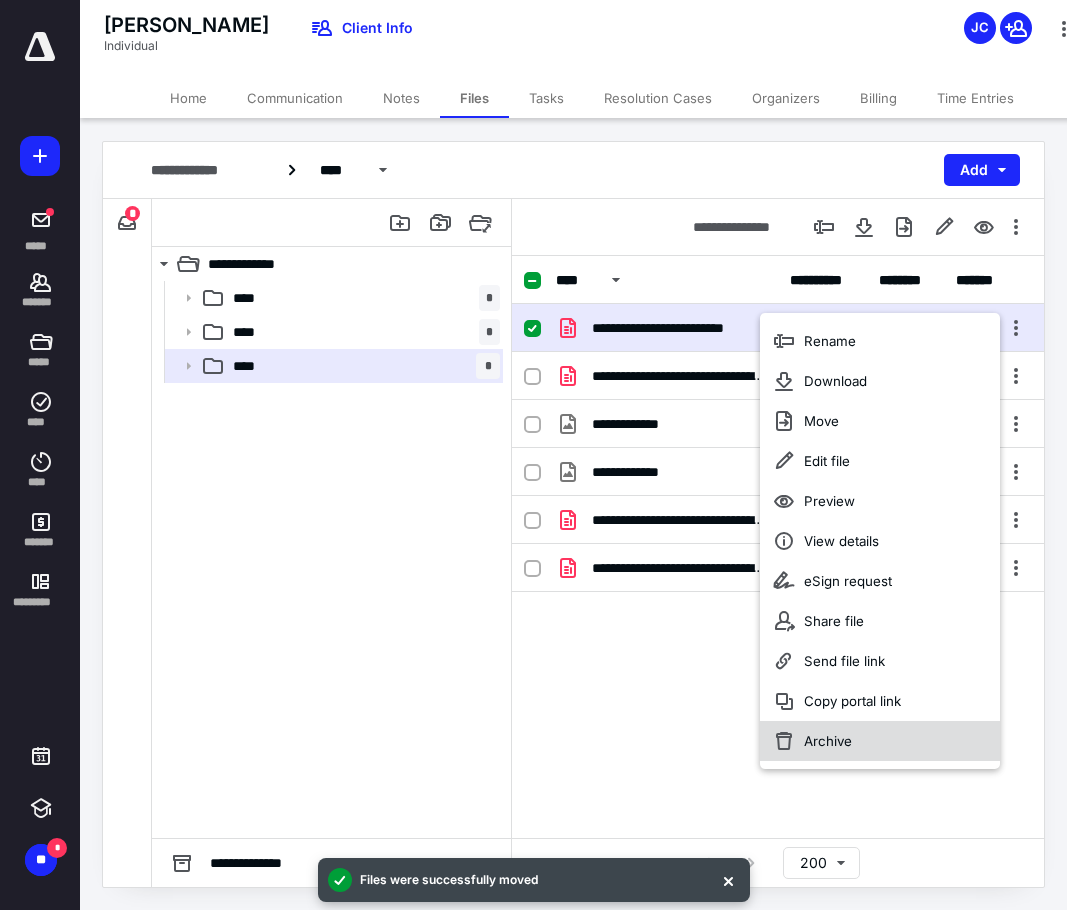 click on "Archive" at bounding box center [880, 741] 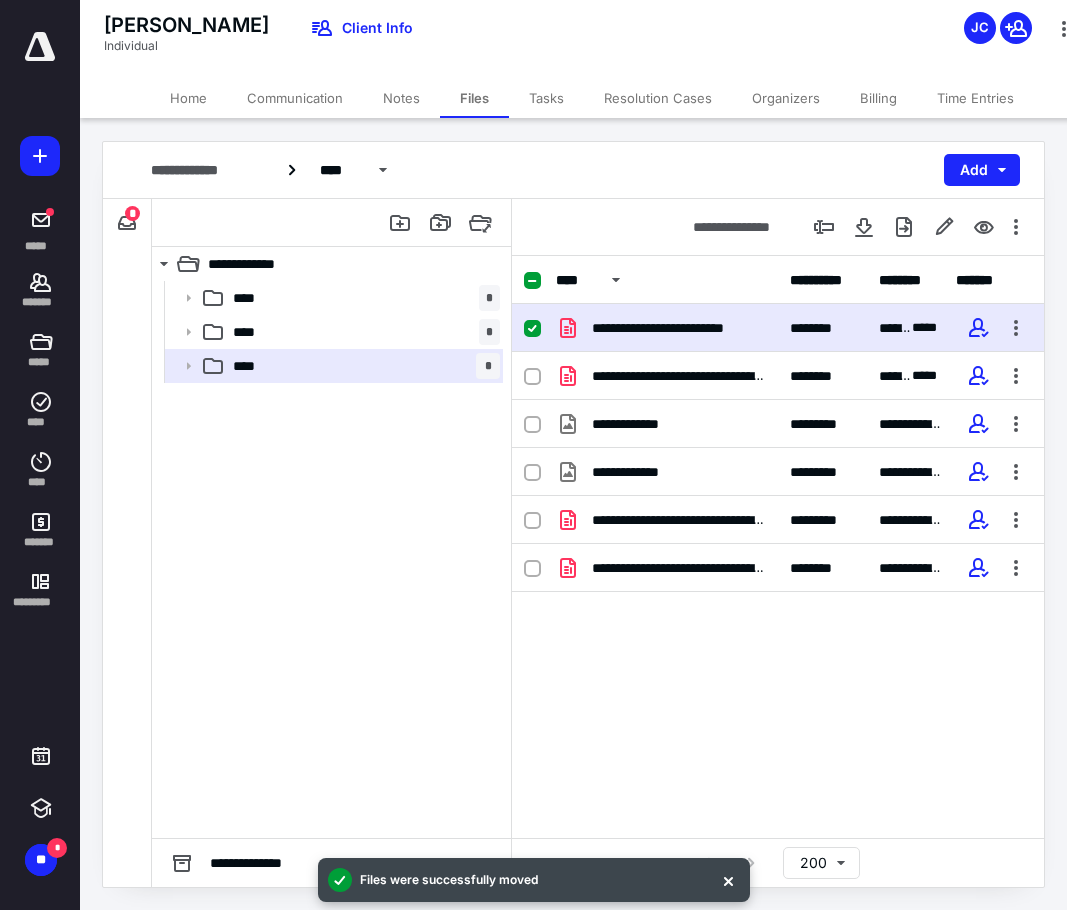checkbox on "false" 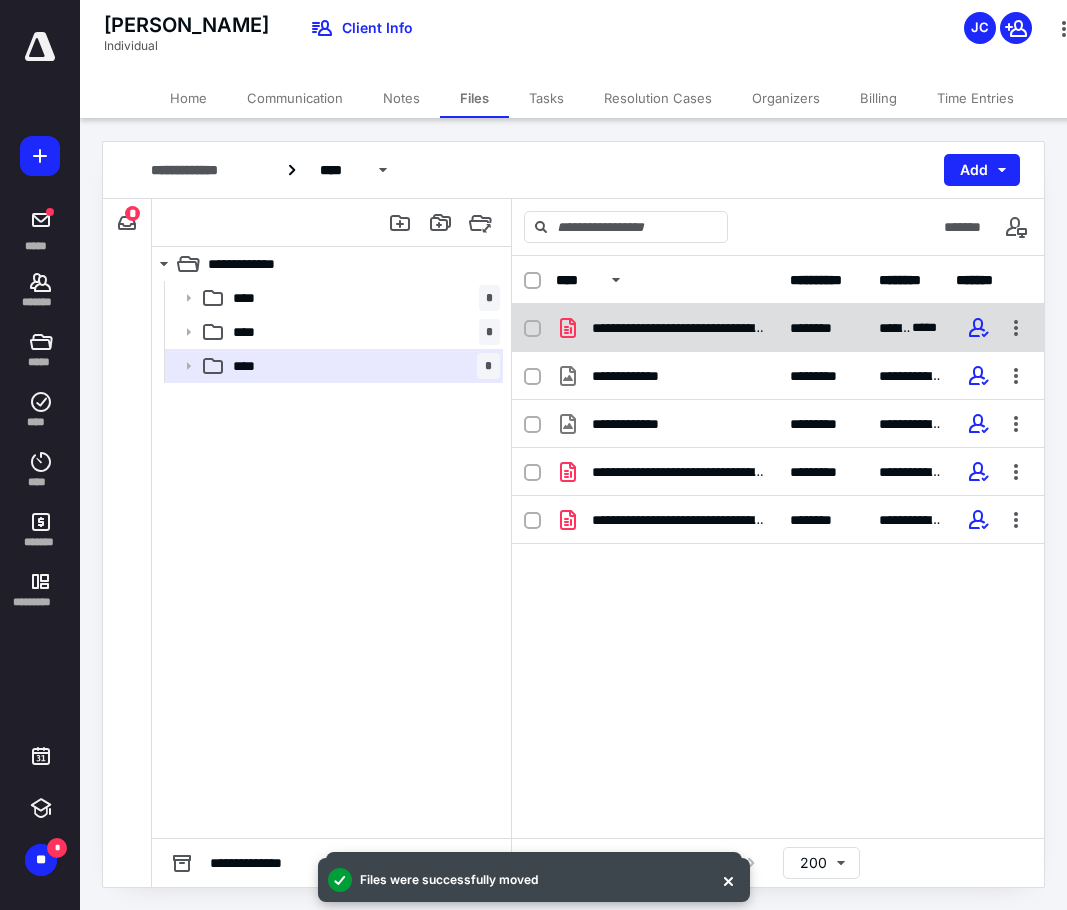 click on "**********" at bounding box center [667, 328] 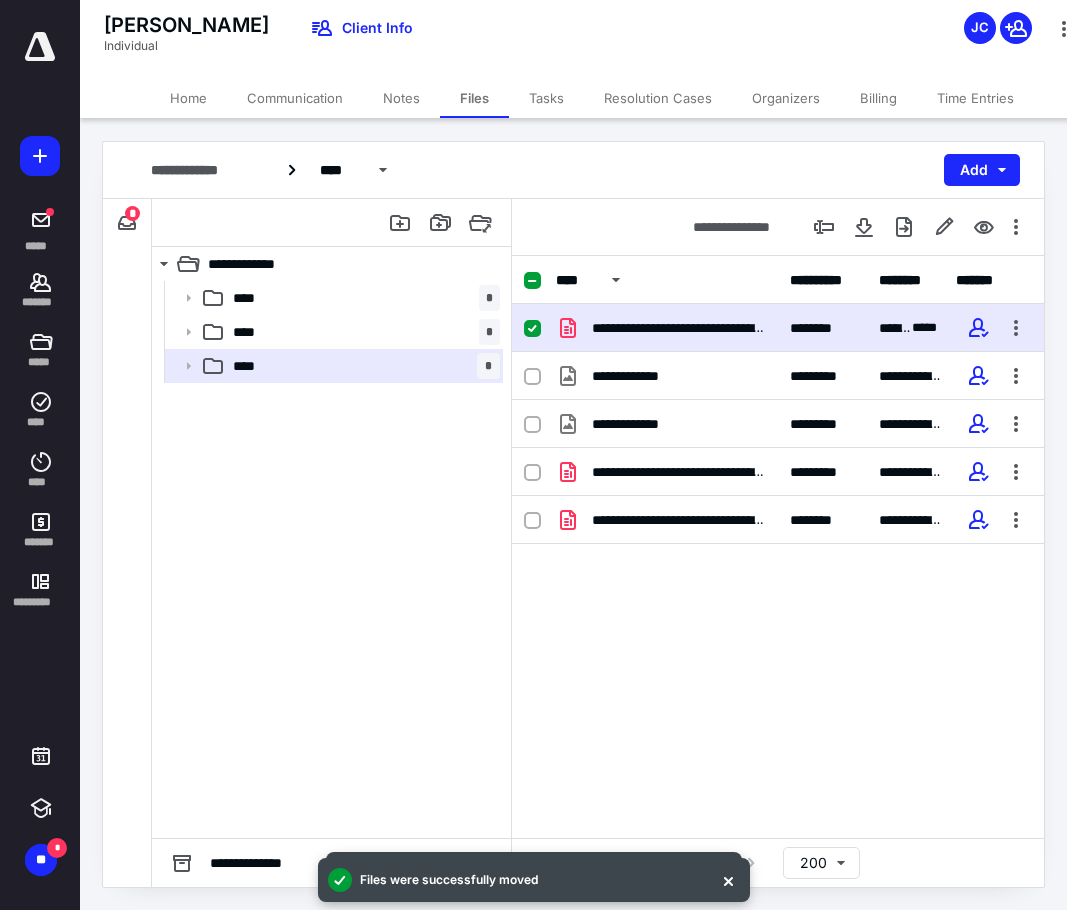 click on "**********" at bounding box center [667, 328] 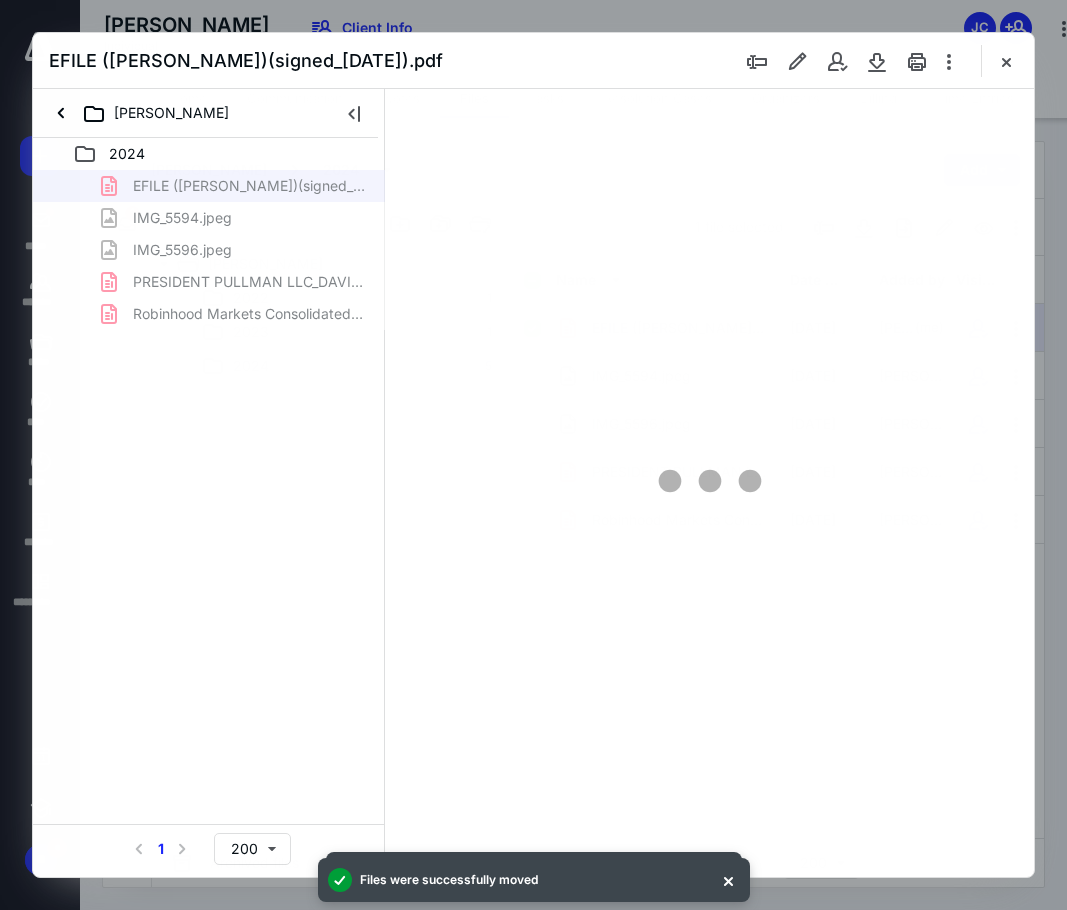 scroll, scrollTop: 0, scrollLeft: 0, axis: both 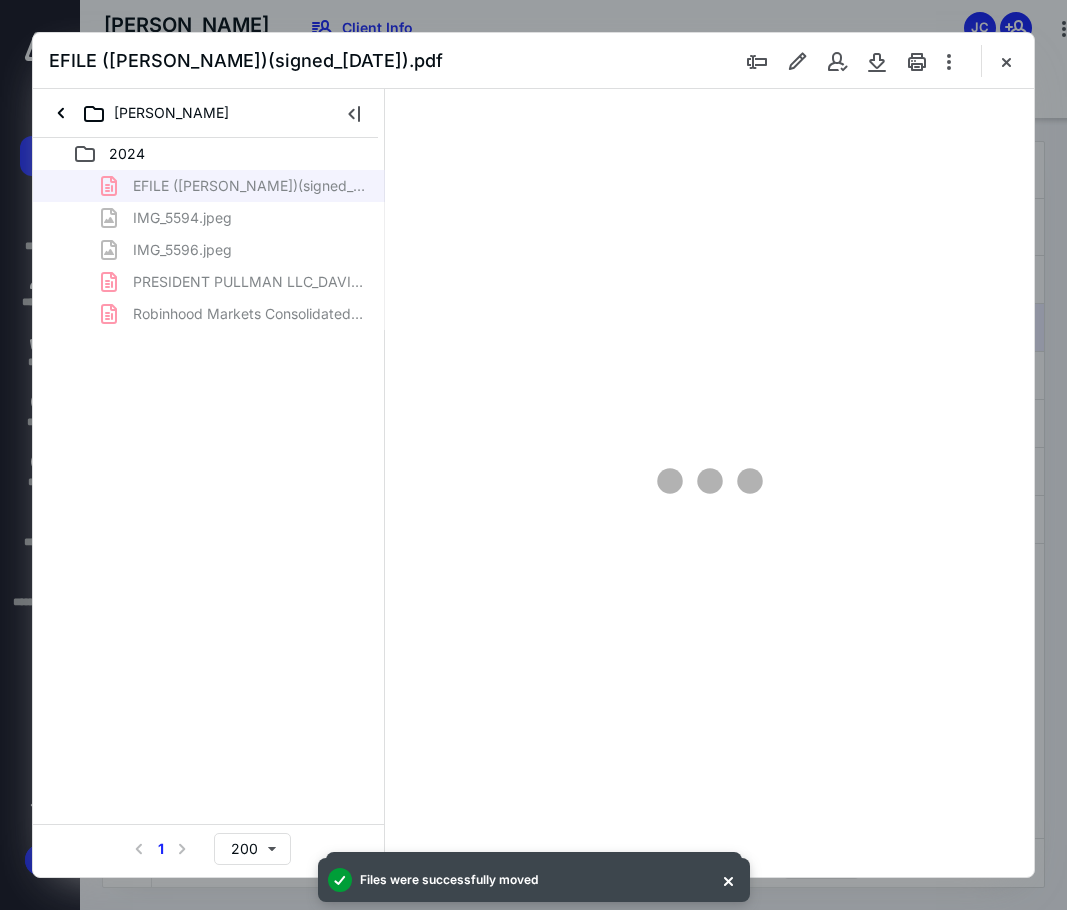 type on "85" 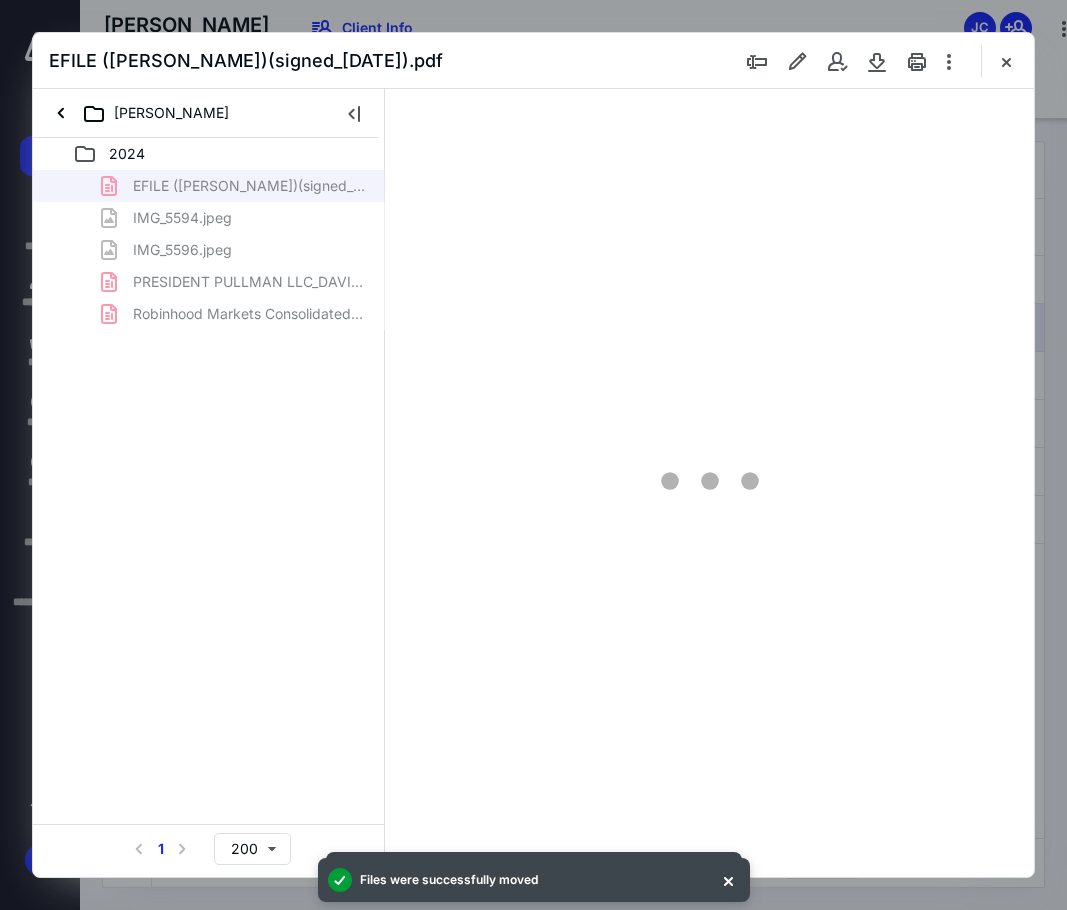scroll, scrollTop: 107, scrollLeft: 0, axis: vertical 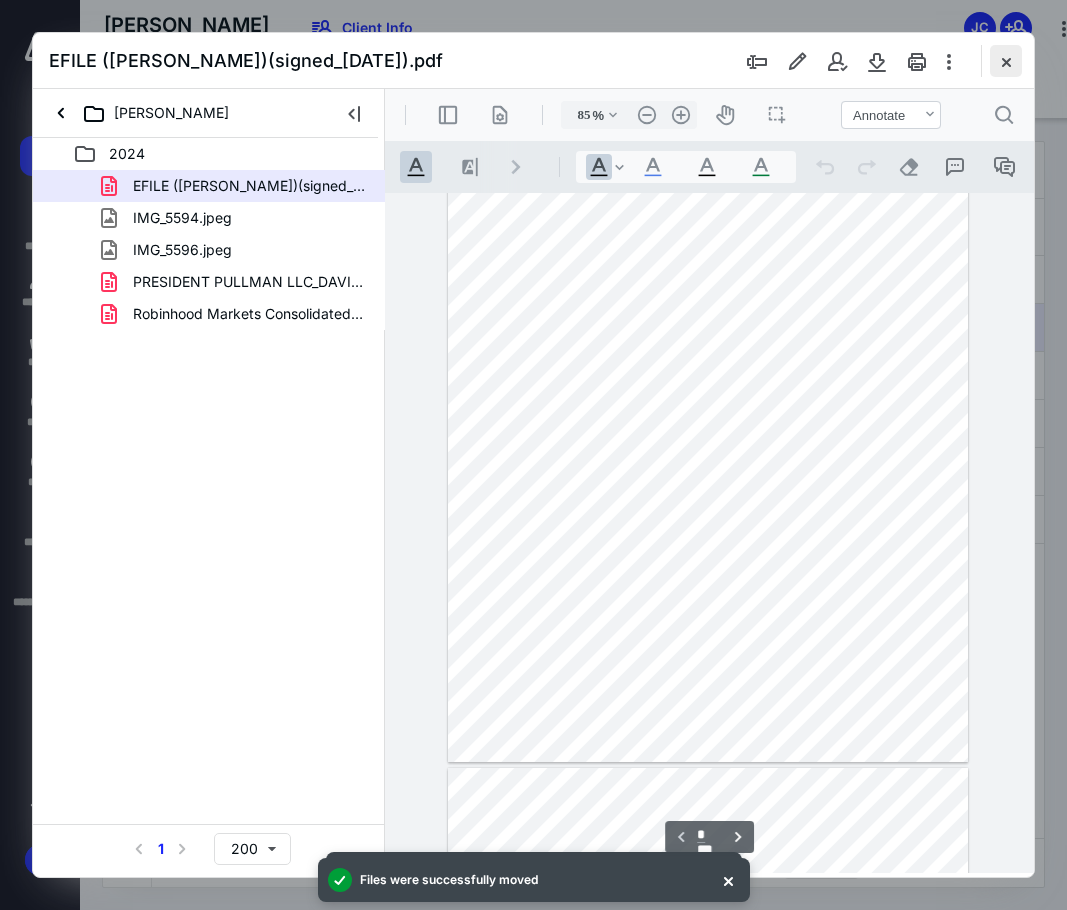 click at bounding box center [1006, 61] 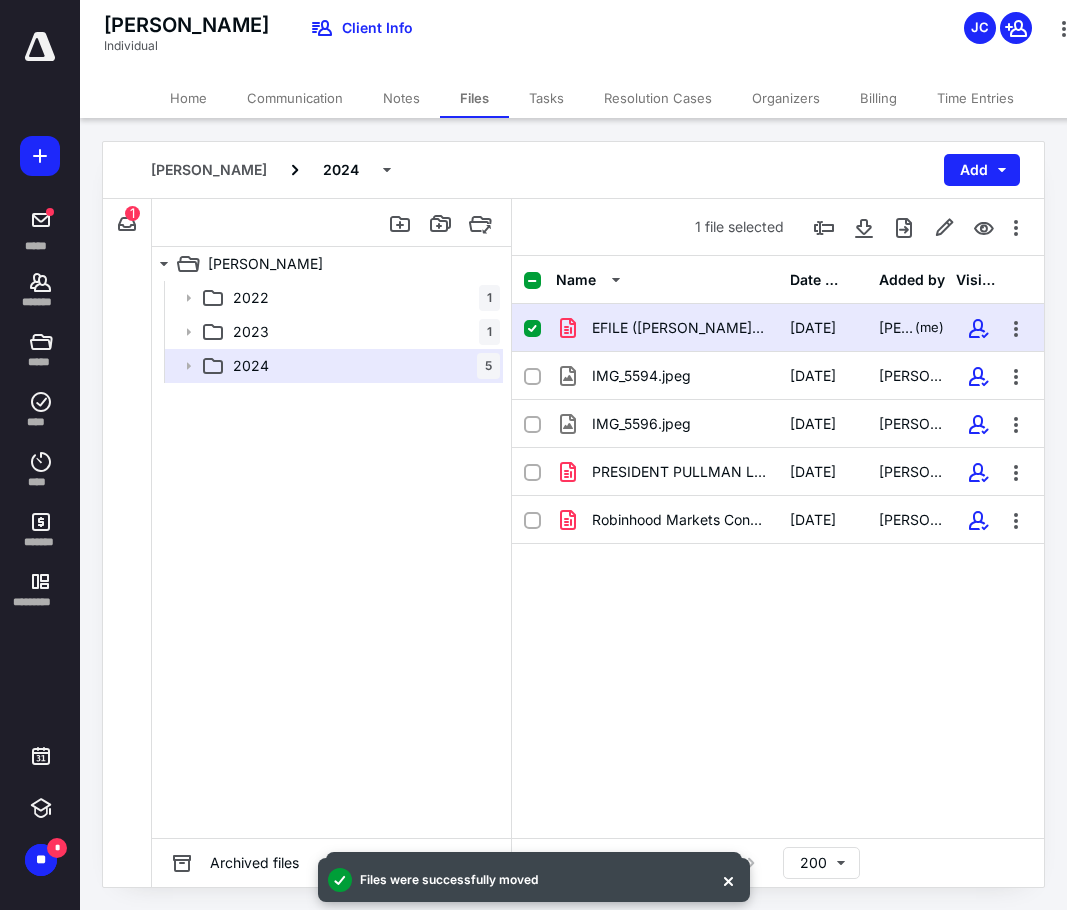 click on "2022 1 2023 1 2024 5" at bounding box center (331, 559) 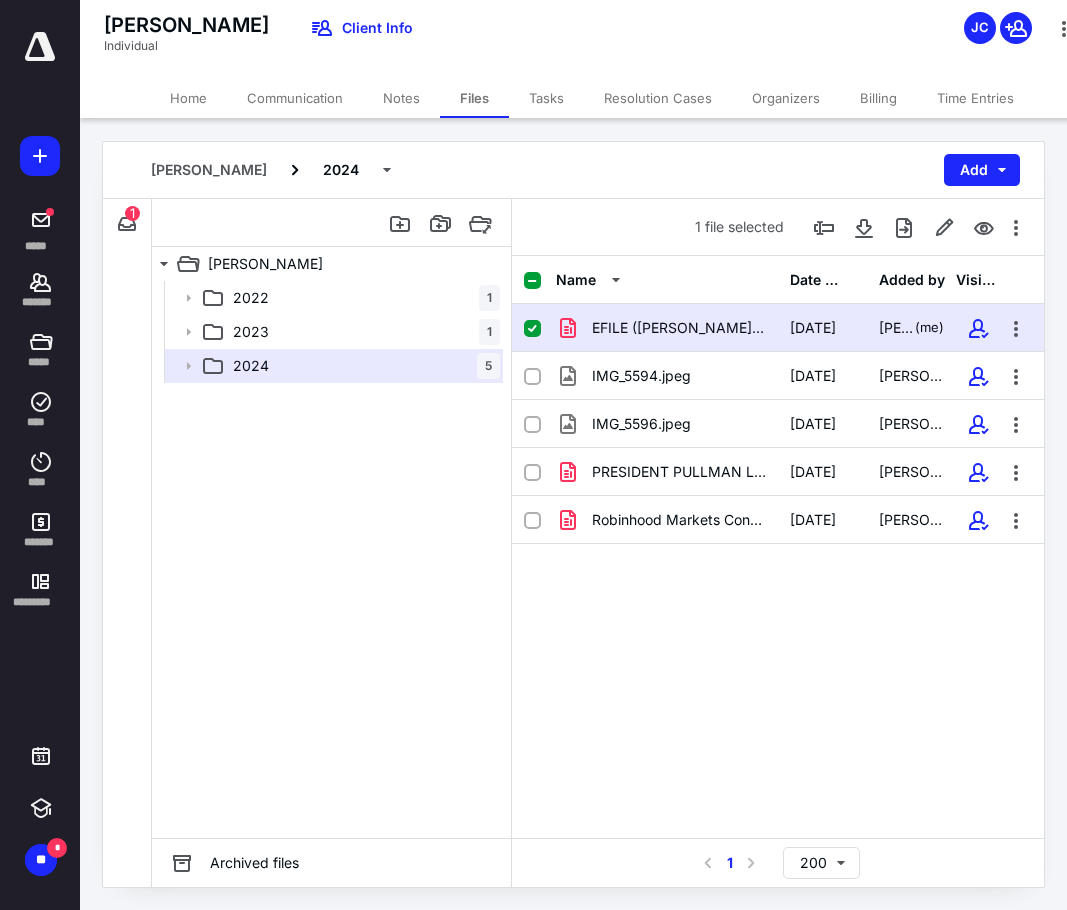 drag, startPoint x: 422, startPoint y: 666, endPoint x: 365, endPoint y: 591, distance: 94.20191 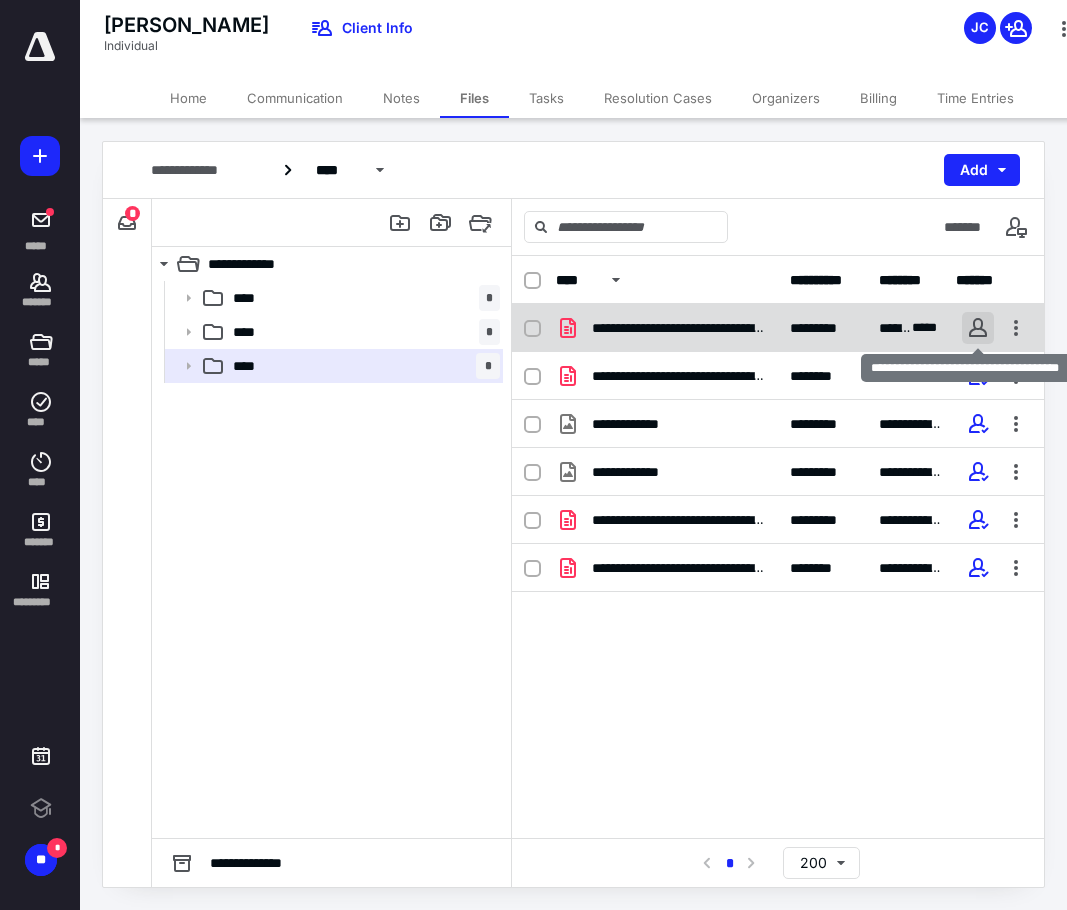 scroll, scrollTop: 0, scrollLeft: 0, axis: both 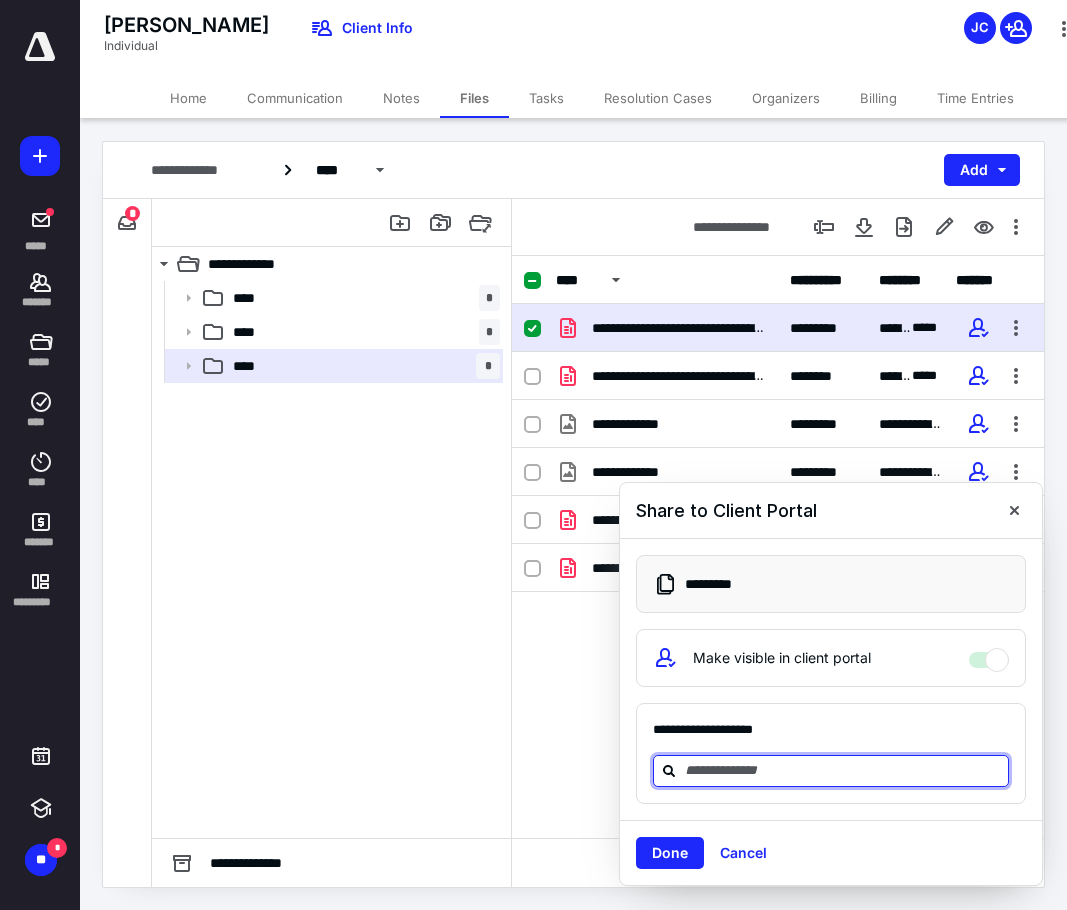 click at bounding box center [843, 770] 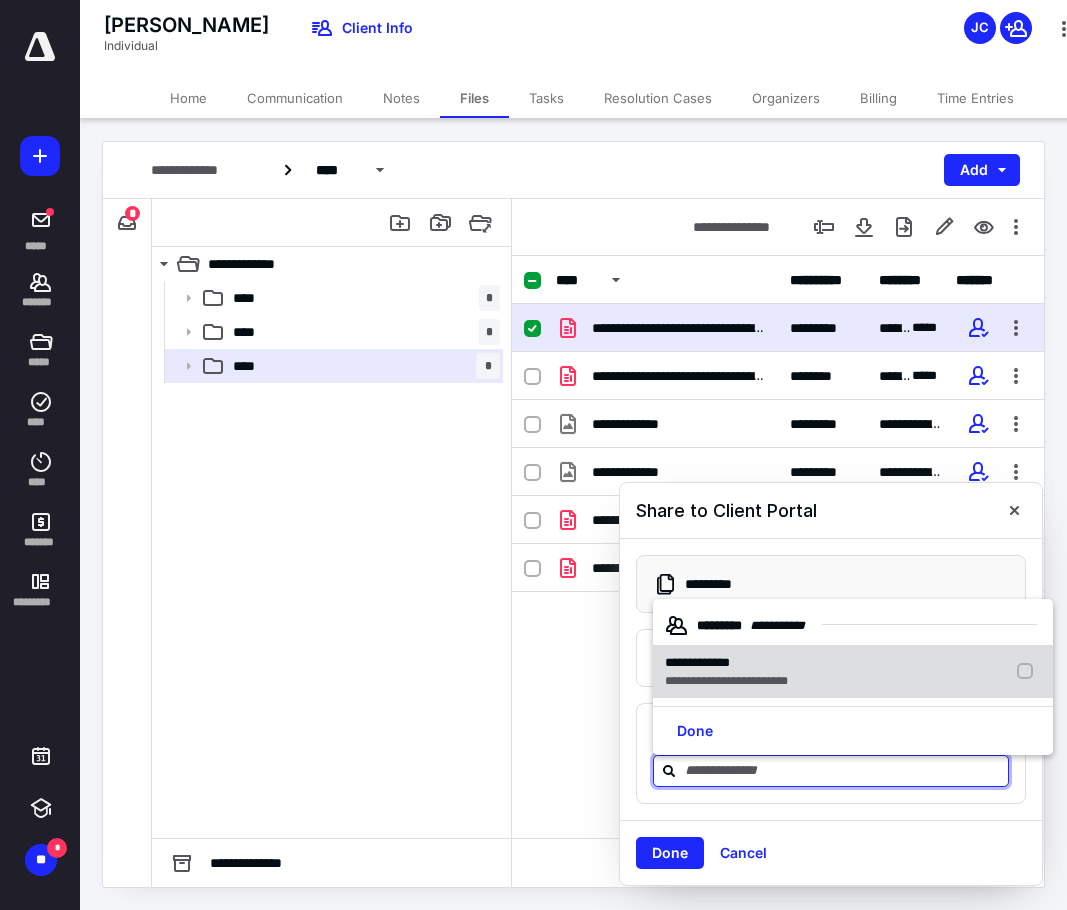 click on "**********" at bounding box center [853, 672] 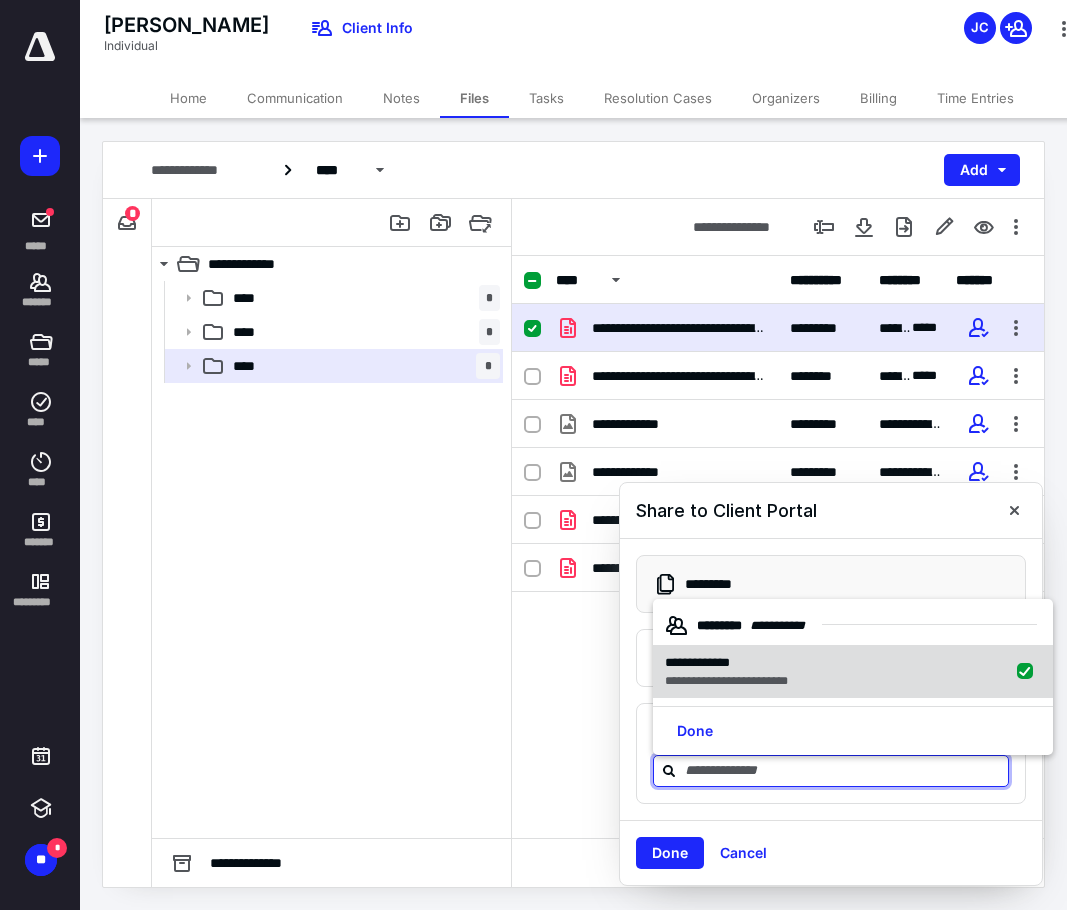 checkbox on "true" 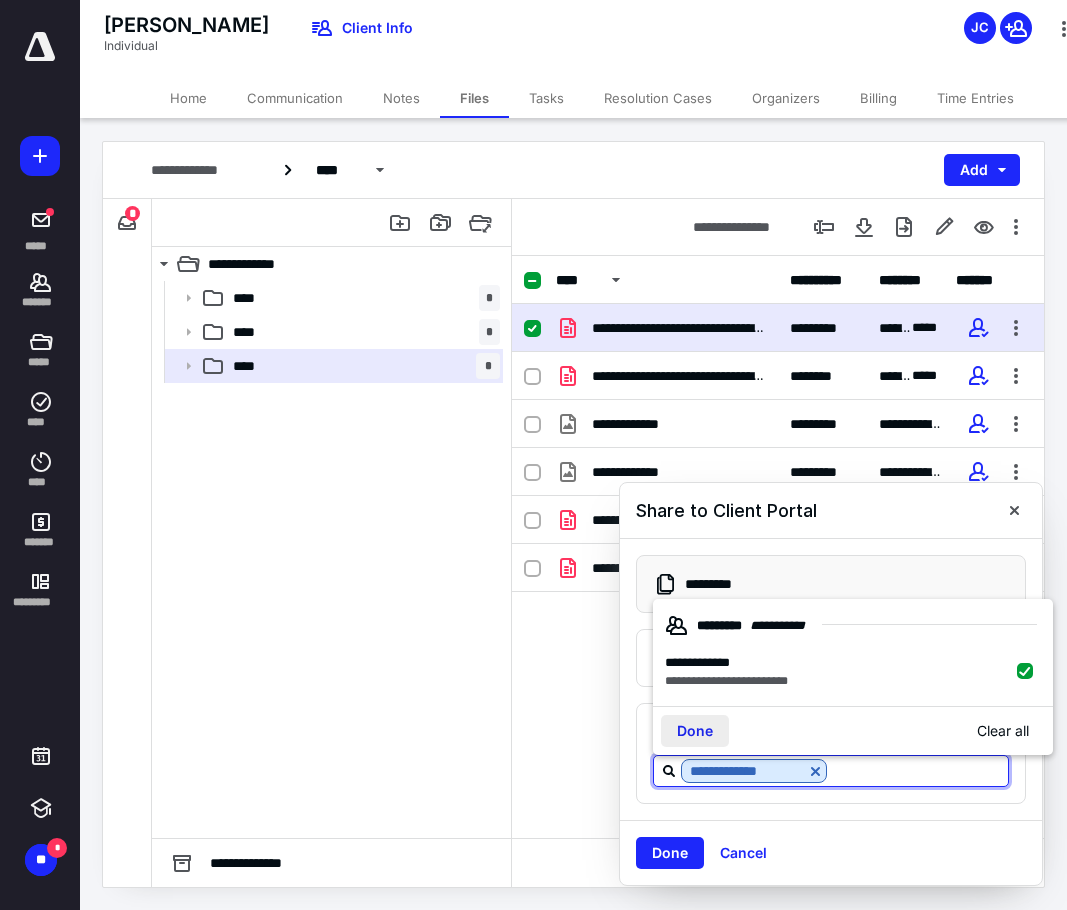 drag, startPoint x: 690, startPoint y: 733, endPoint x: 672, endPoint y: 843, distance: 111.463 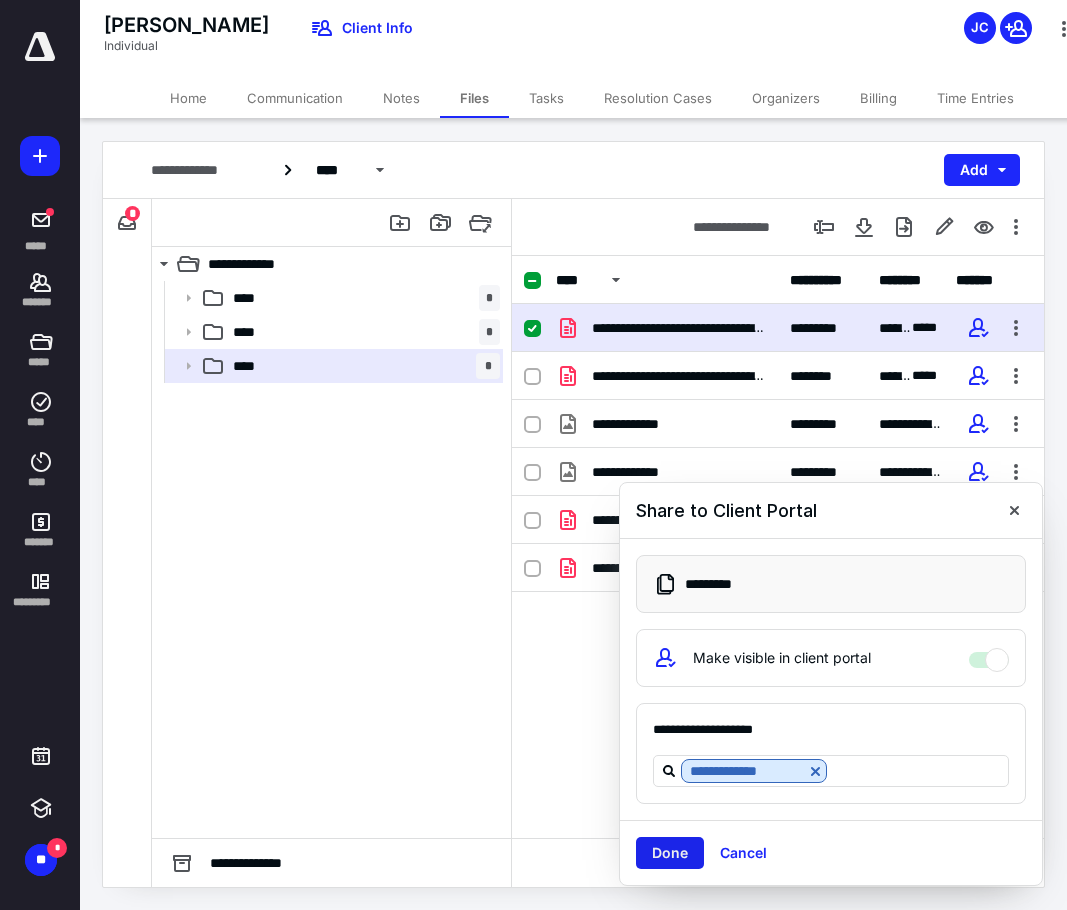 drag, startPoint x: 672, startPoint y: 843, endPoint x: 551, endPoint y: 909, distance: 137.8296 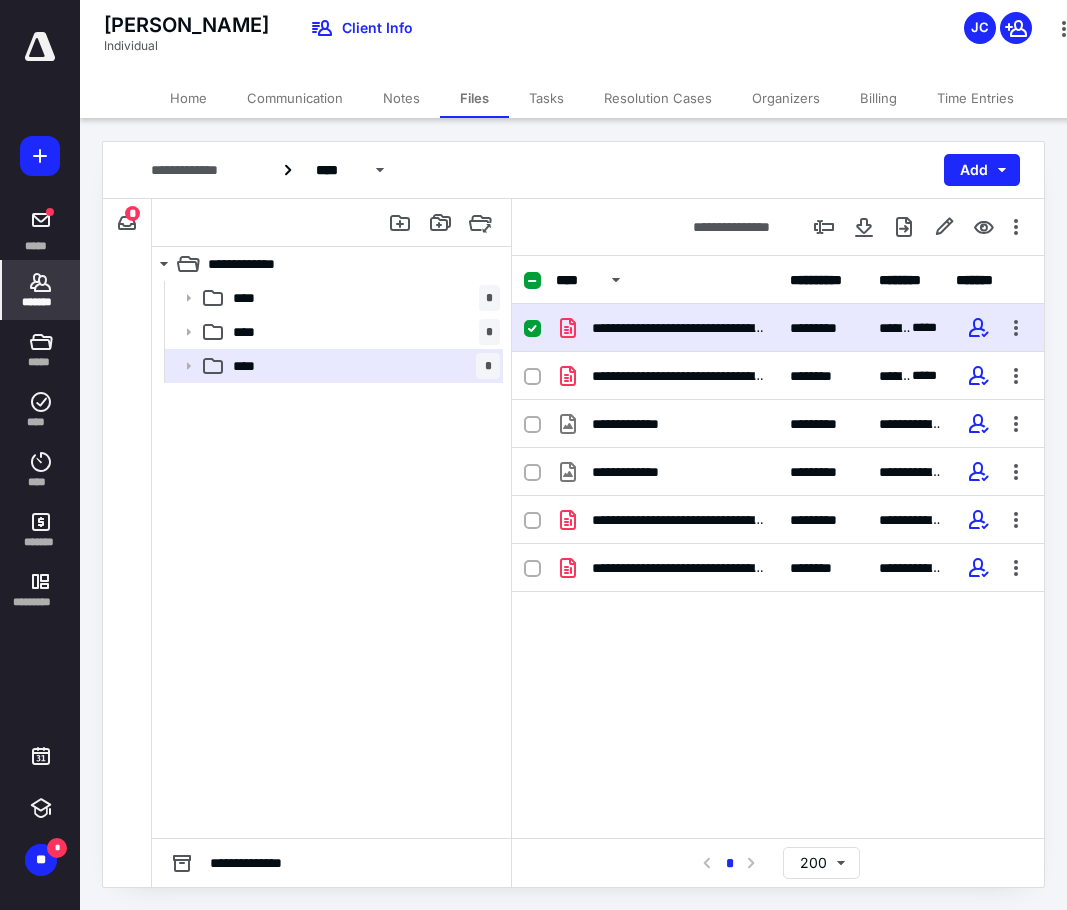 click on "*******" at bounding box center [41, 290] 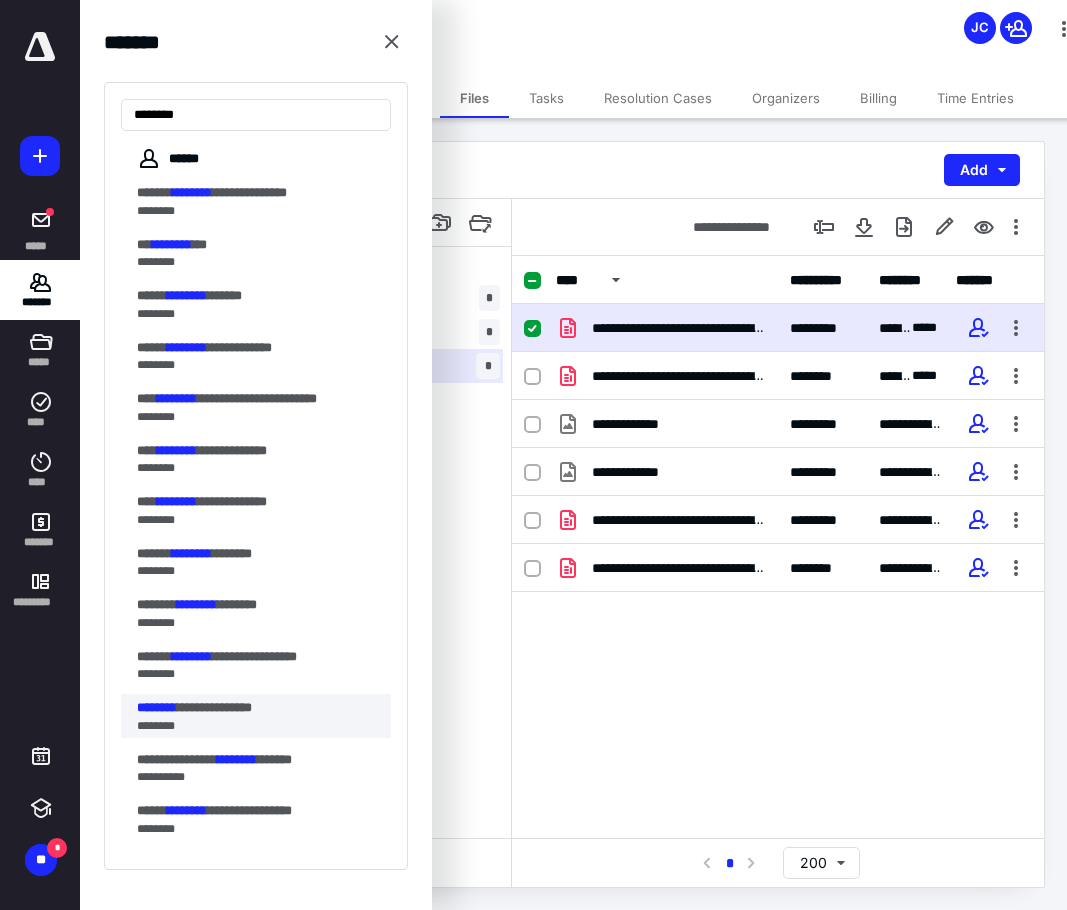 type on "********" 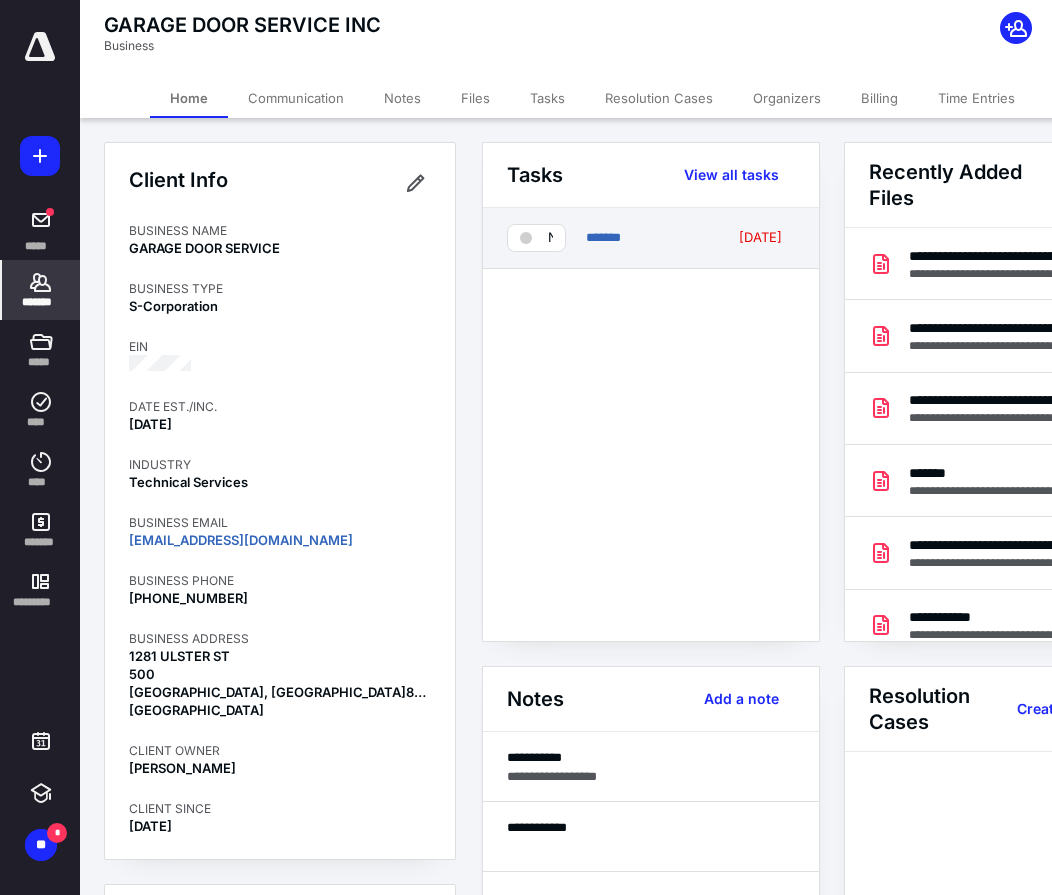 click on "Not started" at bounding box center [536, 238] 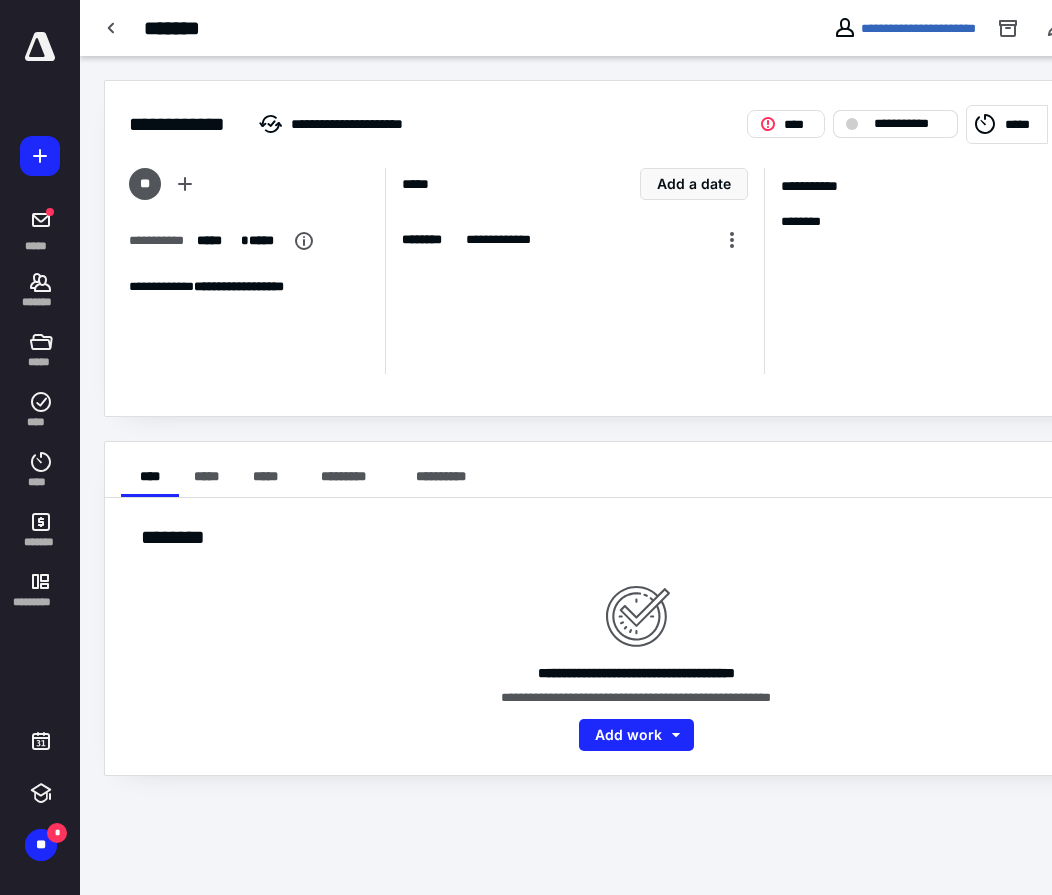 click on "**********" at bounding box center [909, 124] 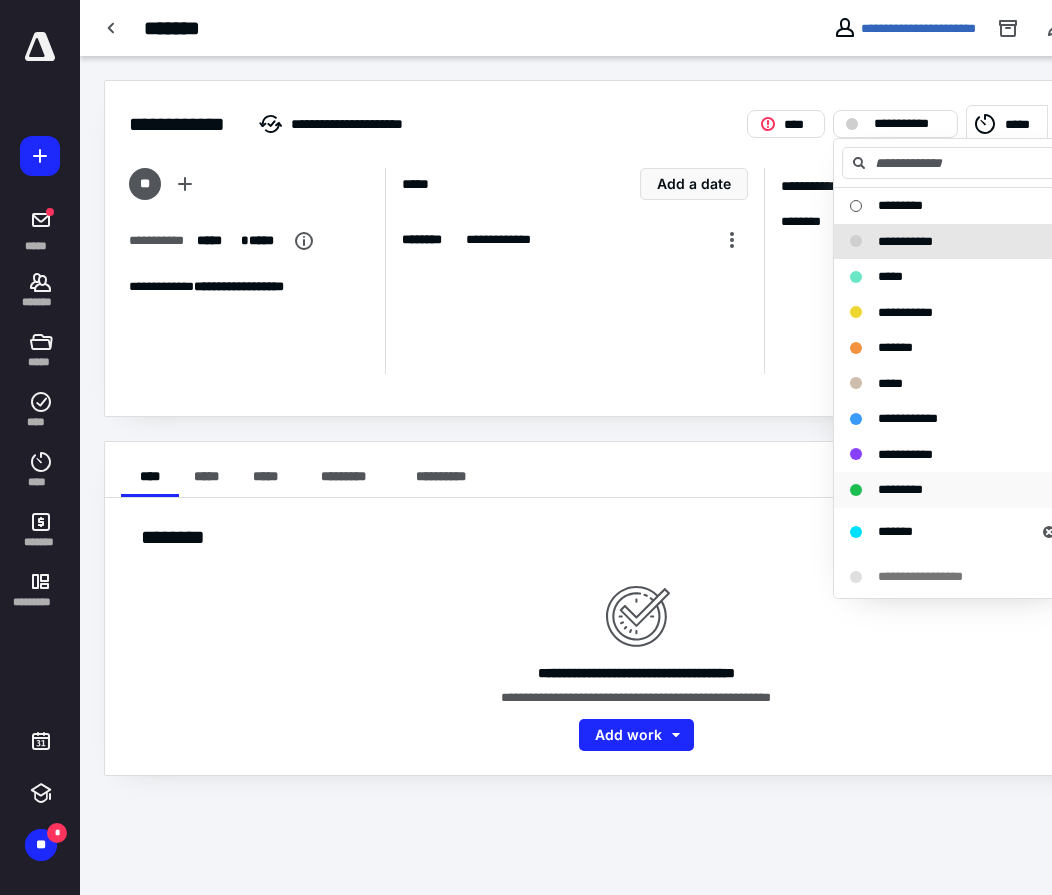 click on "*********" at bounding box center (957, 490) 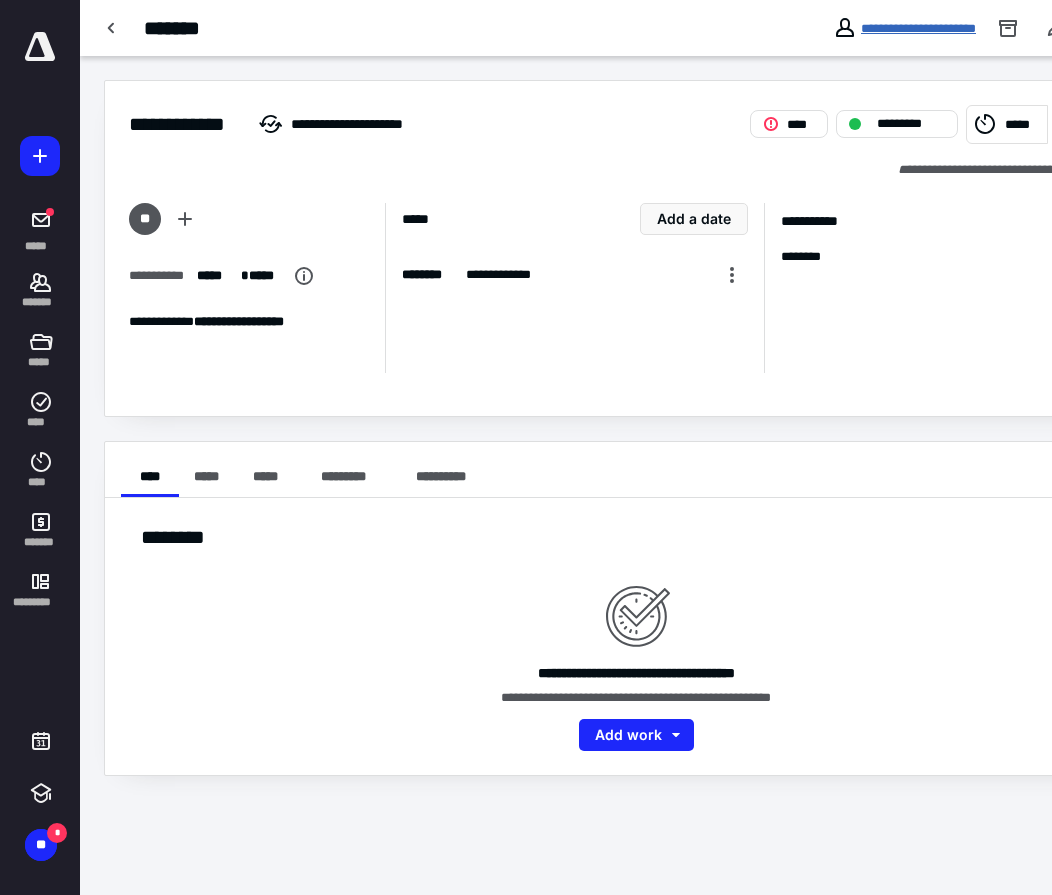 click on "**********" at bounding box center (918, 28) 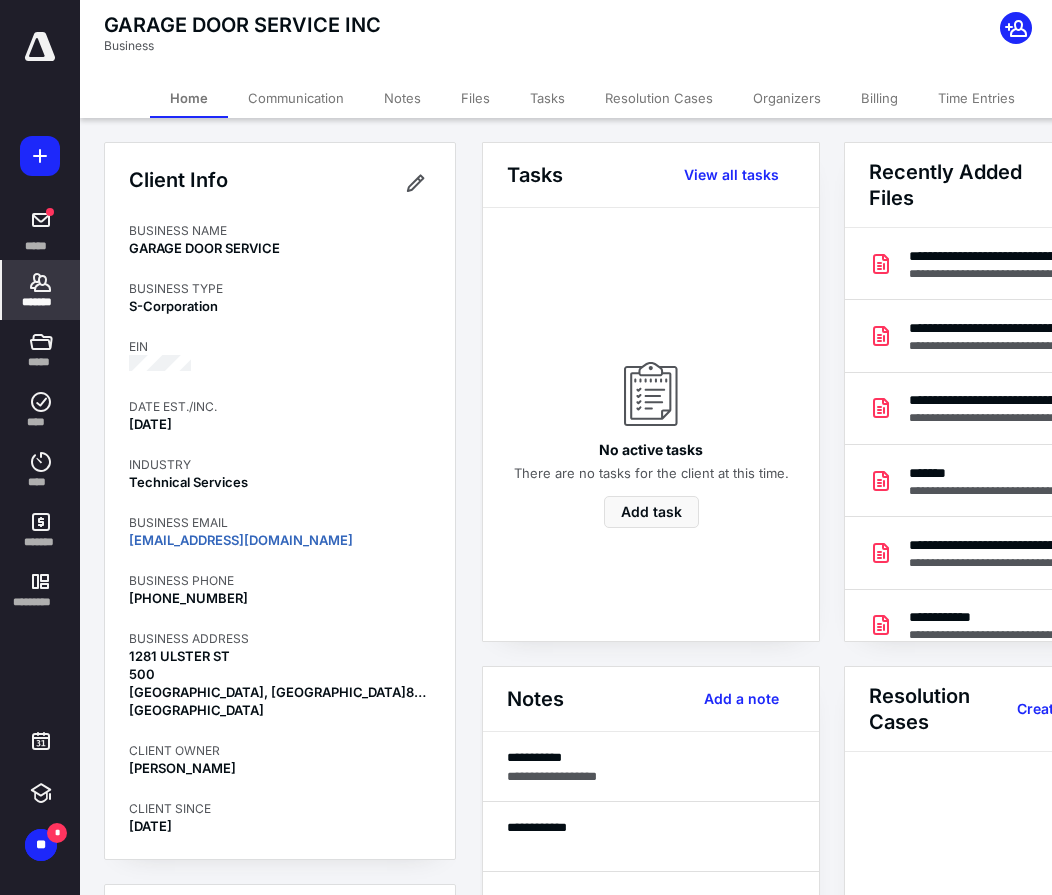 click on "Files" at bounding box center [475, 98] 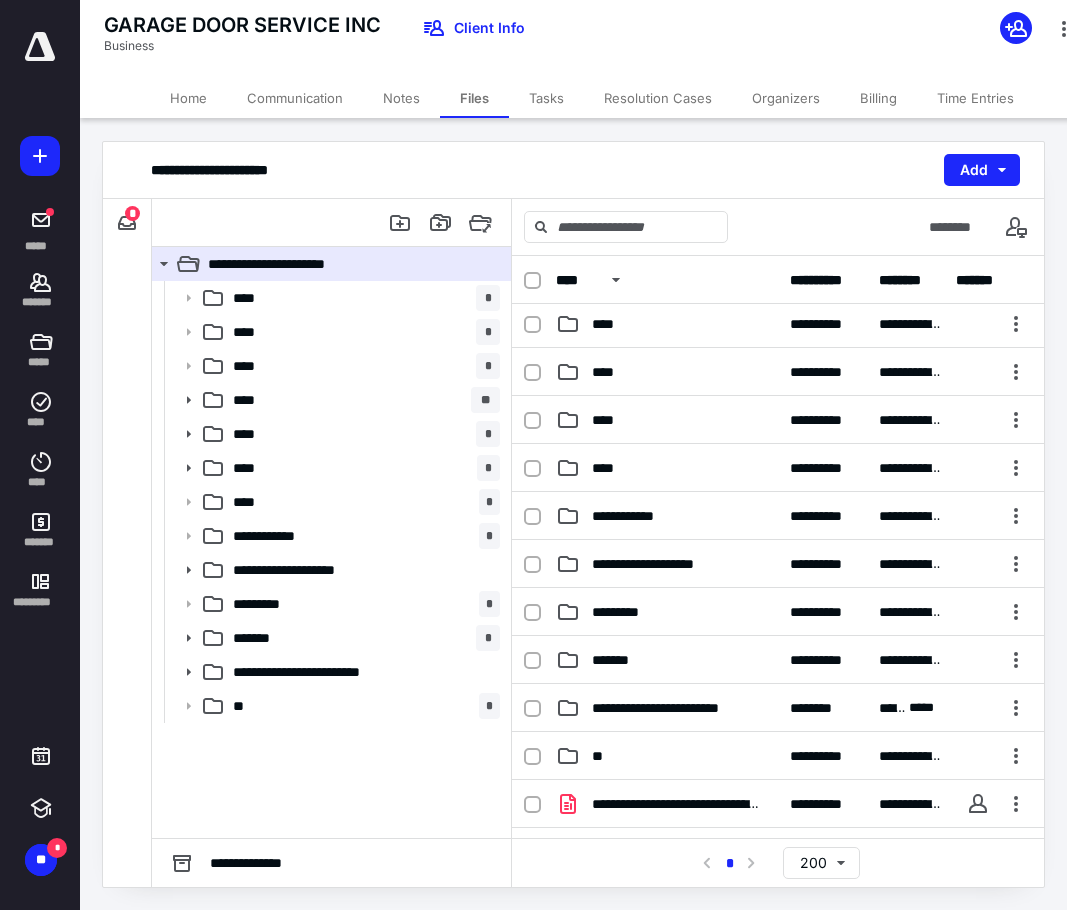 scroll, scrollTop: 390, scrollLeft: 0, axis: vertical 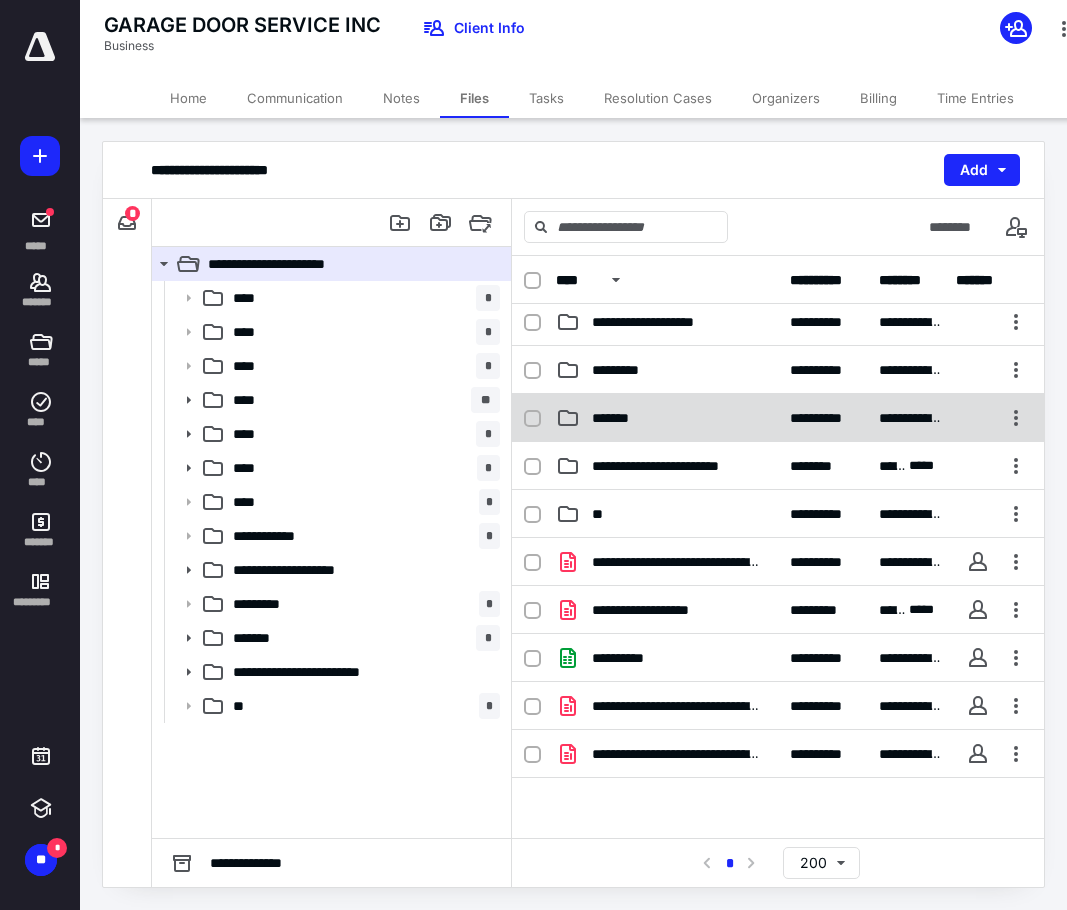 click on "*******" at bounding box center [667, 418] 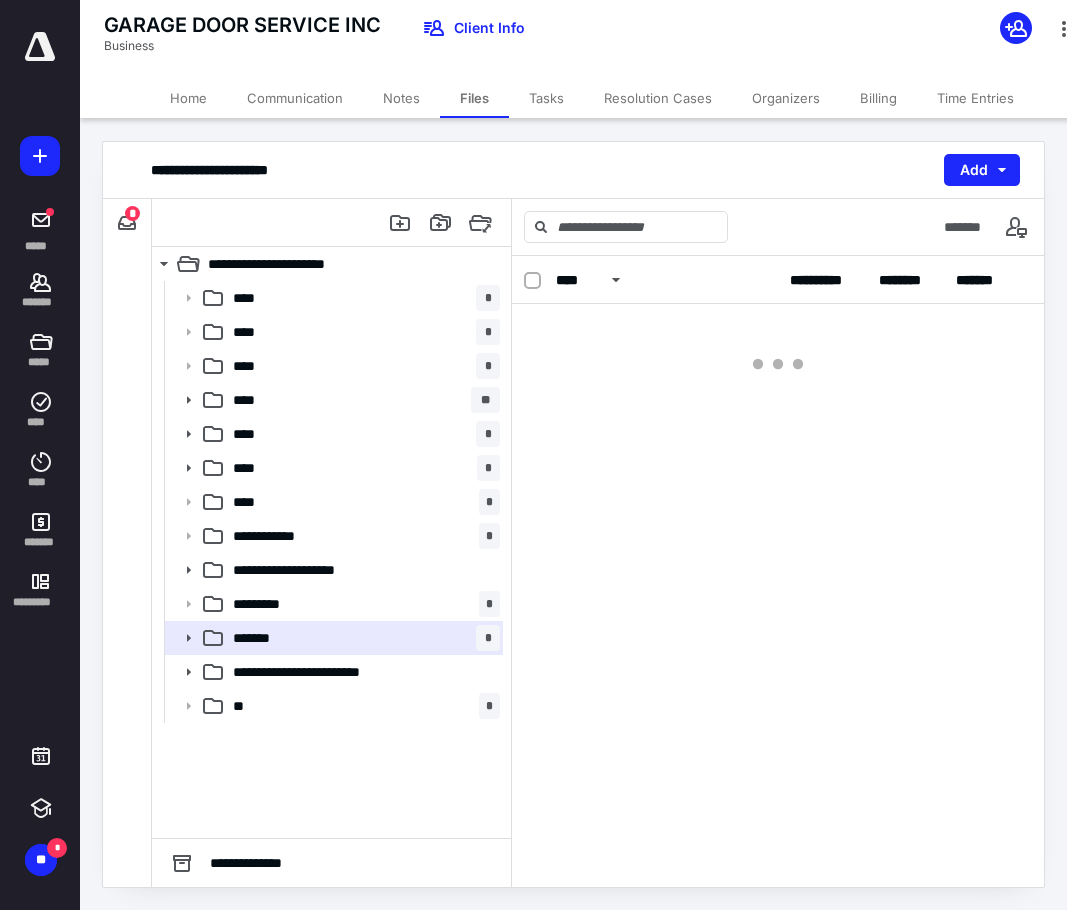 scroll, scrollTop: 0, scrollLeft: 0, axis: both 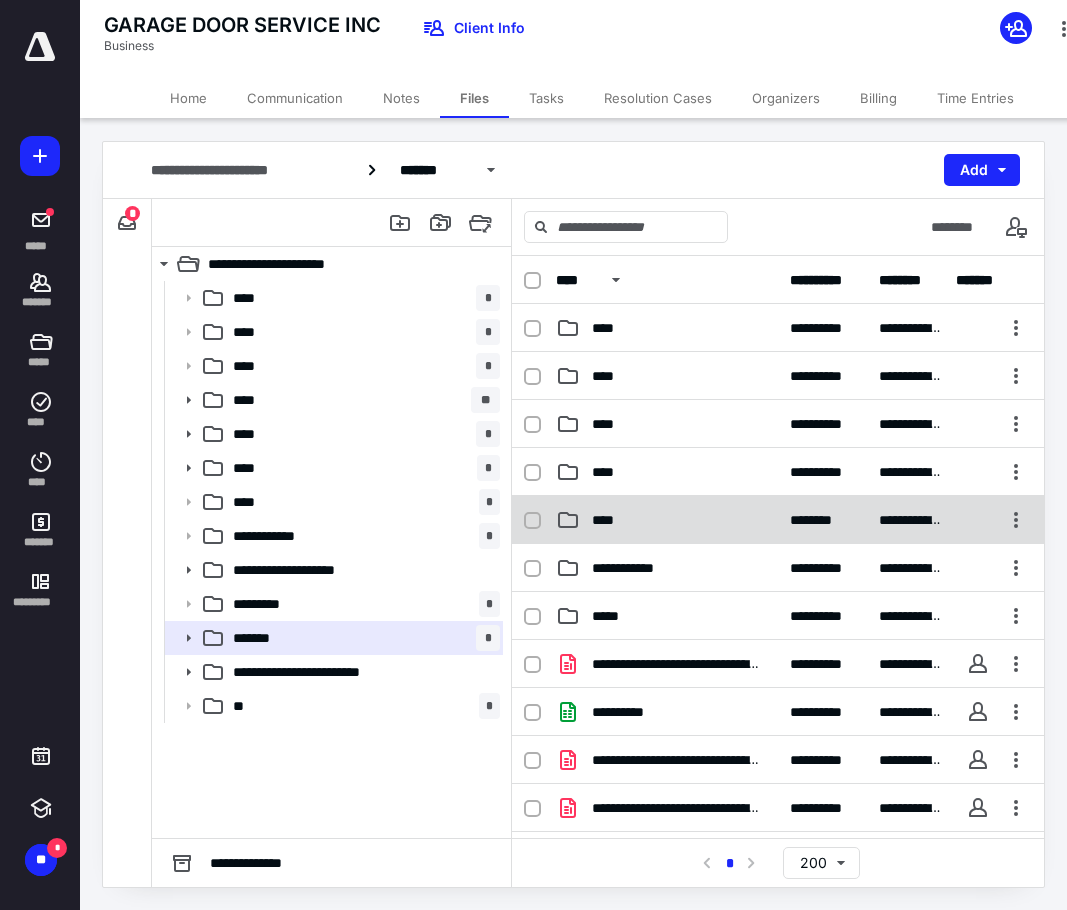 click on "**********" at bounding box center [778, 520] 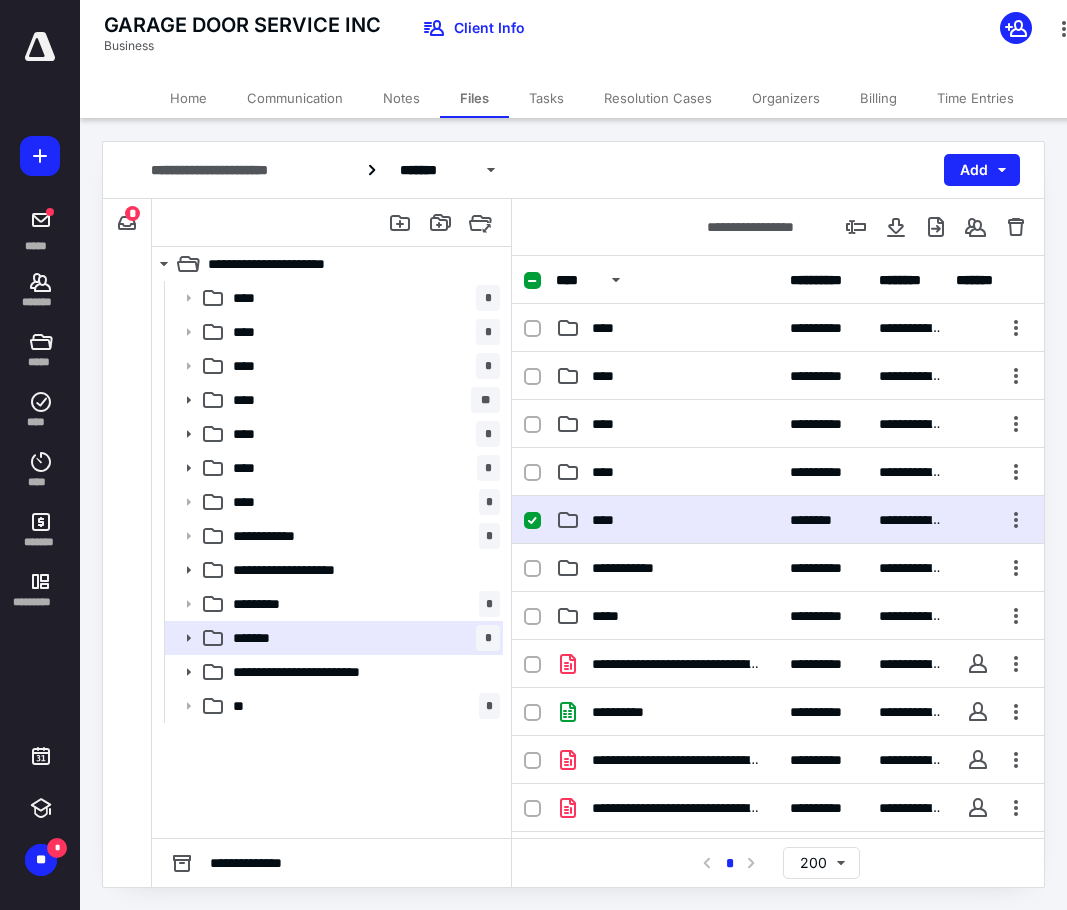 click on "**********" at bounding box center [778, 520] 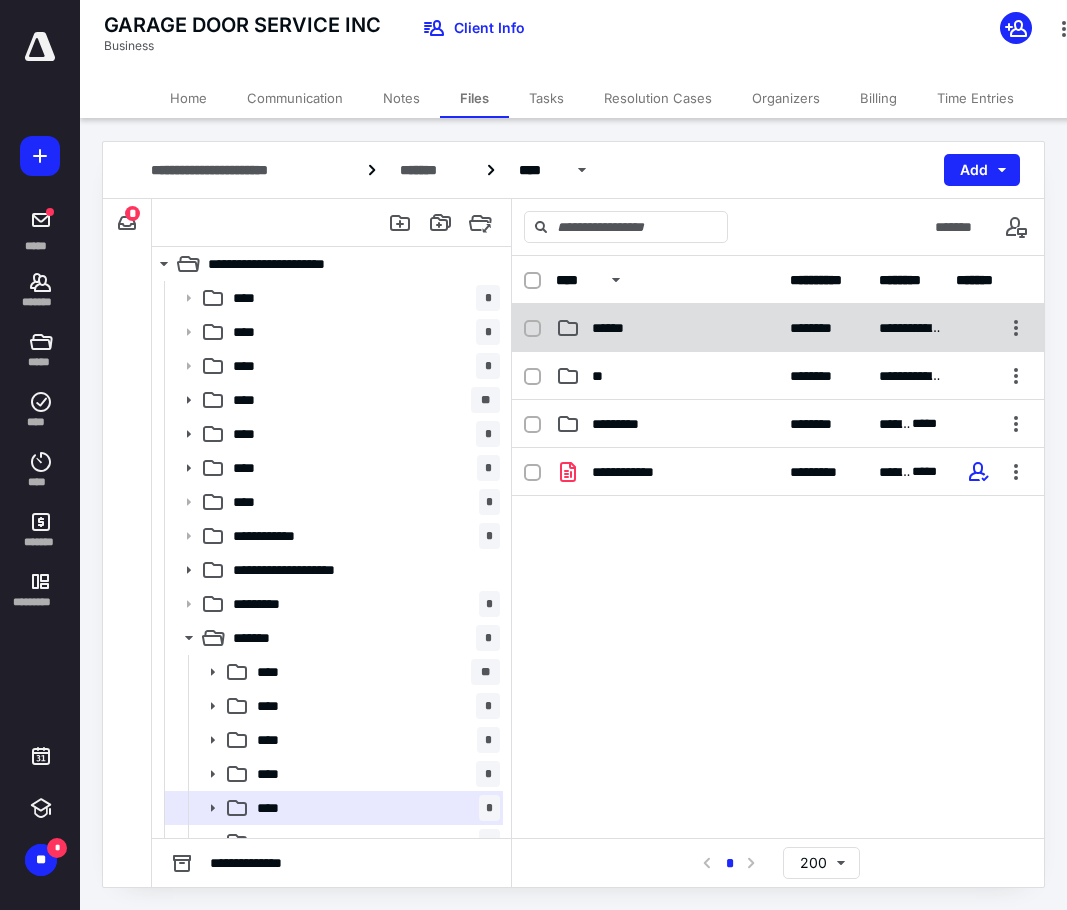 click on "**********" at bounding box center (778, 328) 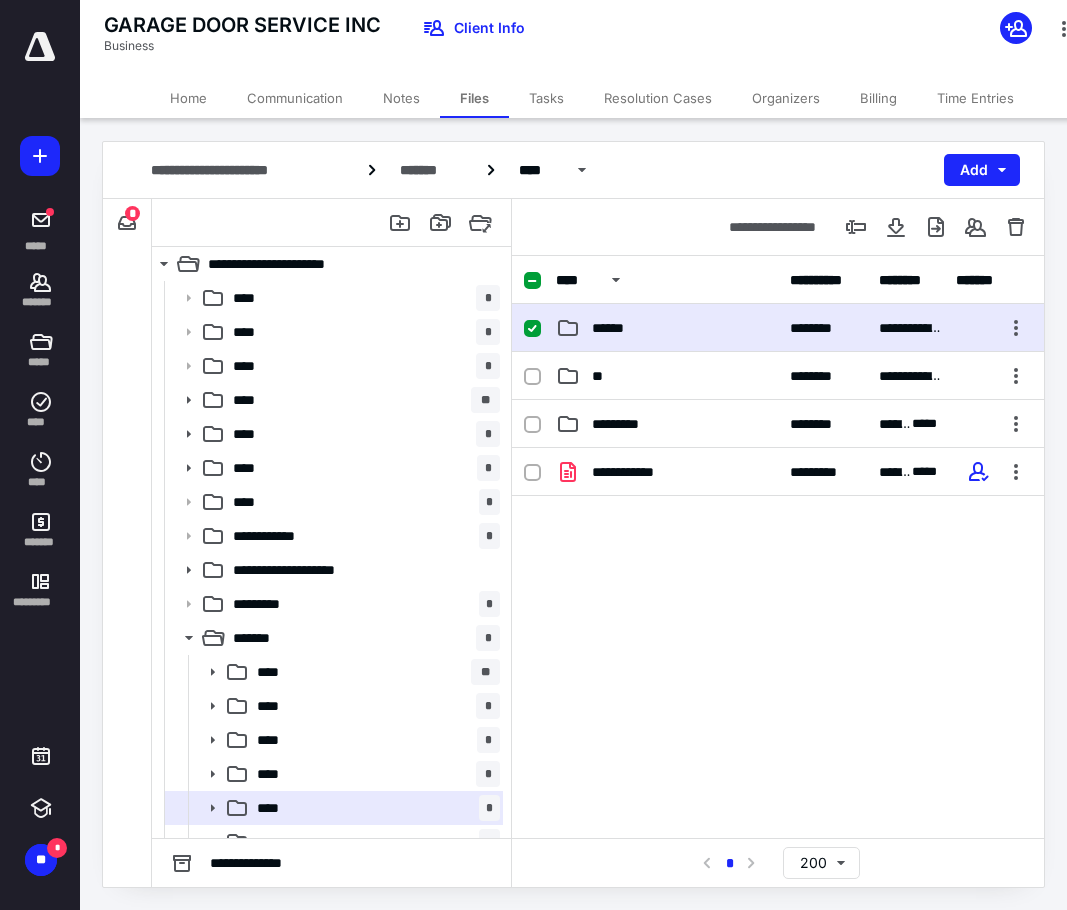 click on "**********" at bounding box center (778, 328) 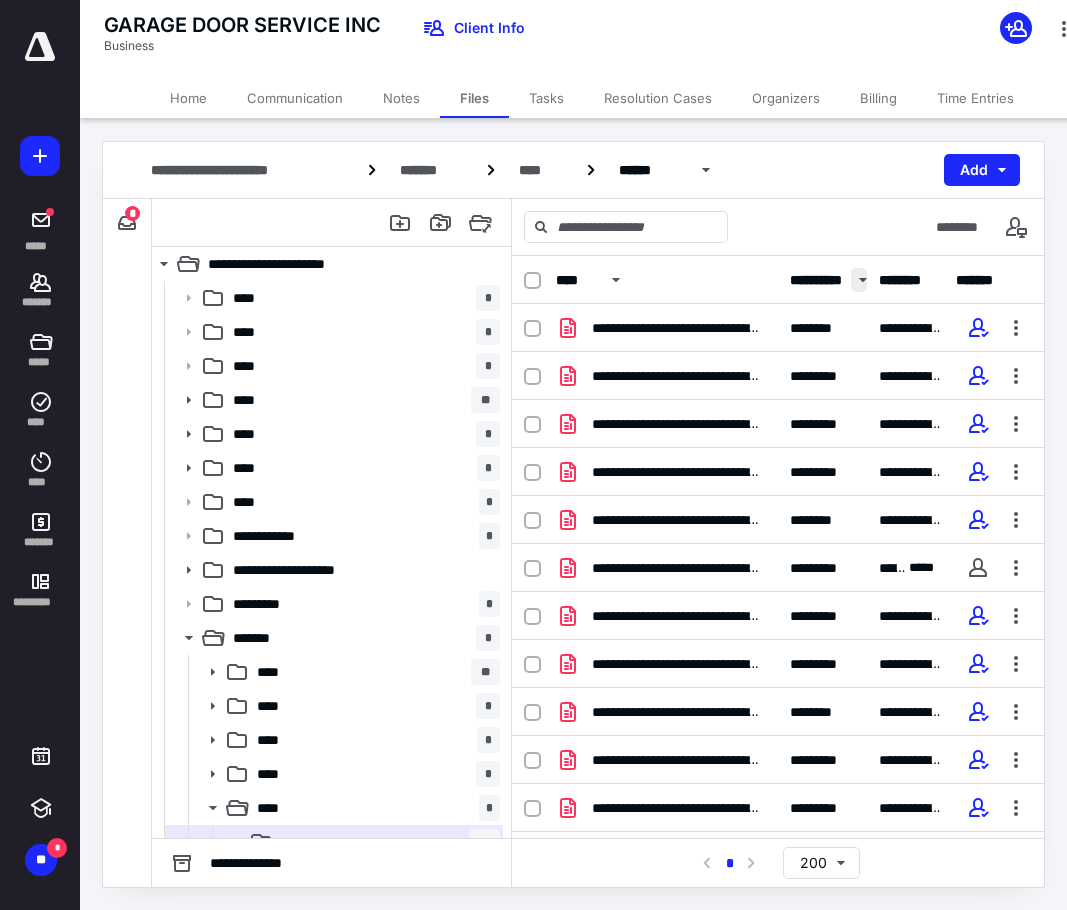 click at bounding box center (859, 280) 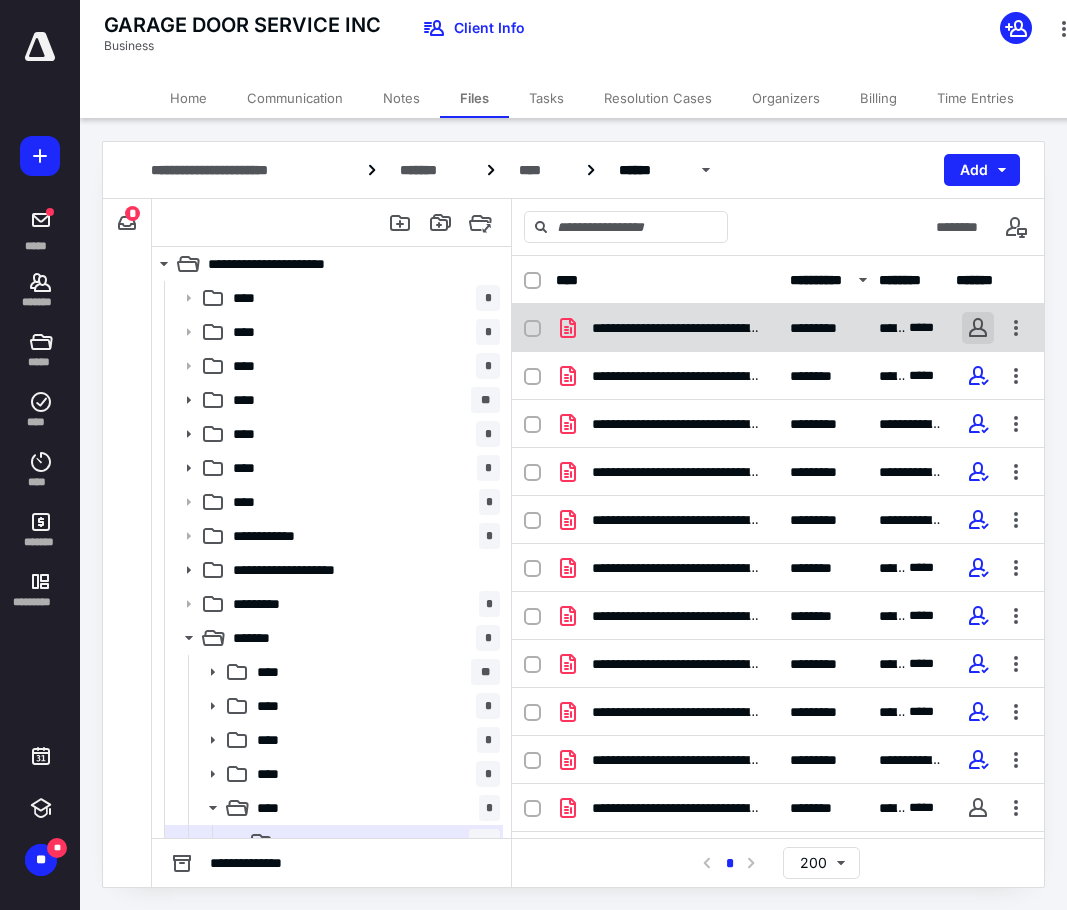 click at bounding box center [978, 328] 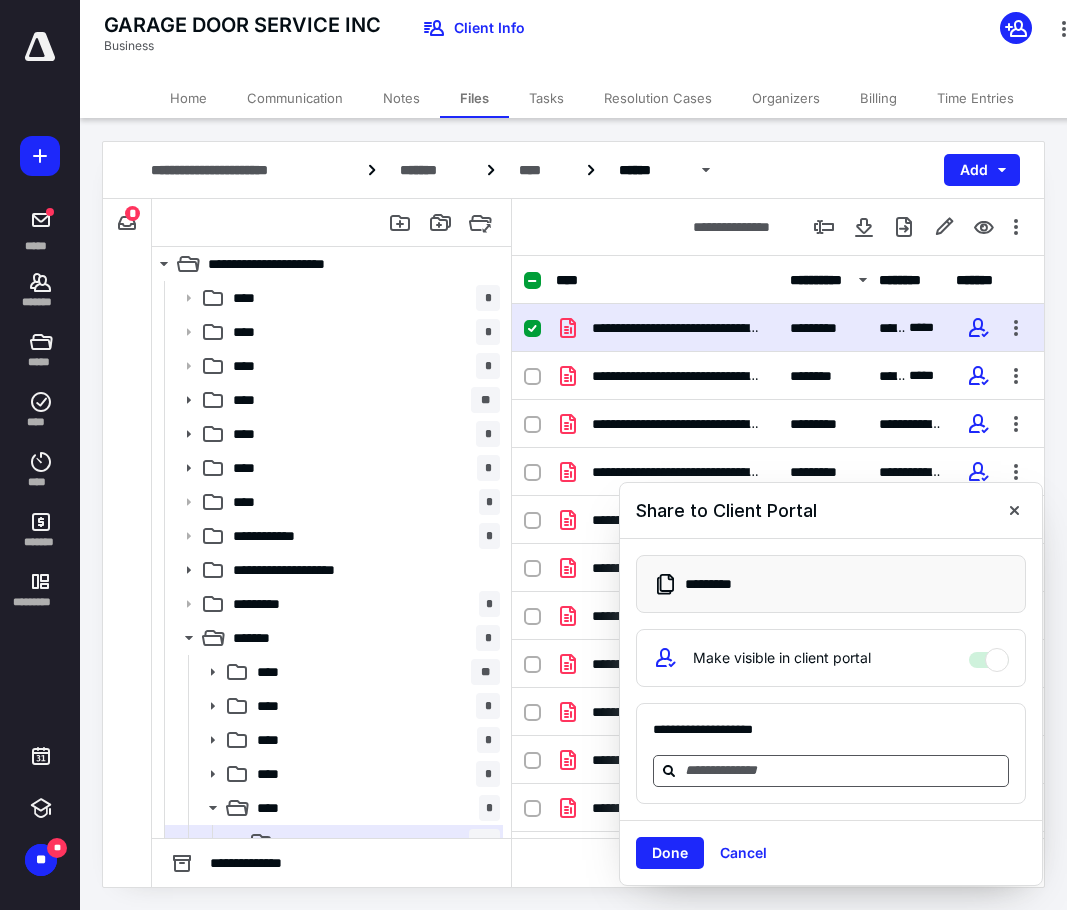 click at bounding box center [843, 770] 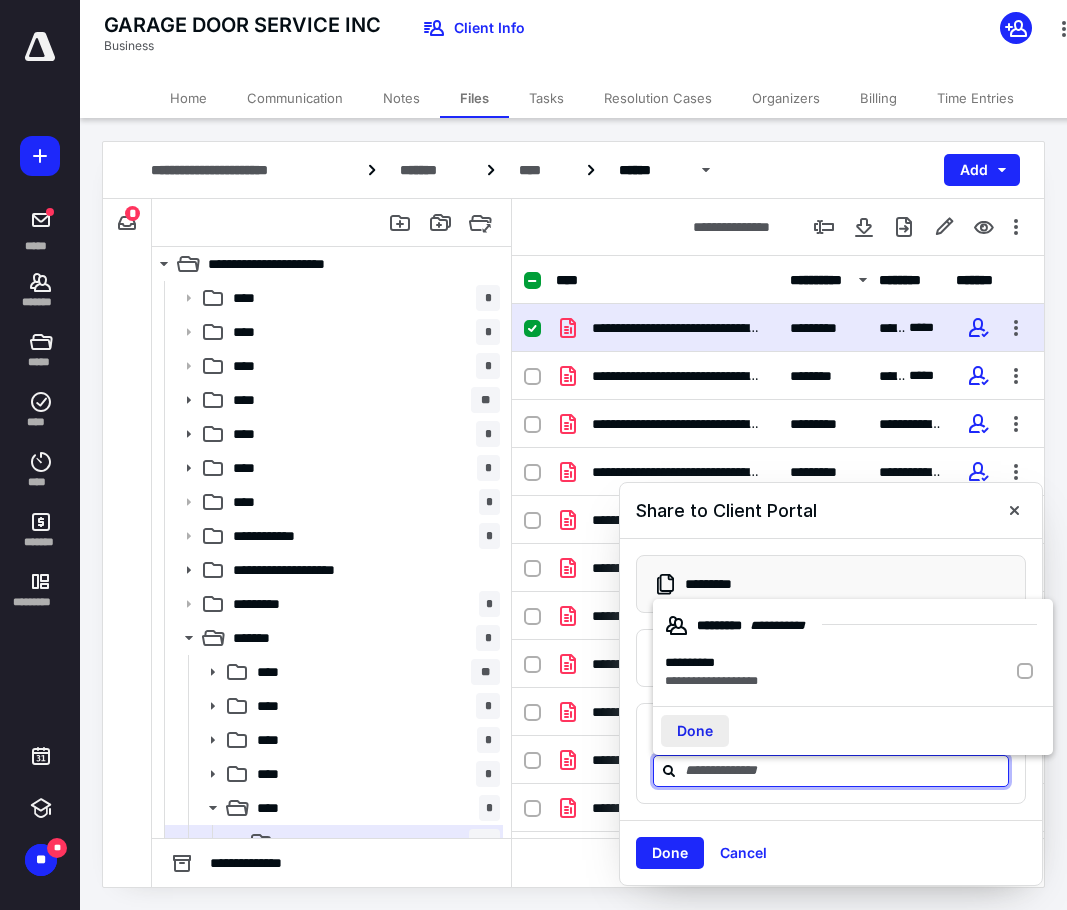 drag, startPoint x: 688, startPoint y: 661, endPoint x: 688, endPoint y: 719, distance: 58 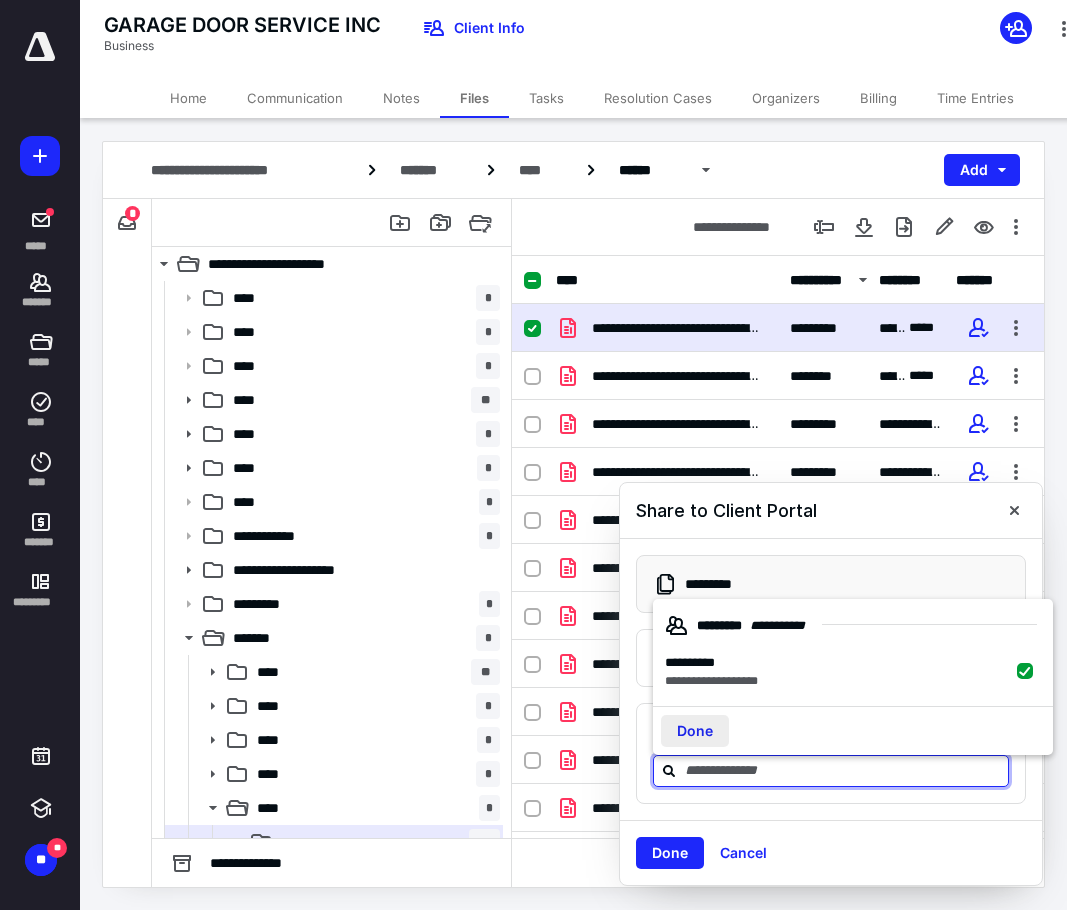 checkbox on "true" 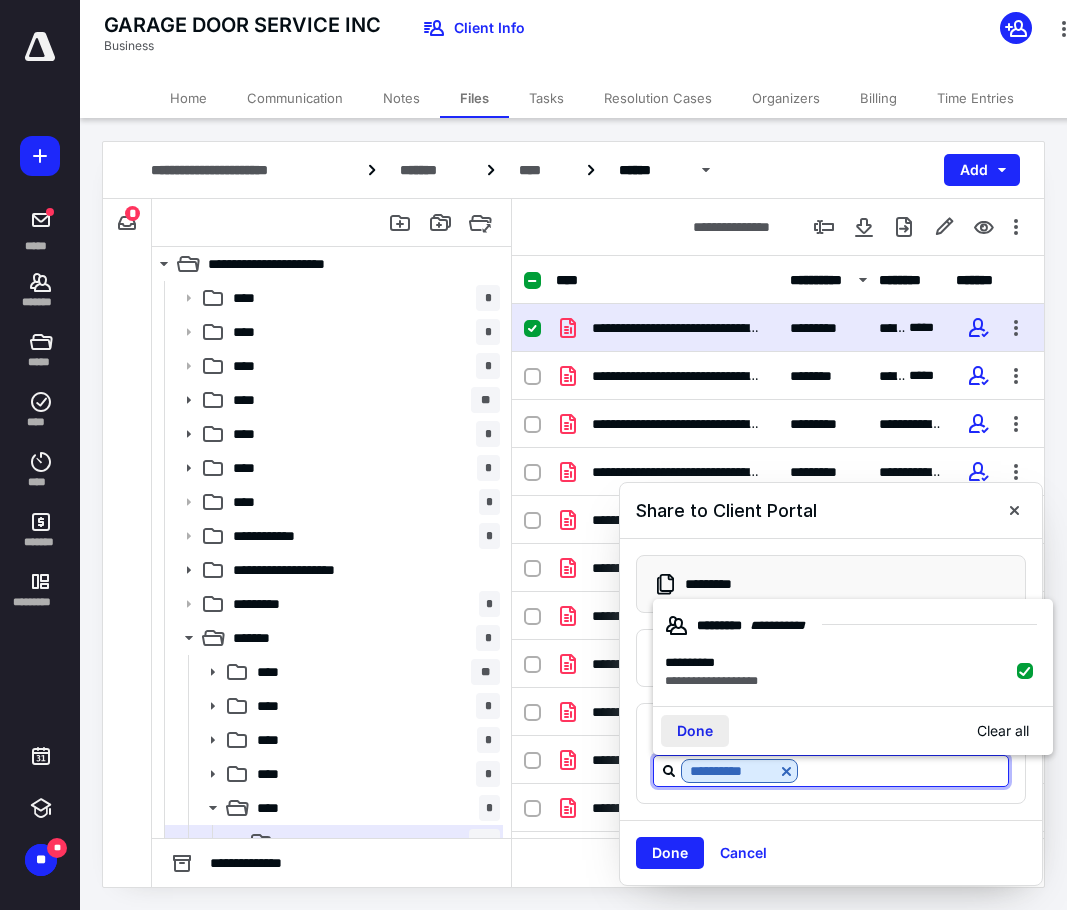 drag, startPoint x: 687, startPoint y: 722, endPoint x: 665, endPoint y: 825, distance: 105.32331 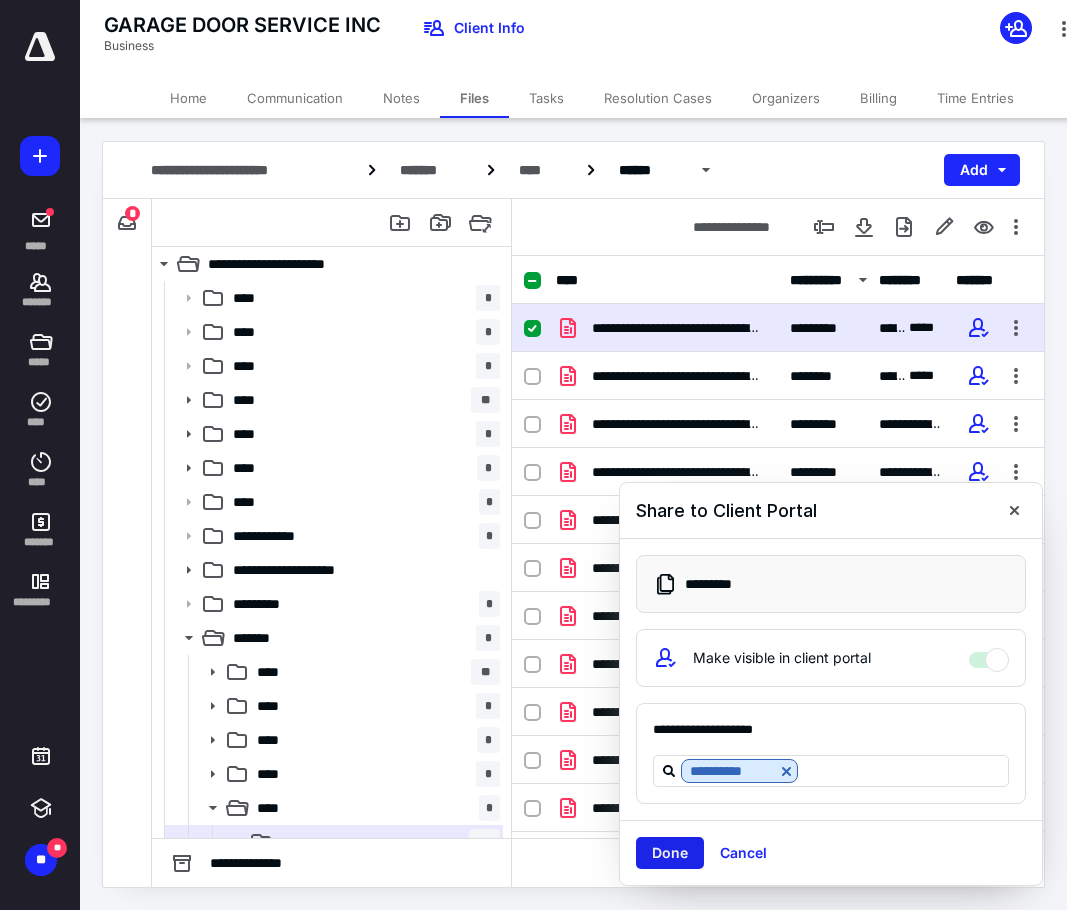 click on "Done" at bounding box center (670, 853) 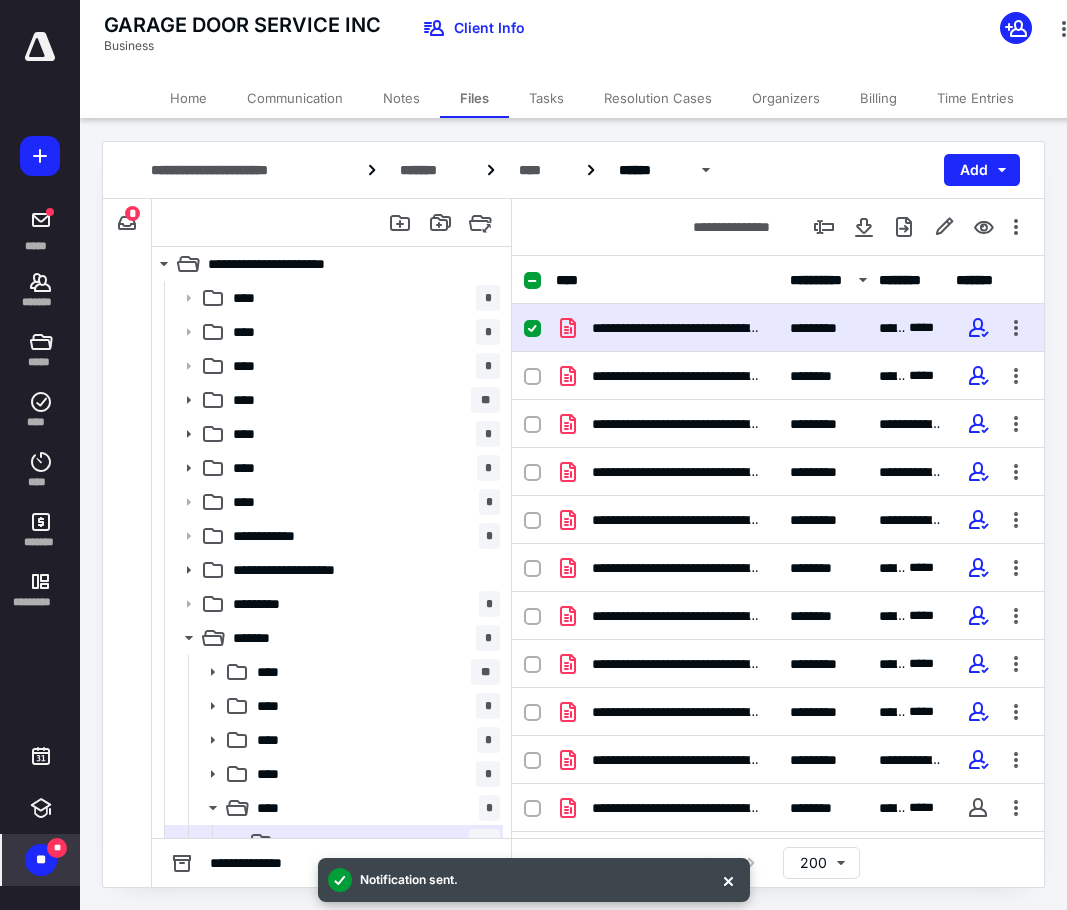 click on "**" at bounding box center [41, 860] 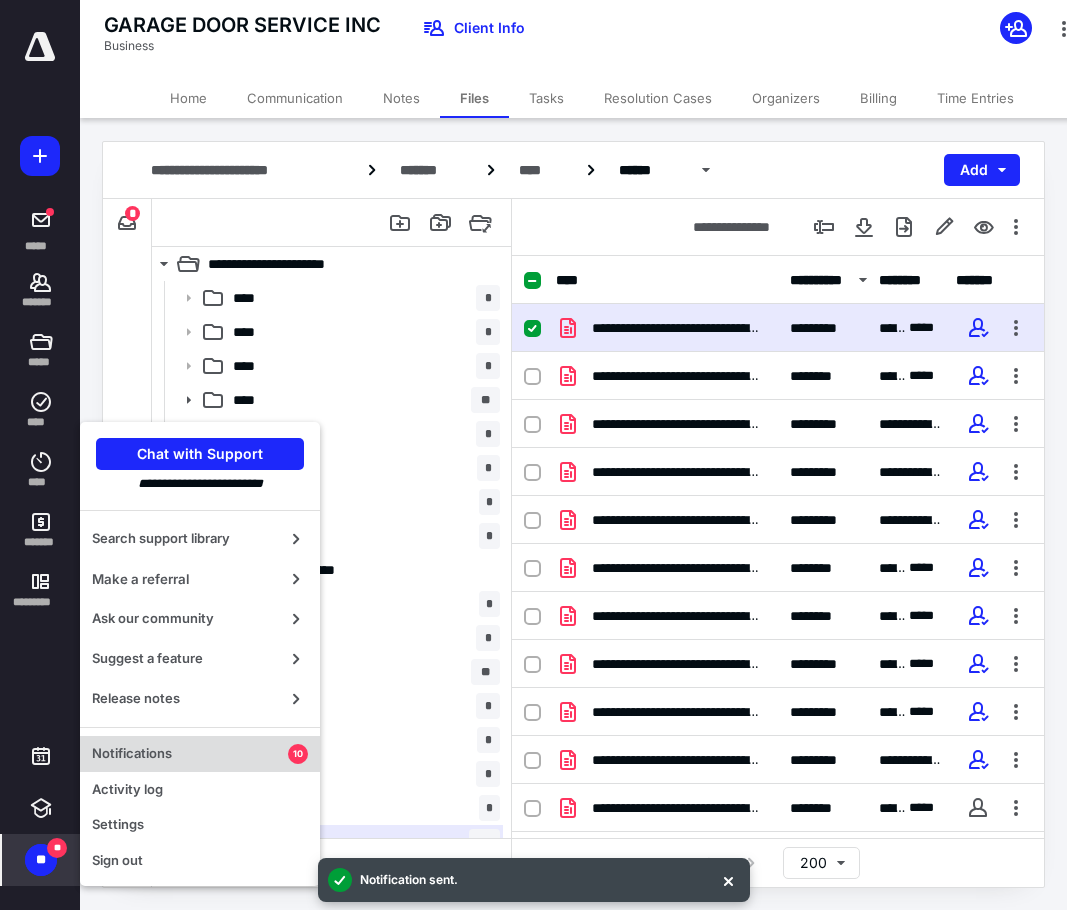 click on "Notifications 10" at bounding box center [200, 754] 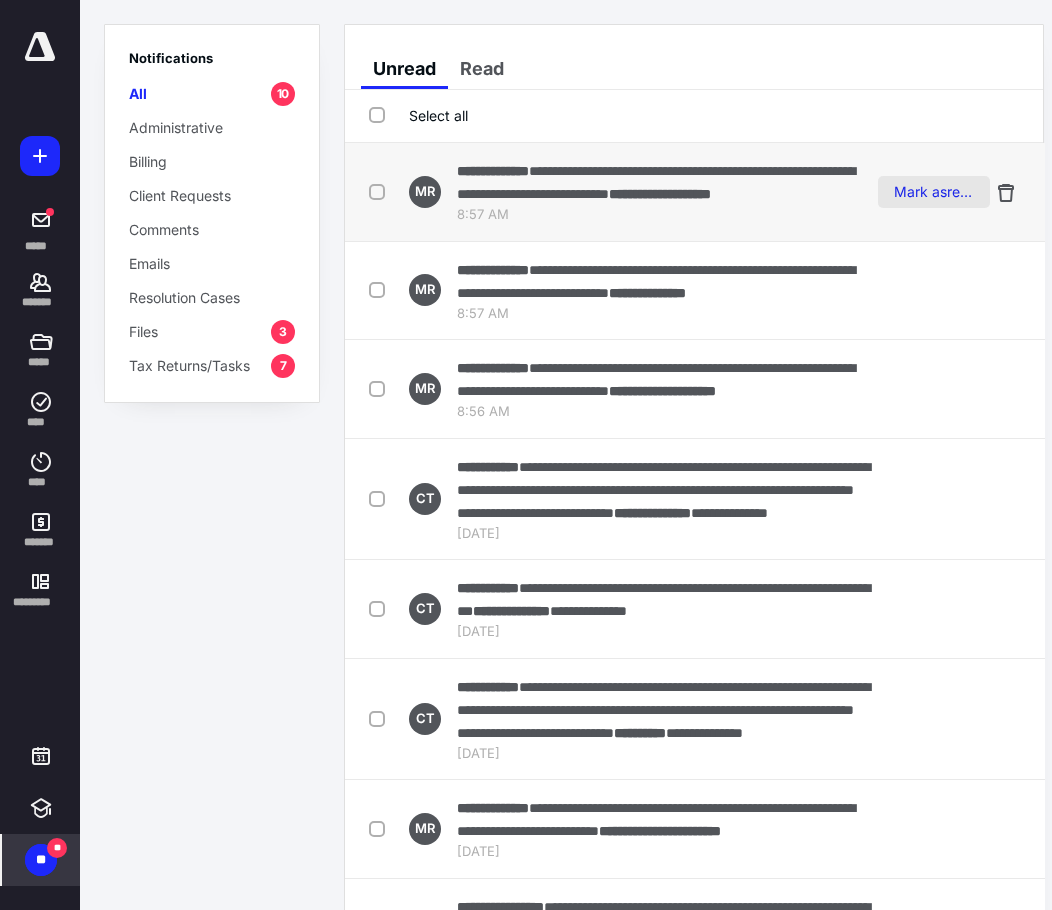 click on "Mark as  read" at bounding box center [934, 192] 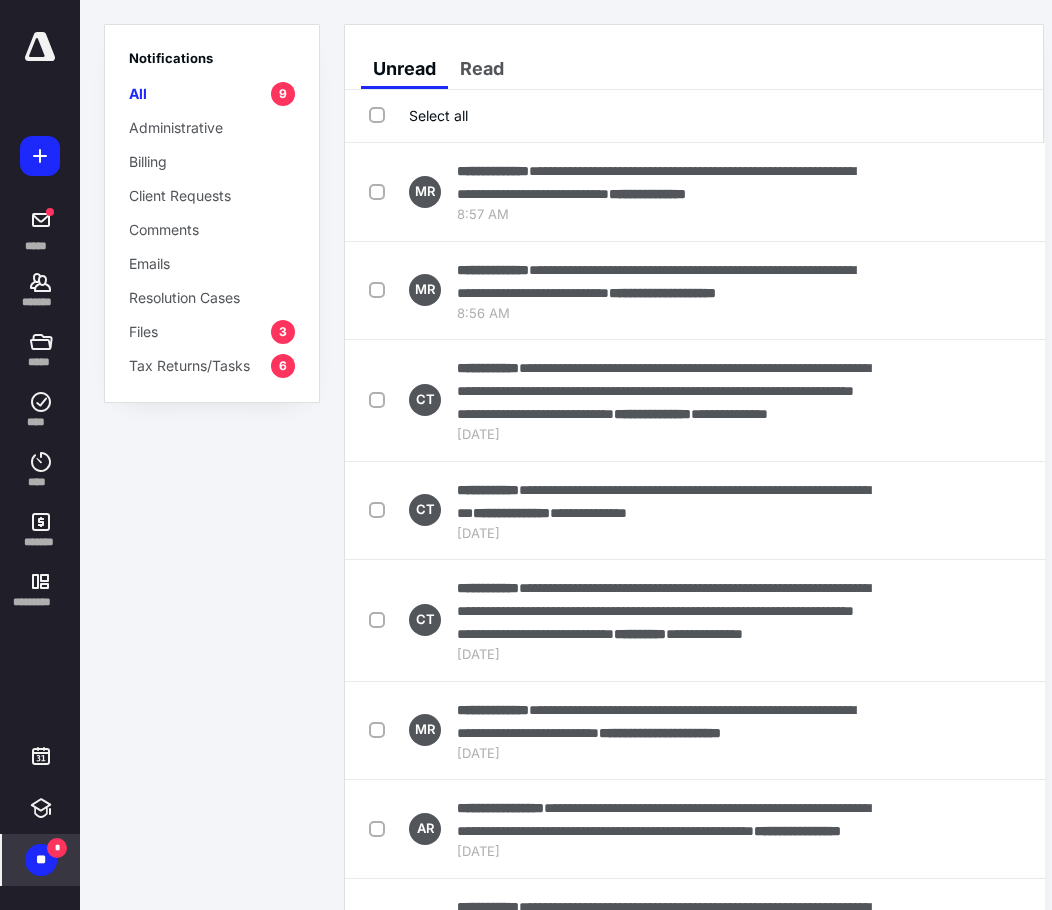 click on "Mark as  read" at bounding box center [934, 192] 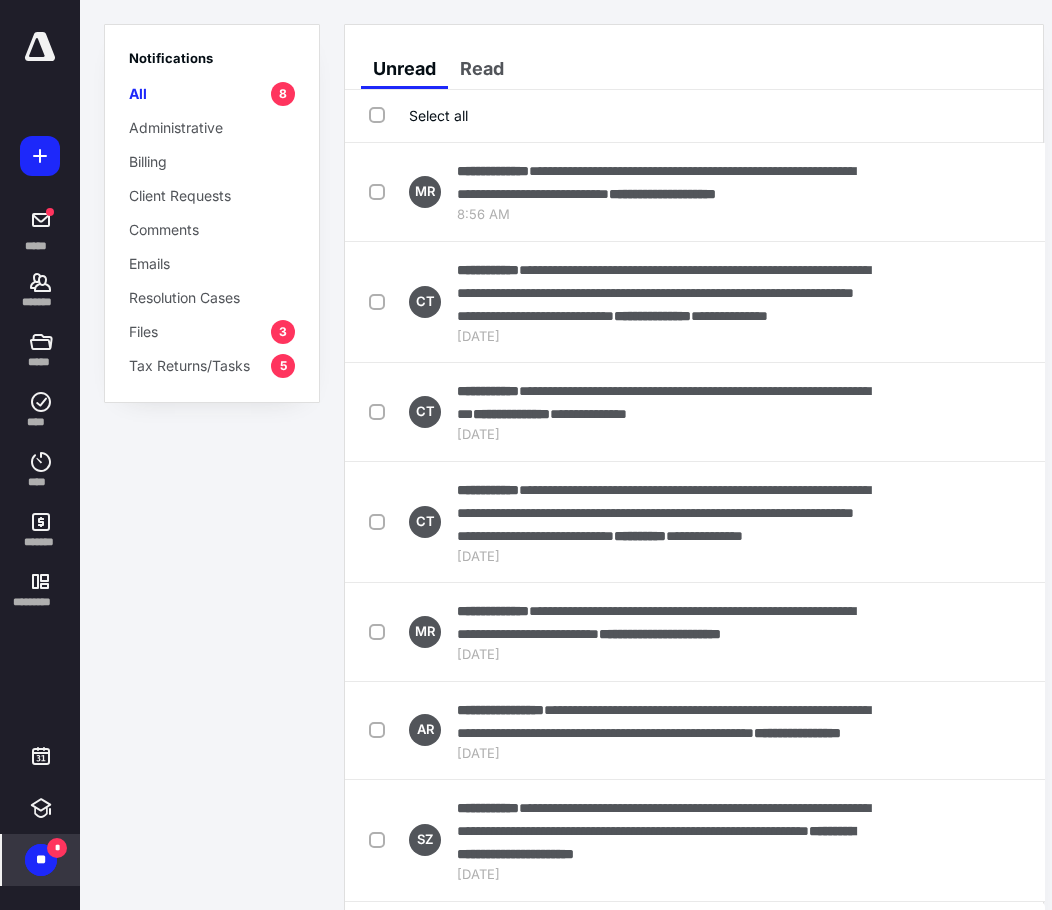 click on "Mark as  read" at bounding box center (934, 192) 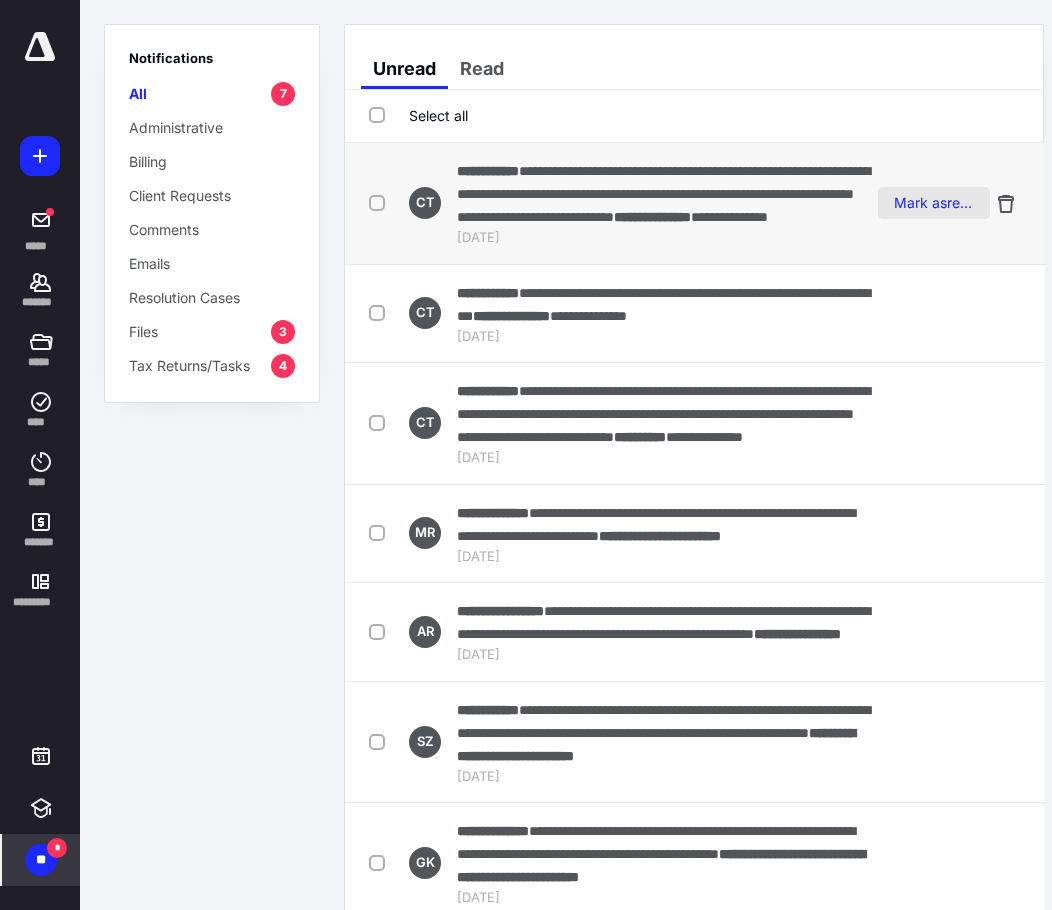 click on "Mark as  read" at bounding box center [934, 203] 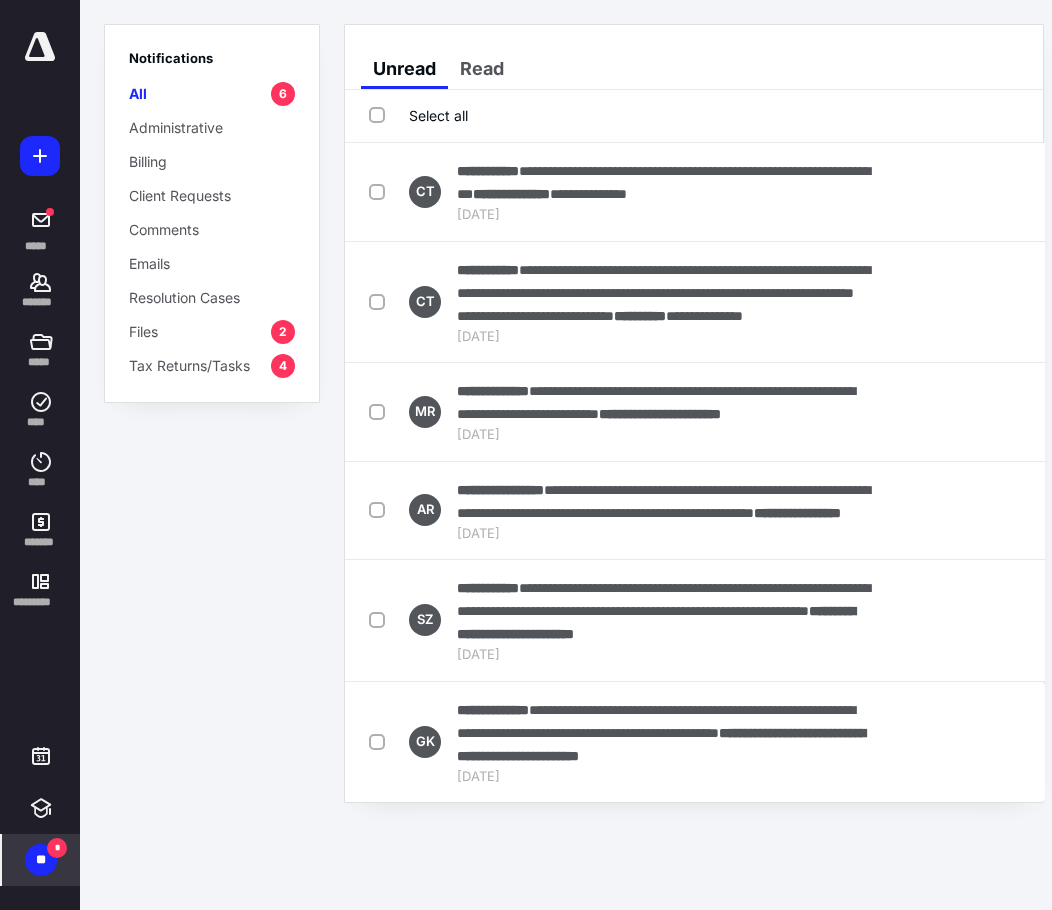 click on "**********" at bounding box center (695, 192) 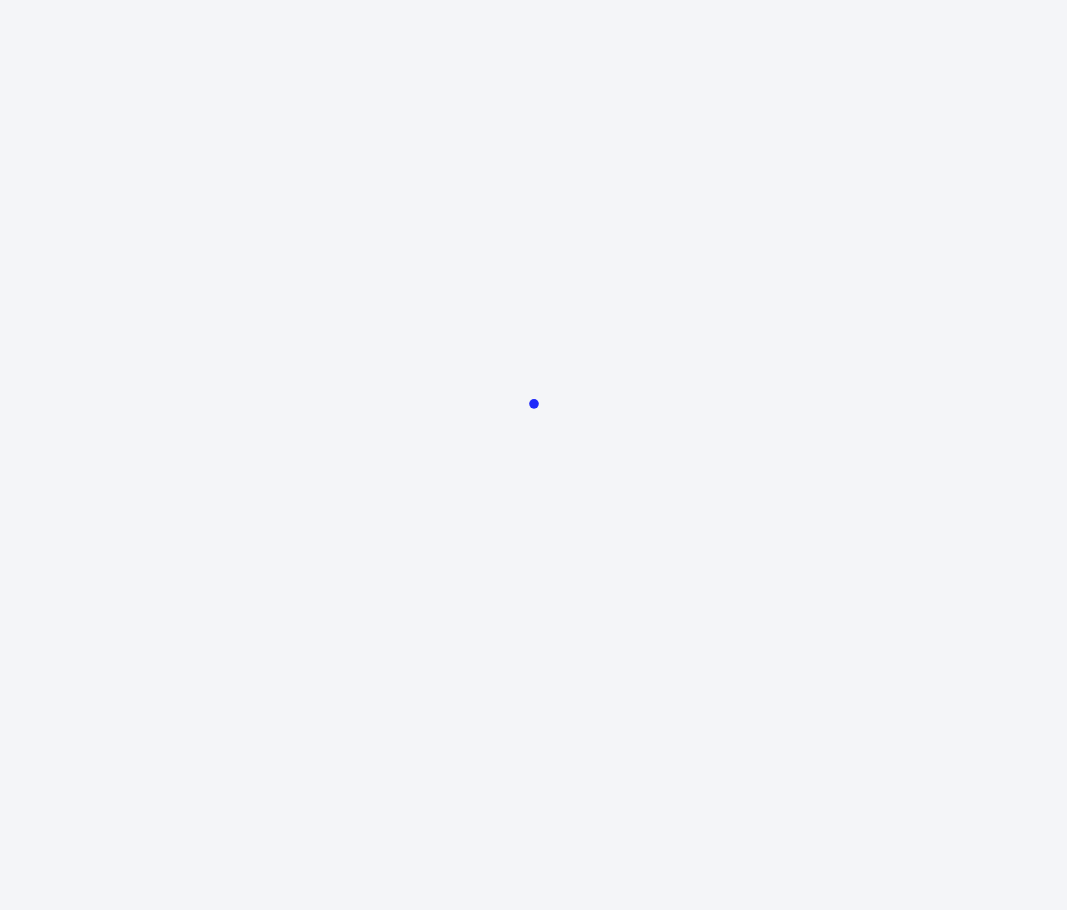 scroll, scrollTop: 0, scrollLeft: 0, axis: both 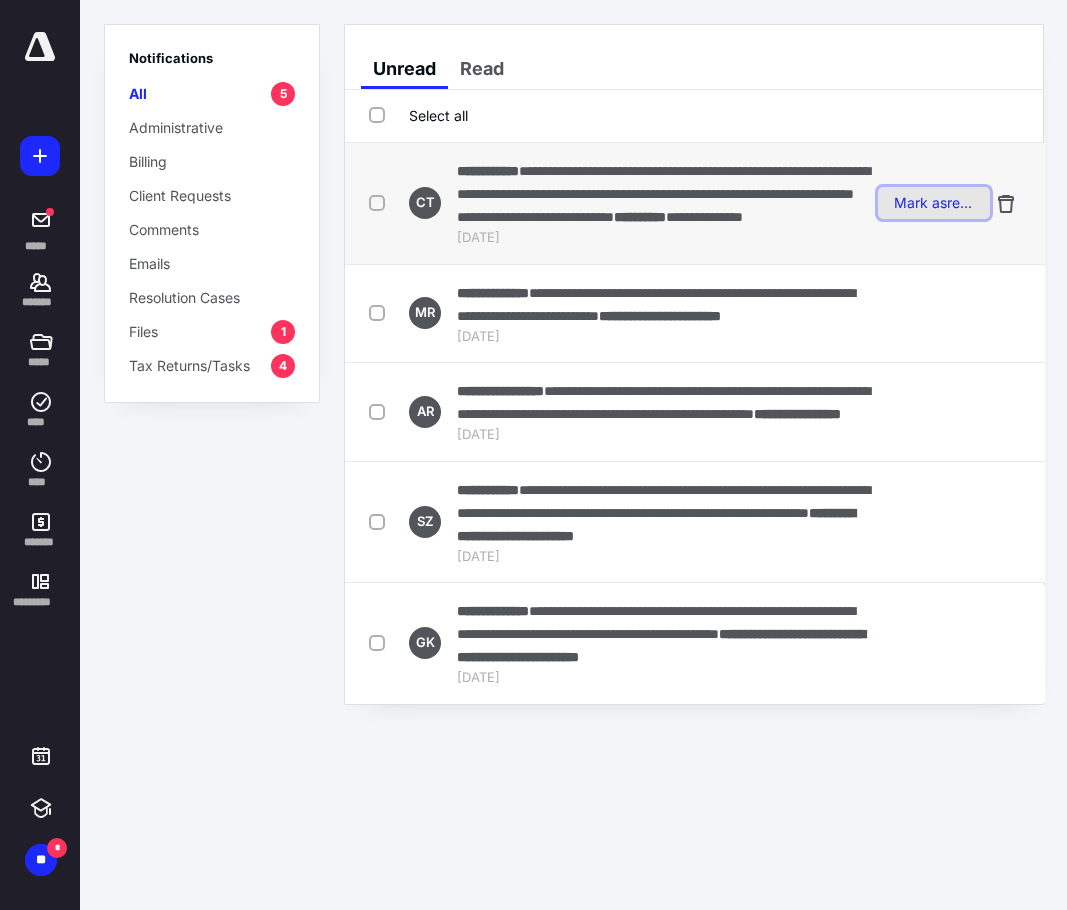 click on "Mark as  read" at bounding box center (934, 203) 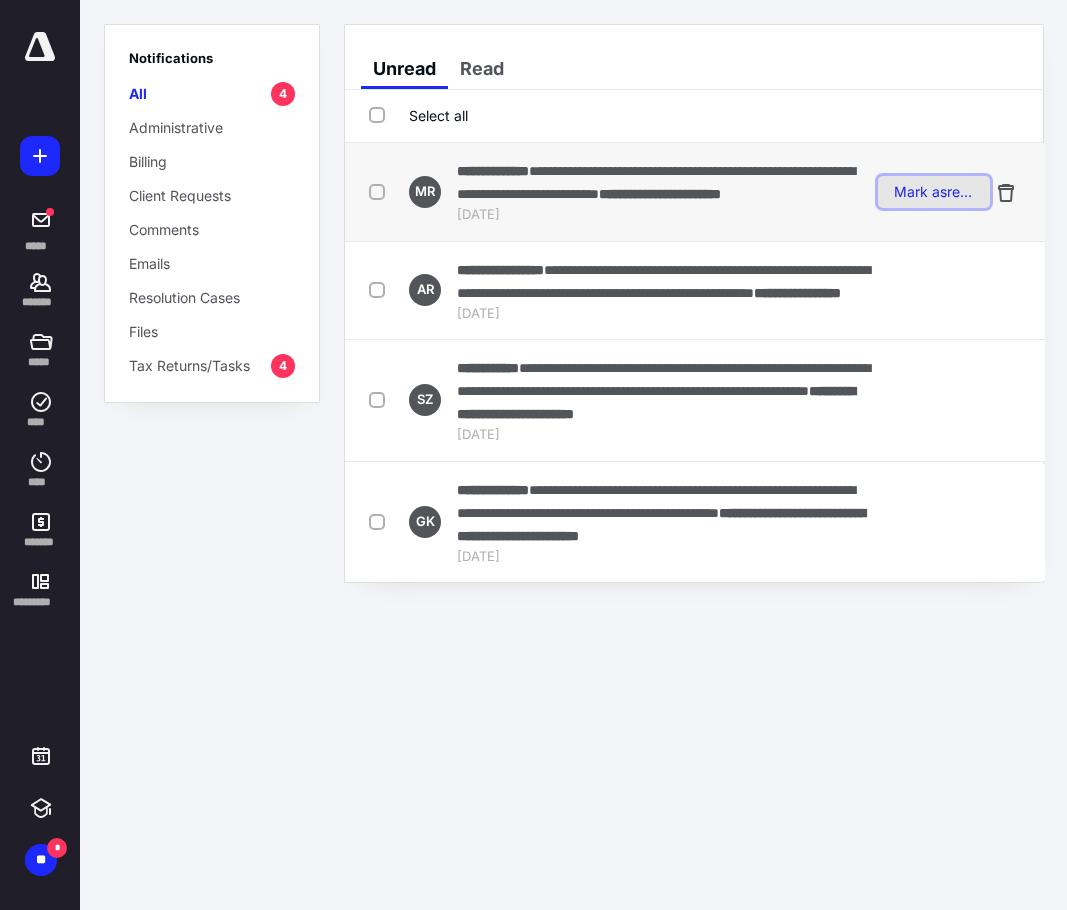 click on "Mark as  read" at bounding box center [934, 192] 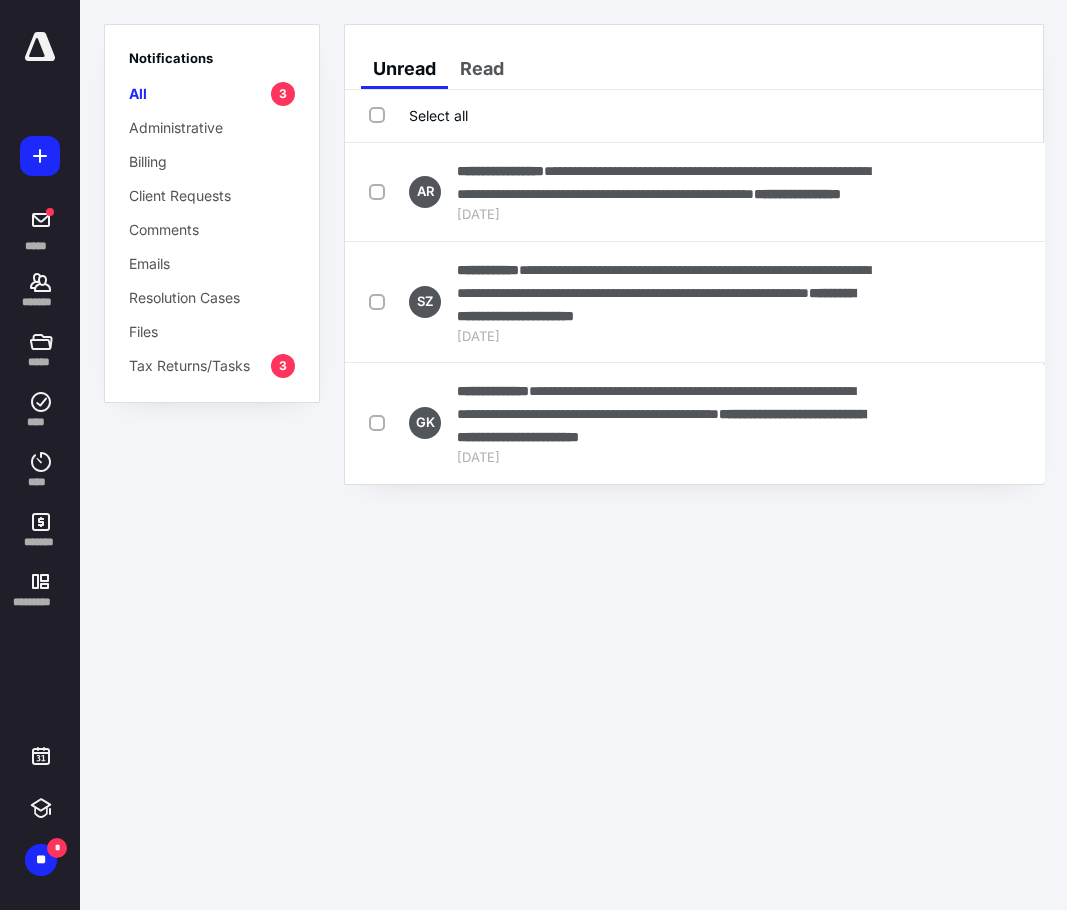 click at bounding box center (40, 47) 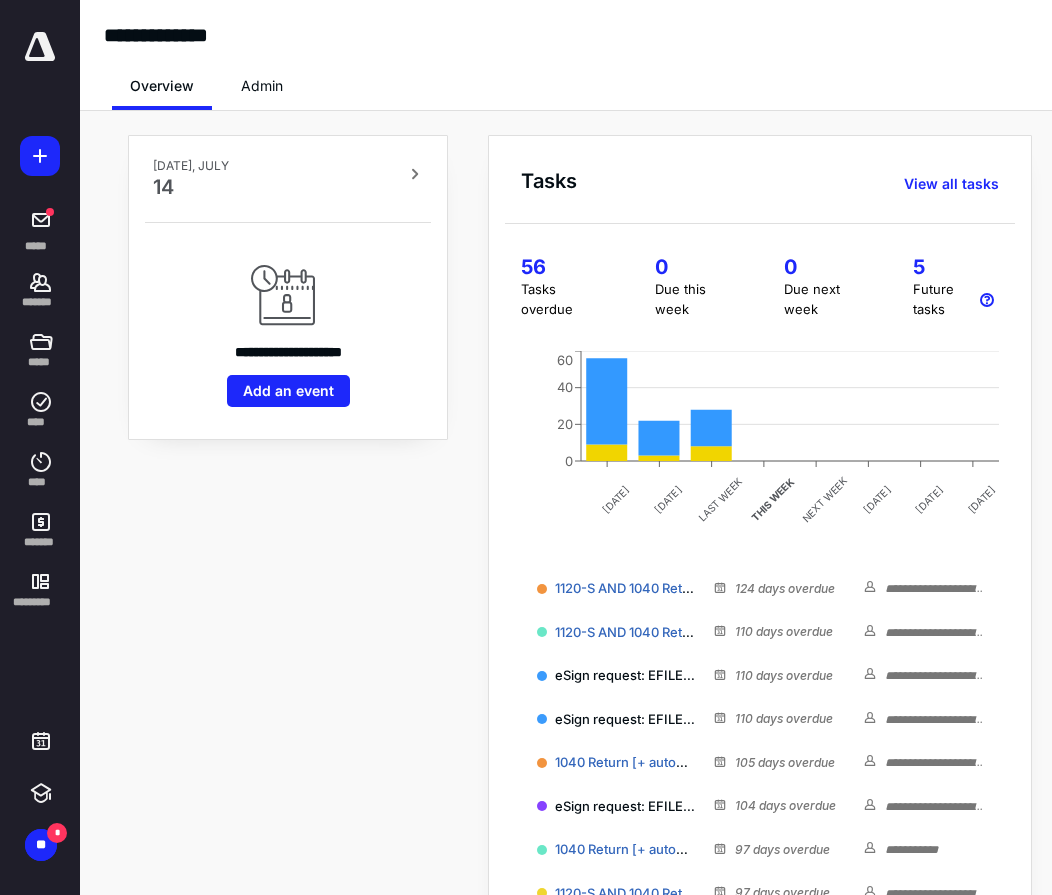 click on "Overview Admin" at bounding box center (580, 80) 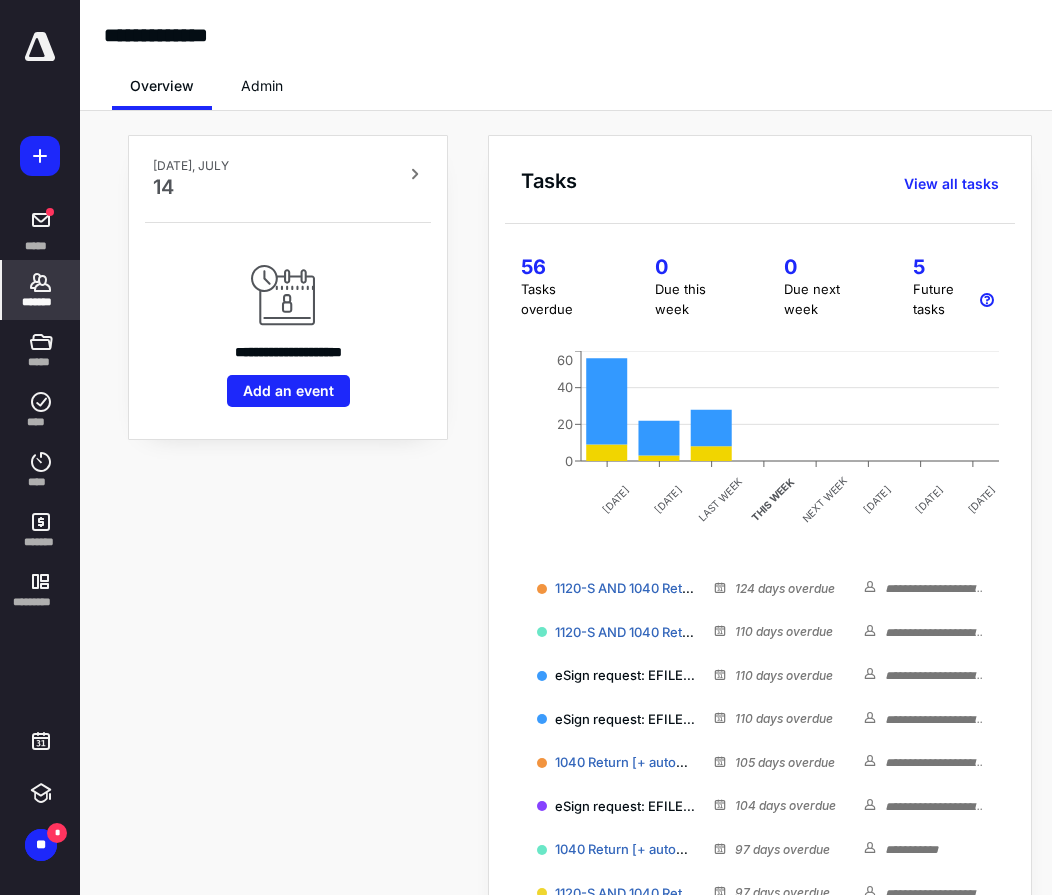 click on "*******" at bounding box center (41, 290) 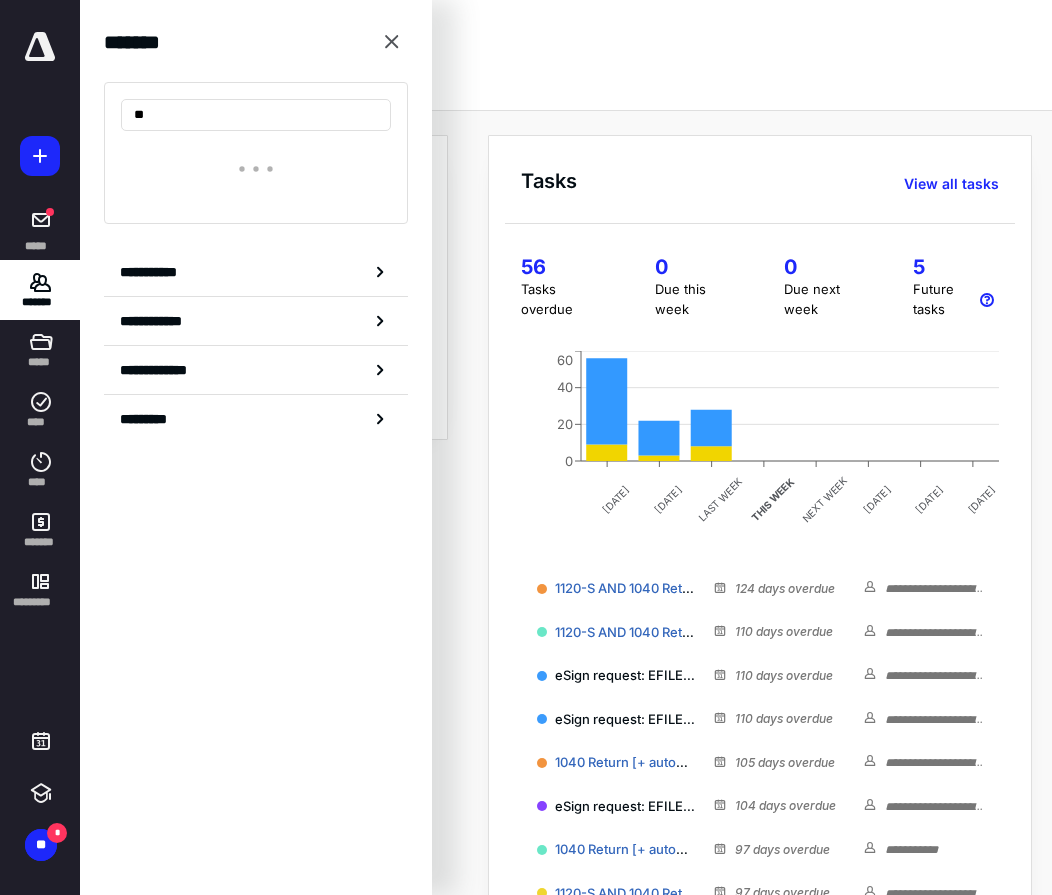 type on "***" 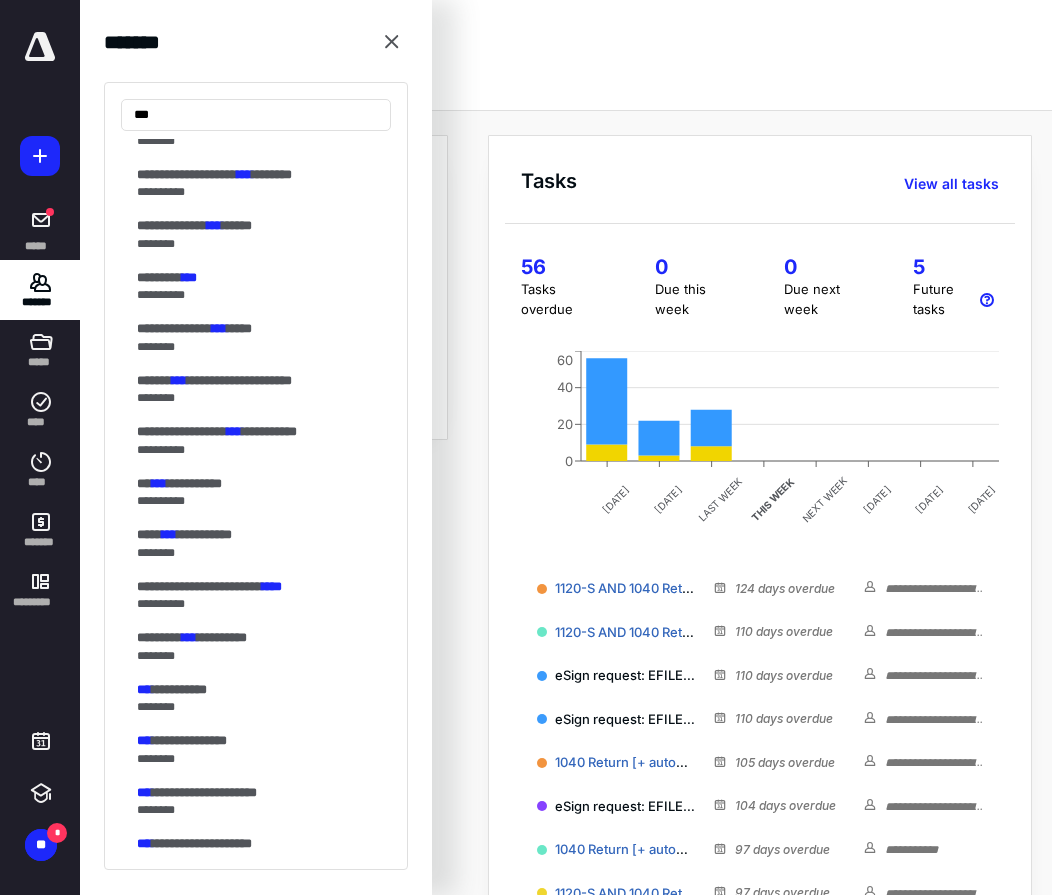 scroll, scrollTop: 0, scrollLeft: 0, axis: both 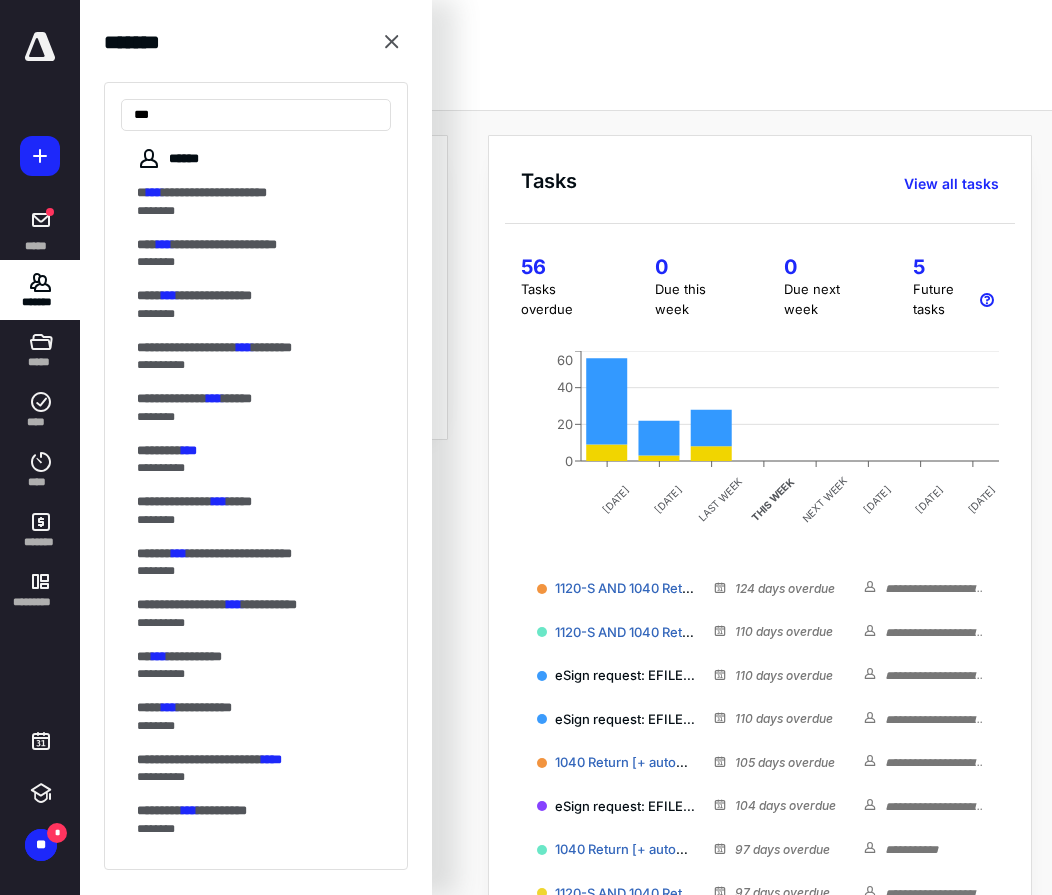 drag, startPoint x: 19, startPoint y: 112, endPoint x: -114, endPoint y: 116, distance: 133.06013 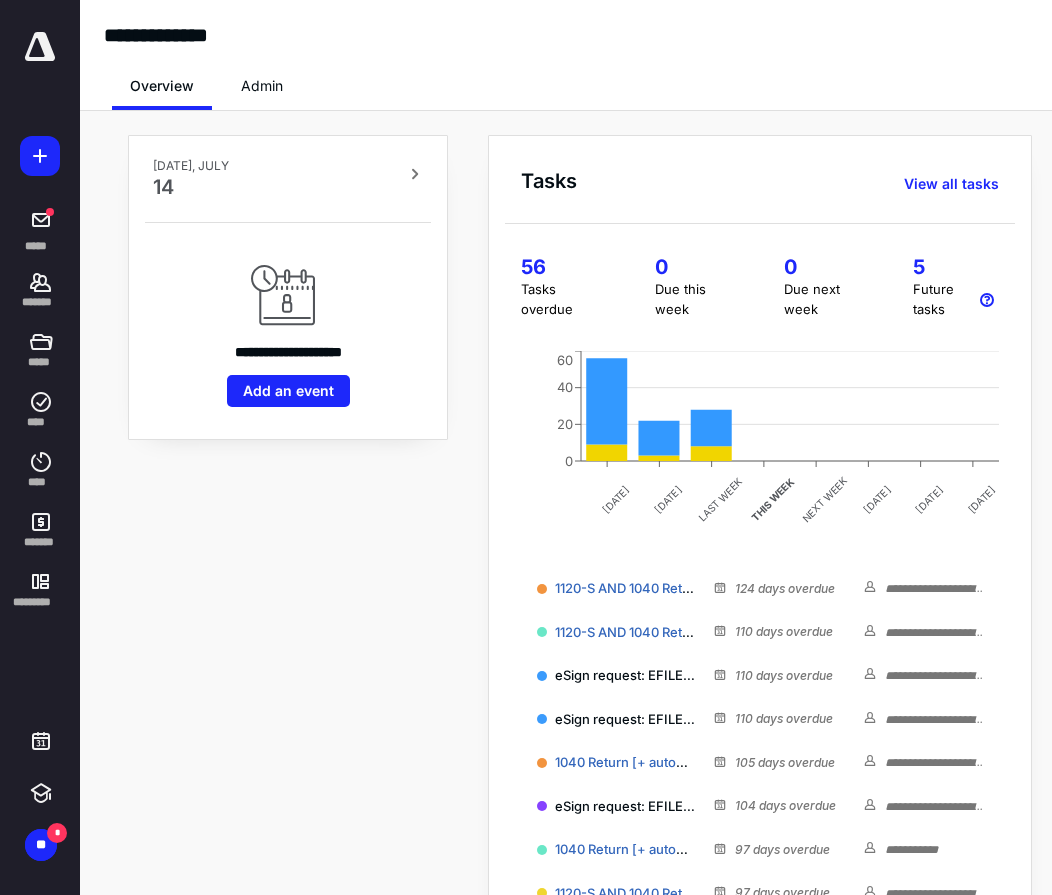 scroll, scrollTop: 188, scrollLeft: 0, axis: vertical 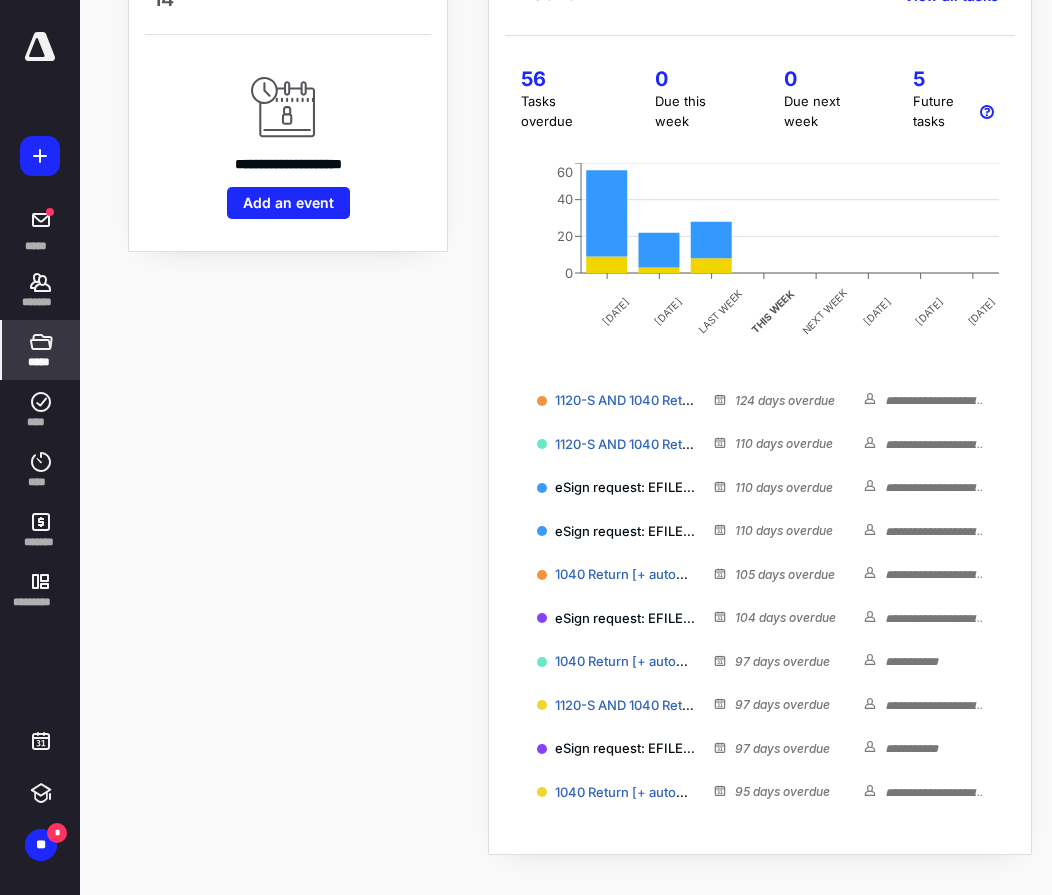 click 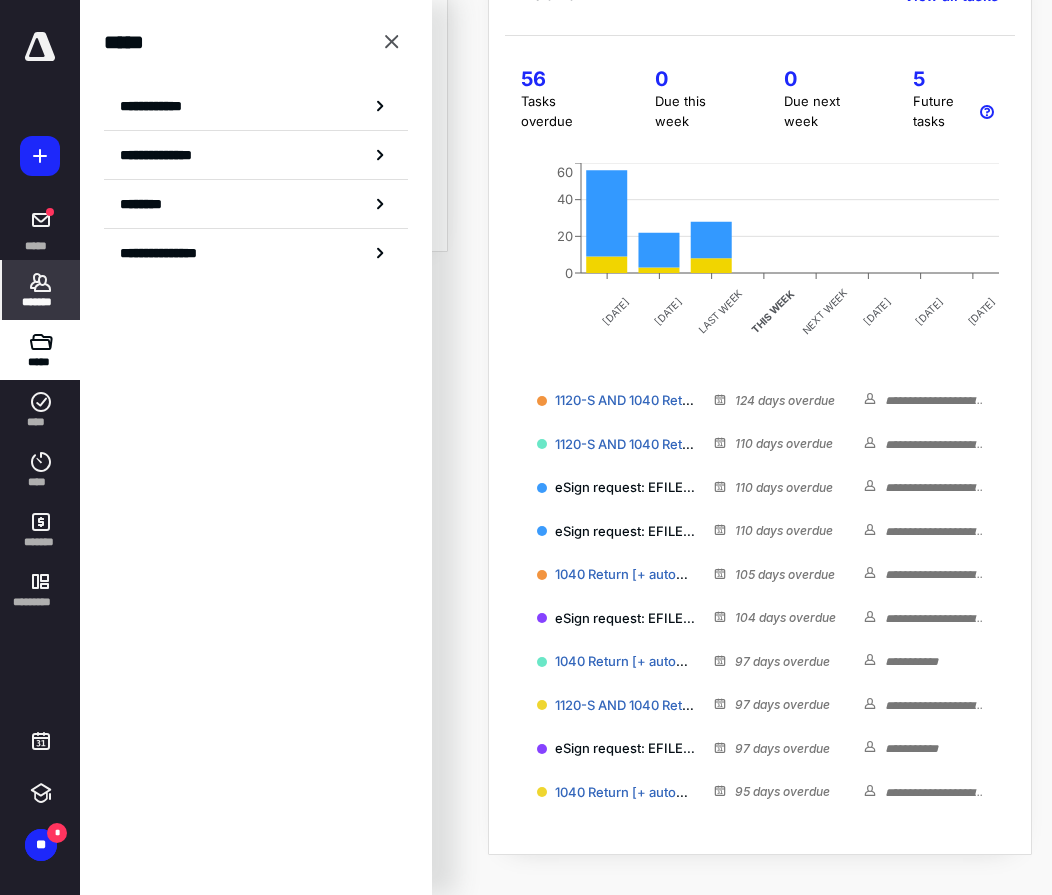 click 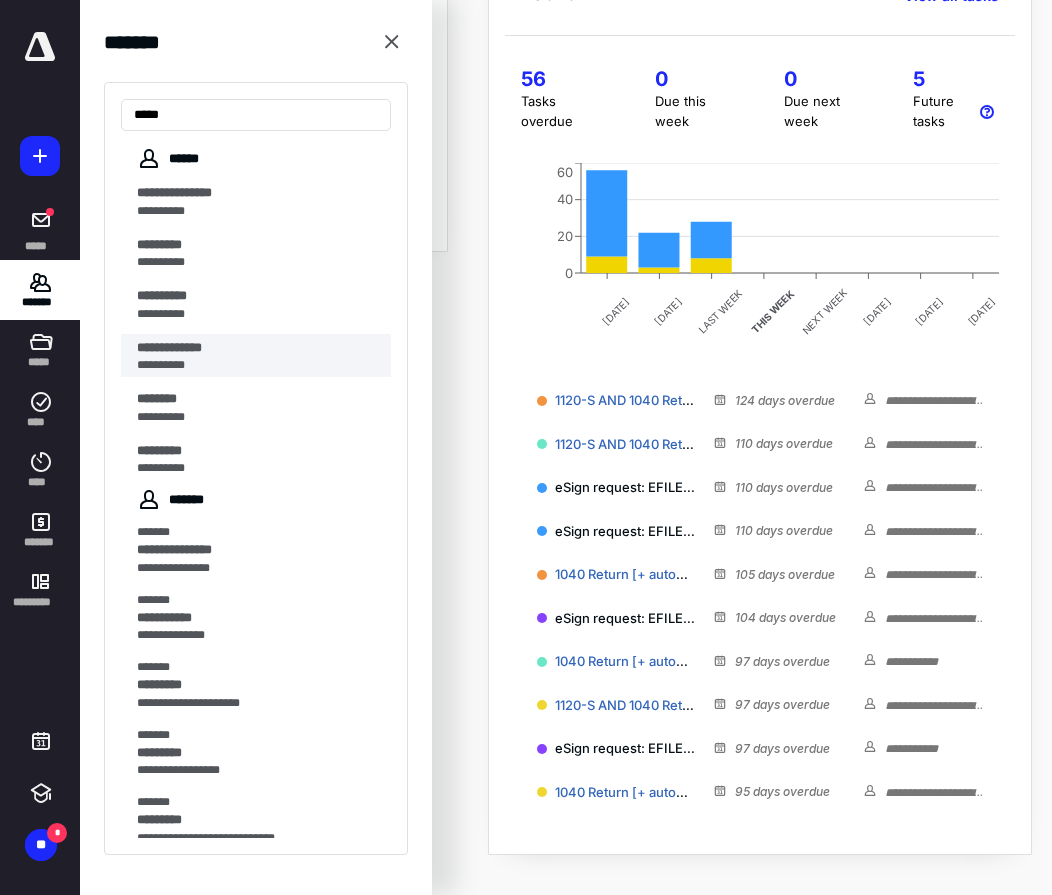 type on "****" 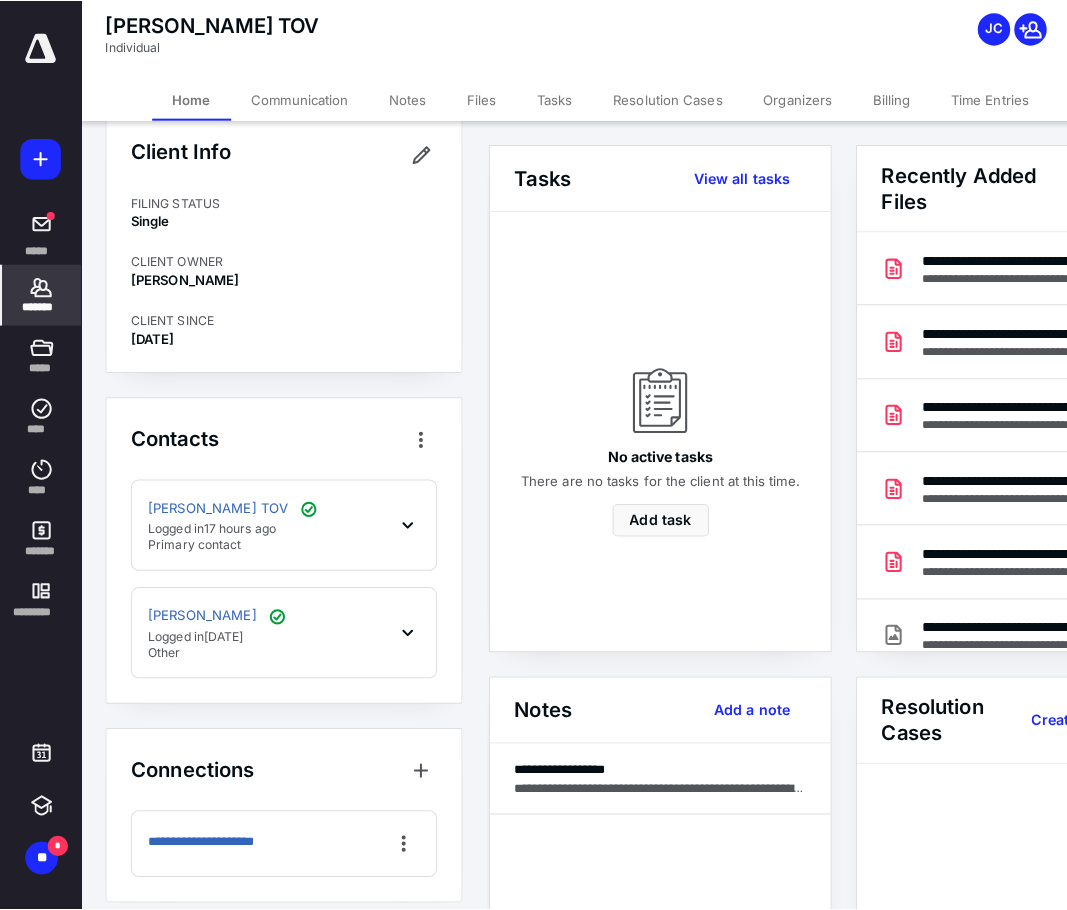 scroll, scrollTop: 49, scrollLeft: 0, axis: vertical 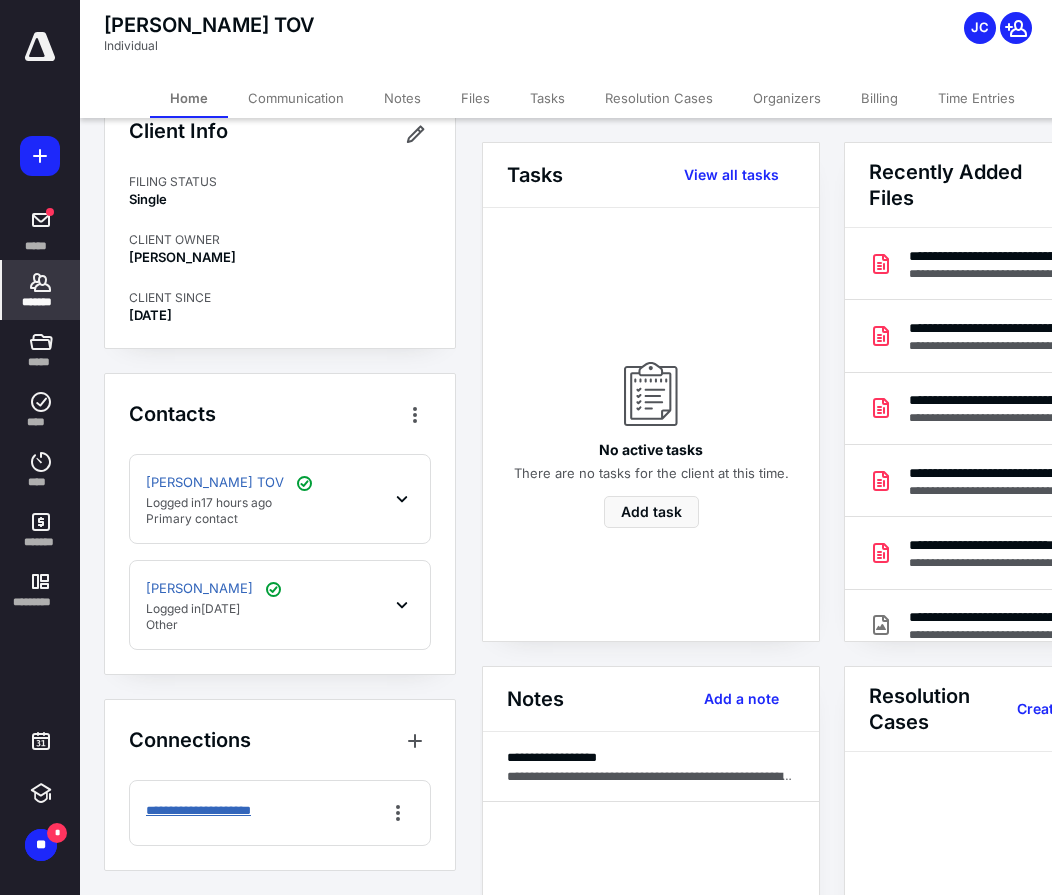 click on "**********" at bounding box center [228, 811] 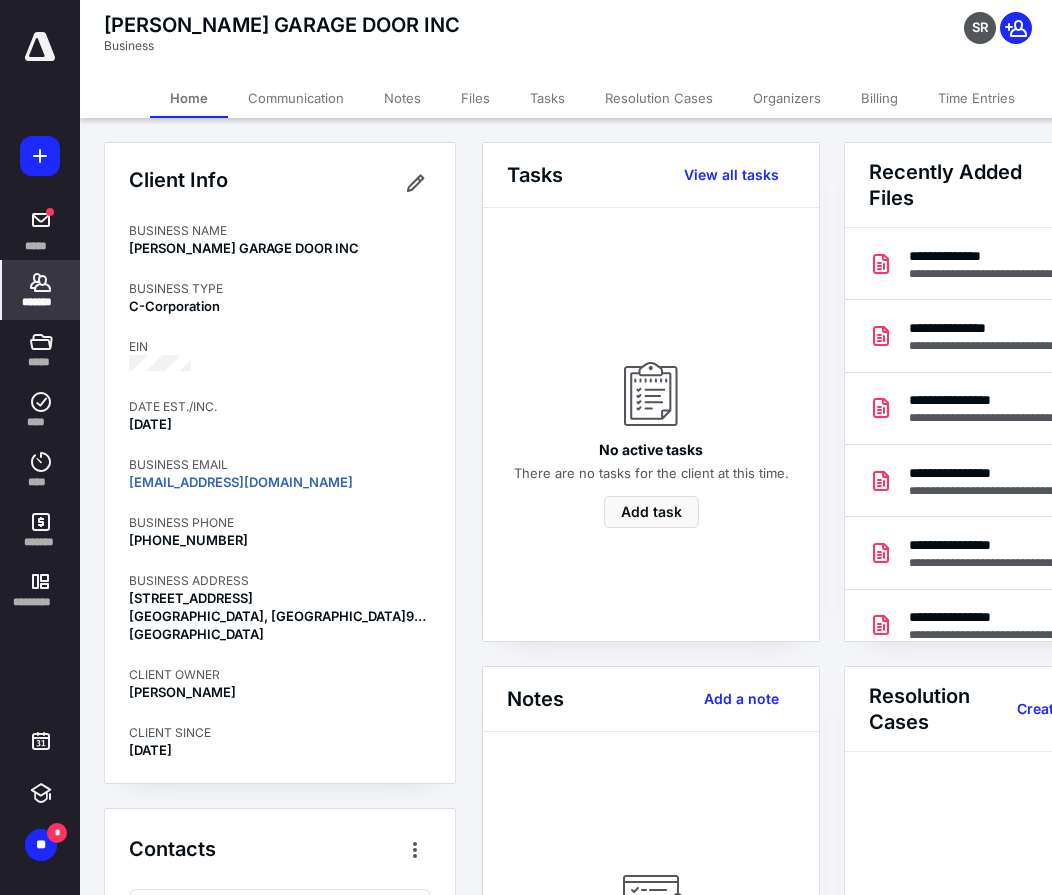 click on "Files" at bounding box center (475, 98) 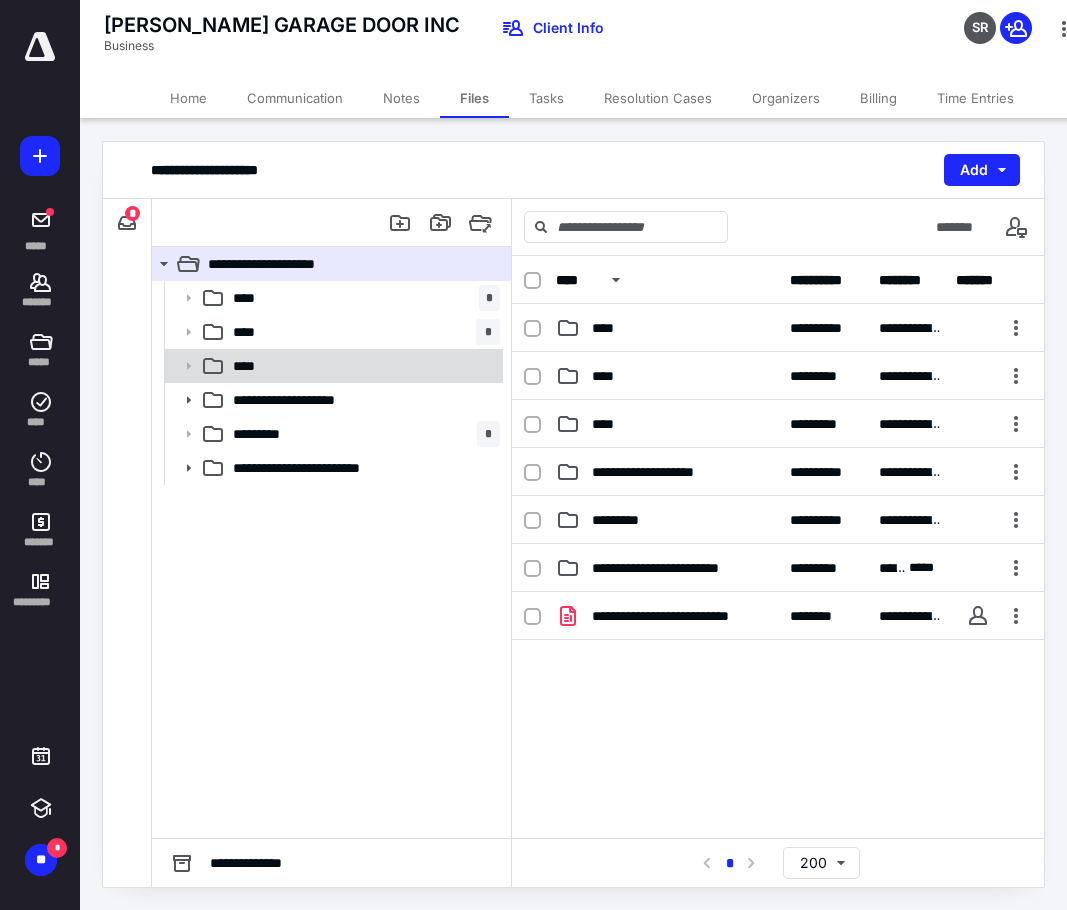 click on "****" at bounding box center [362, 366] 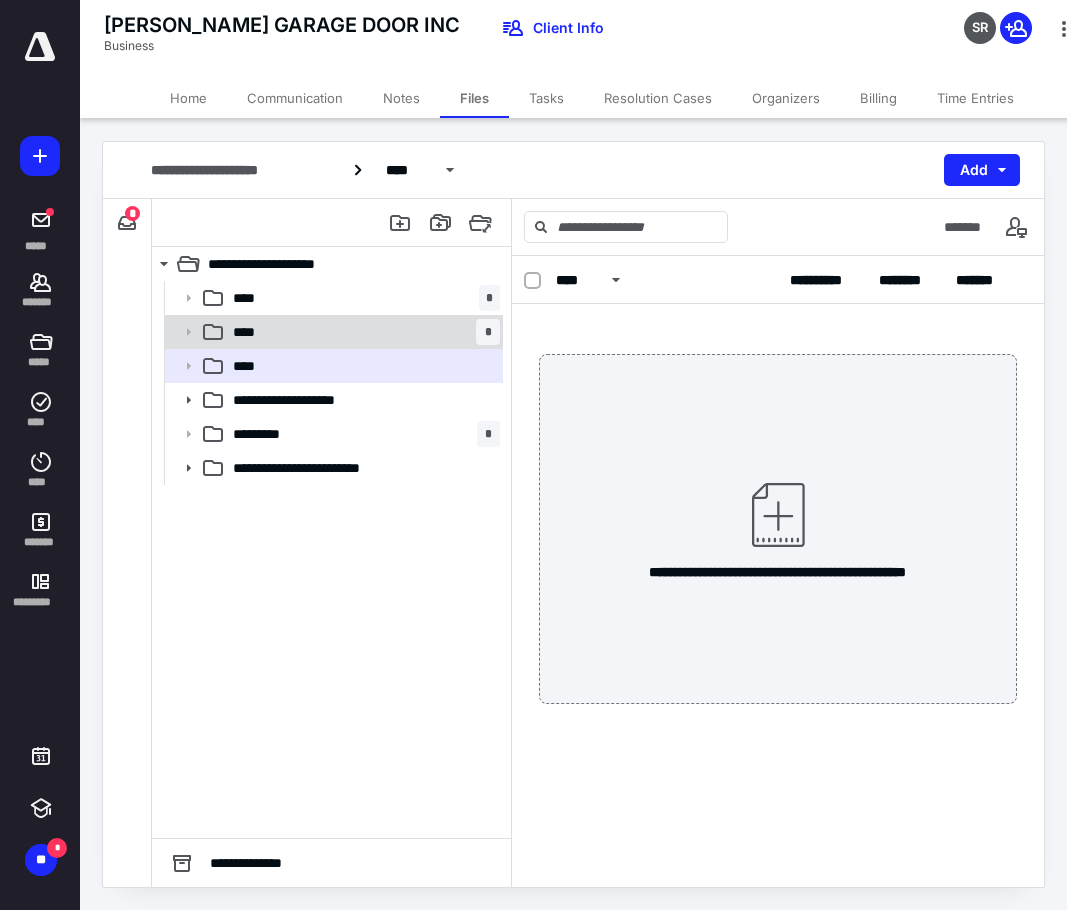 click on "**** *" at bounding box center (332, 332) 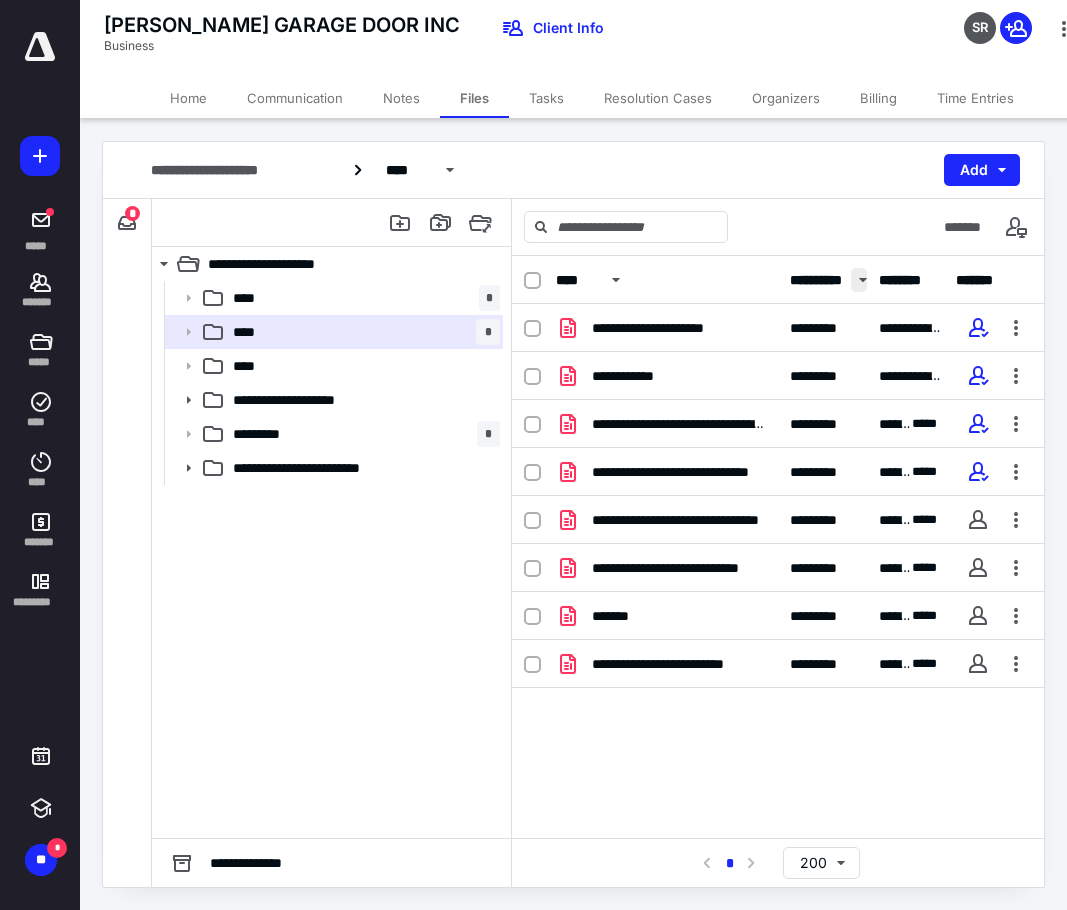 click at bounding box center [859, 280] 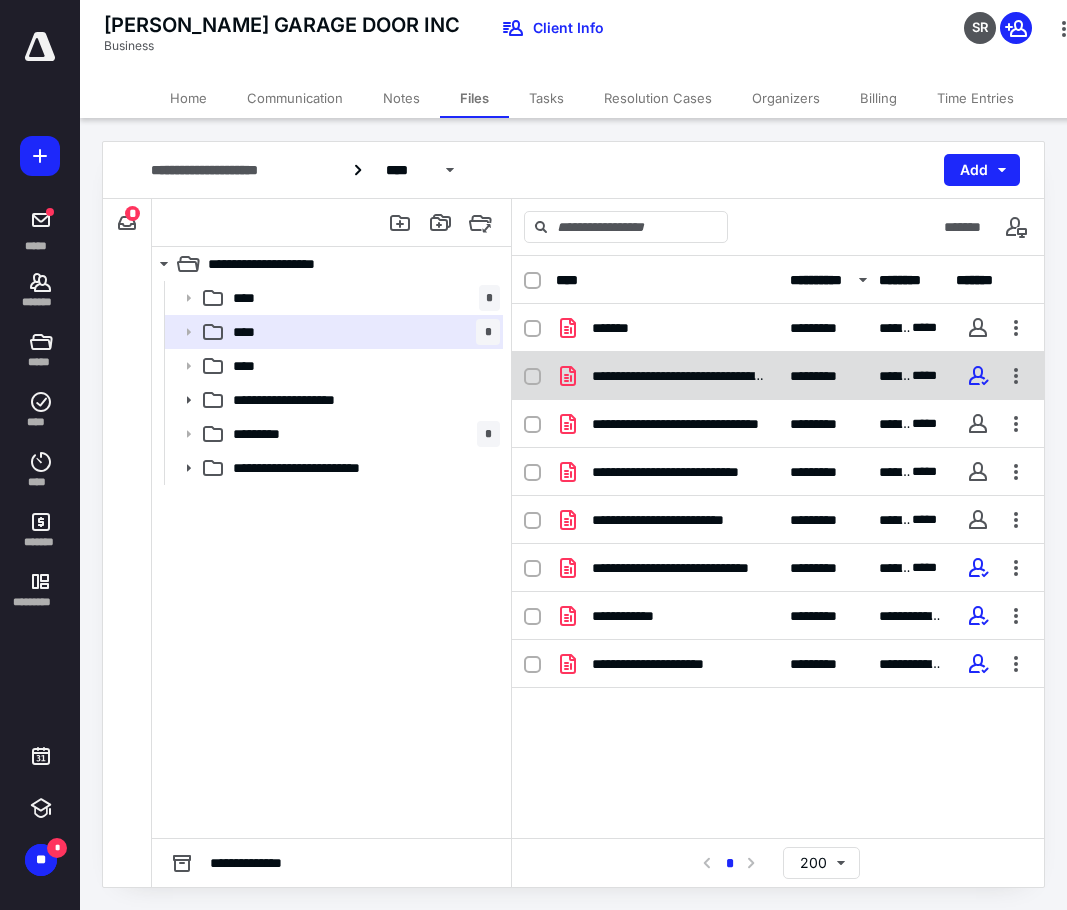 click on "**********" at bounding box center [679, 376] 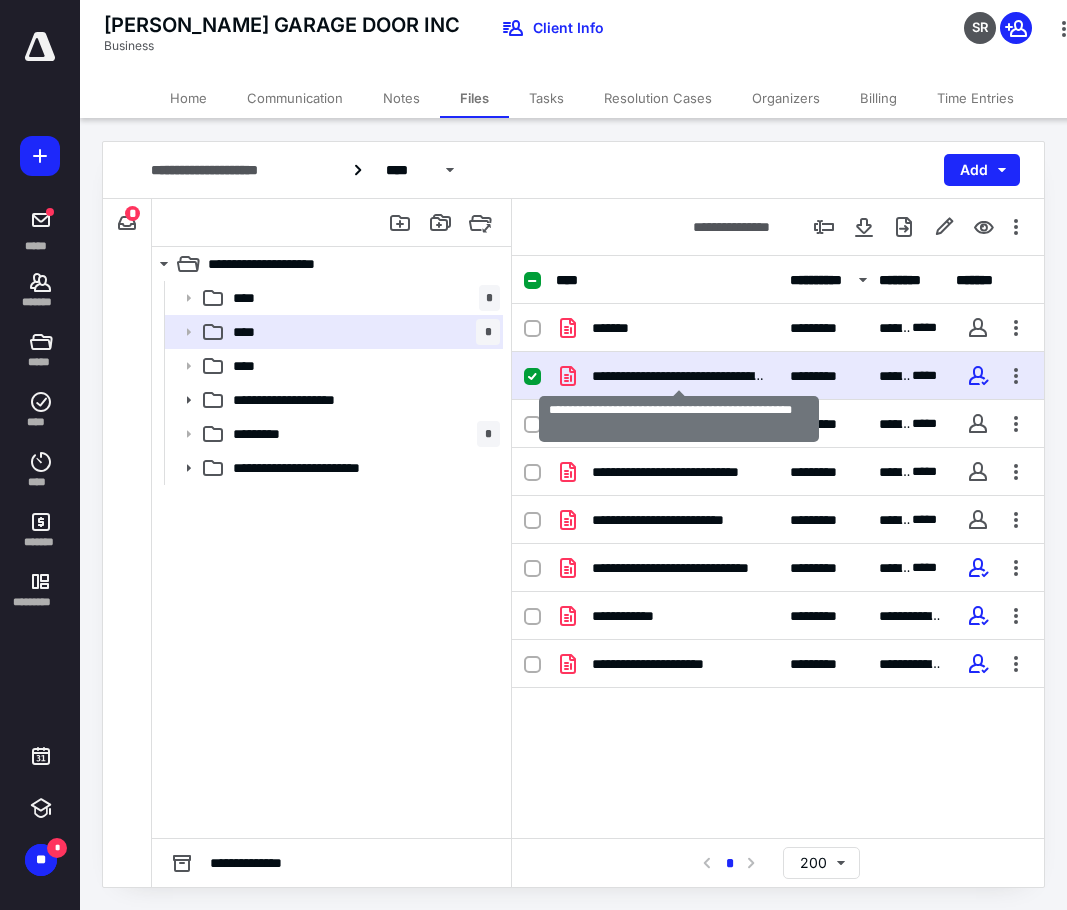 click on "**********" at bounding box center [679, 376] 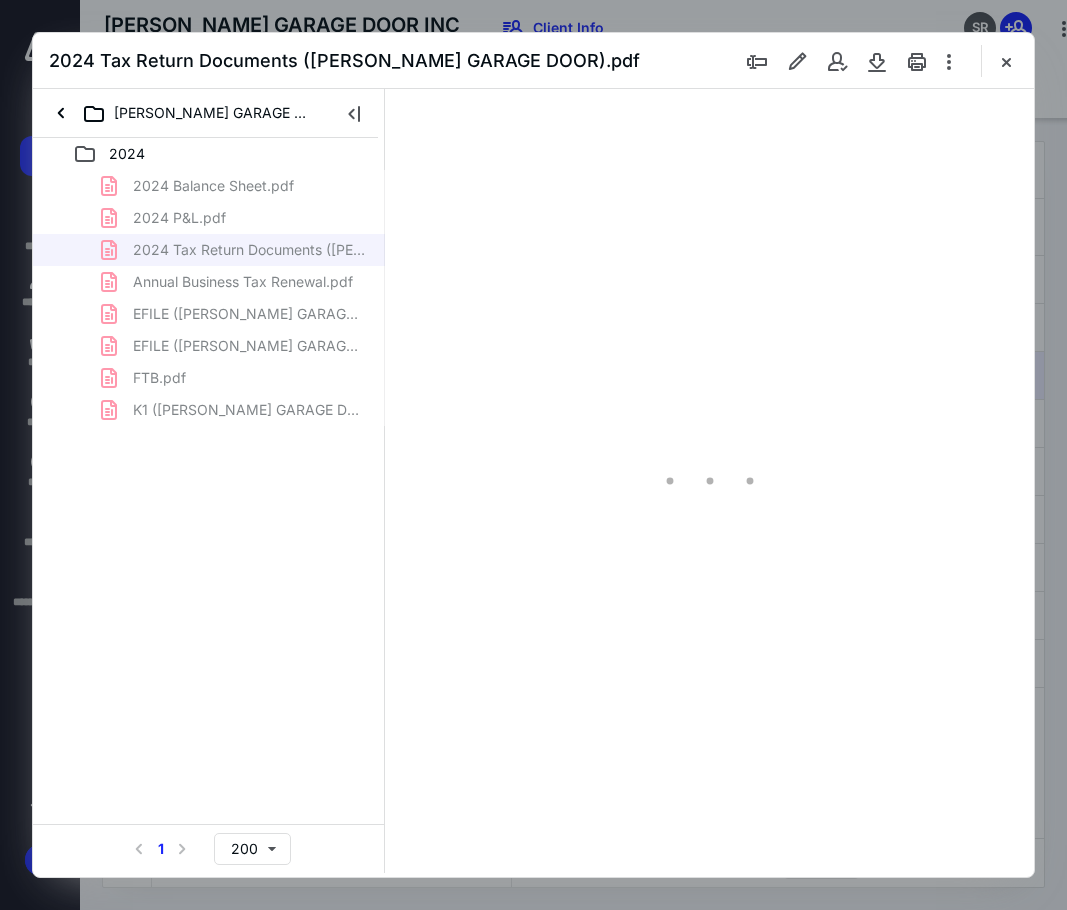 scroll, scrollTop: 0, scrollLeft: 0, axis: both 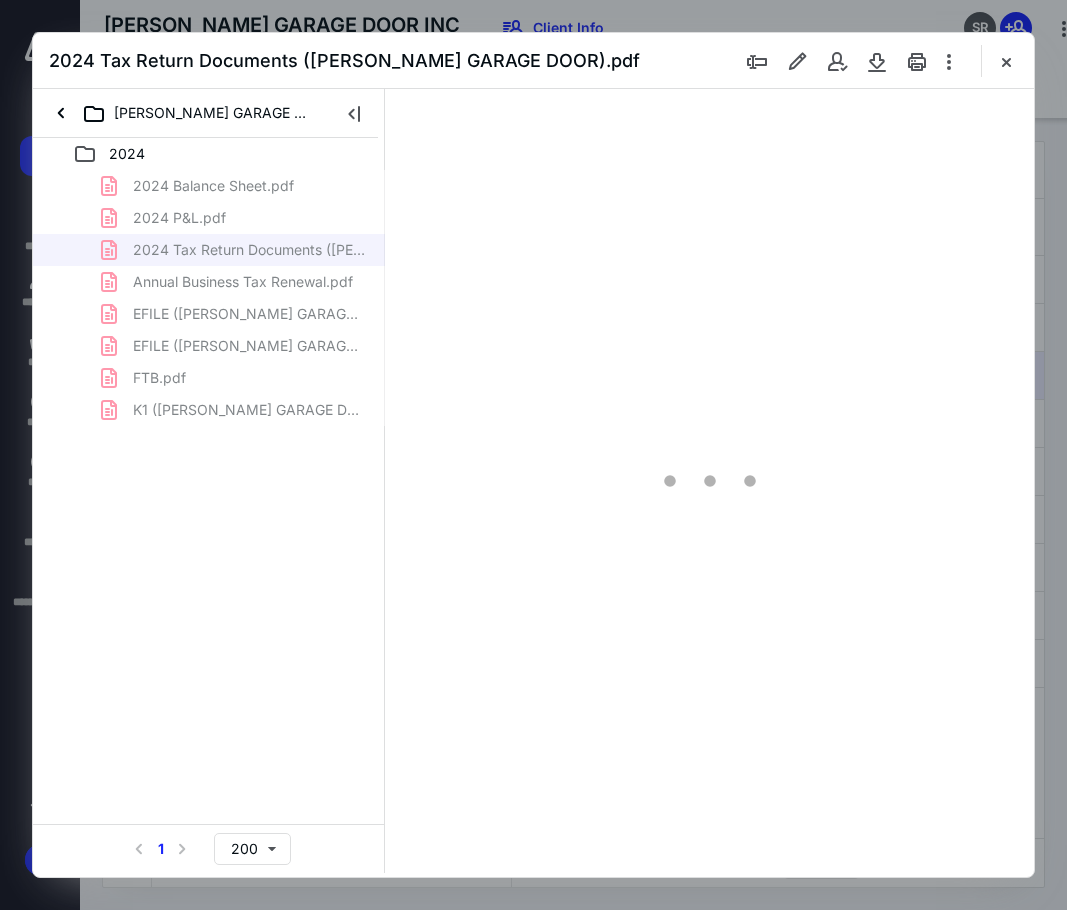 type on "85" 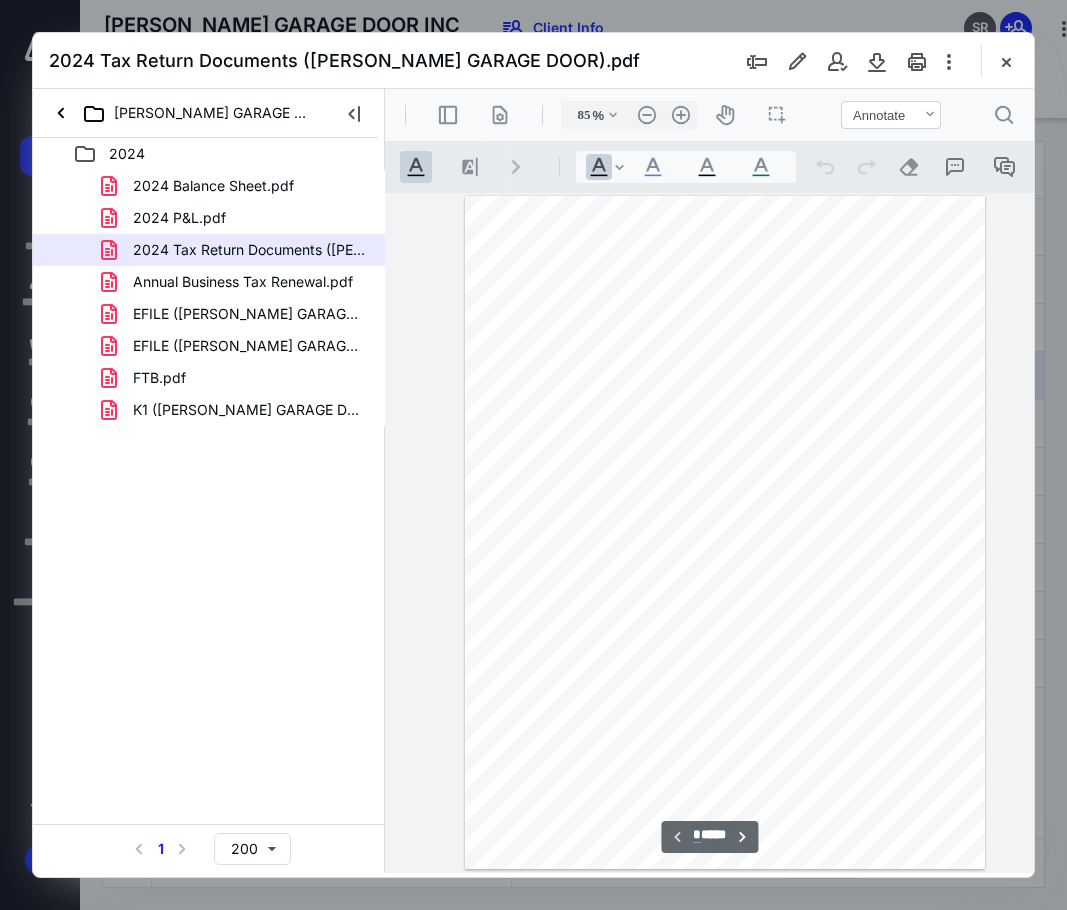 scroll, scrollTop: 107, scrollLeft: 19, axis: both 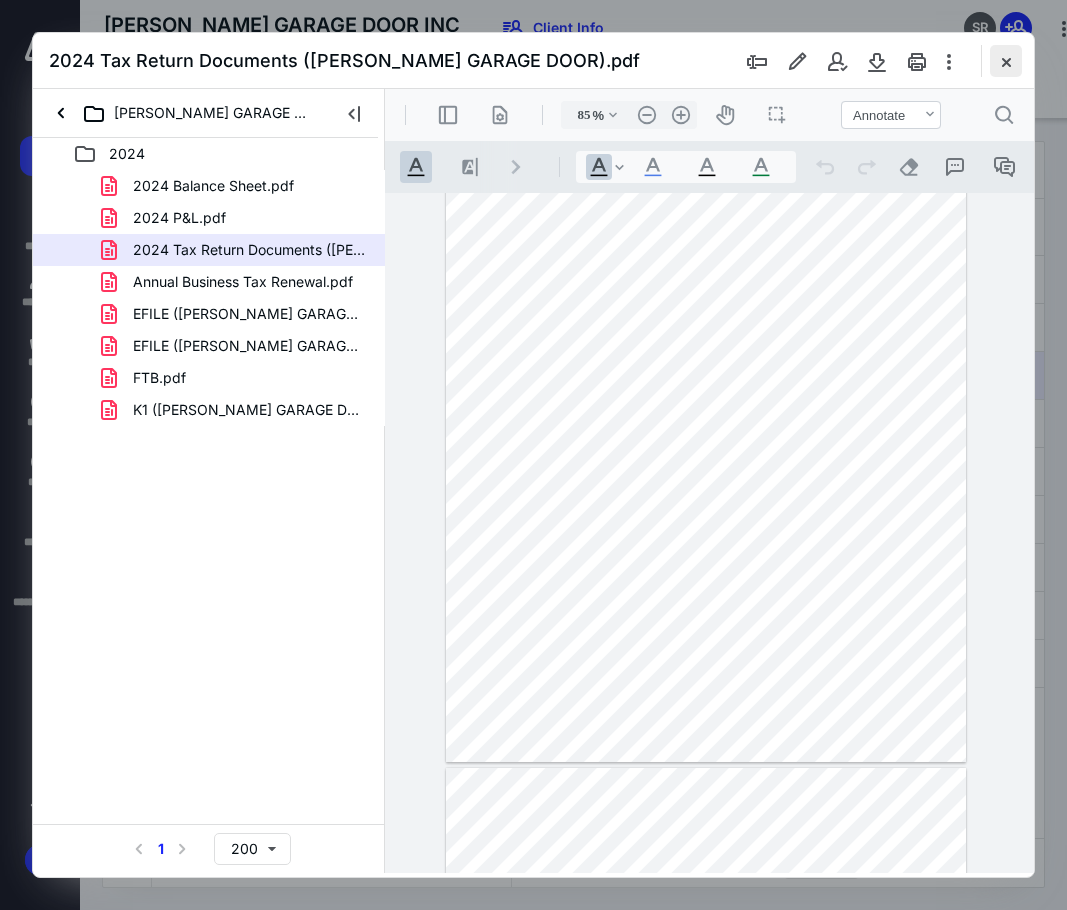 click at bounding box center [1006, 61] 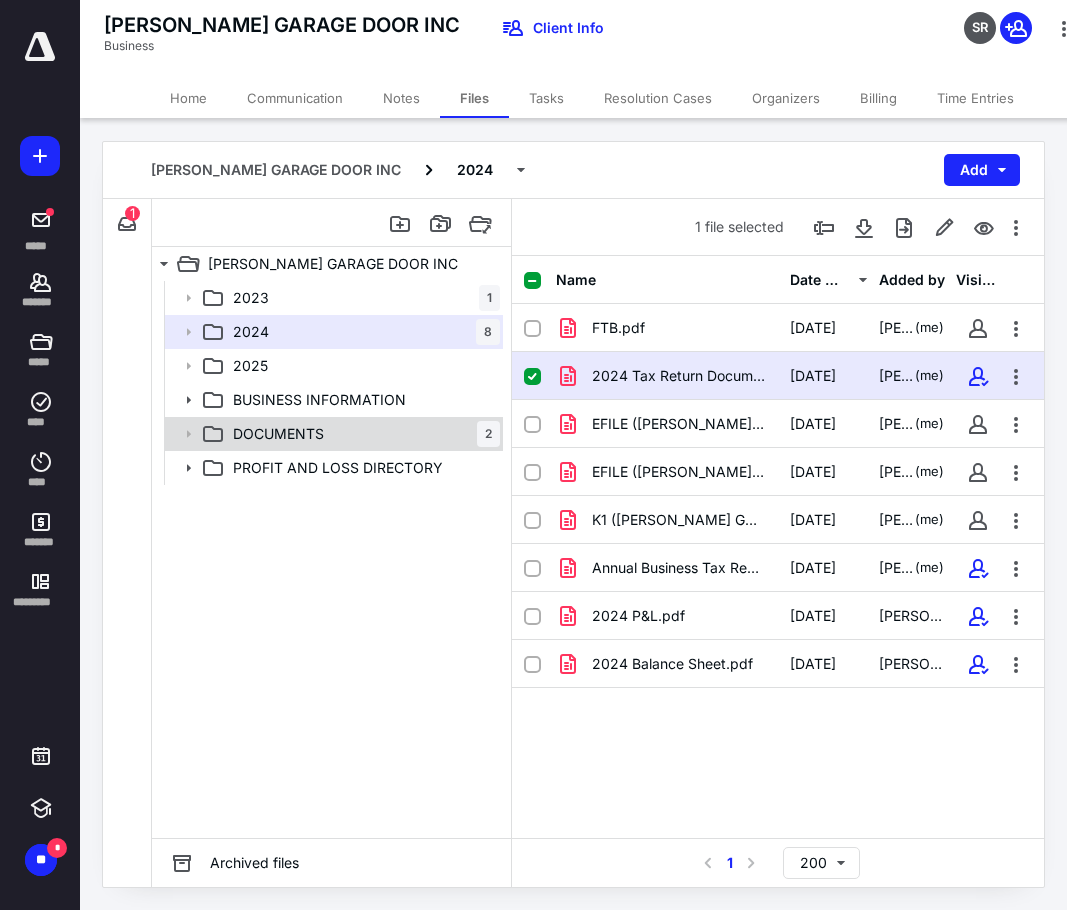 click on "DOCUMENTS" at bounding box center (278, 434) 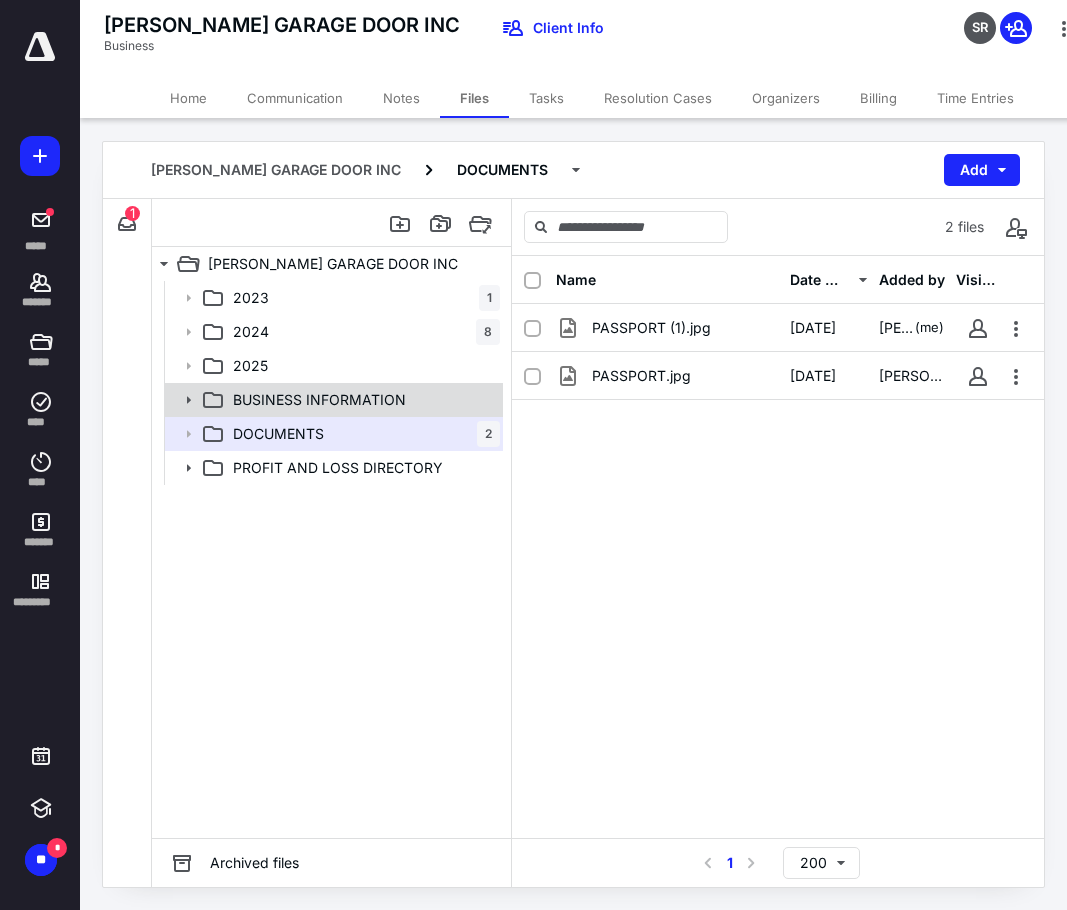 click on "BUSINESS INFORMATION" at bounding box center [362, 400] 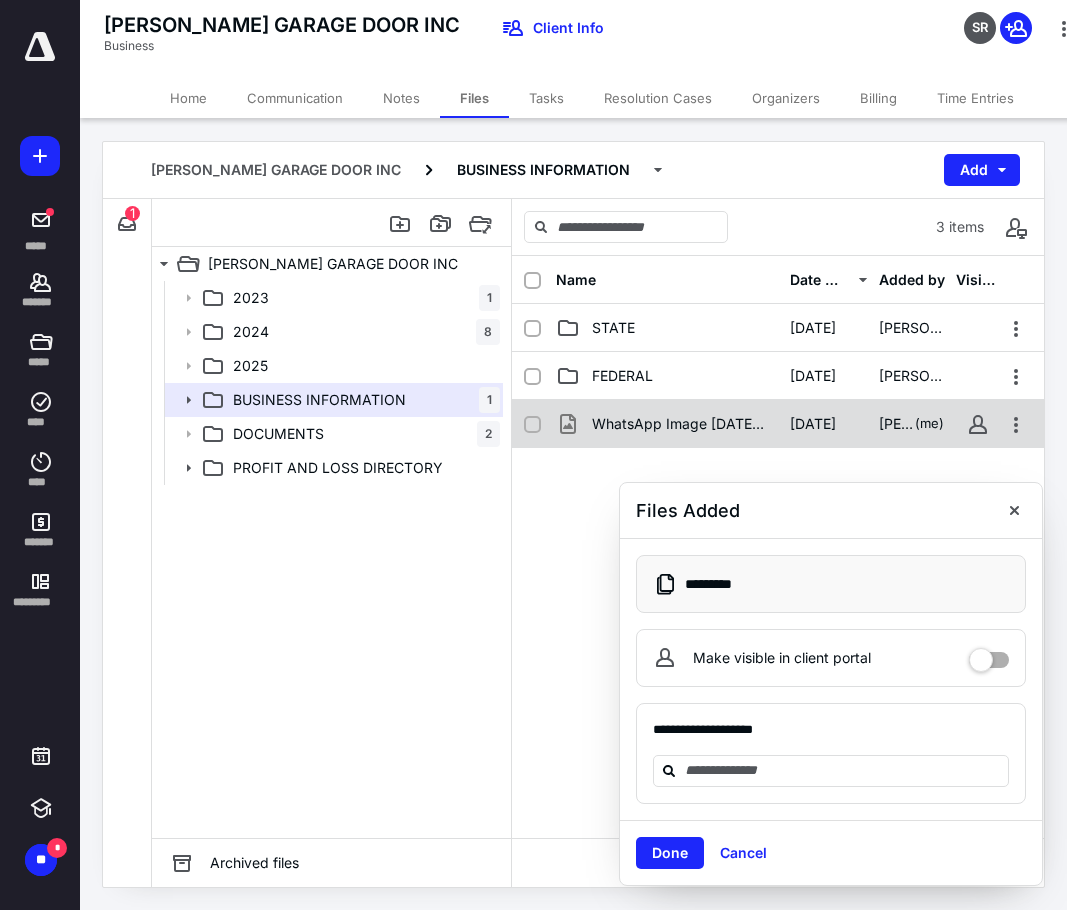 click on "[DATE]" at bounding box center (813, 424) 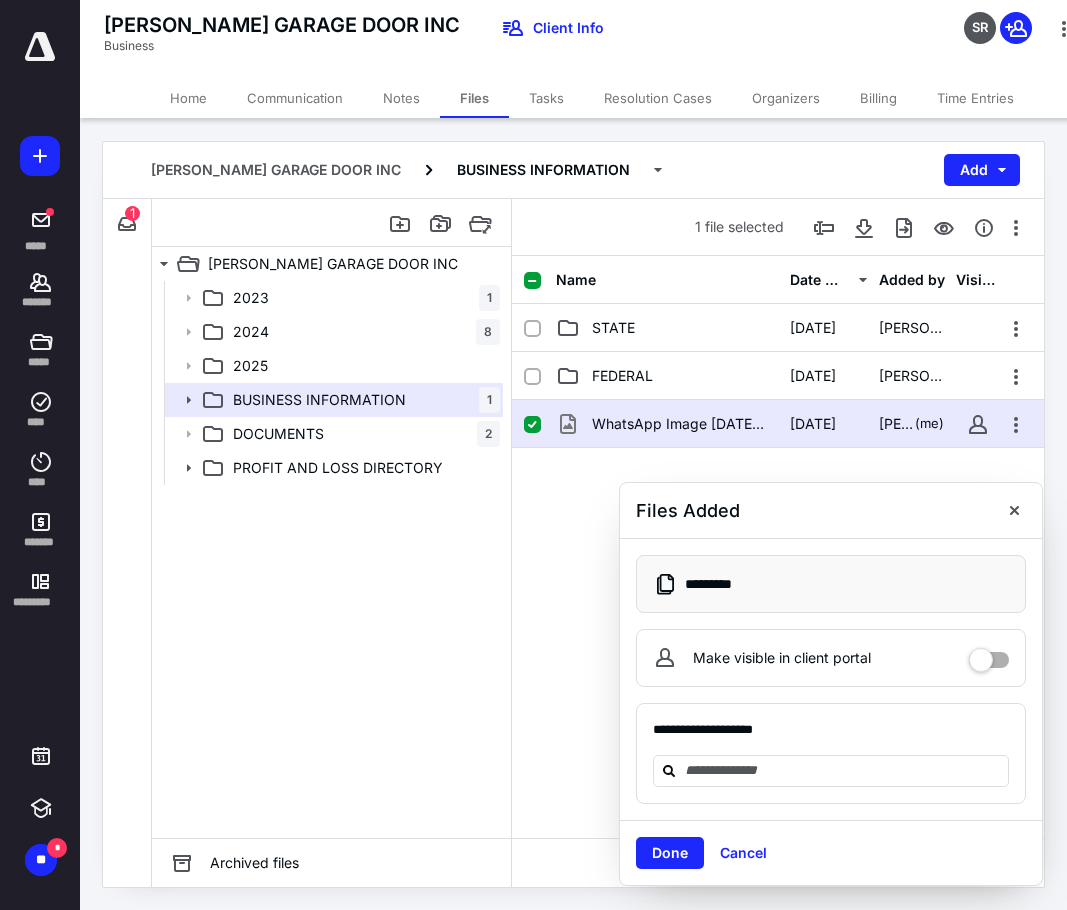 click on "[DATE]" at bounding box center [813, 424] 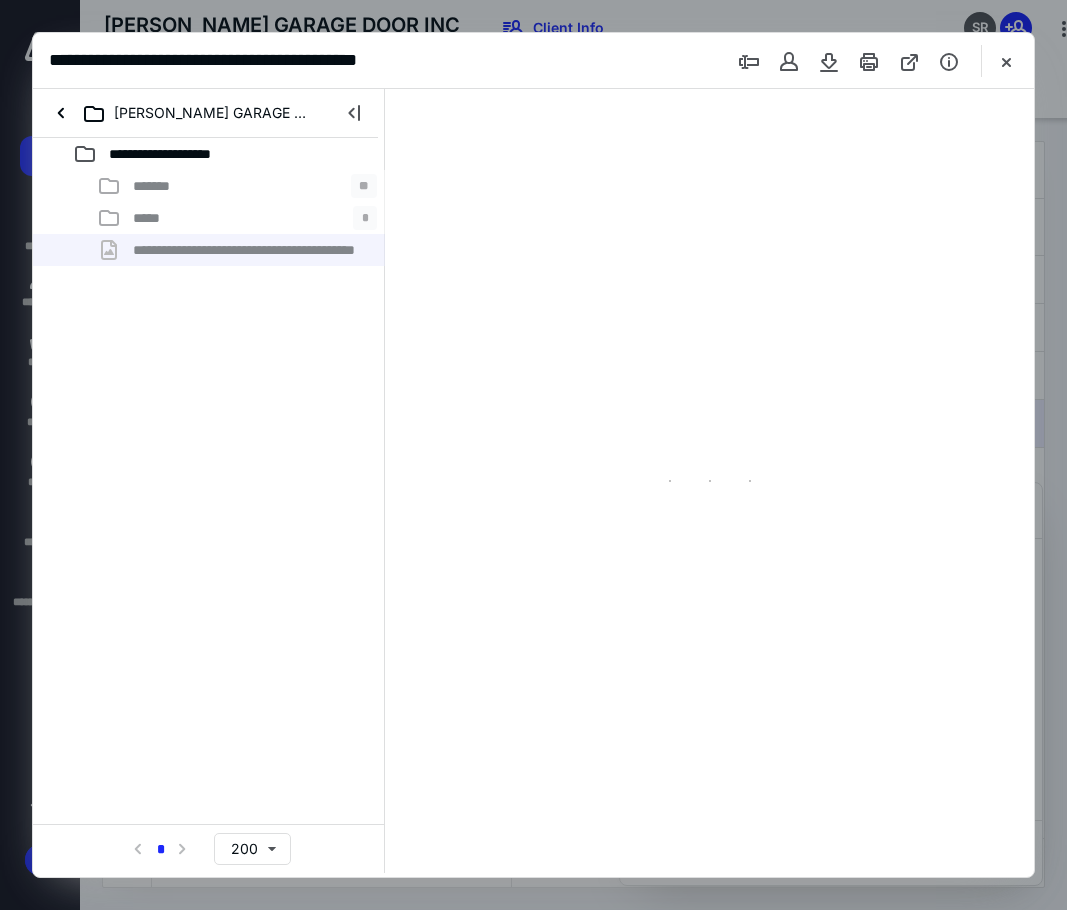 scroll, scrollTop: 0, scrollLeft: 0, axis: both 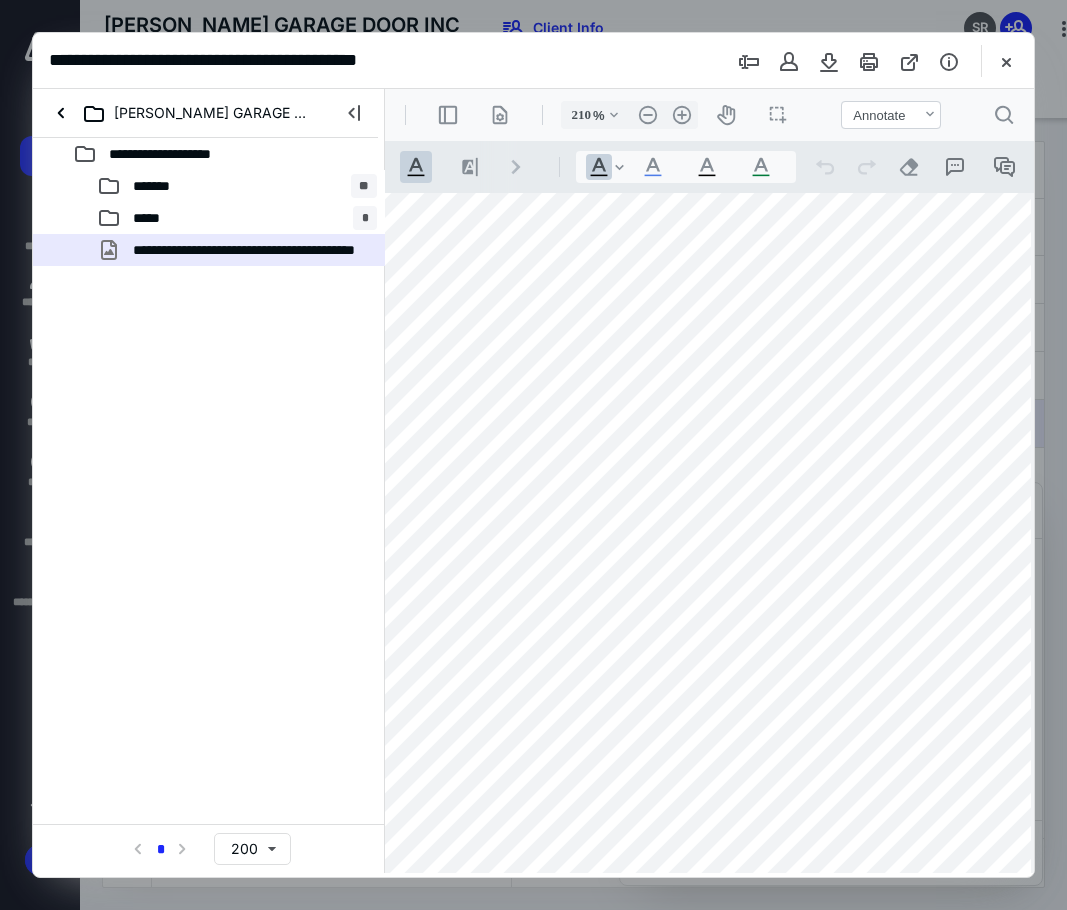 type on "260" 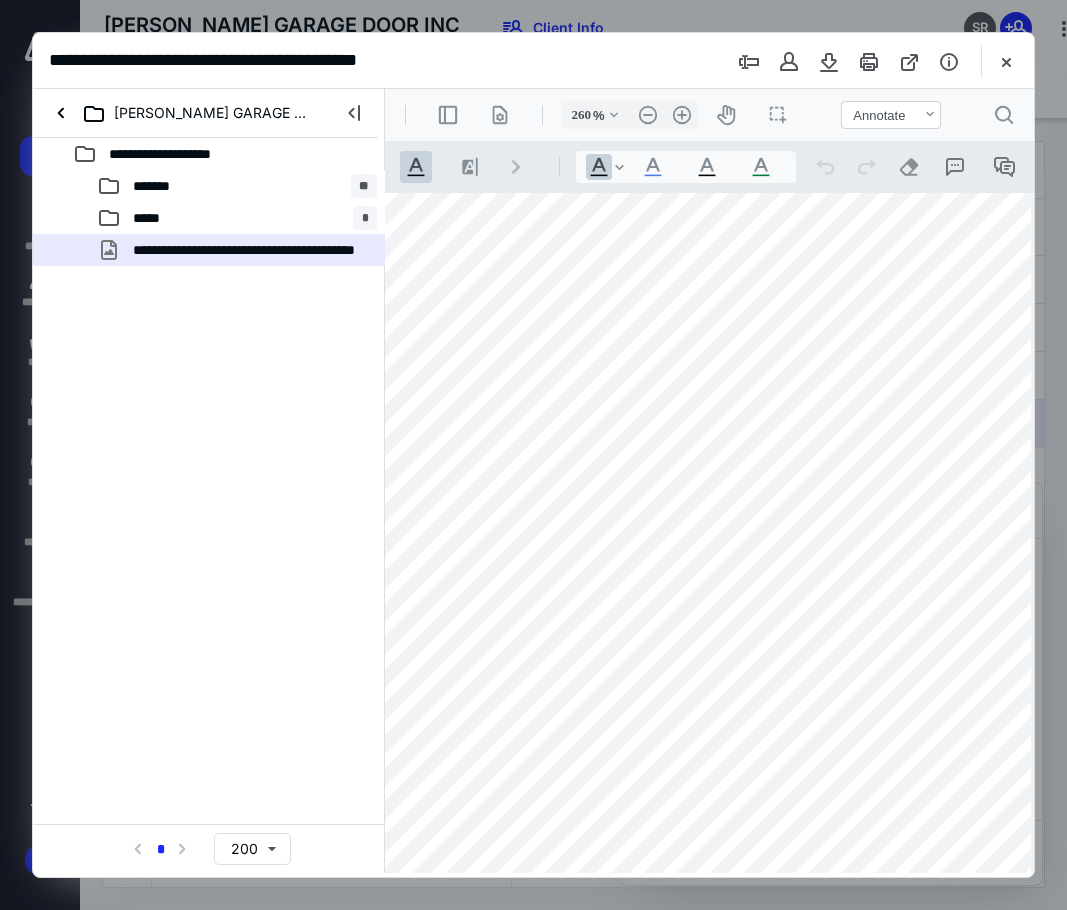 scroll, scrollTop: 795, scrollLeft: 114, axis: both 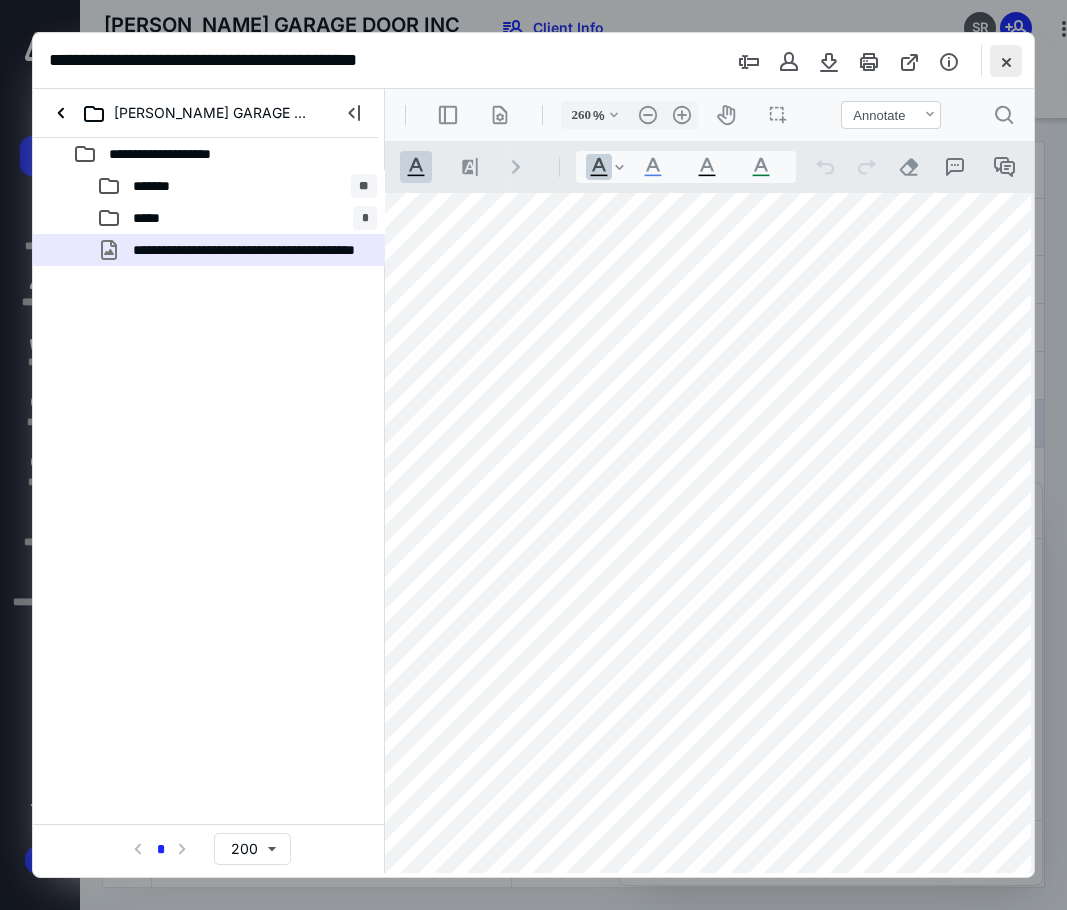 click at bounding box center (1006, 61) 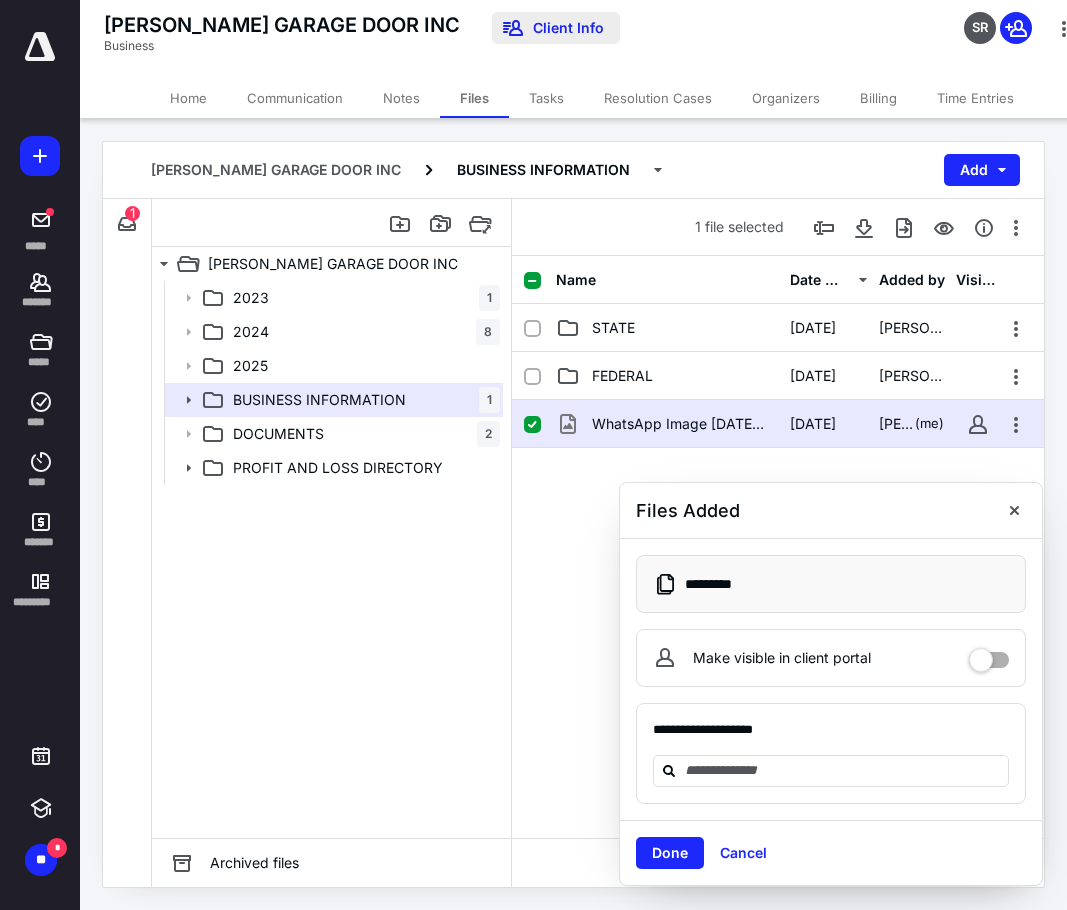 click on "Client Info" at bounding box center [556, 28] 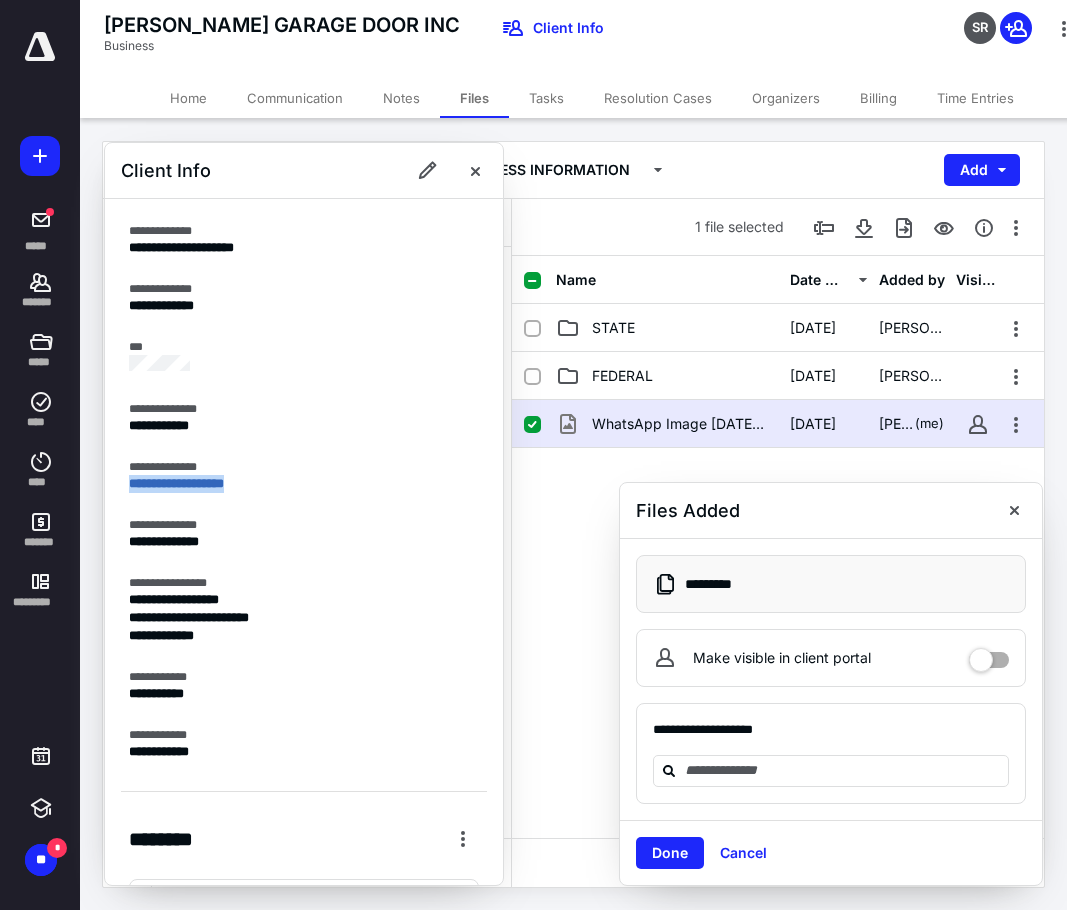 drag, startPoint x: 309, startPoint y: 473, endPoint x: 120, endPoint y: 481, distance: 189.16924 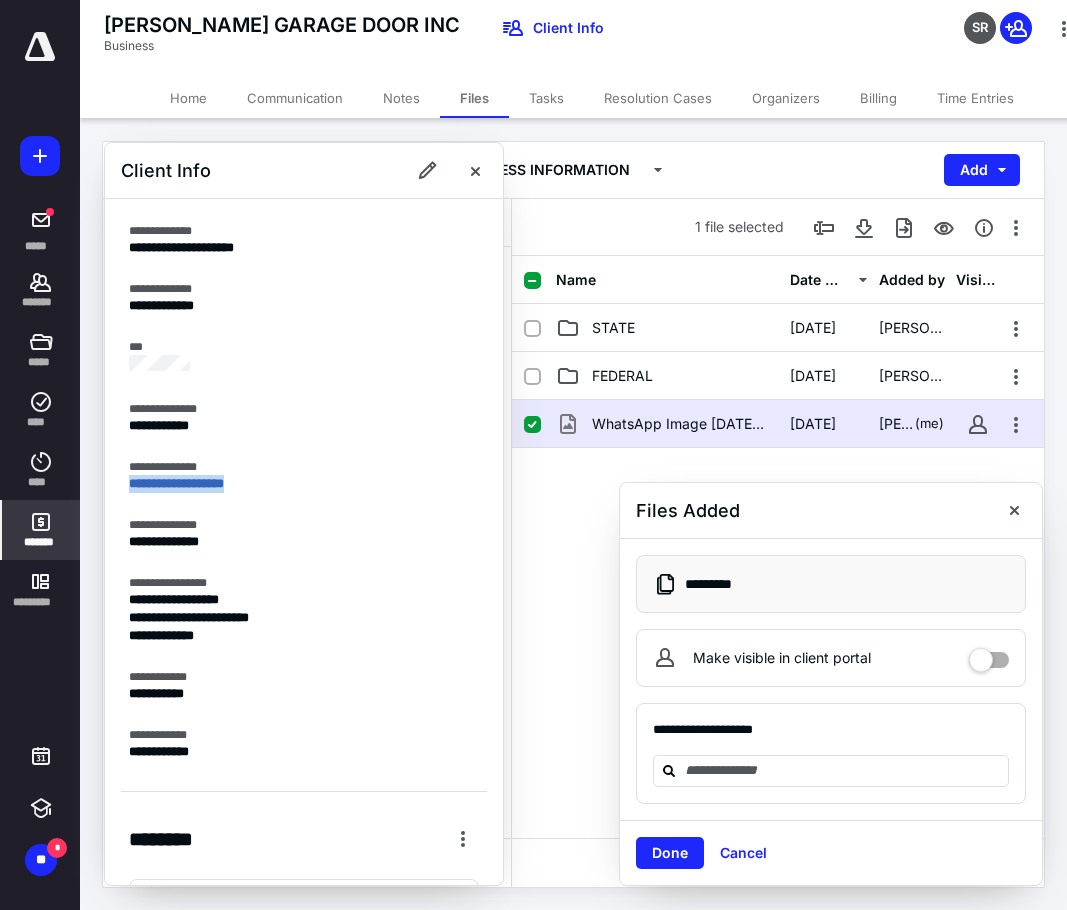 copy on "**********" 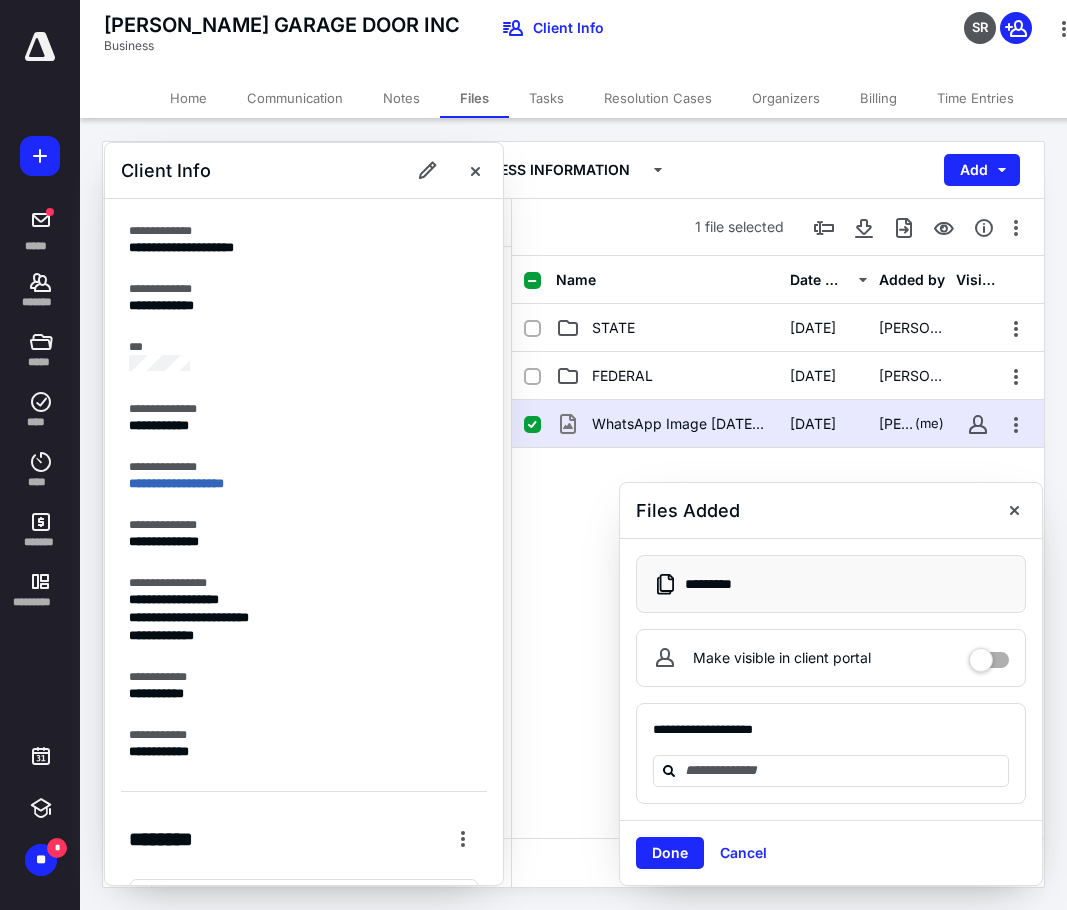 click on "**********" at bounding box center (304, 542) 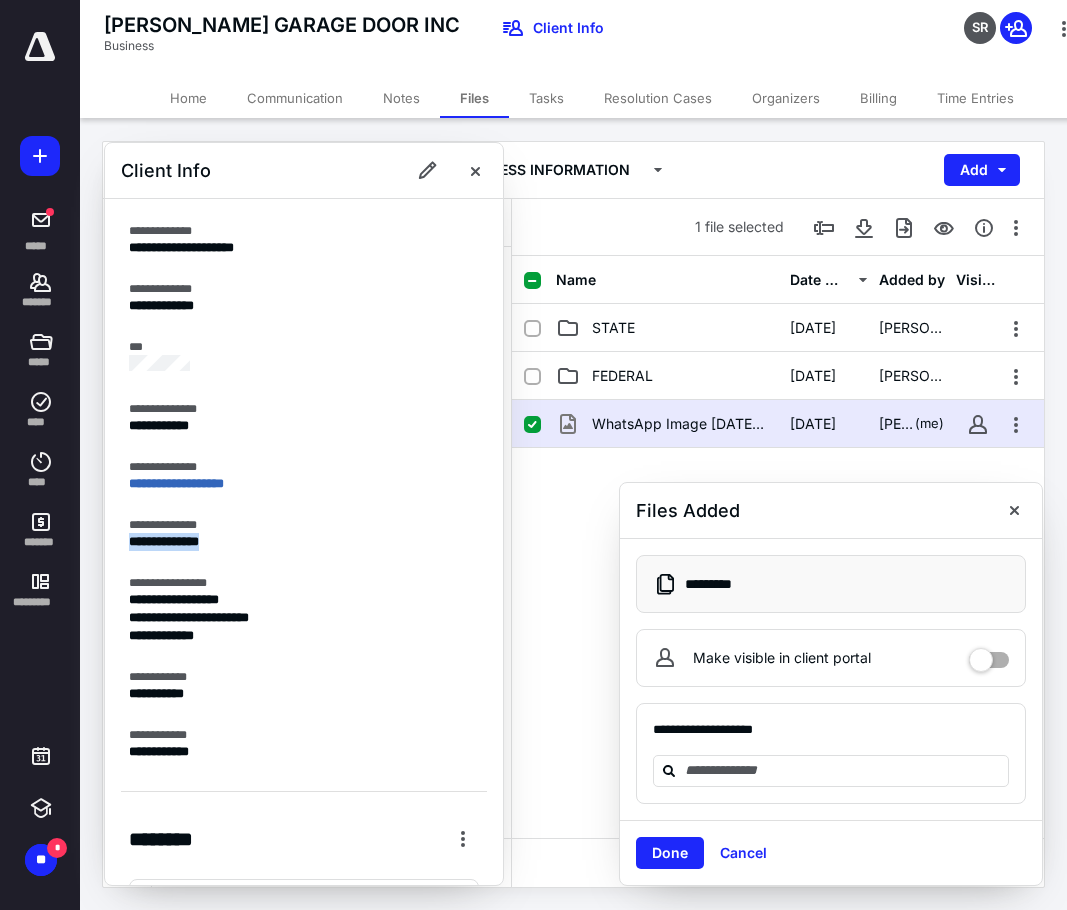 drag, startPoint x: 247, startPoint y: 540, endPoint x: 110, endPoint y: 540, distance: 137 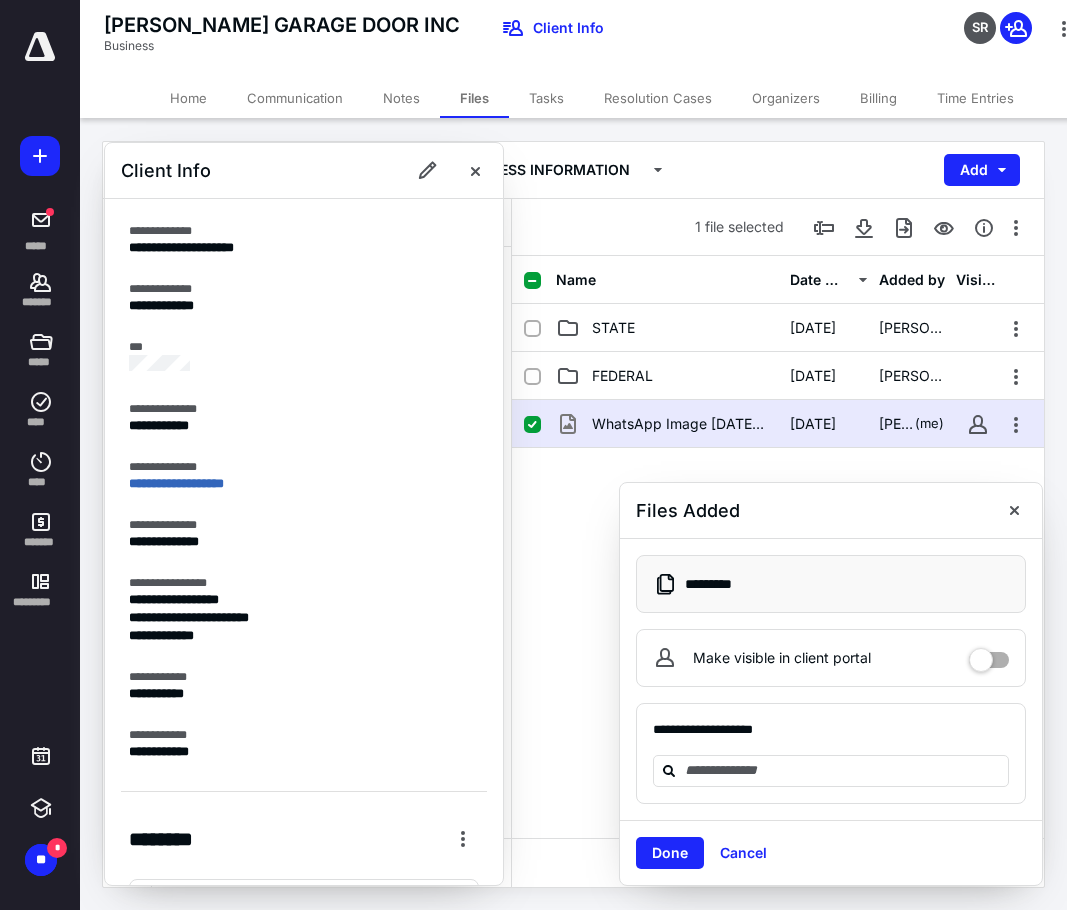 drag, startPoint x: 645, startPoint y: 45, endPoint x: 629, endPoint y: 58, distance: 20.615528 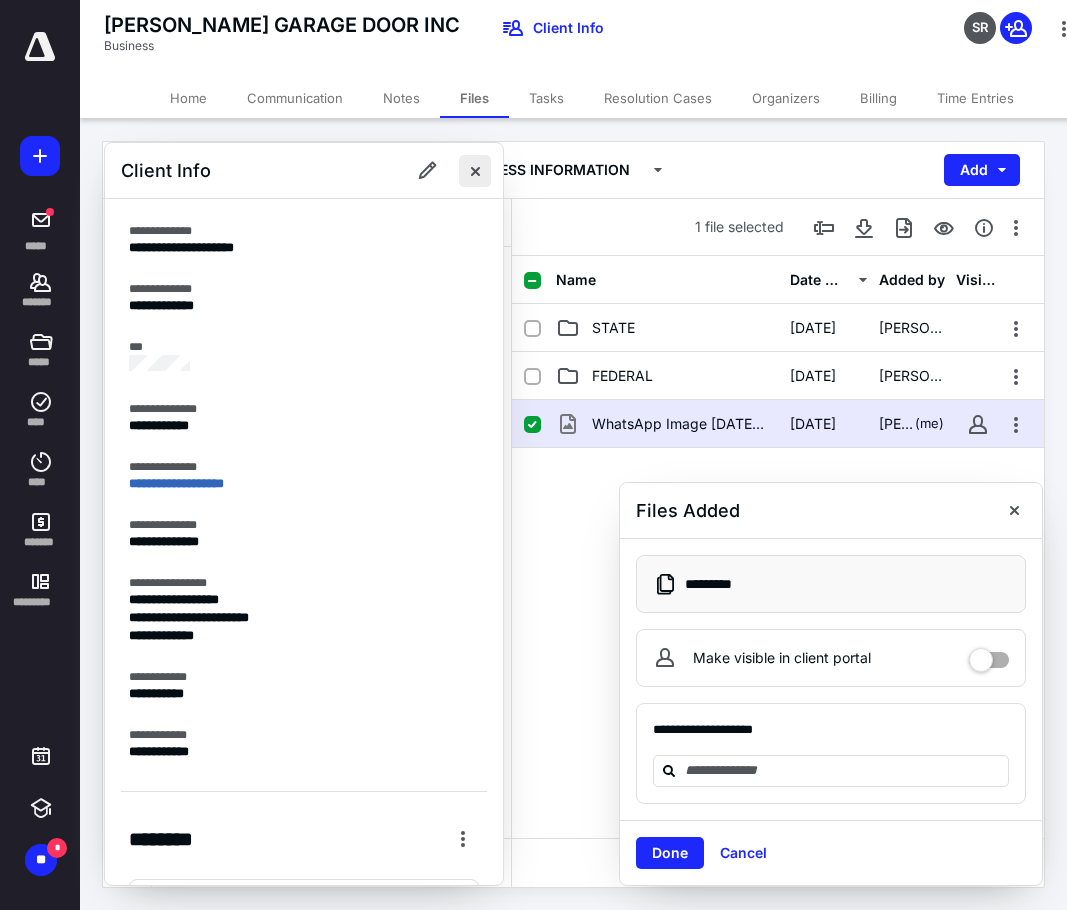 click at bounding box center [475, 171] 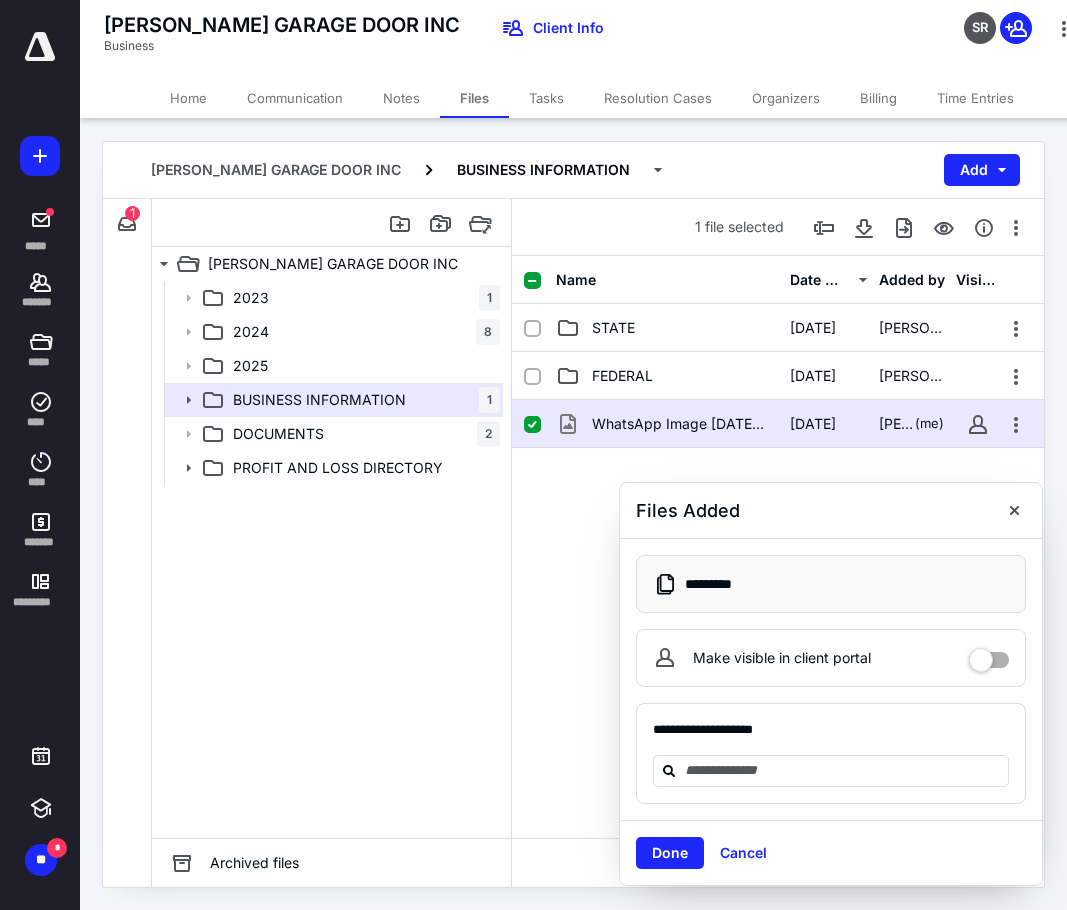 click on "Tasks" at bounding box center (546, 98) 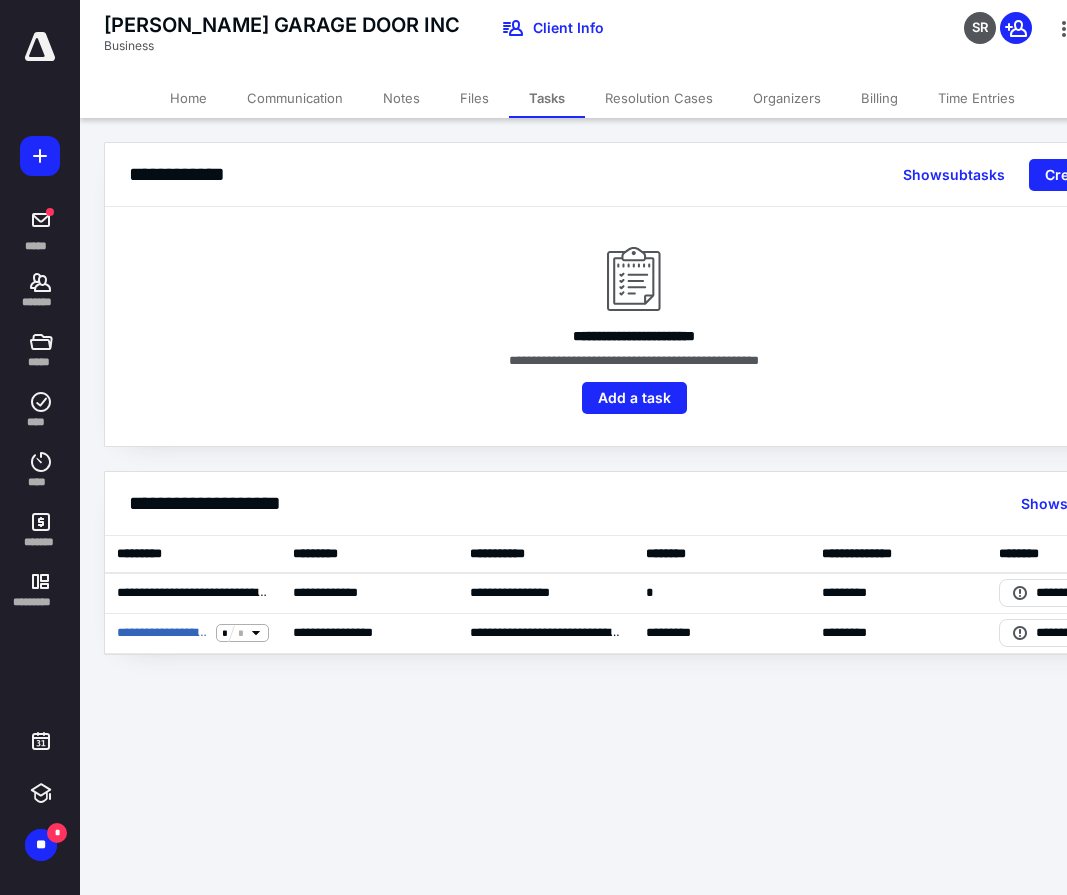 click on "Files" at bounding box center [474, 98] 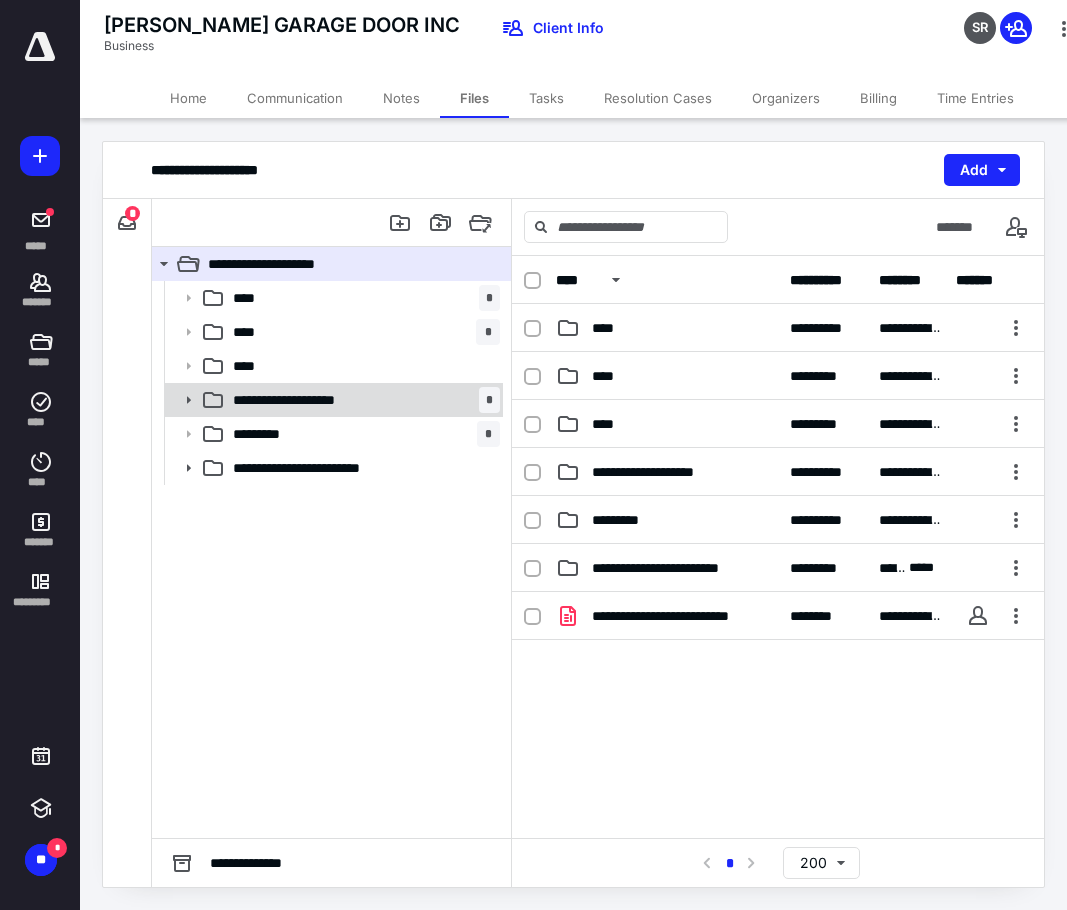 click on "**********" at bounding box center [318, 400] 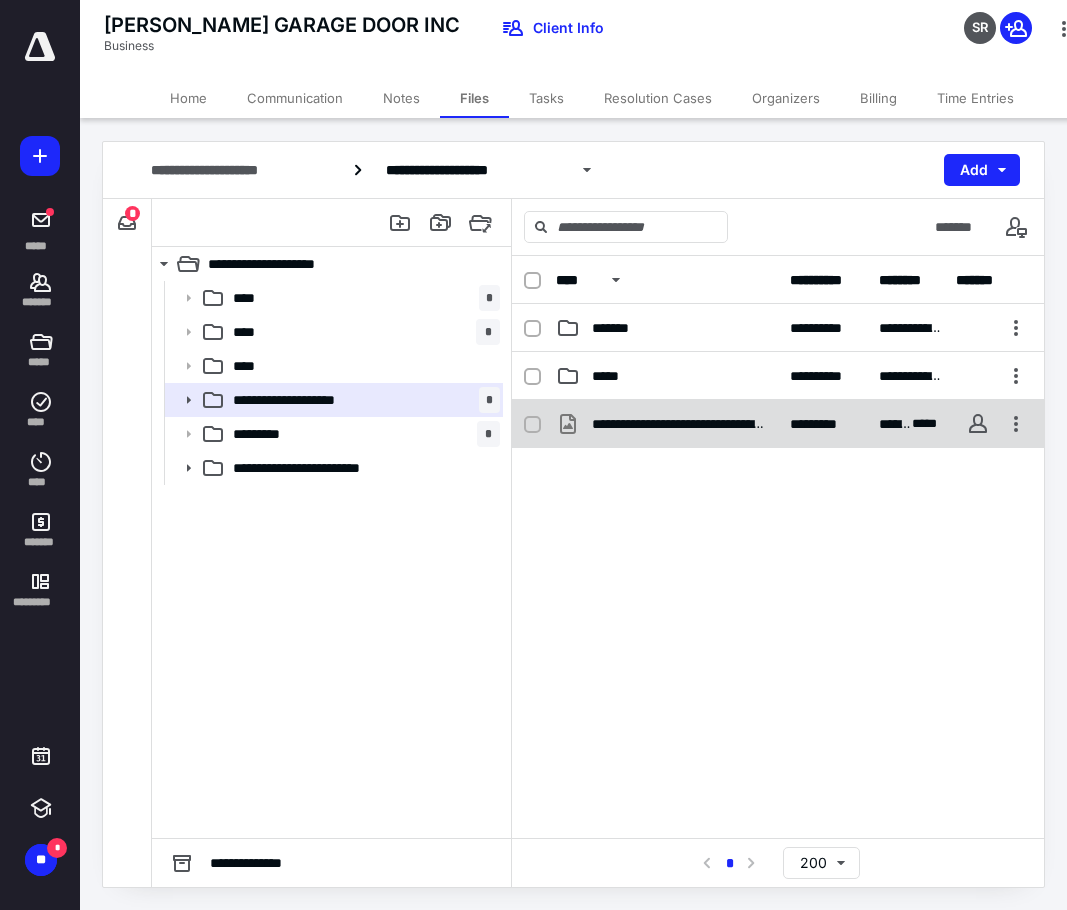 click on "**********" at bounding box center (778, 424) 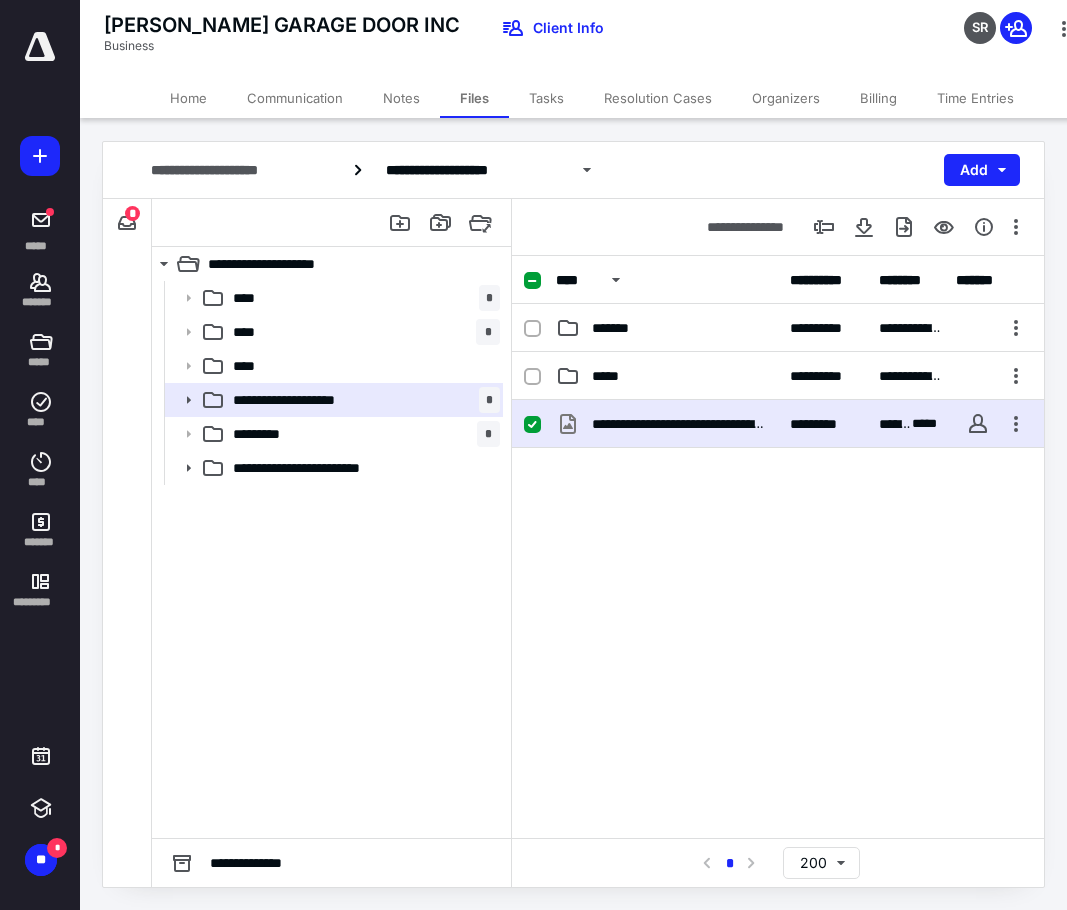 click on "**********" at bounding box center (778, 424) 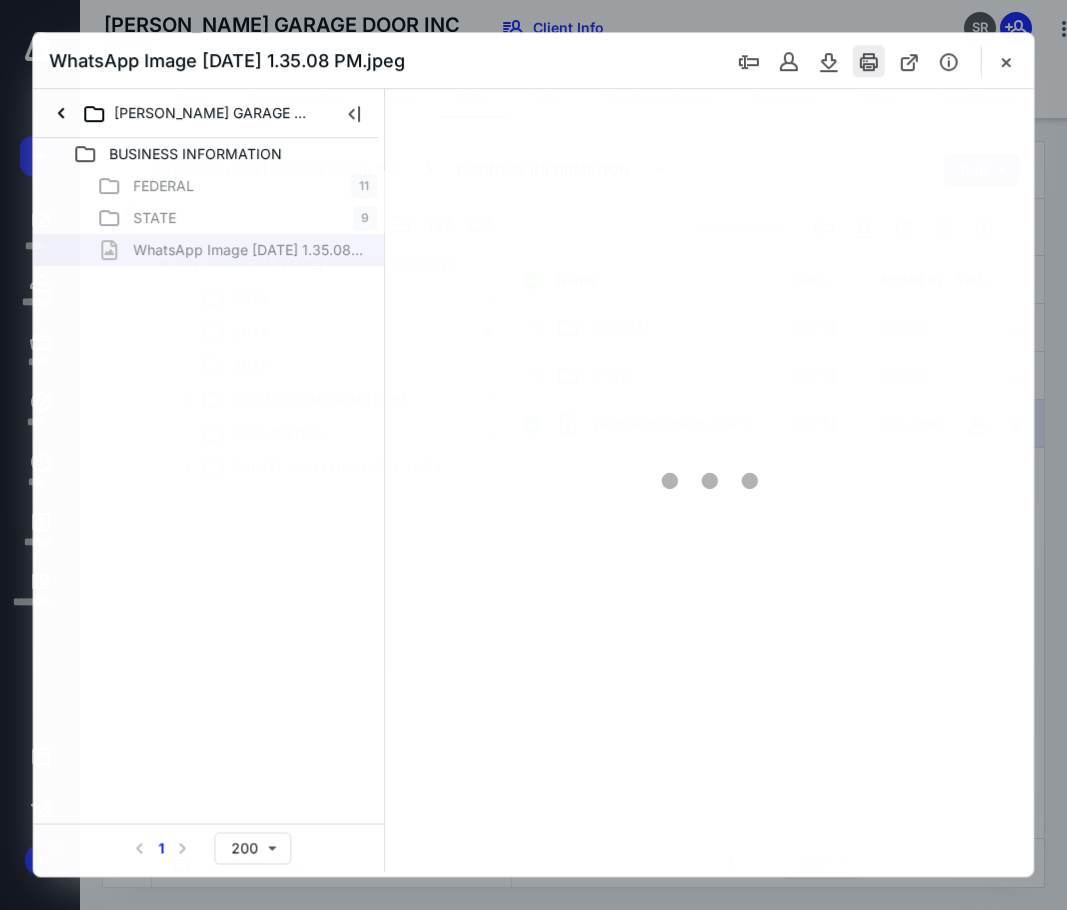 scroll, scrollTop: 0, scrollLeft: 0, axis: both 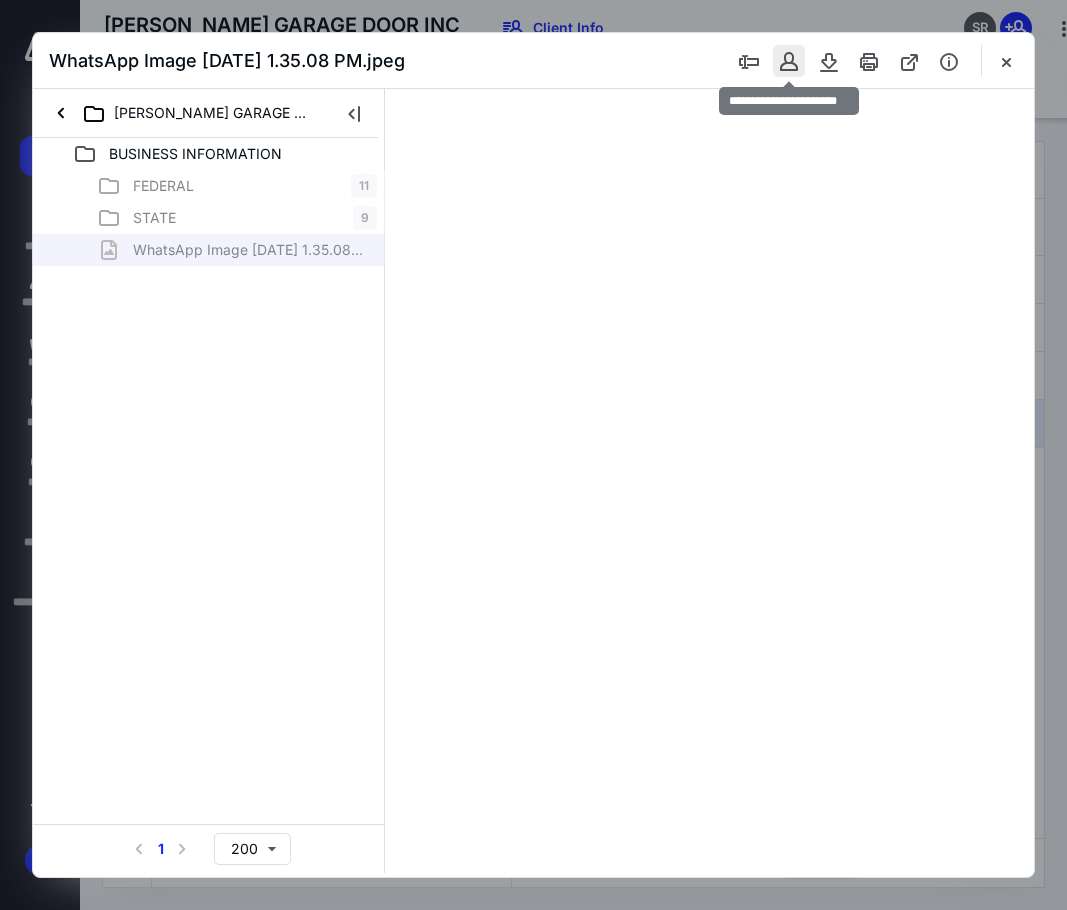 drag, startPoint x: 785, startPoint y: 67, endPoint x: 553, endPoint y: 29, distance: 235.09148 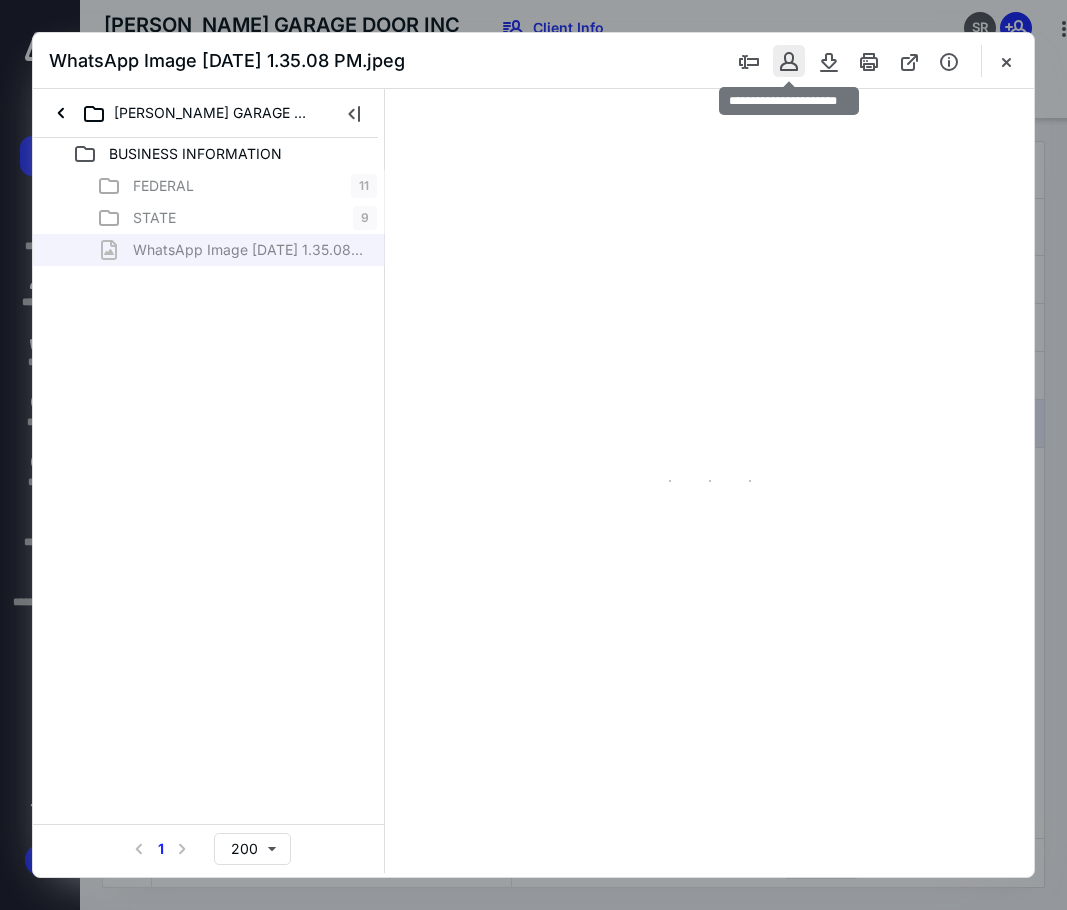 type on "85" 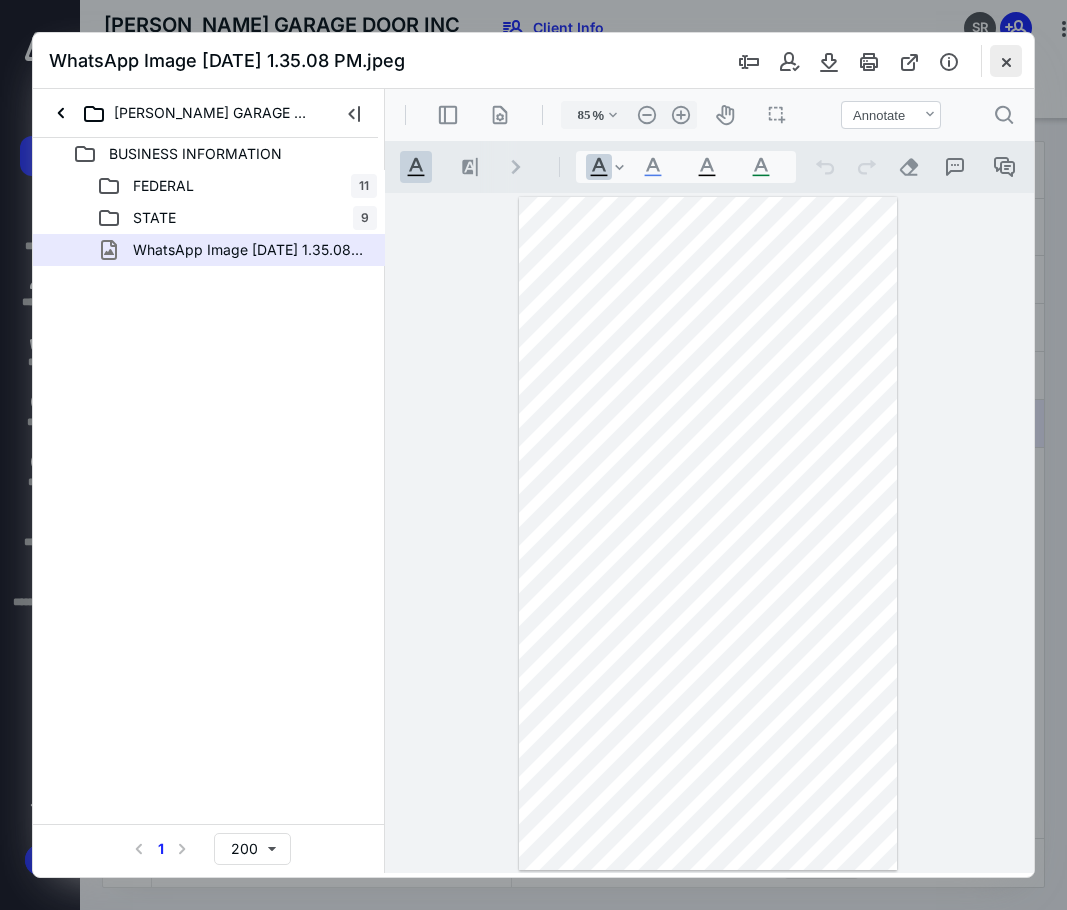 click at bounding box center [1006, 61] 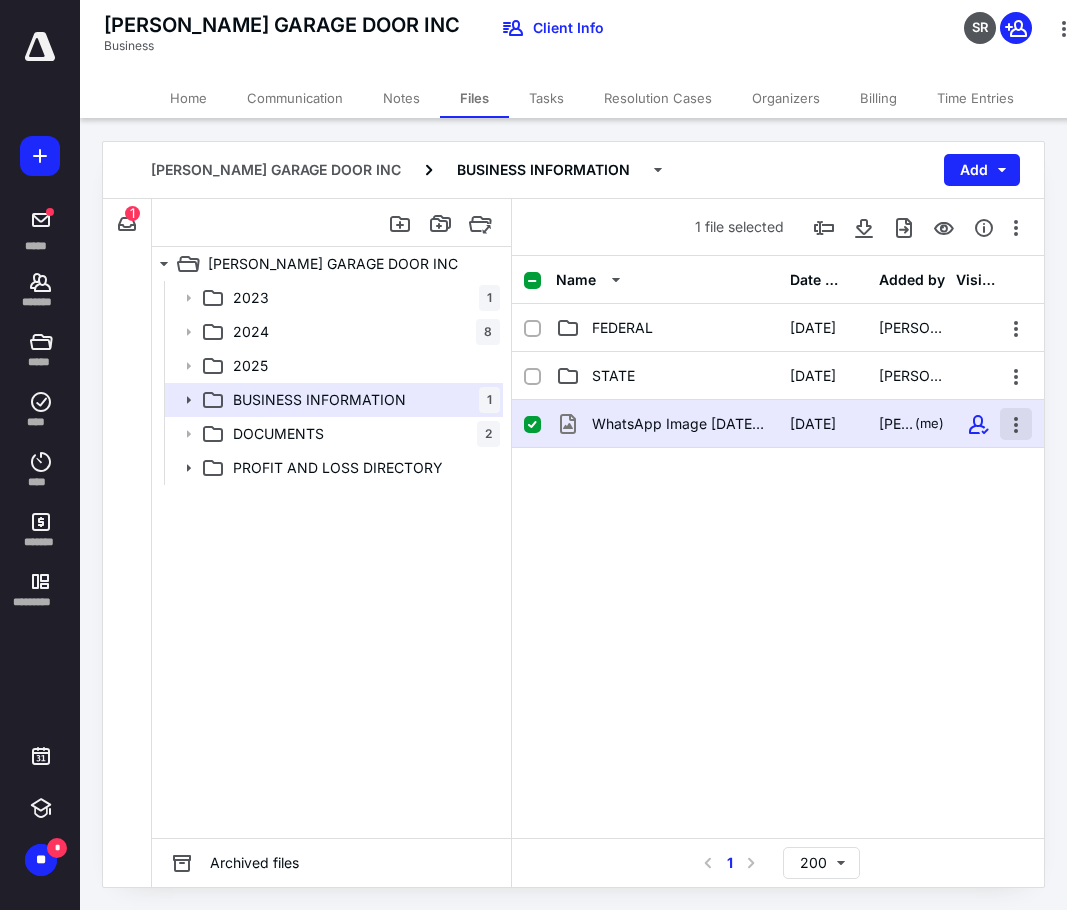 click at bounding box center [1016, 424] 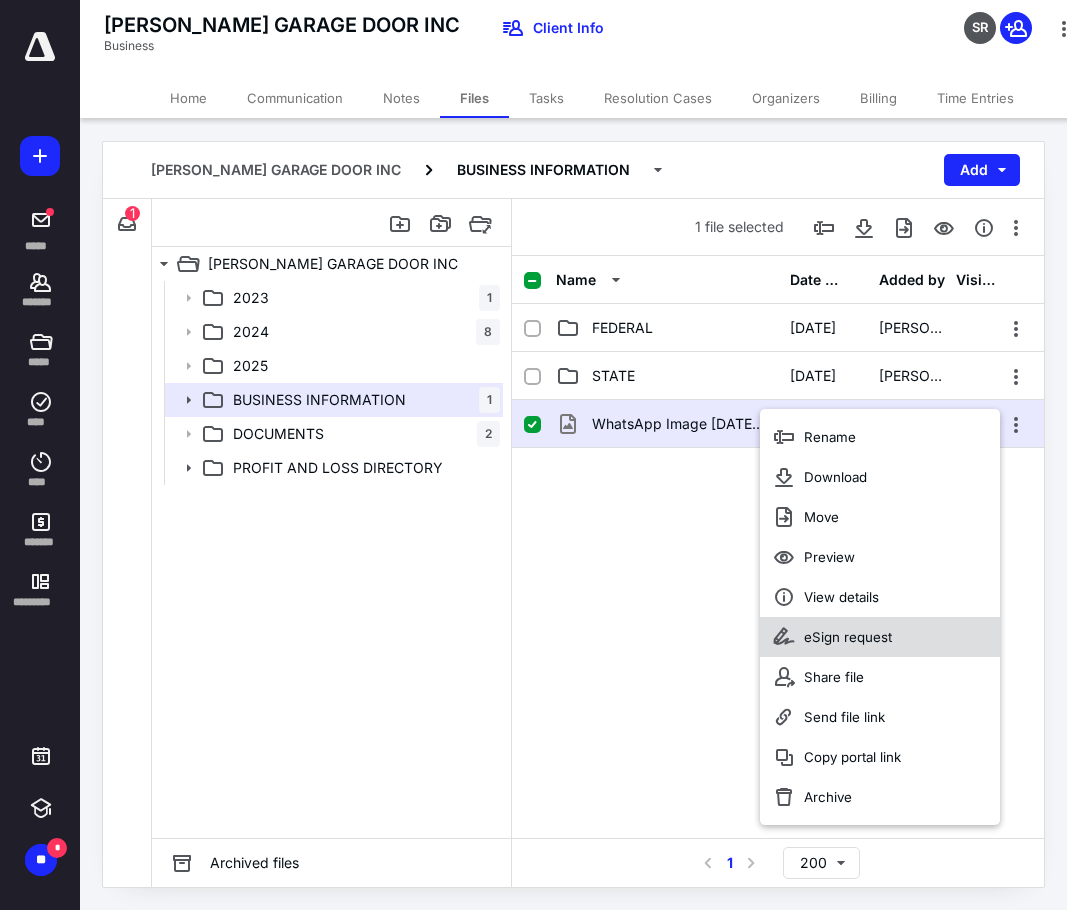 click on "eSign request" at bounding box center (880, 637) 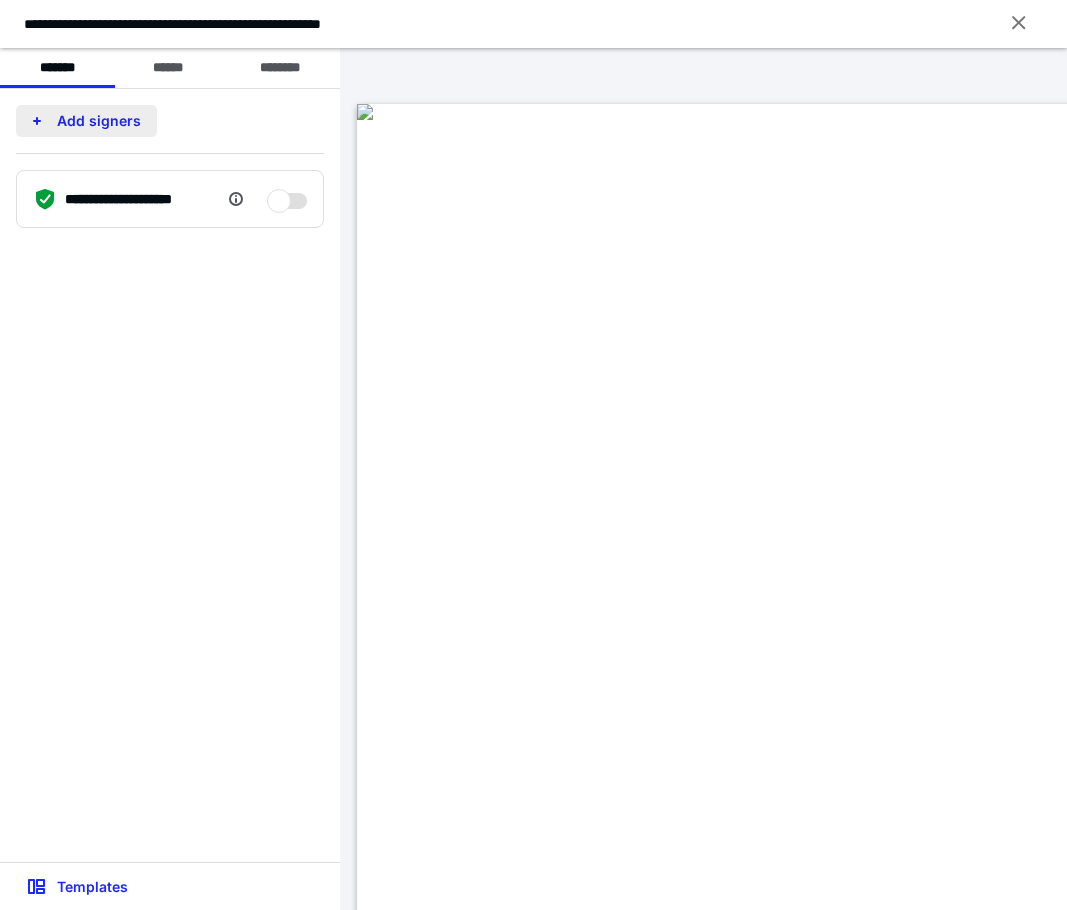 click on "Add signers" at bounding box center (86, 121) 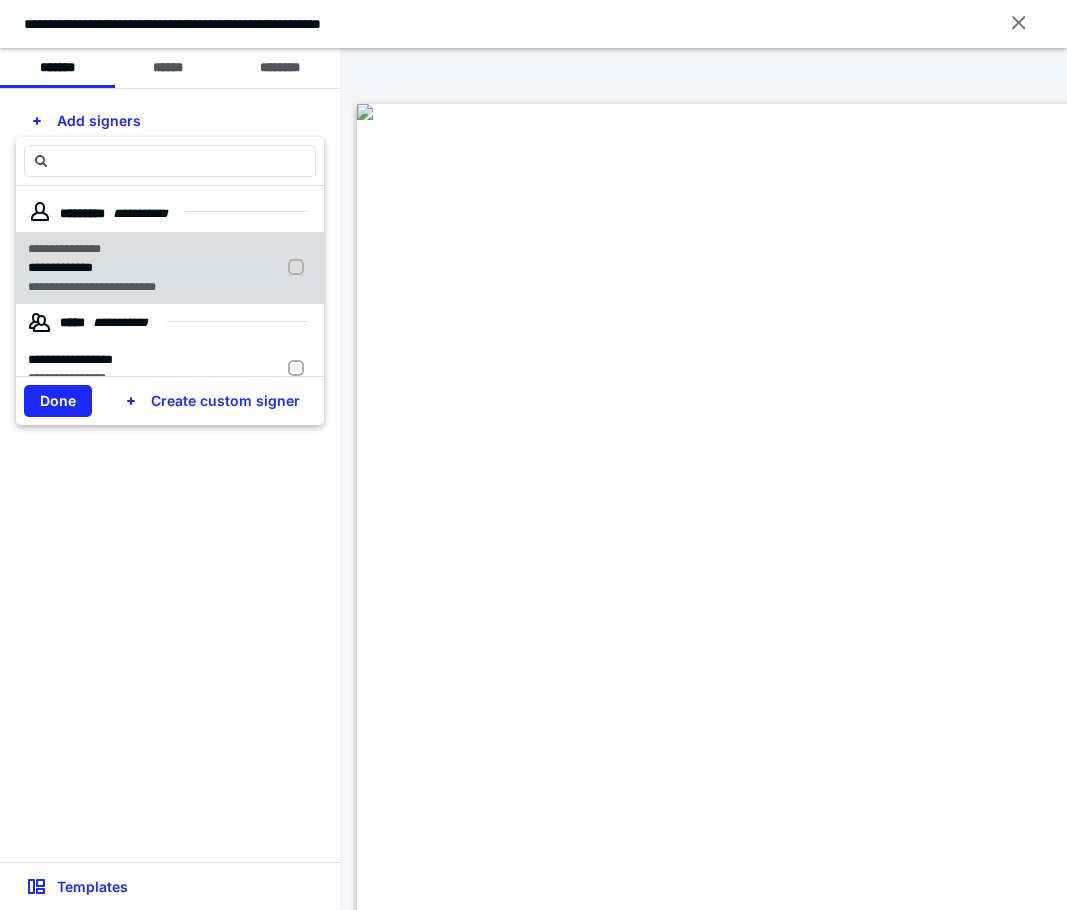click on "**********" at bounding box center (109, 249) 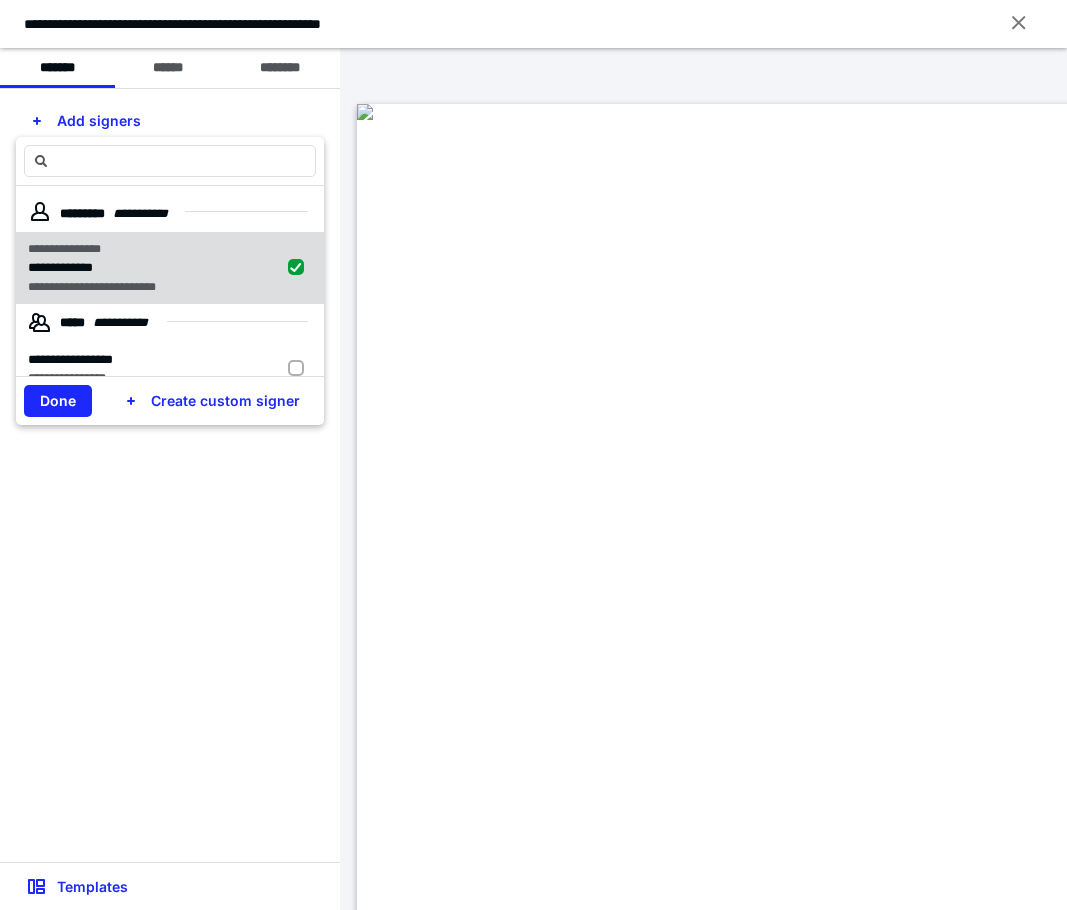 checkbox on "true" 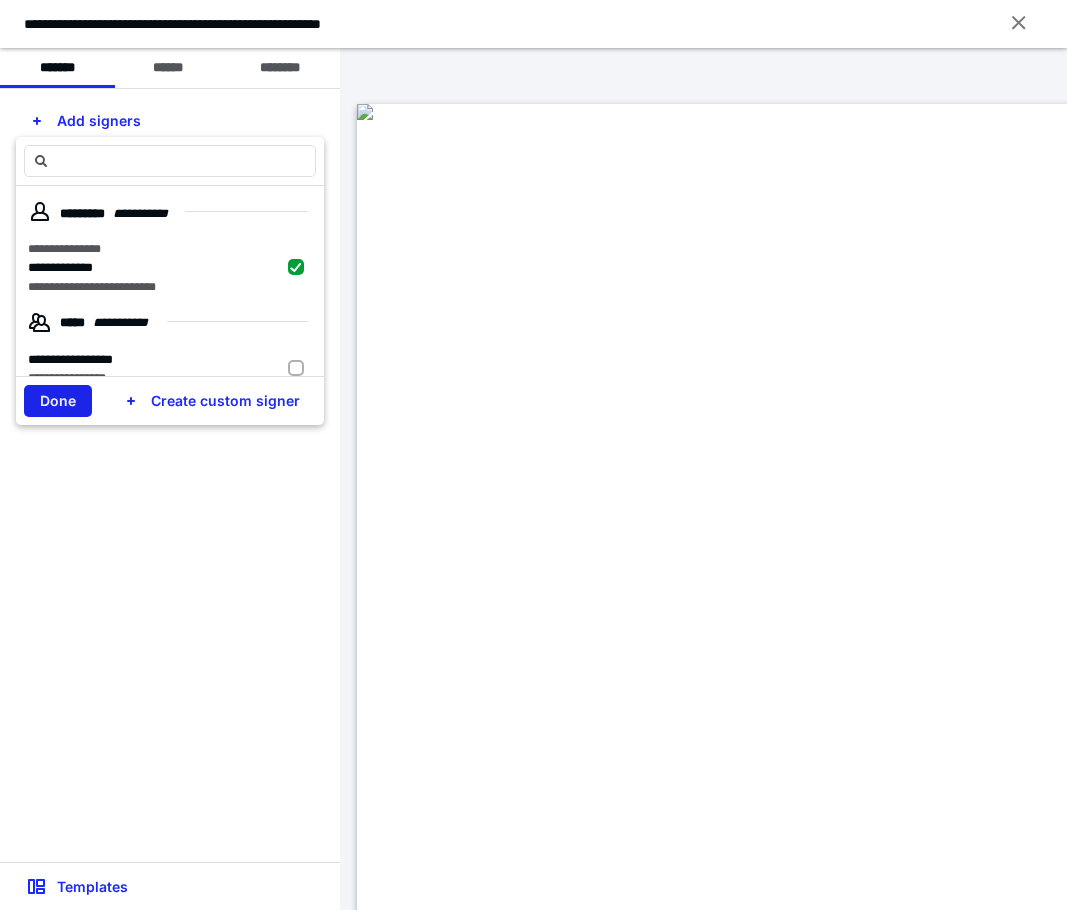 click on "Done" at bounding box center [58, 401] 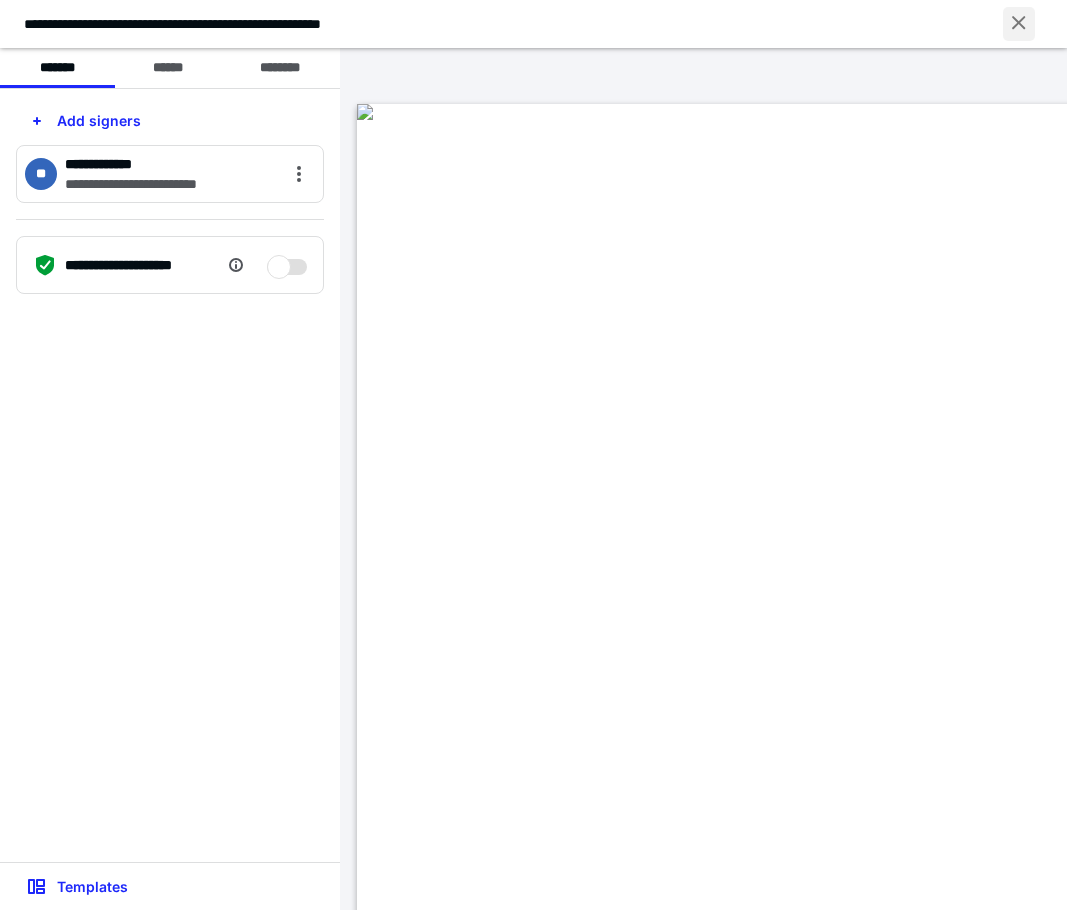 click at bounding box center [1019, 24] 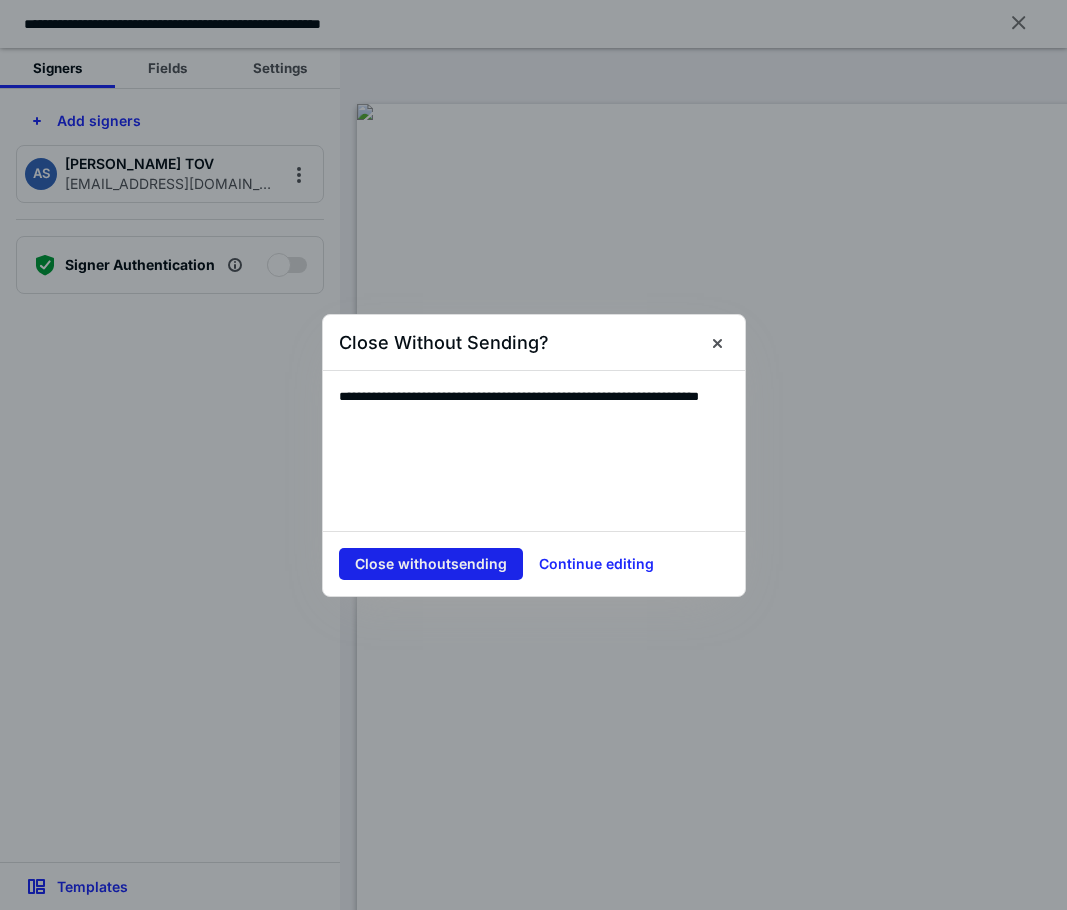 click on "Close without  sending" at bounding box center (431, 564) 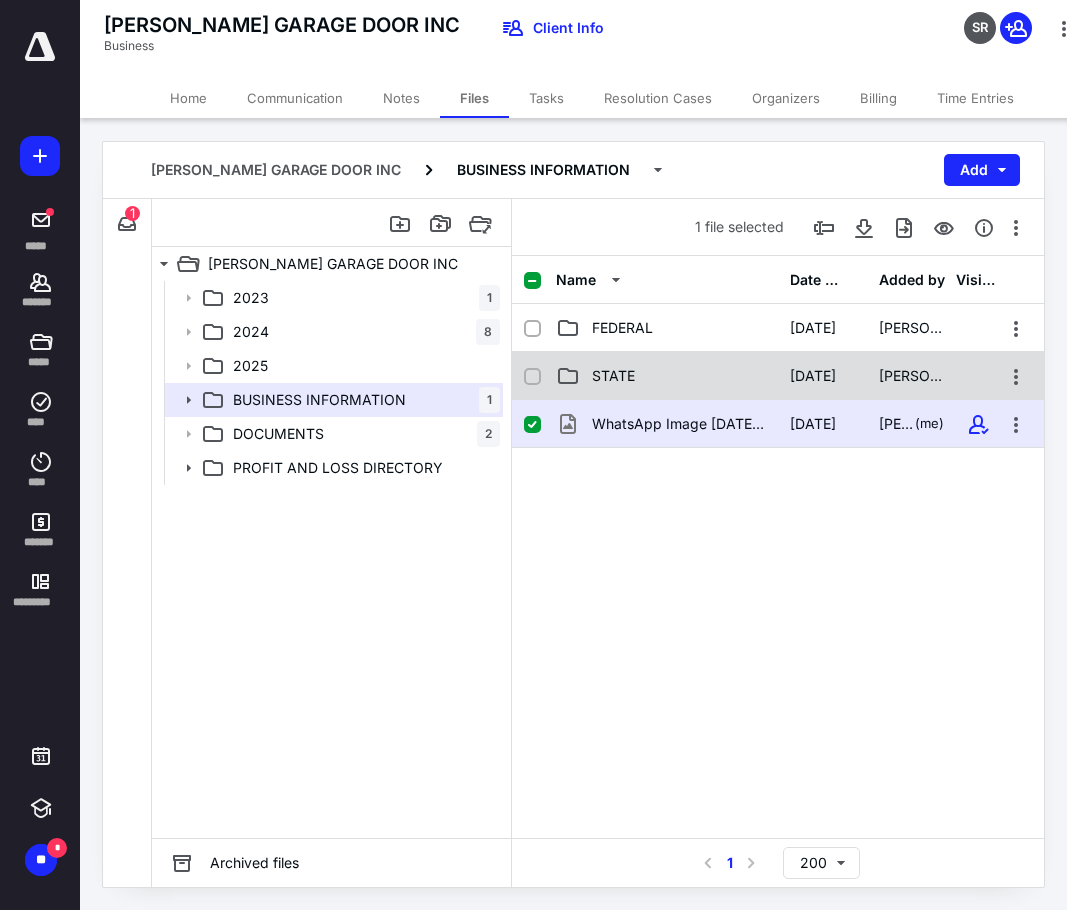 click on "STATE" at bounding box center [613, 376] 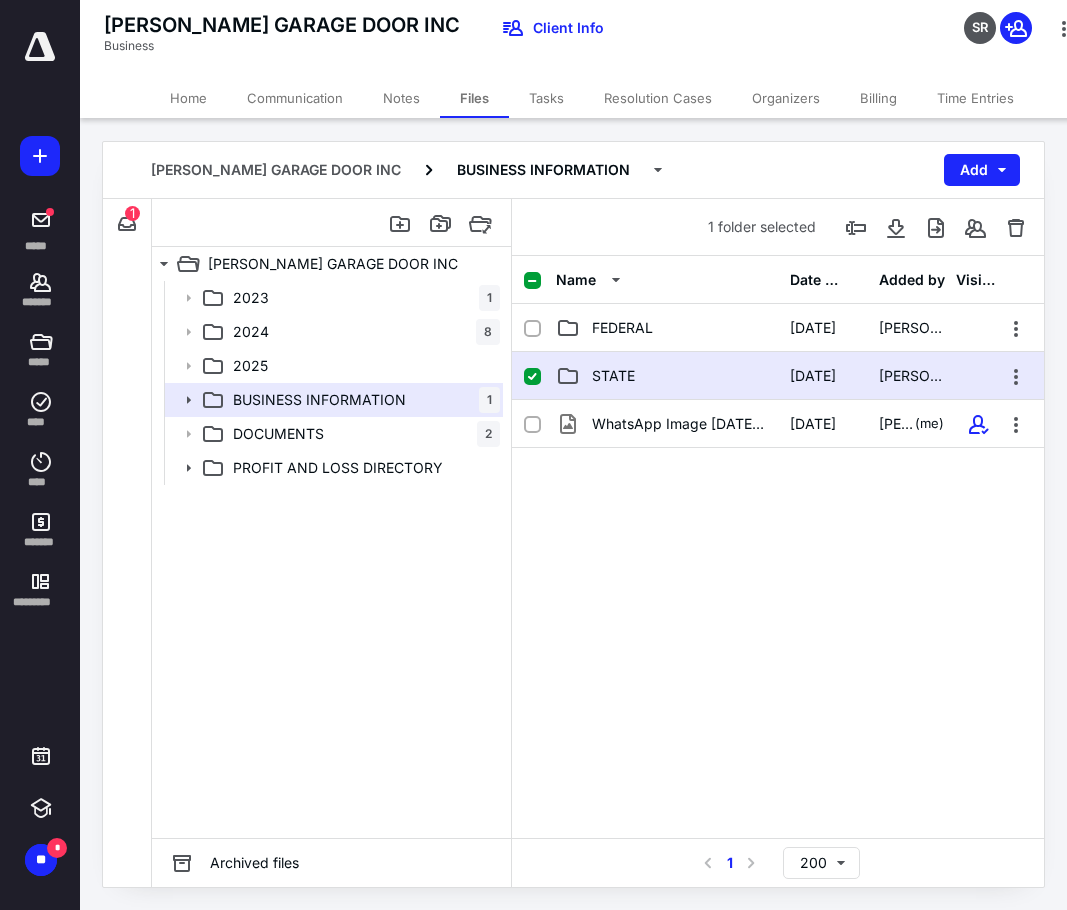 click on "STATE" at bounding box center [613, 376] 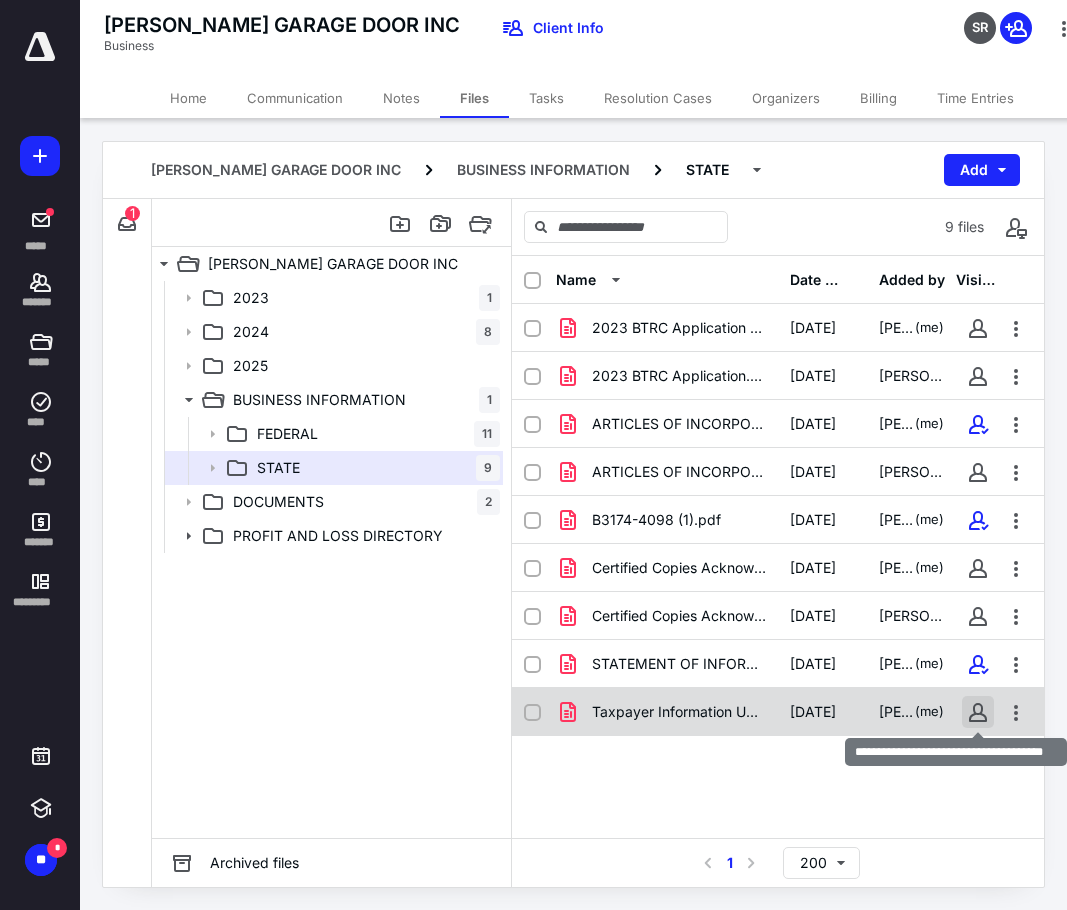 click at bounding box center (978, 712) 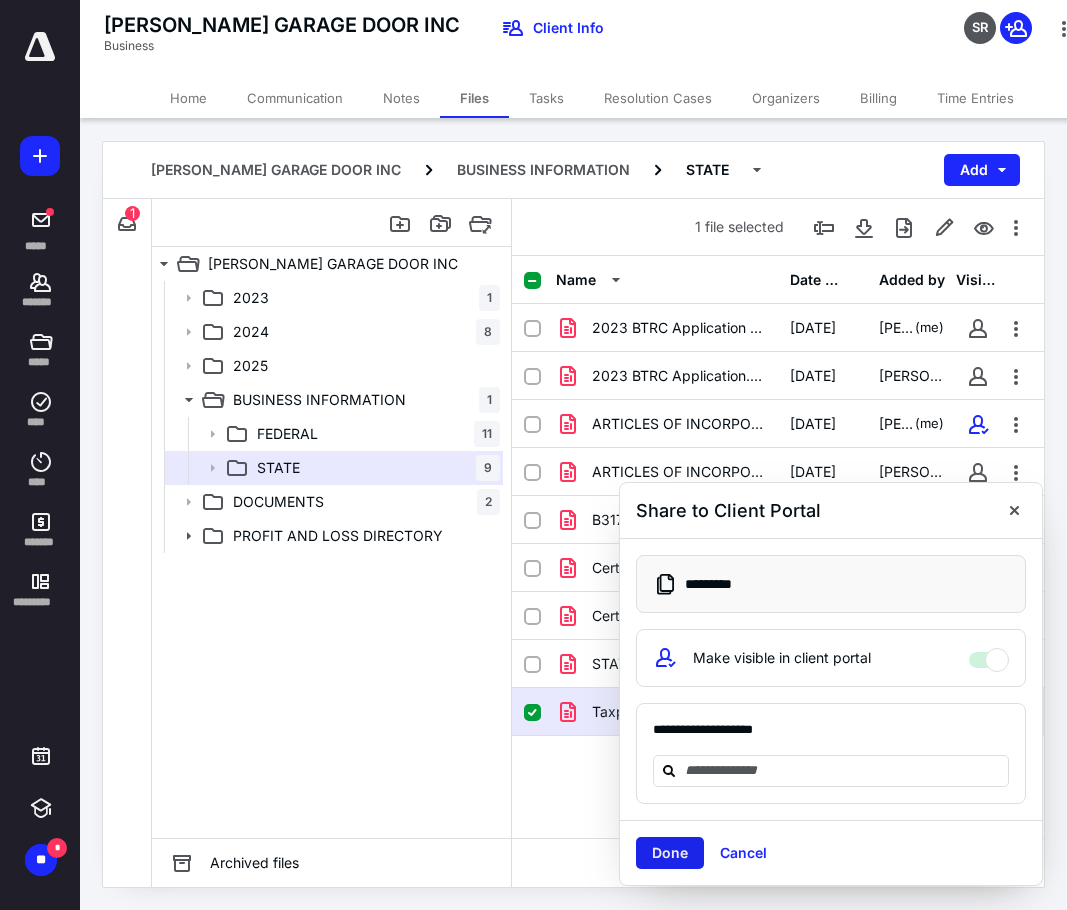 click on "Done" at bounding box center (670, 853) 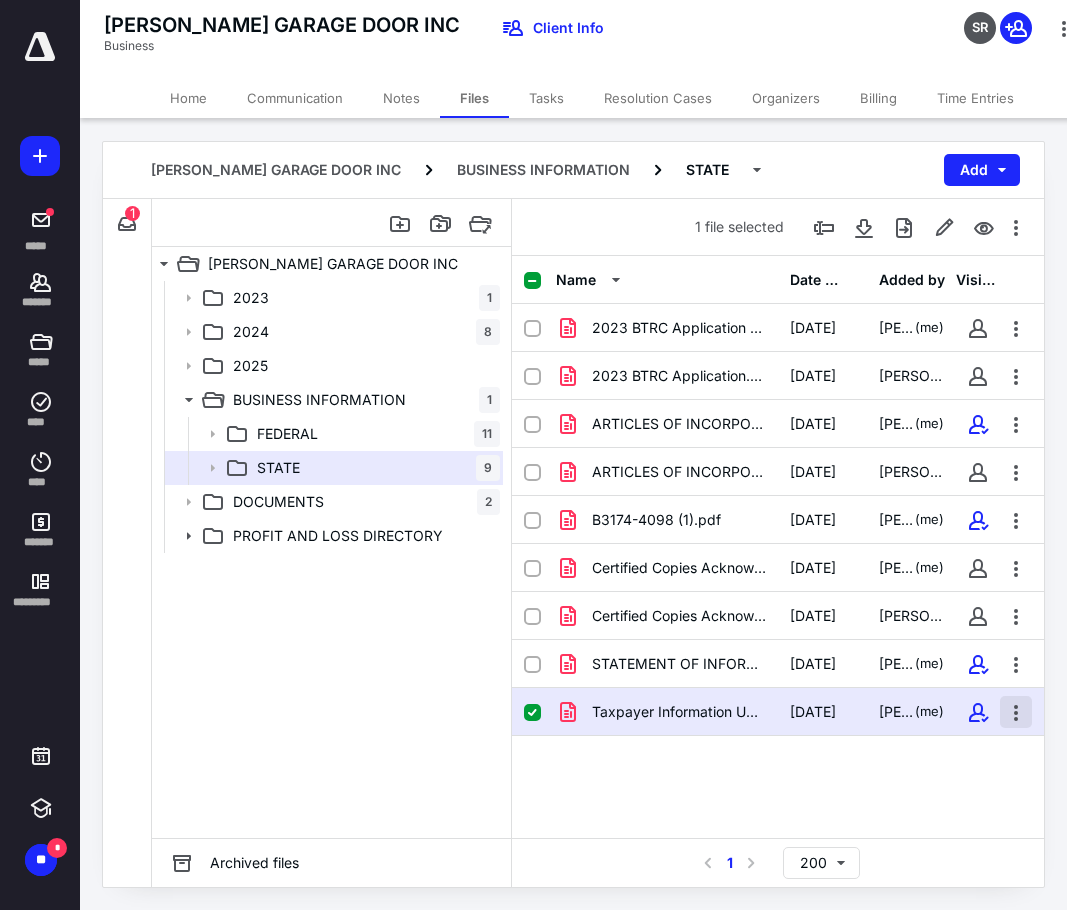 click at bounding box center (1016, 712) 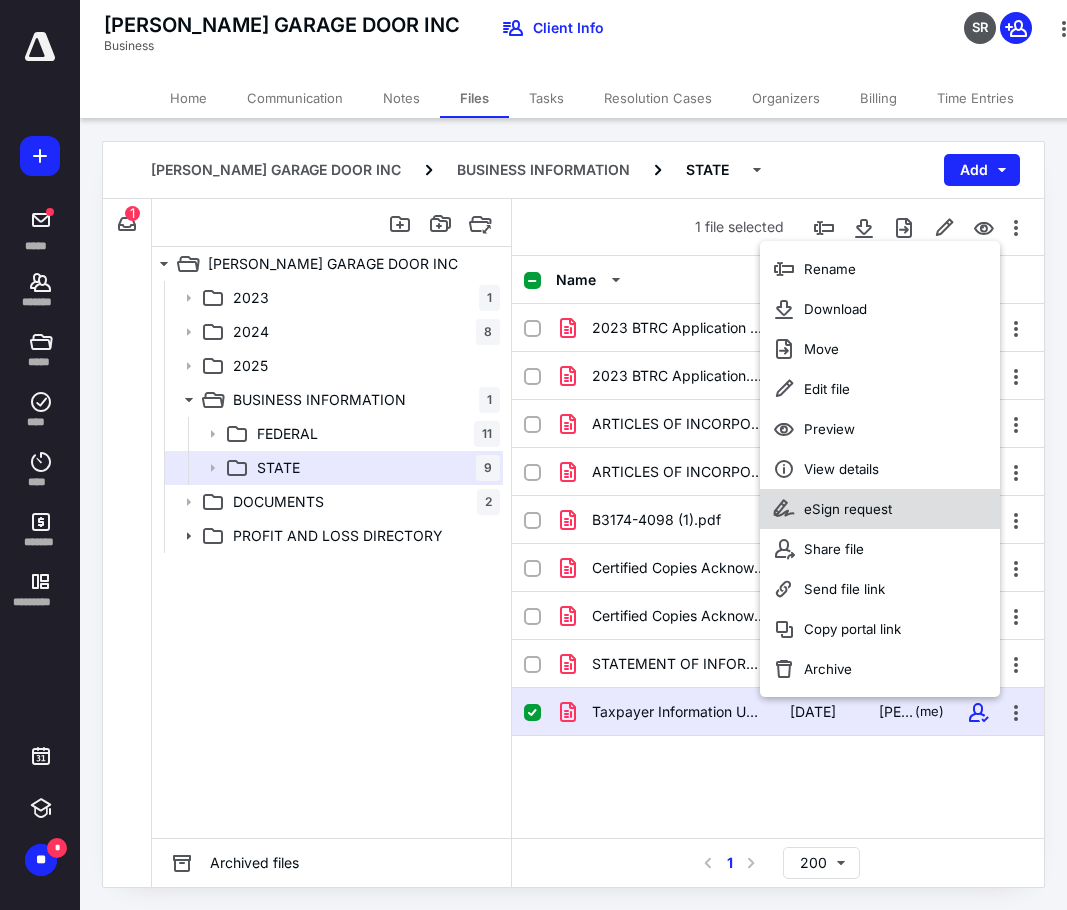 click on "eSign request" at bounding box center [880, 509] 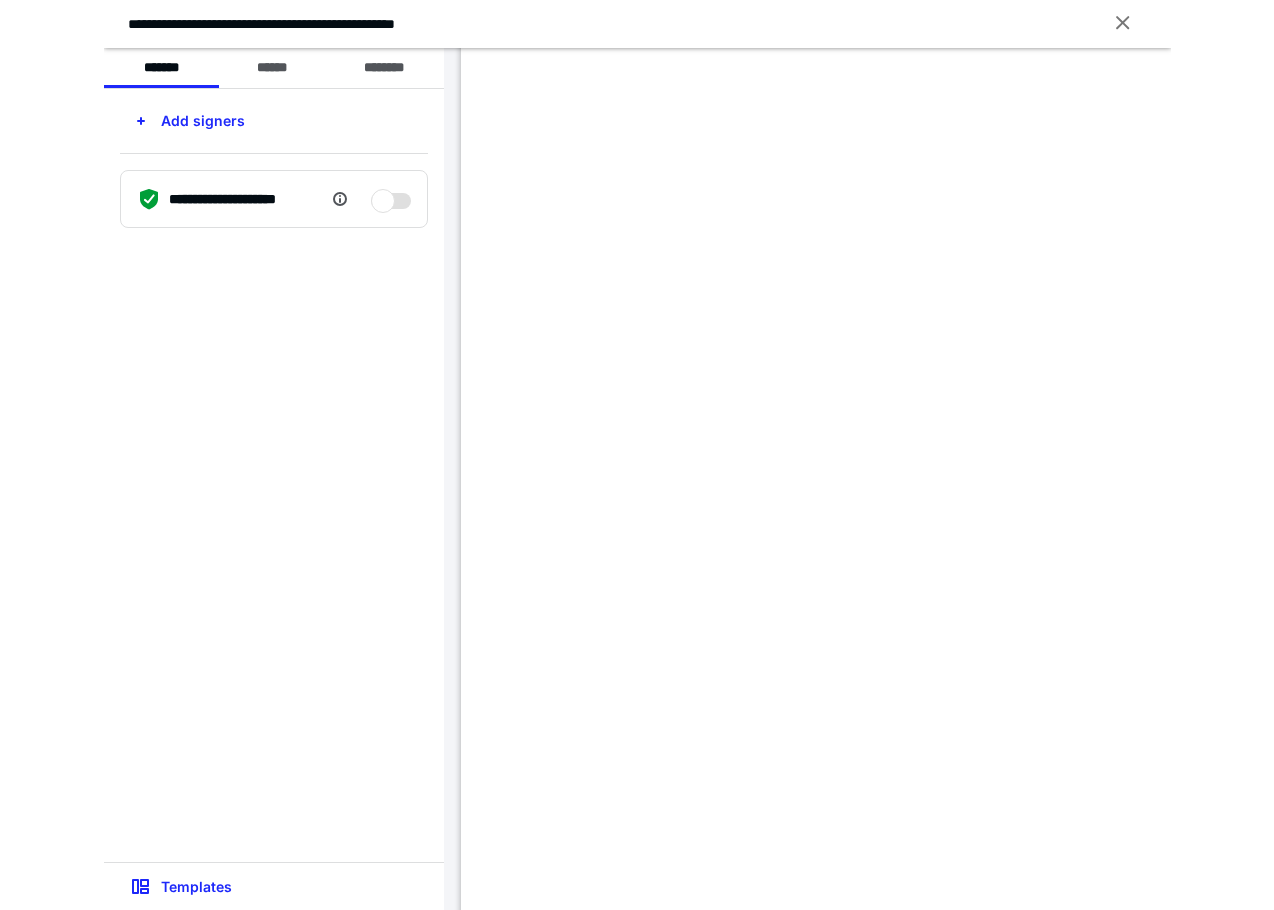 scroll, scrollTop: 400, scrollLeft: 0, axis: vertical 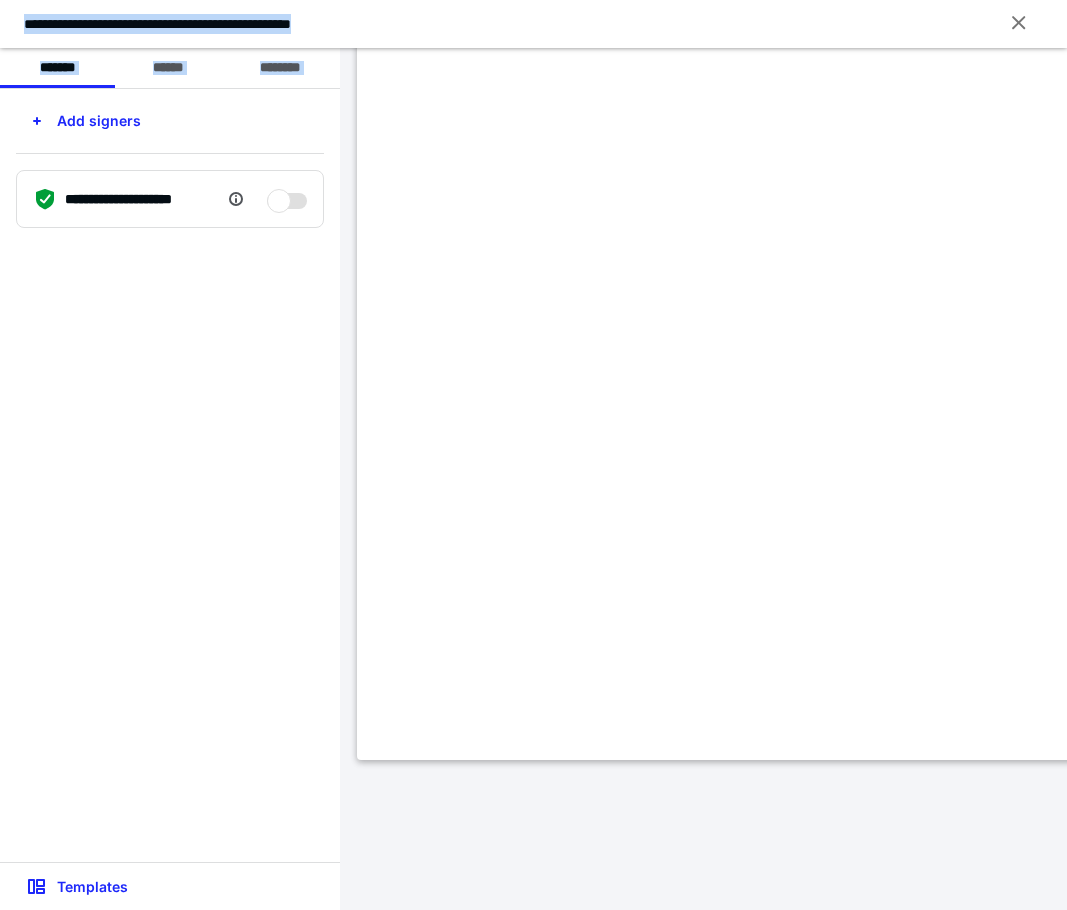 click on "**********" at bounding box center (533, 455) 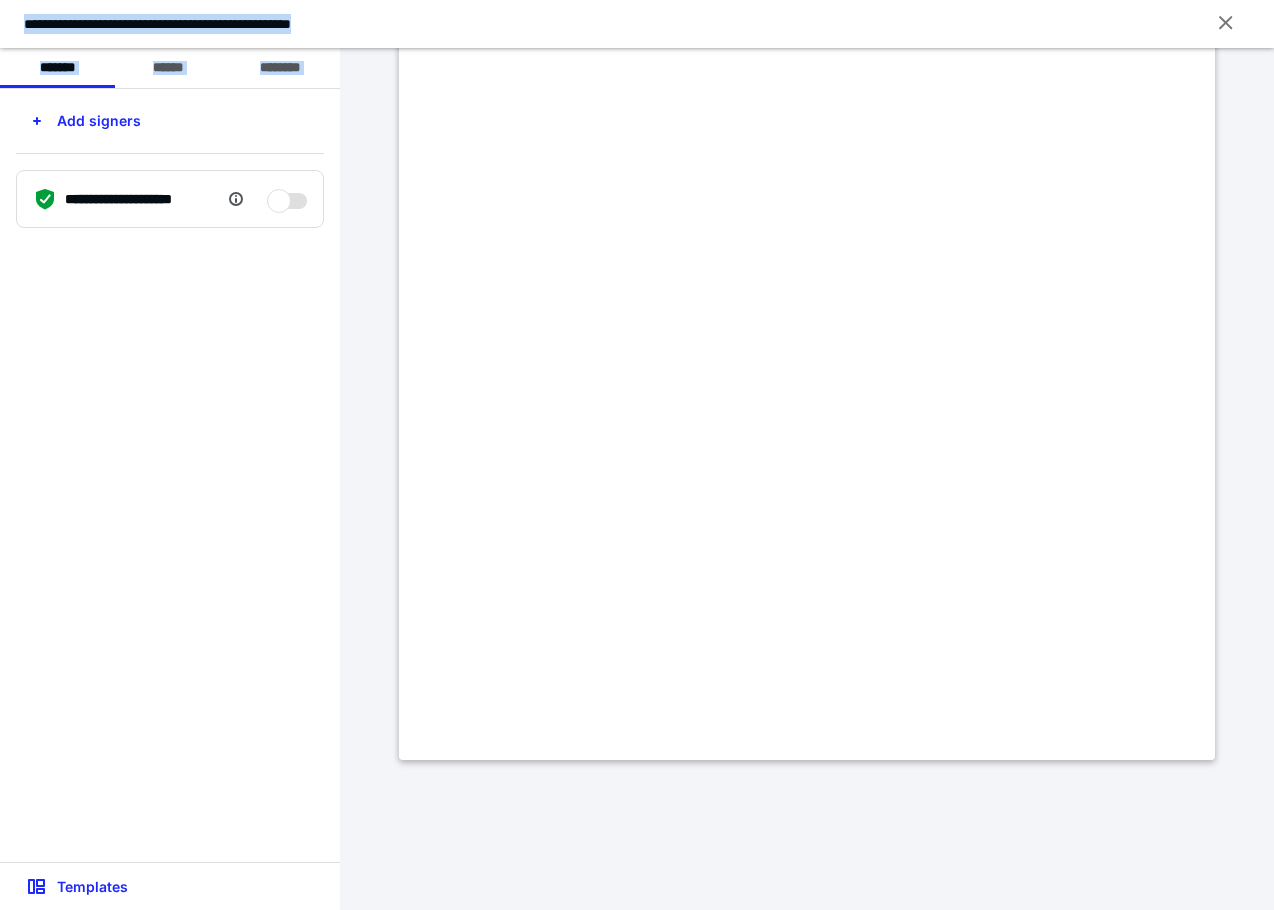 click on "**********" at bounding box center [170, 475] 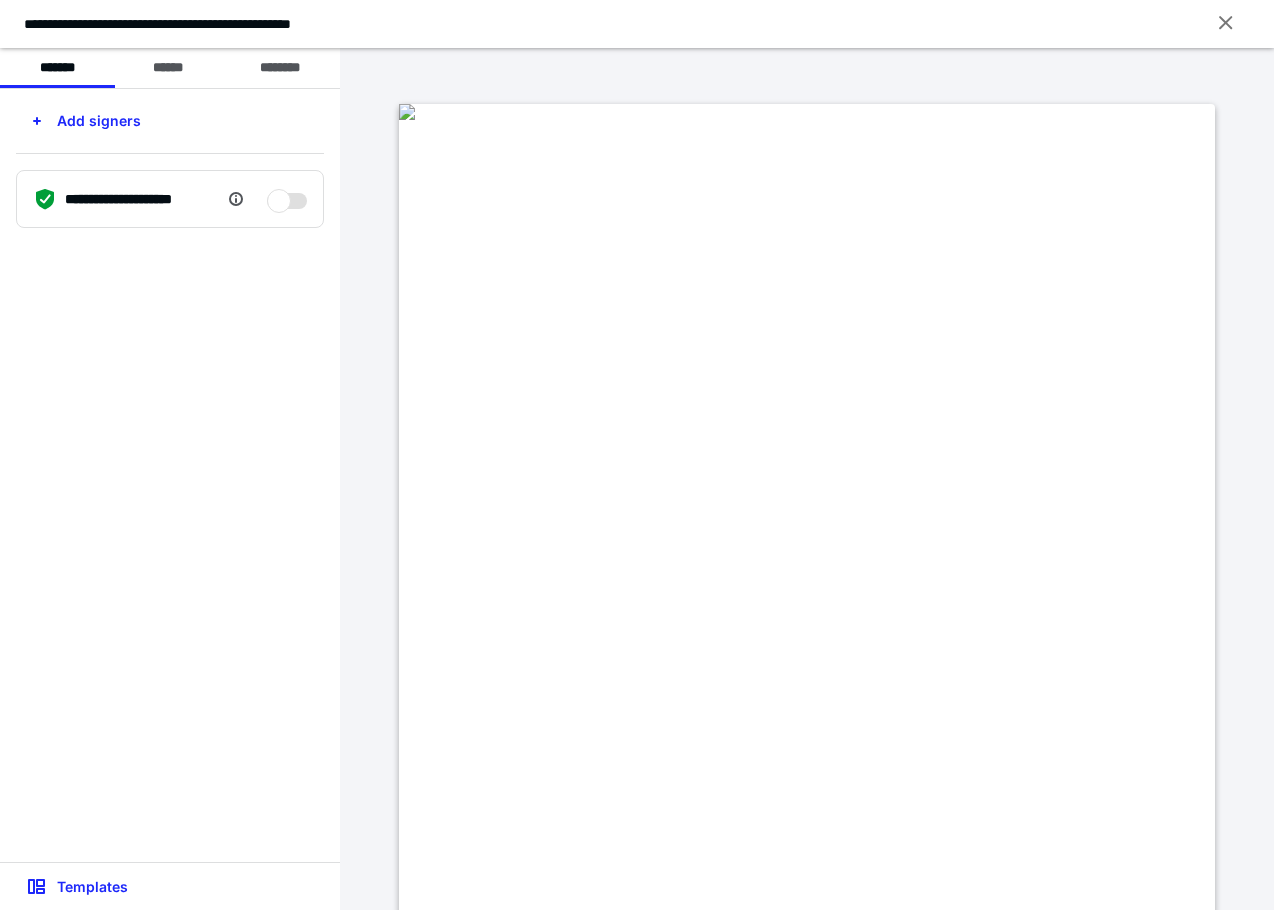 scroll, scrollTop: 300, scrollLeft: 0, axis: vertical 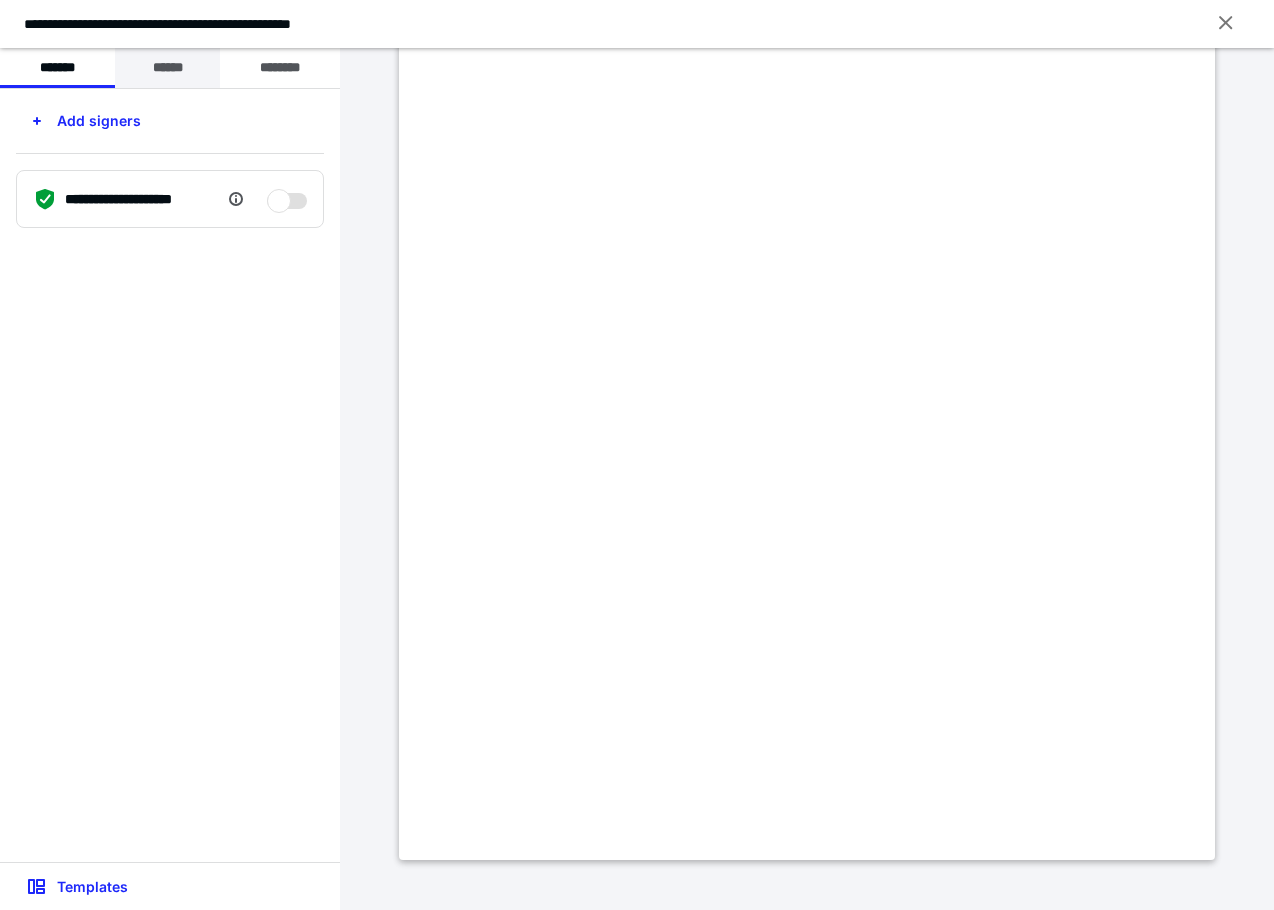 click on "******" at bounding box center (167, 68) 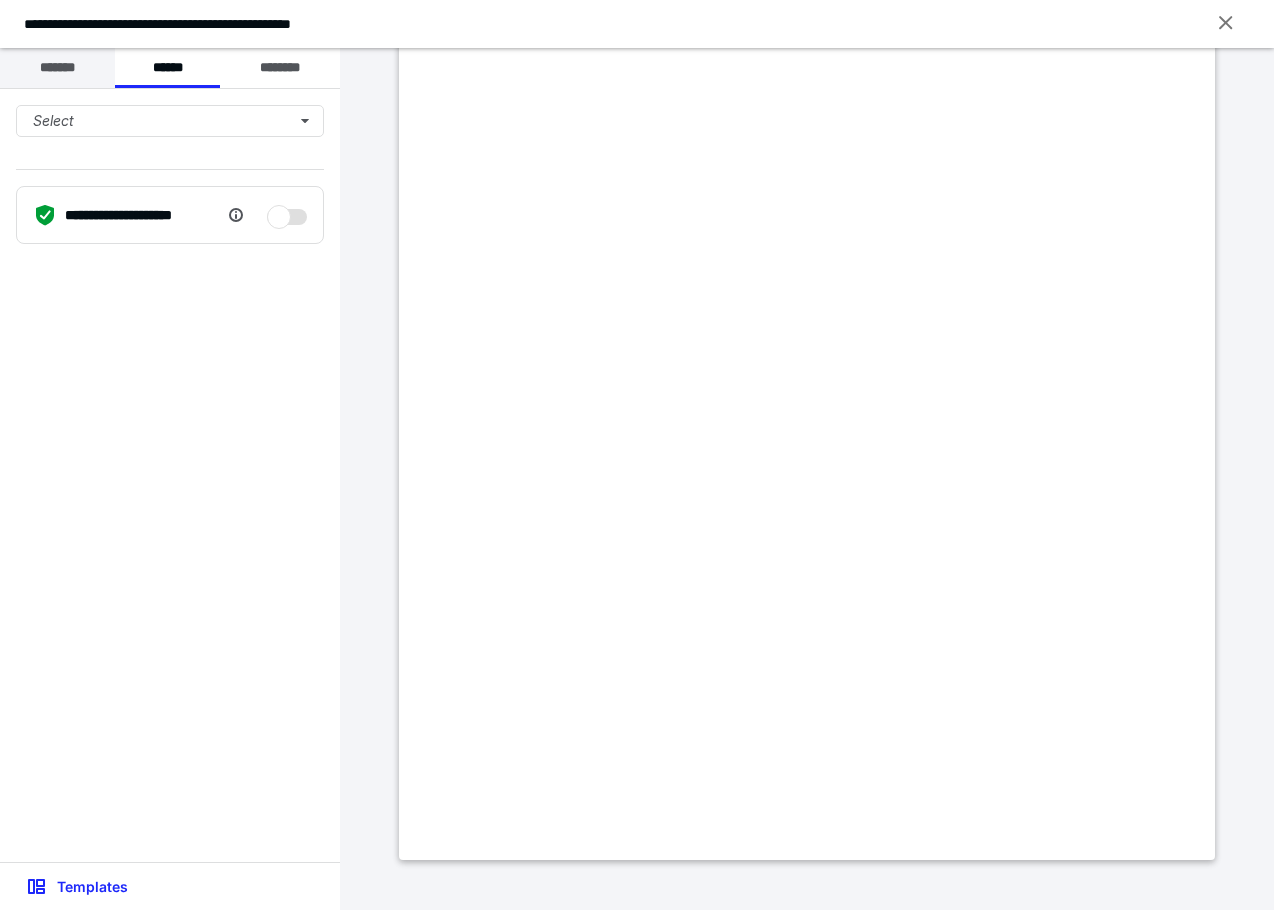 click on "*******" at bounding box center (57, 68) 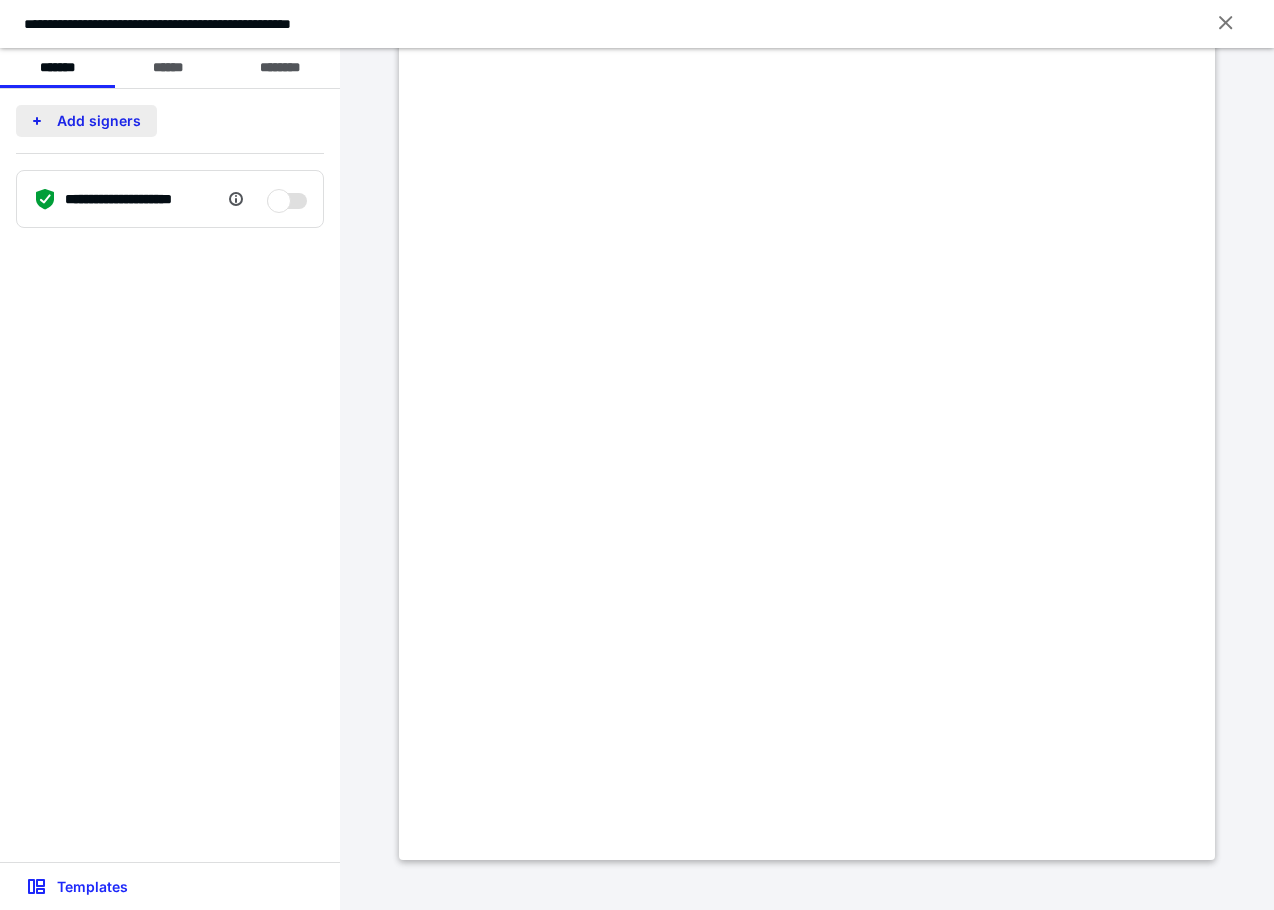 click on "Add signers" at bounding box center (86, 121) 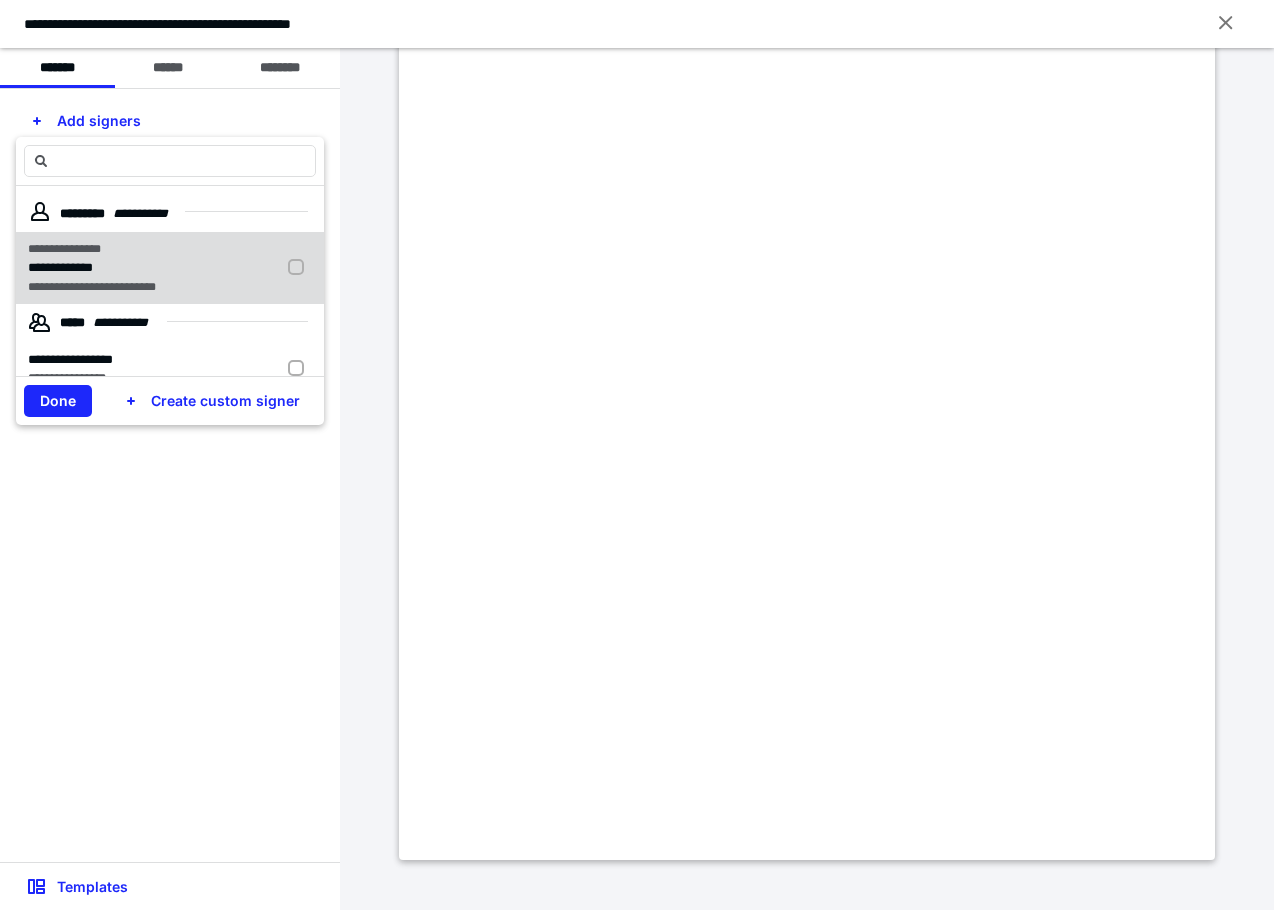 click on "**********" at bounding box center [92, 287] 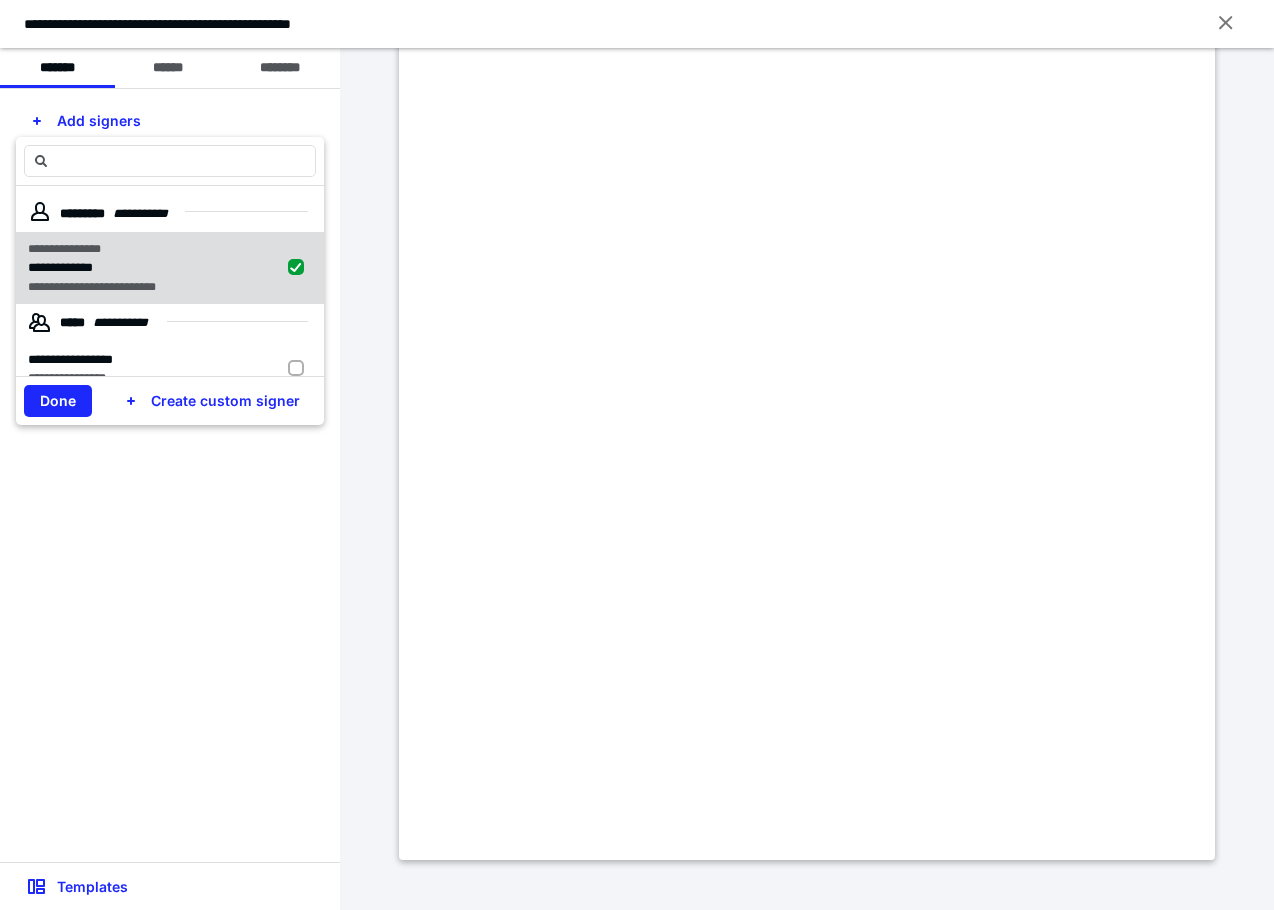 checkbox on "true" 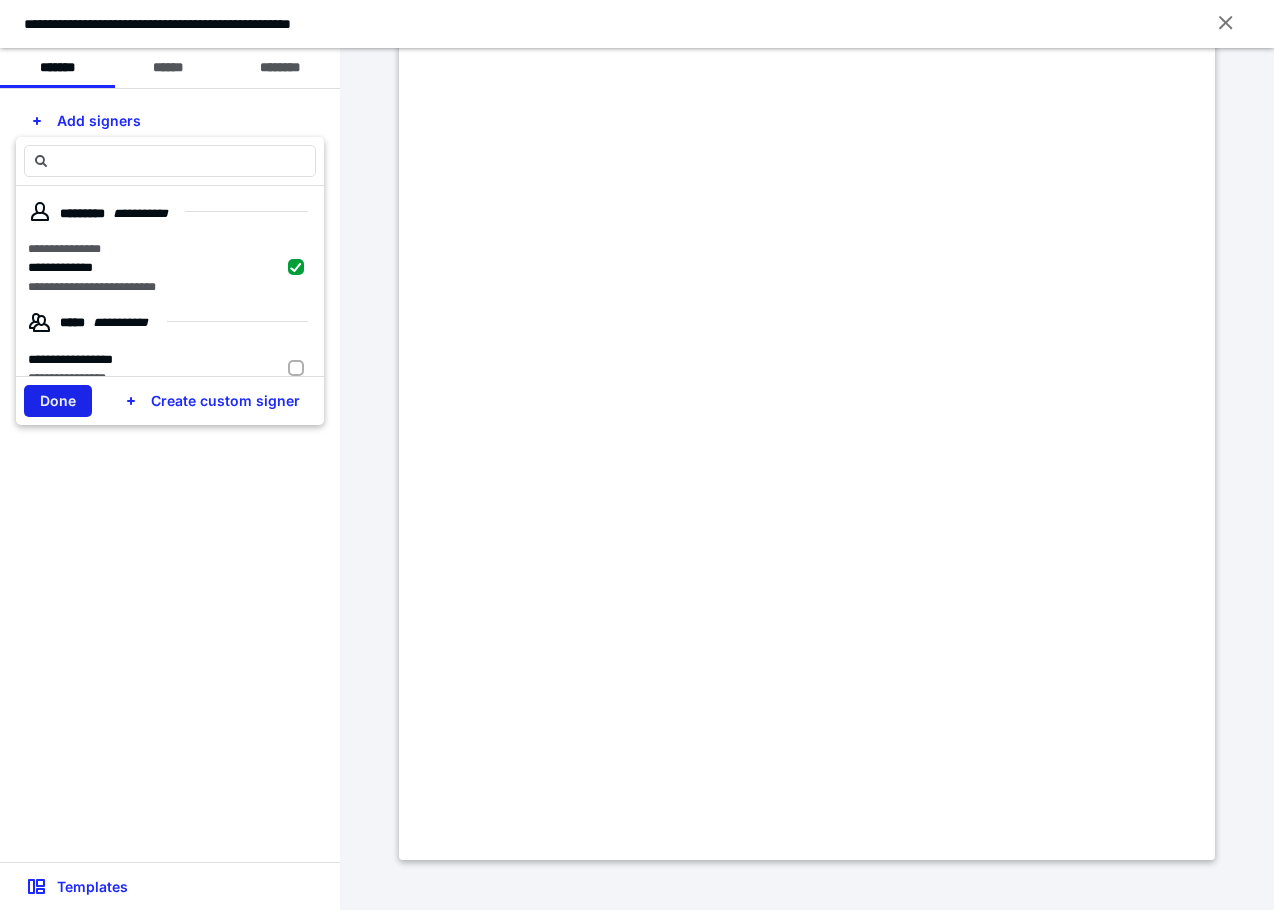 click on "Done" at bounding box center (58, 401) 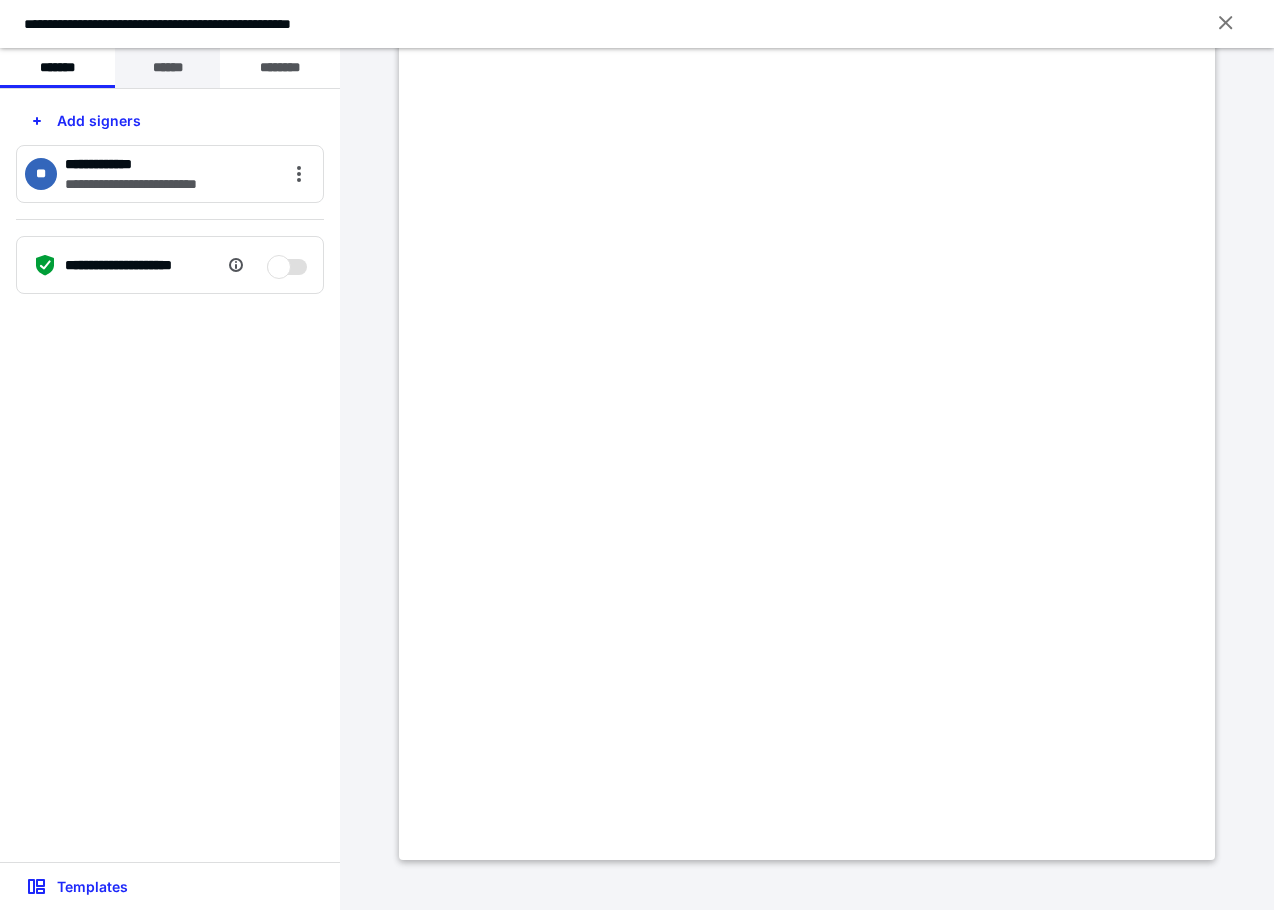 click on "******" at bounding box center (167, 68) 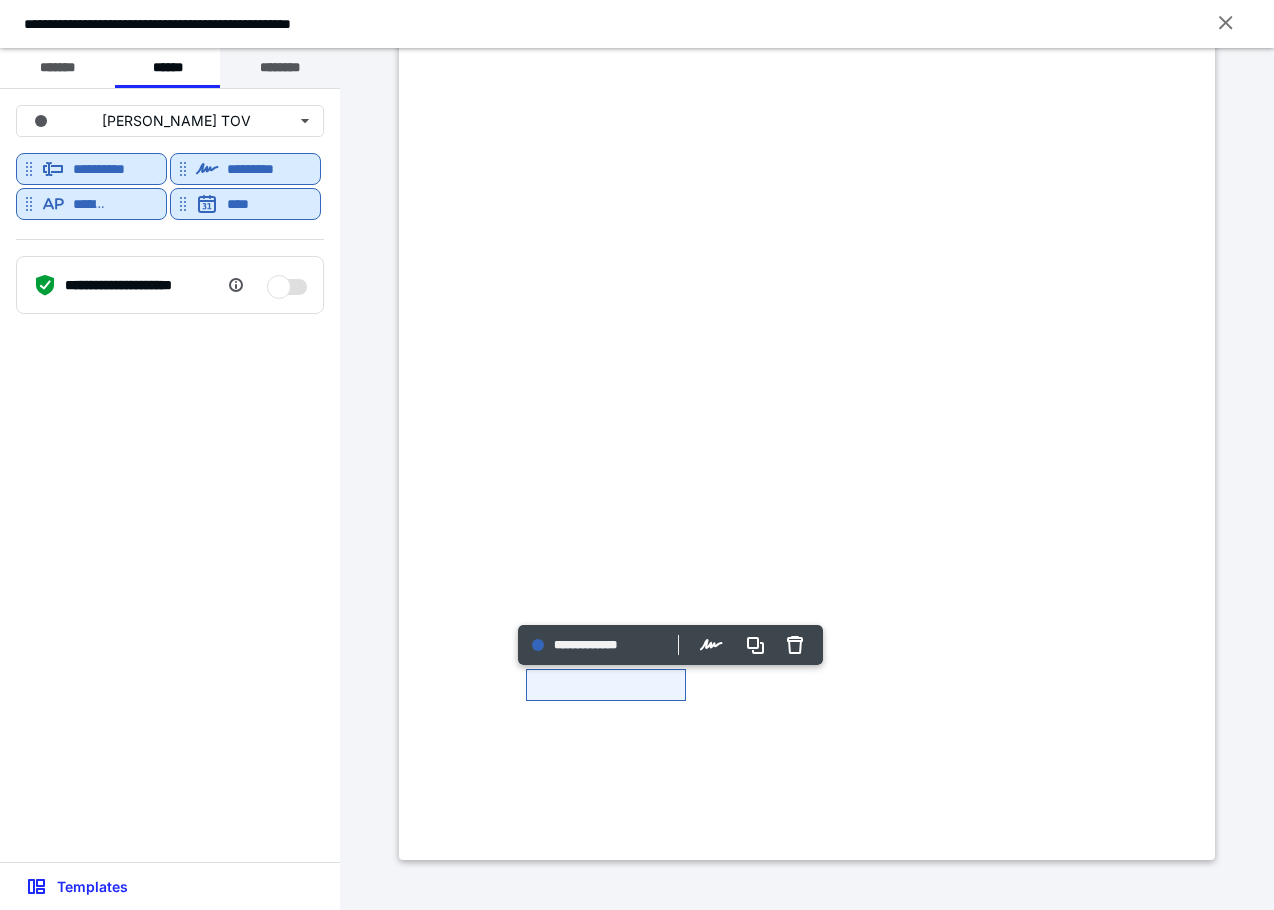 click on "********" at bounding box center [280, 68] 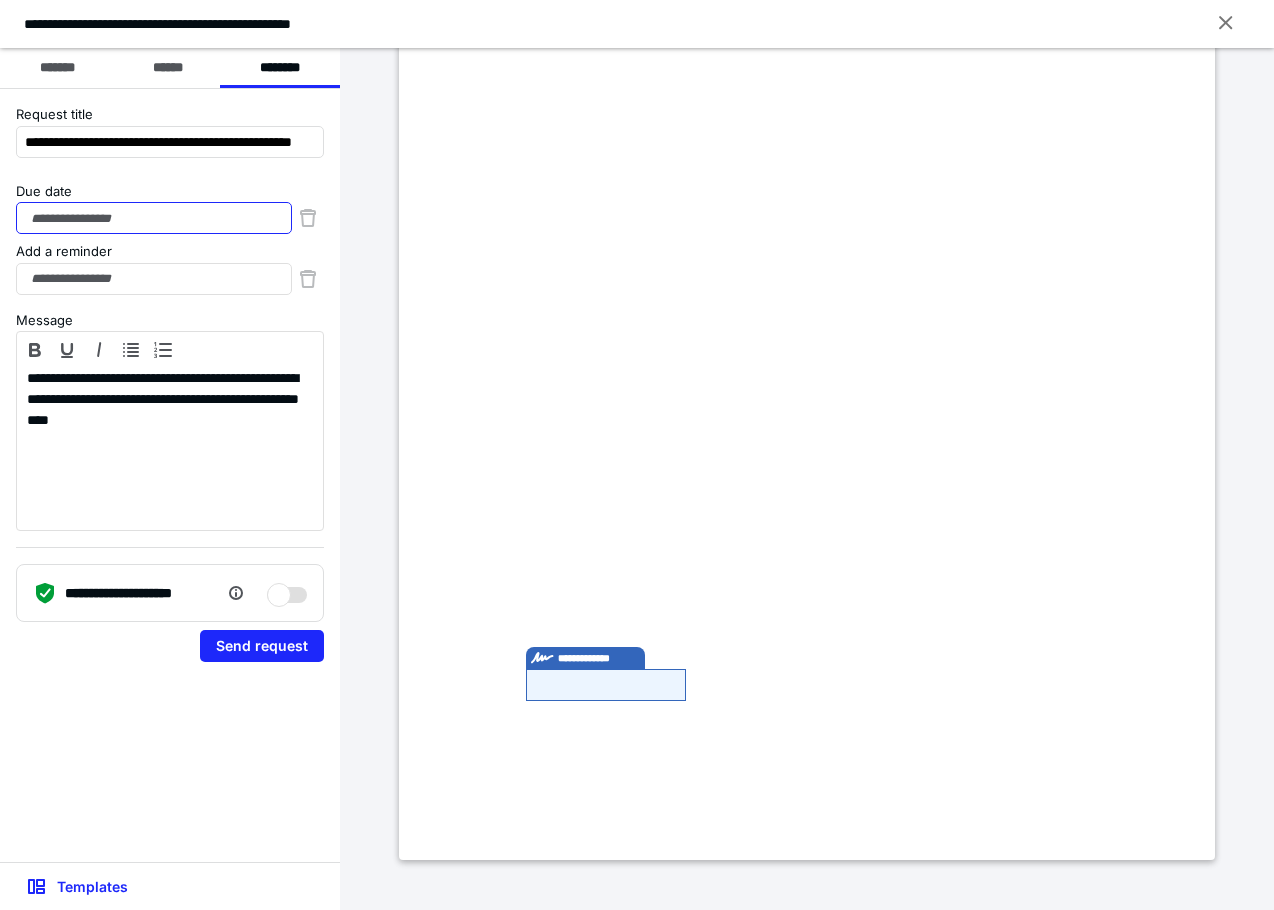 click on "Due date" at bounding box center (154, 218) 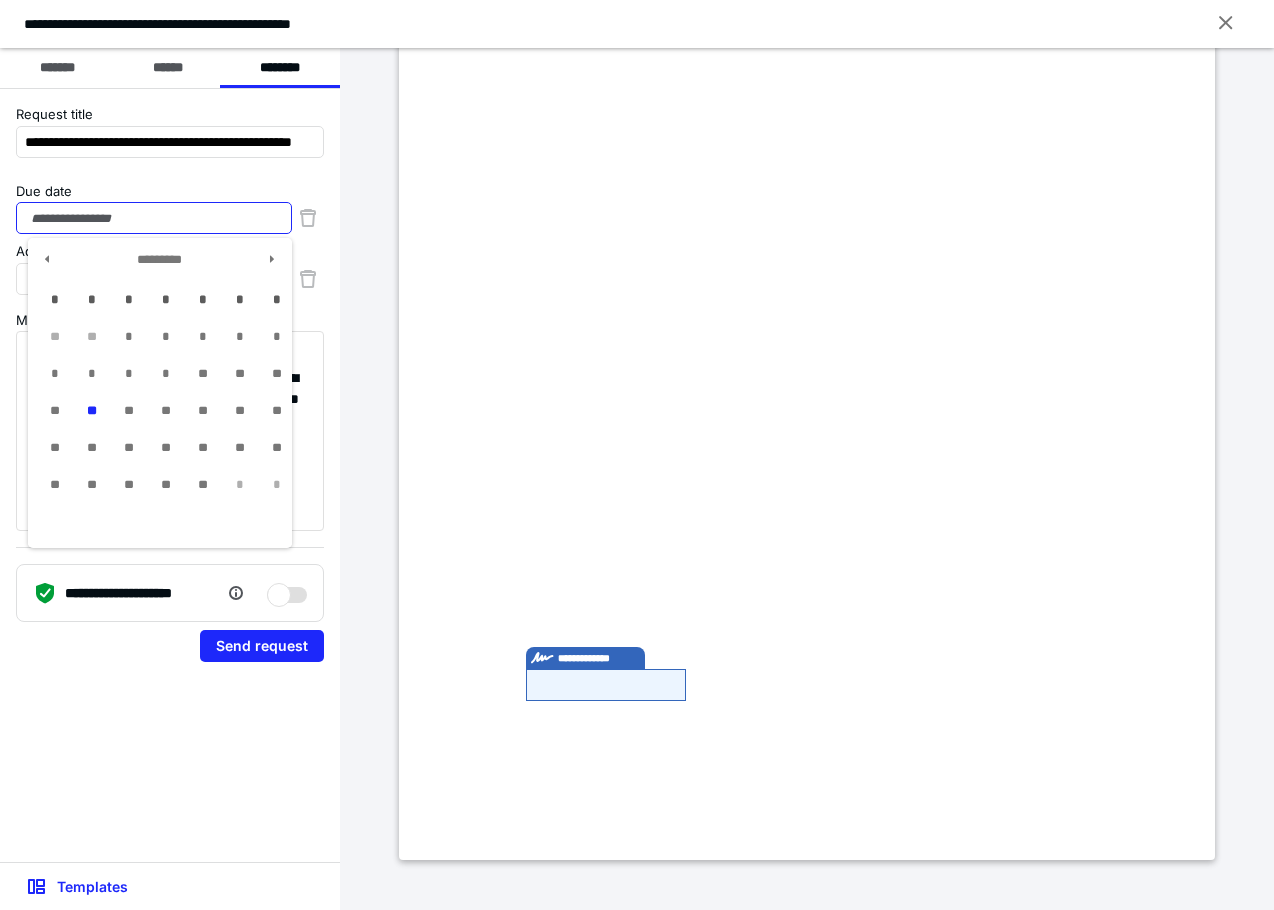 drag, startPoint x: 89, startPoint y: 409, endPoint x: 97, endPoint y: 299, distance: 110.29053 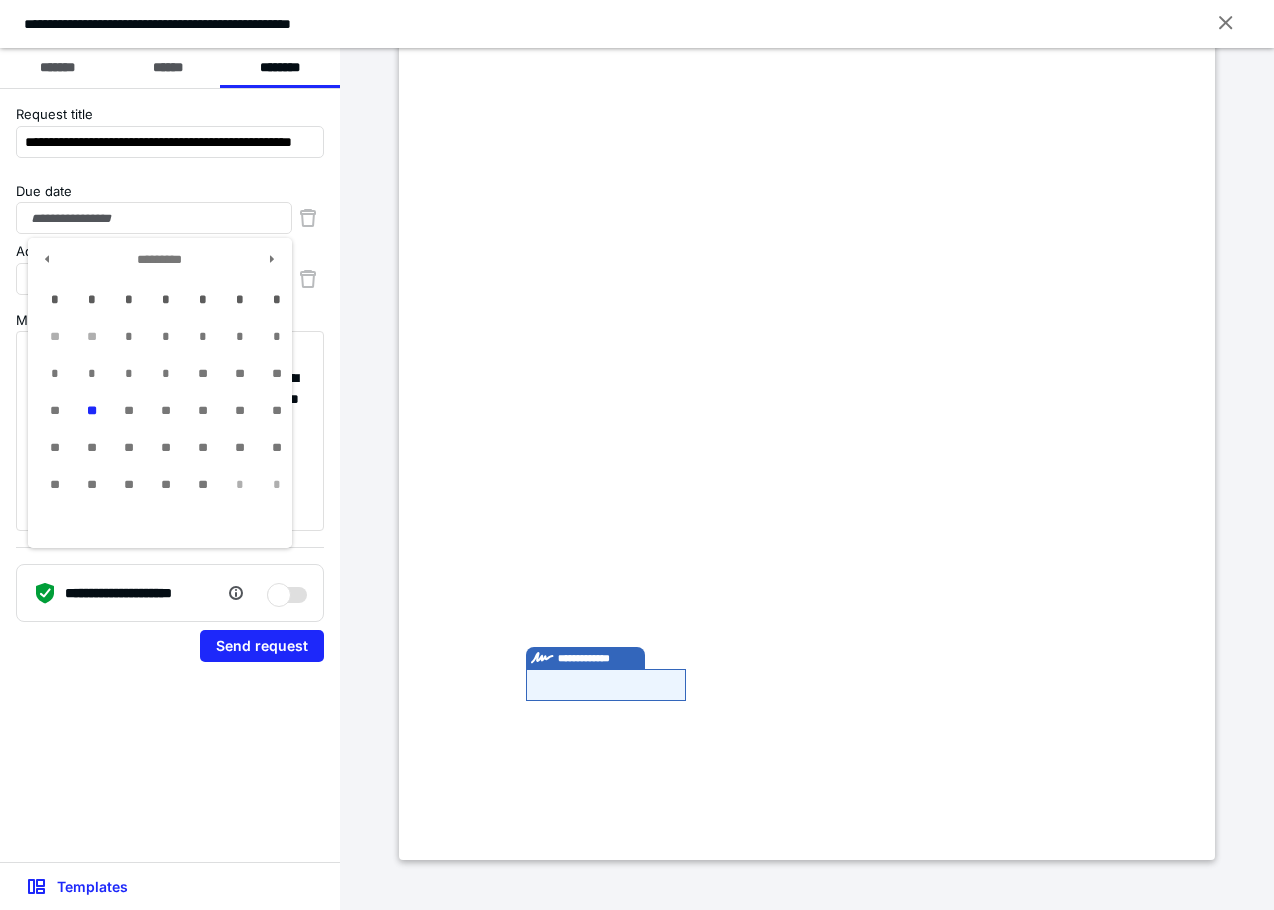 type on "**********" 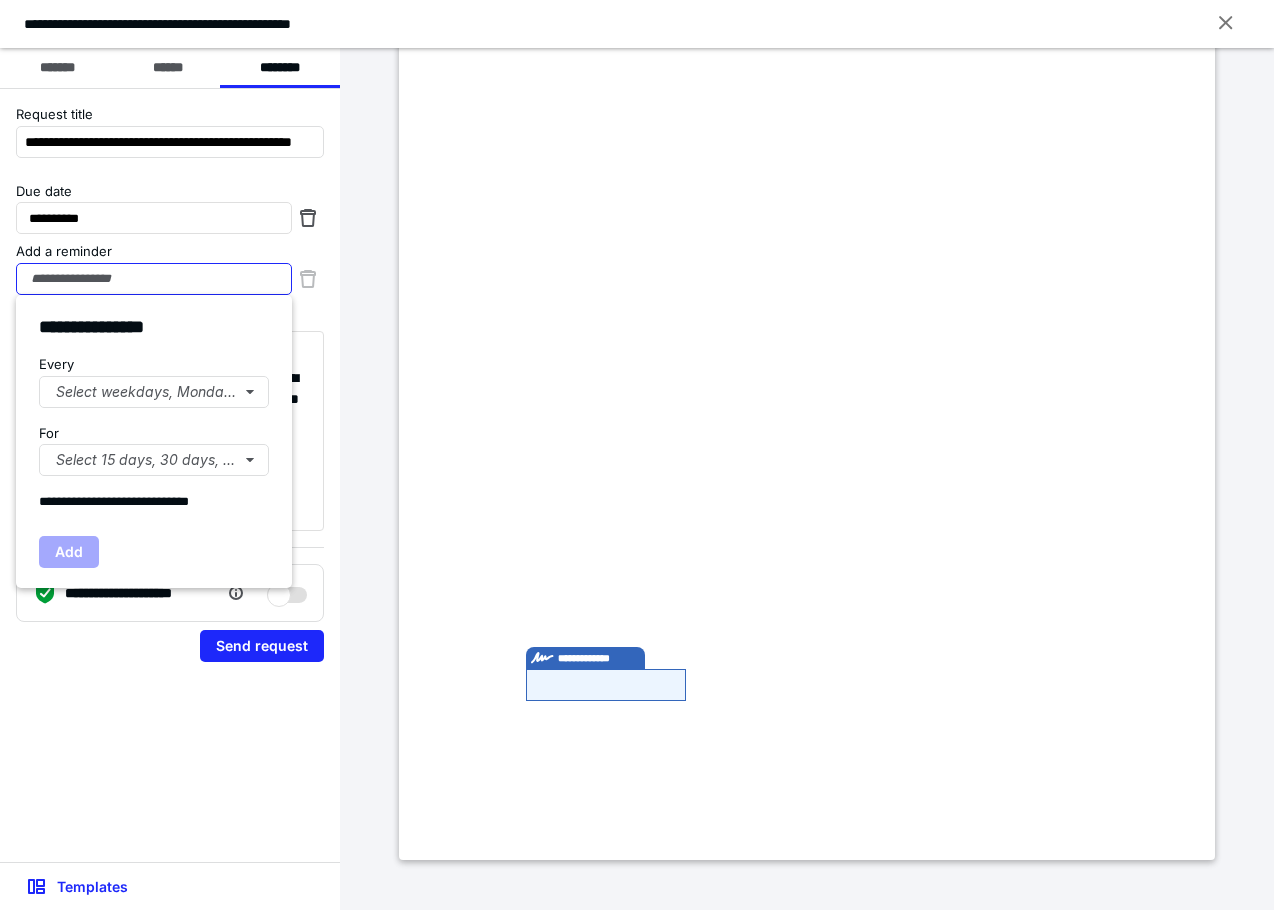click on "Add a reminder" at bounding box center (154, 279) 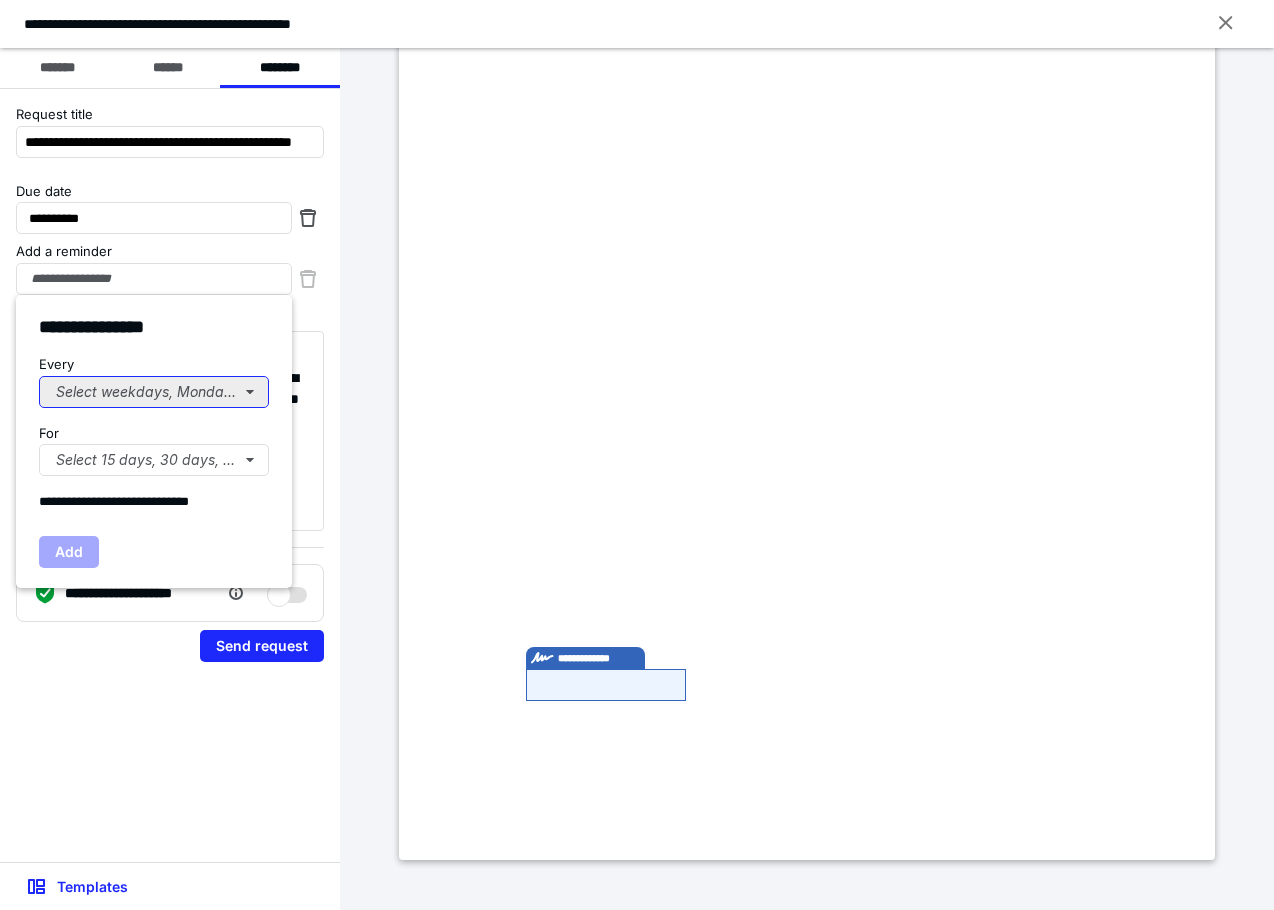 click on "Select weekdays, Mondays, or Tues..." at bounding box center (154, 392) 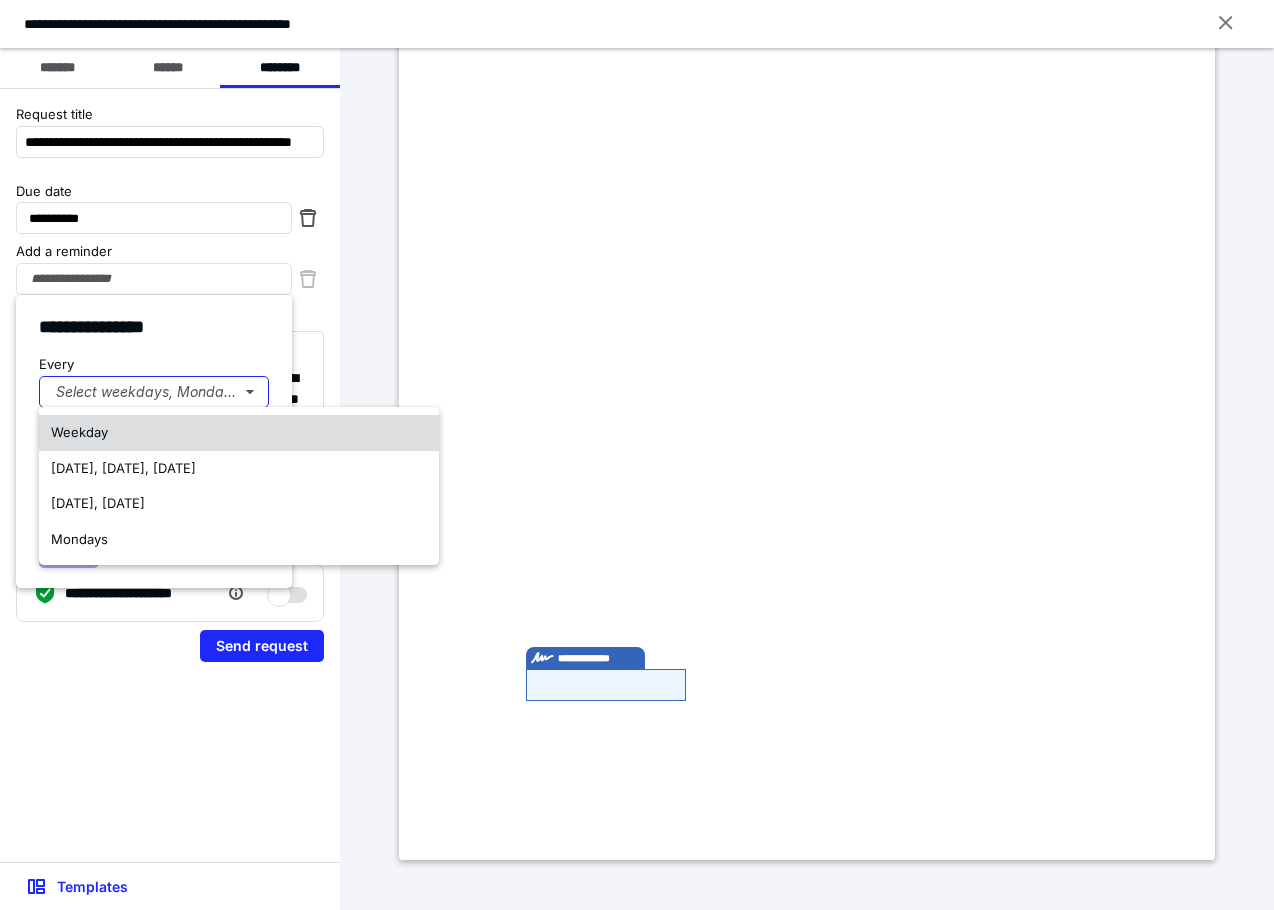 drag, startPoint x: 108, startPoint y: 467, endPoint x: 104, endPoint y: 449, distance: 18.439089 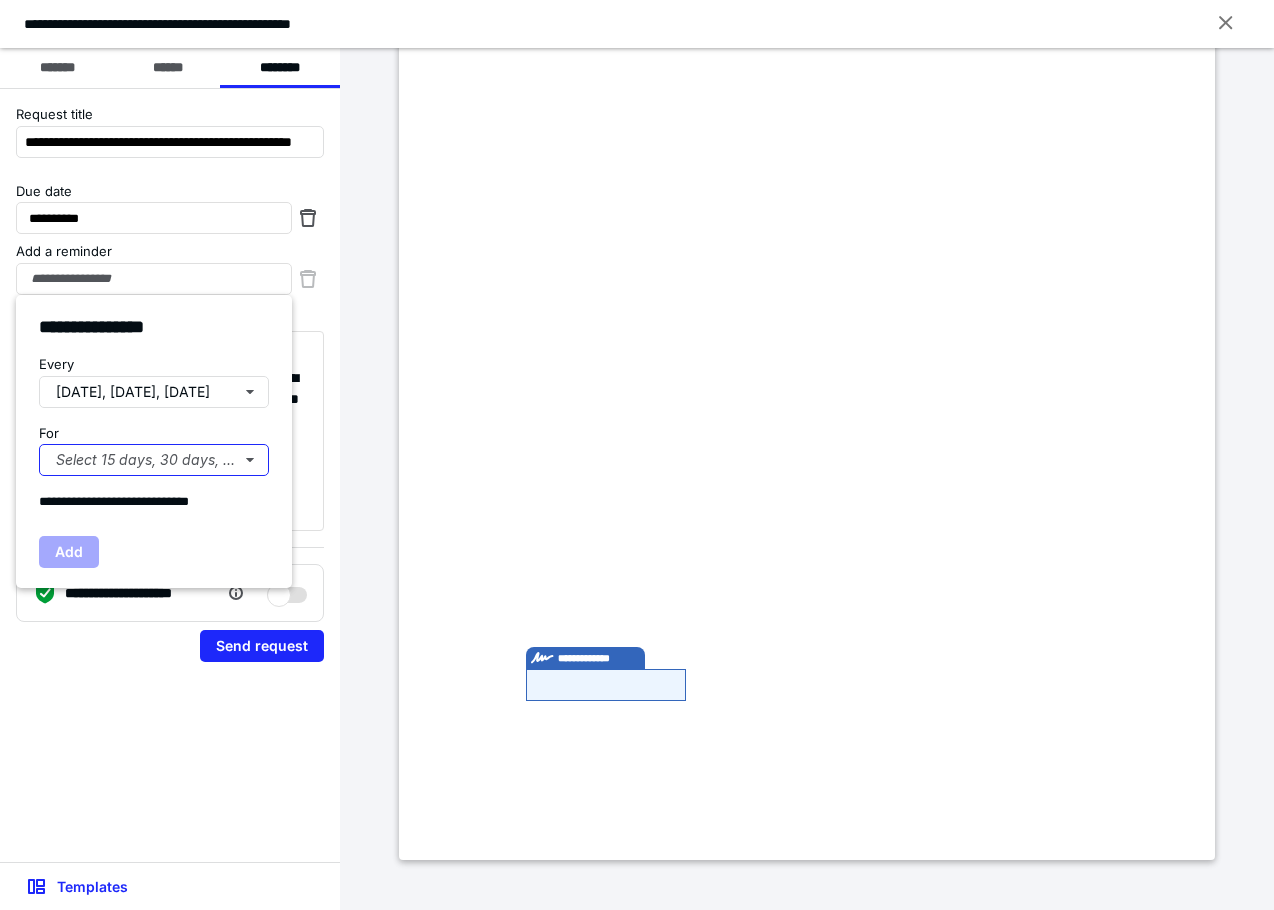 click on "Select 15 days, 30 days, or 45 days..." at bounding box center (154, 460) 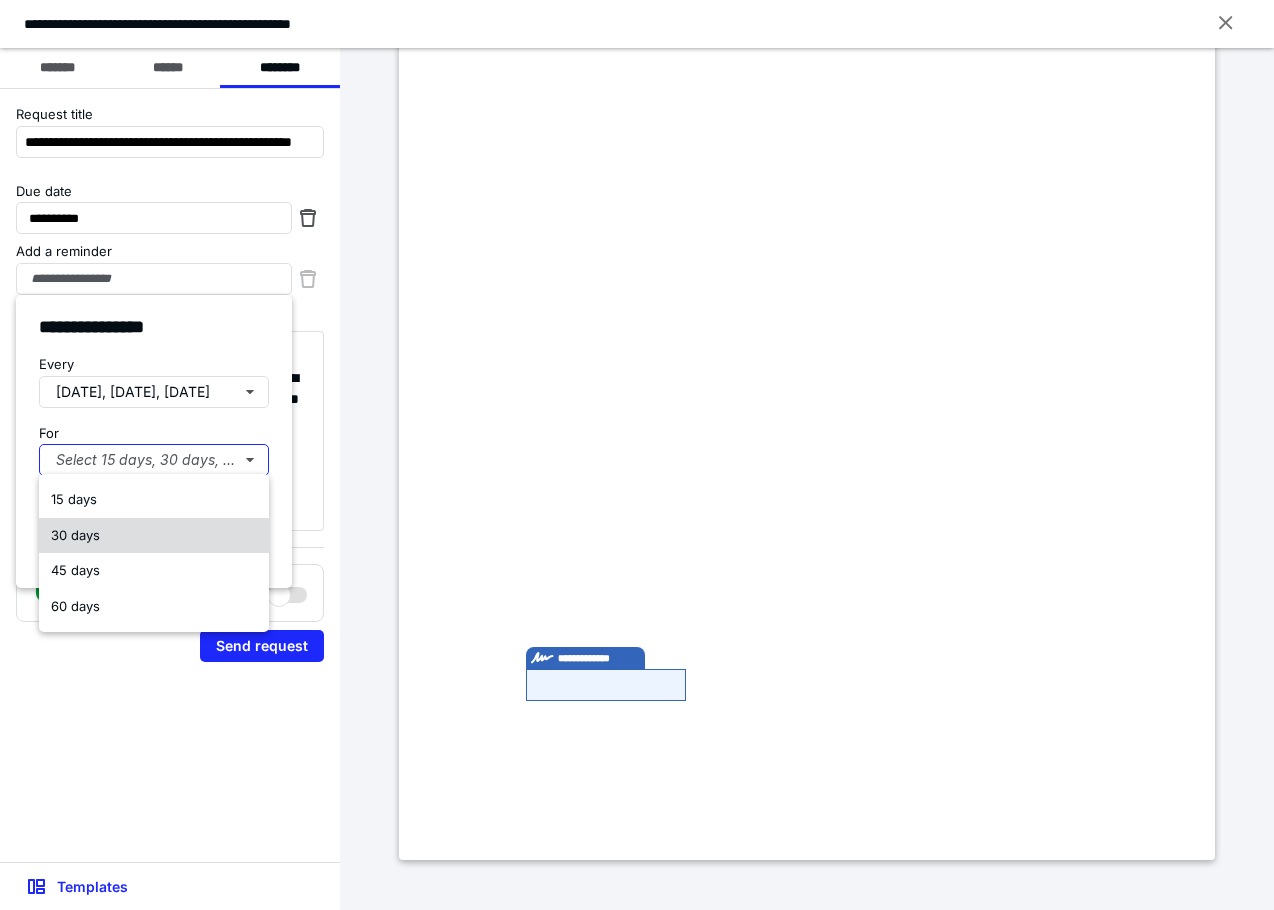 click on "30 days" at bounding box center (75, 535) 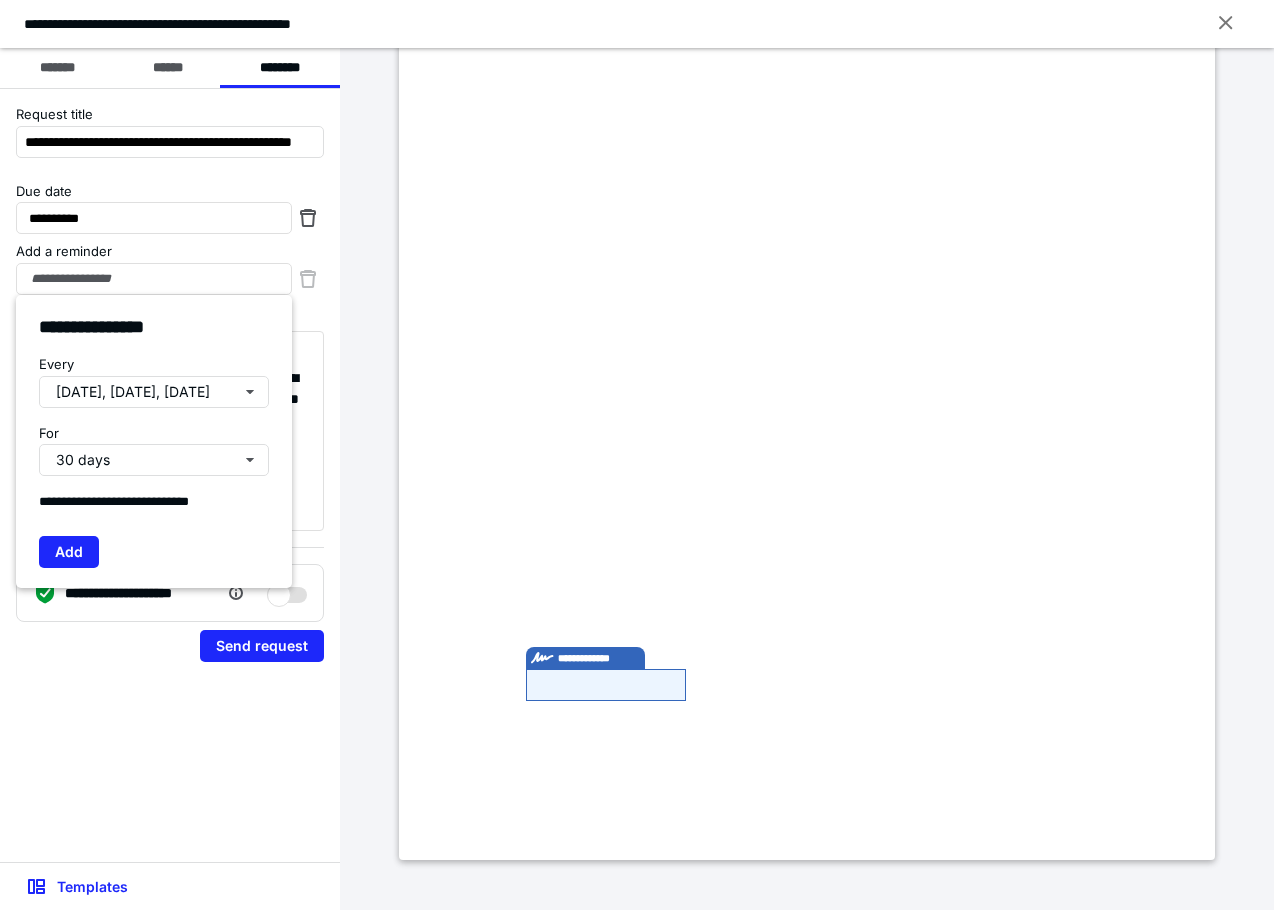 click on "Add" at bounding box center [69, 552] 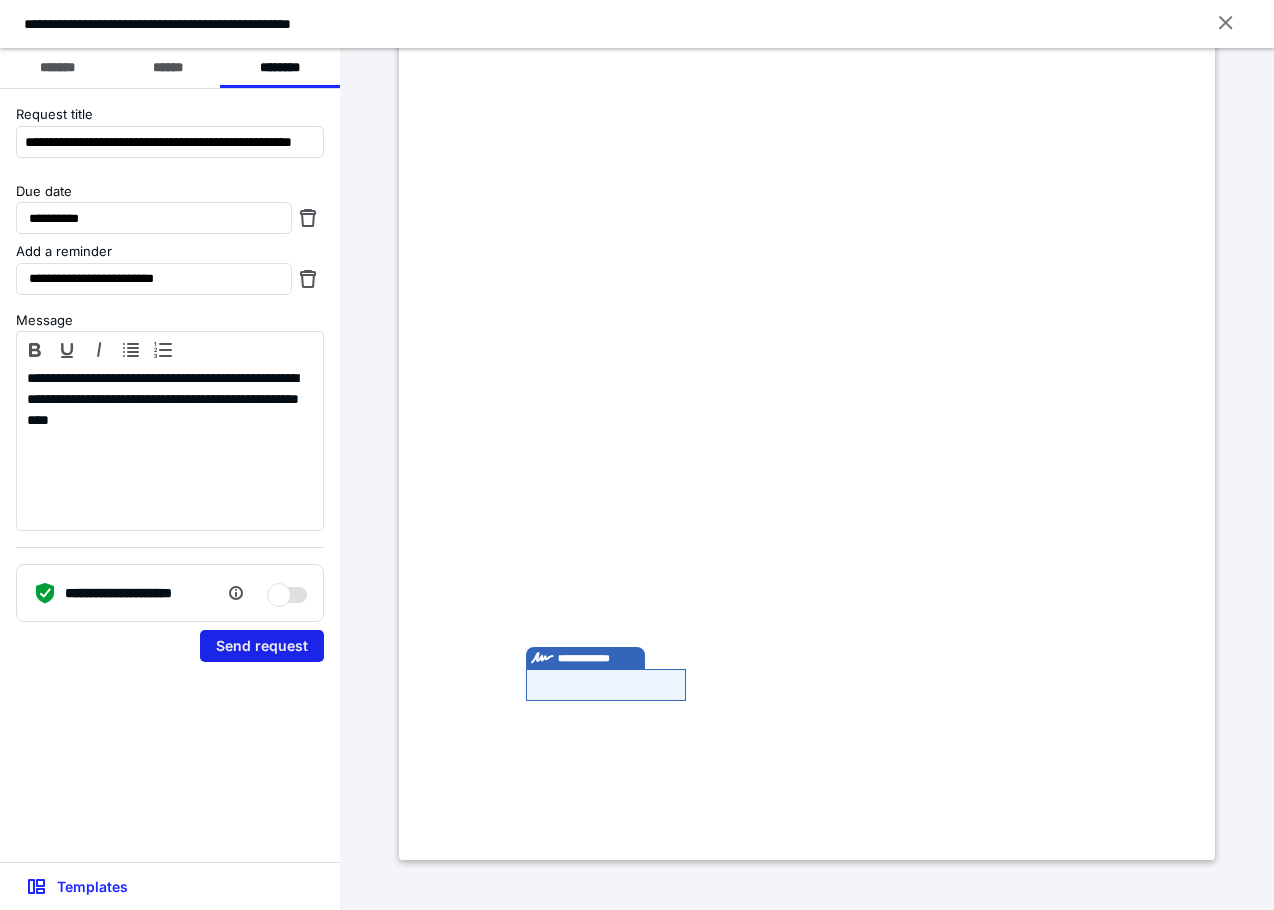 click on "Send request" at bounding box center [262, 646] 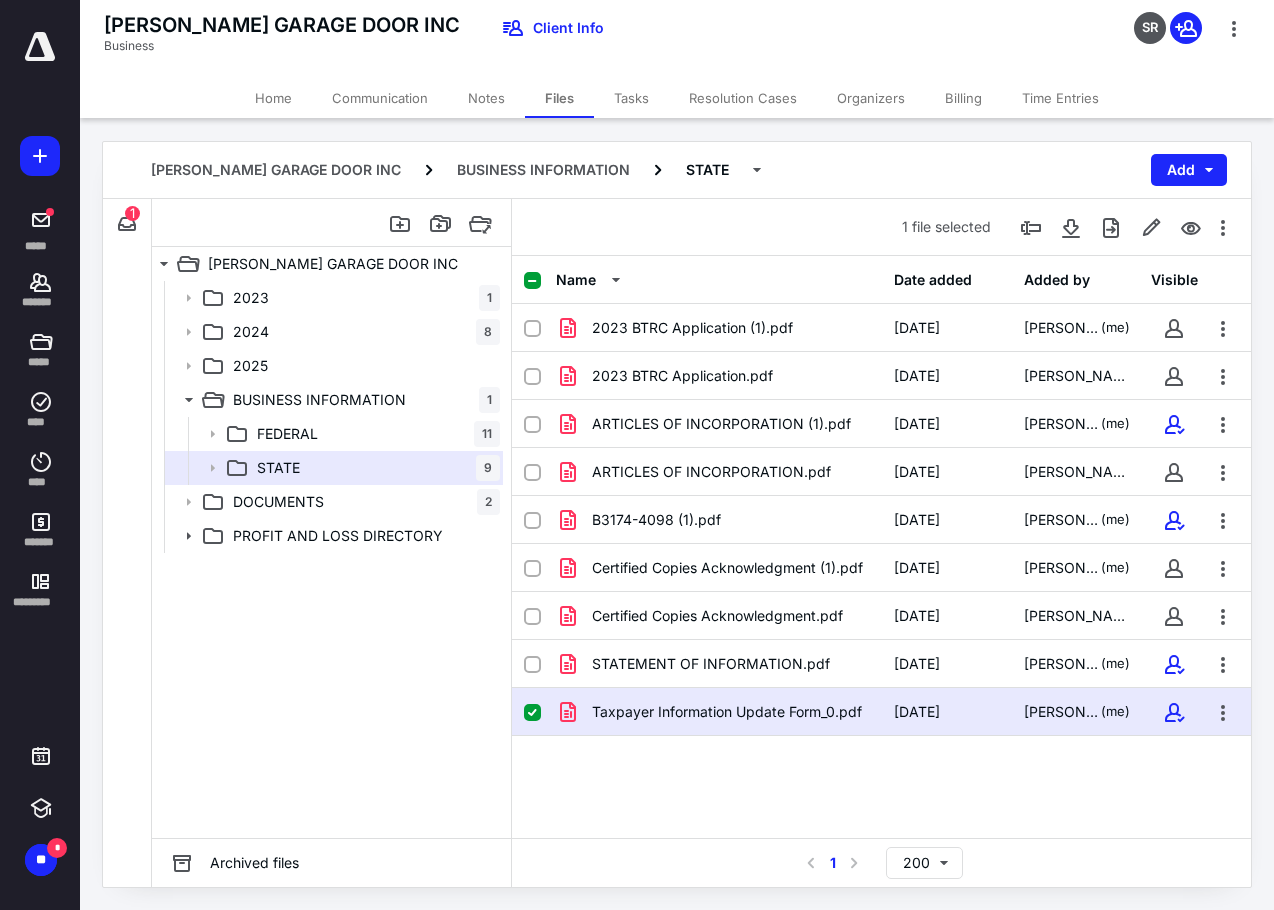 drag, startPoint x: 496, startPoint y: 829, endPoint x: 497, endPoint y: 748, distance: 81.00617 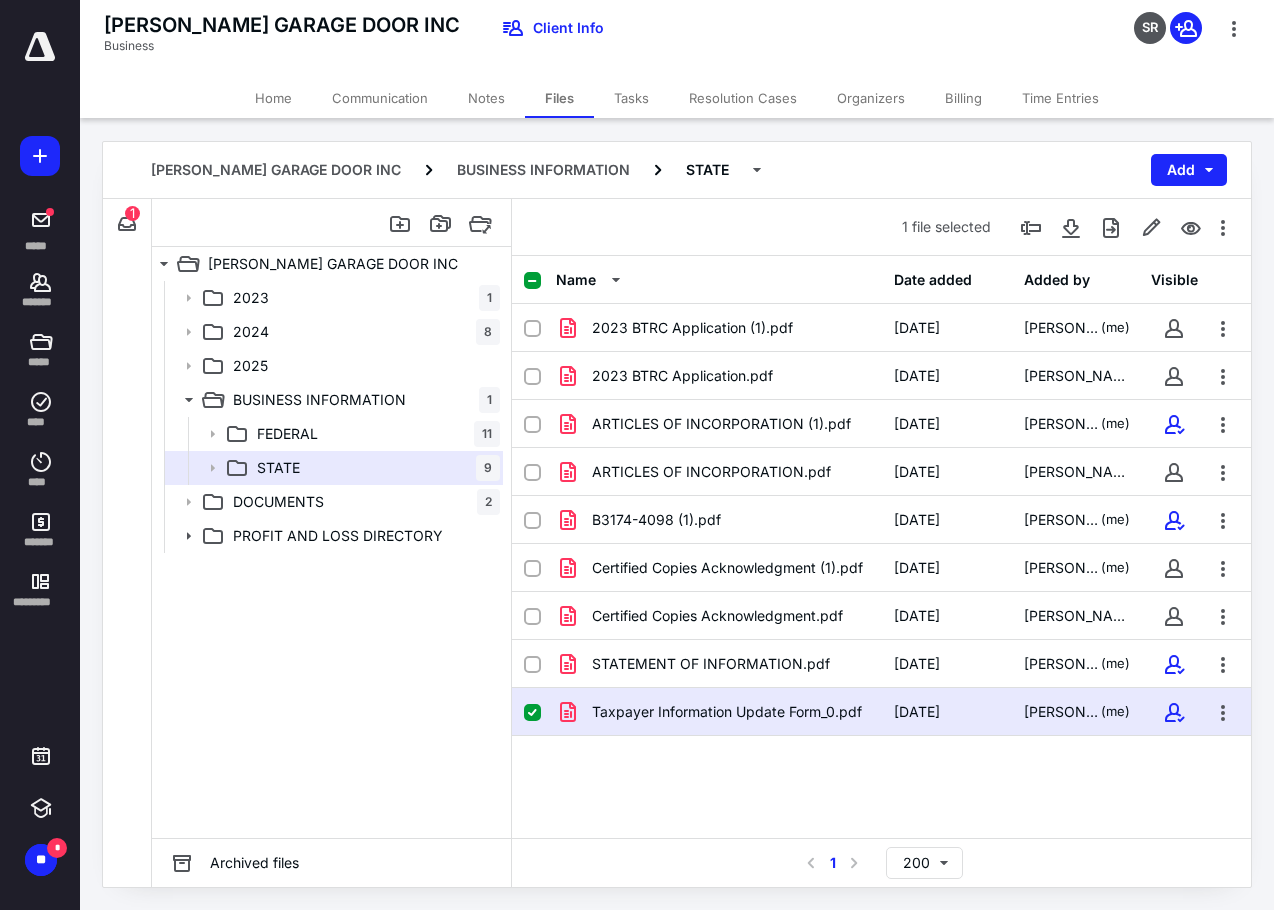 drag, startPoint x: 117, startPoint y: 215, endPoint x: 116, endPoint y: 319, distance: 104.00481 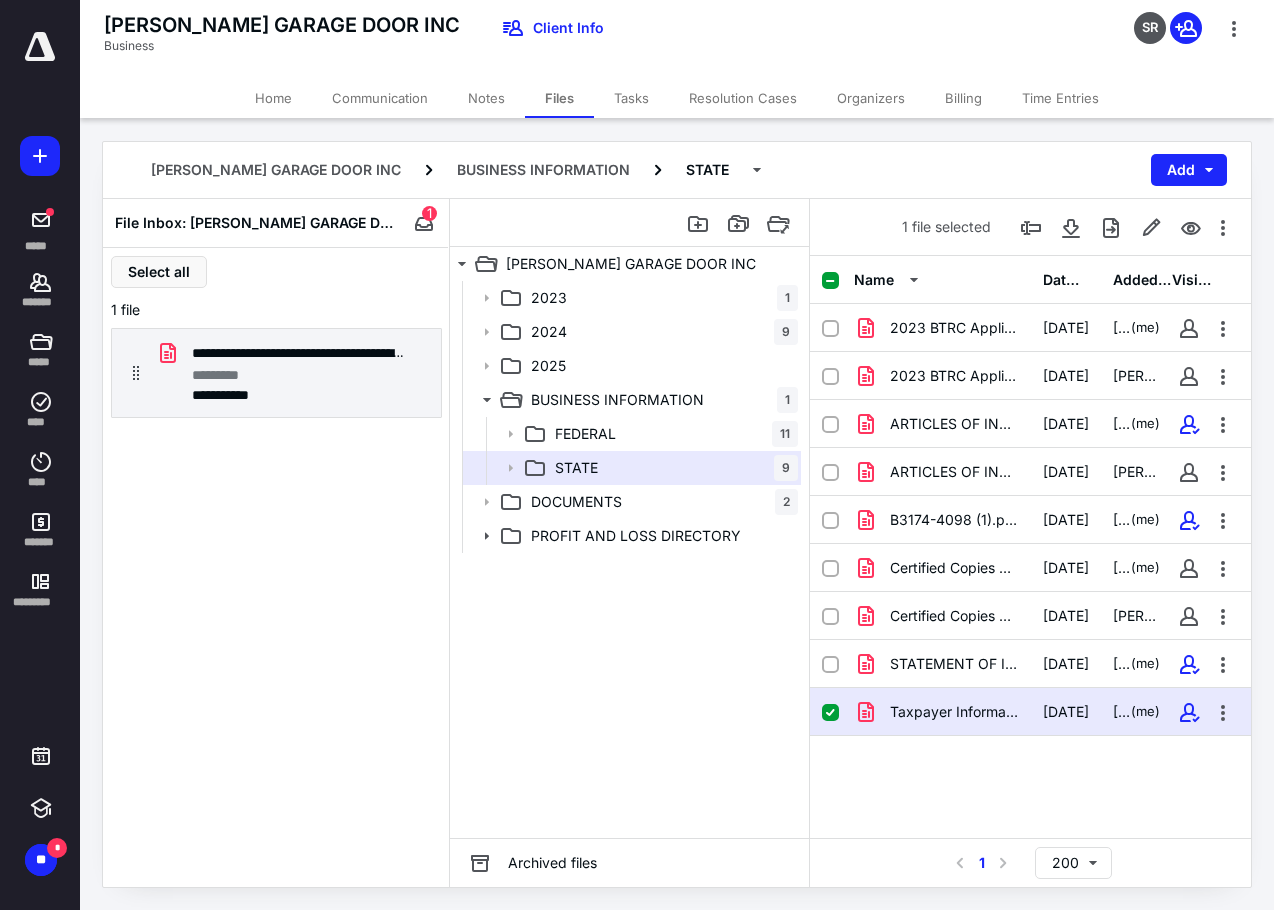 click on "2023 1 2024 9 2025 BUSINESS INFORMATION 1 FEDERAL 11 STATE 9 DOCUMENTS 2 PROFIT AND LOSS DIRECTORY" at bounding box center [629, 559] 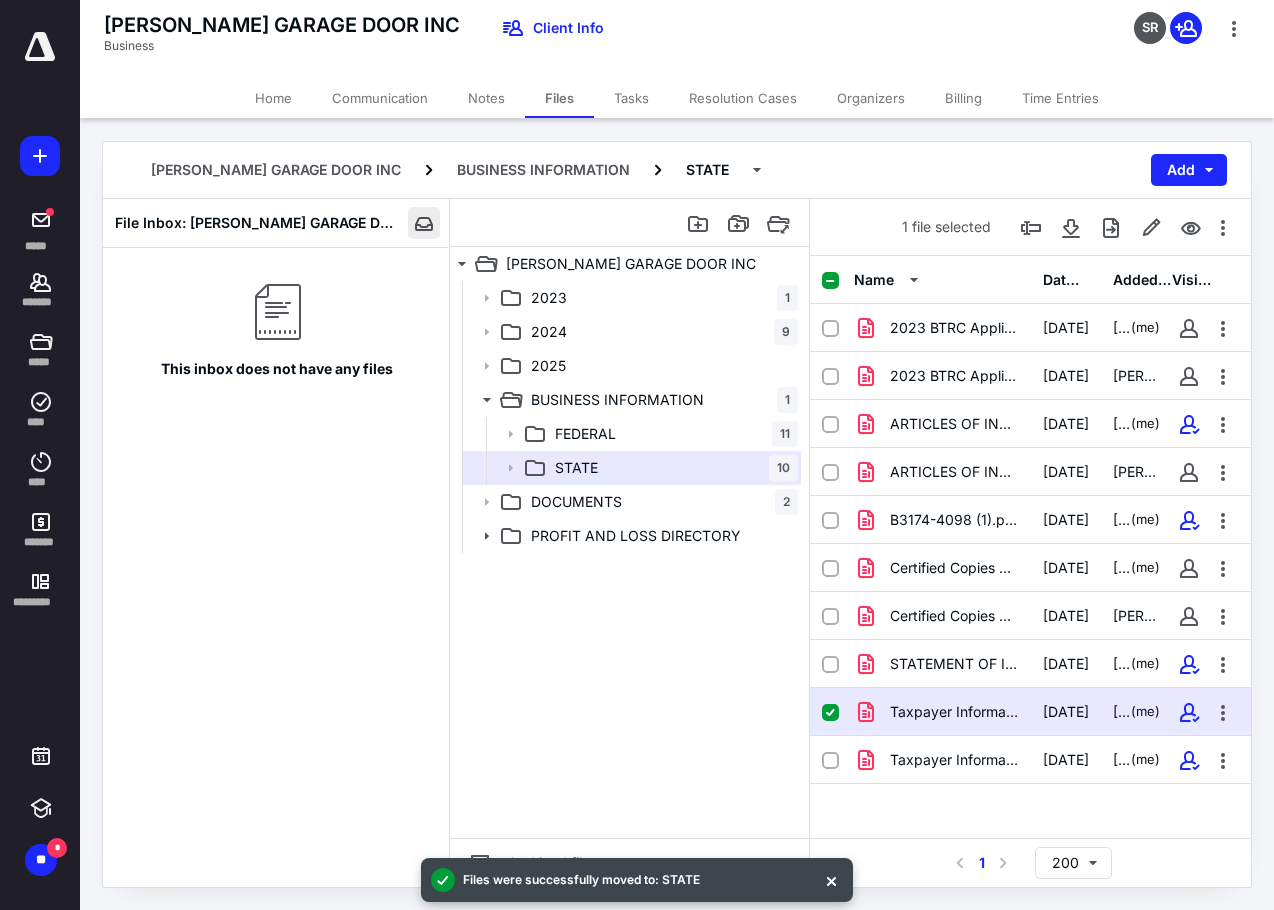 click at bounding box center [424, 223] 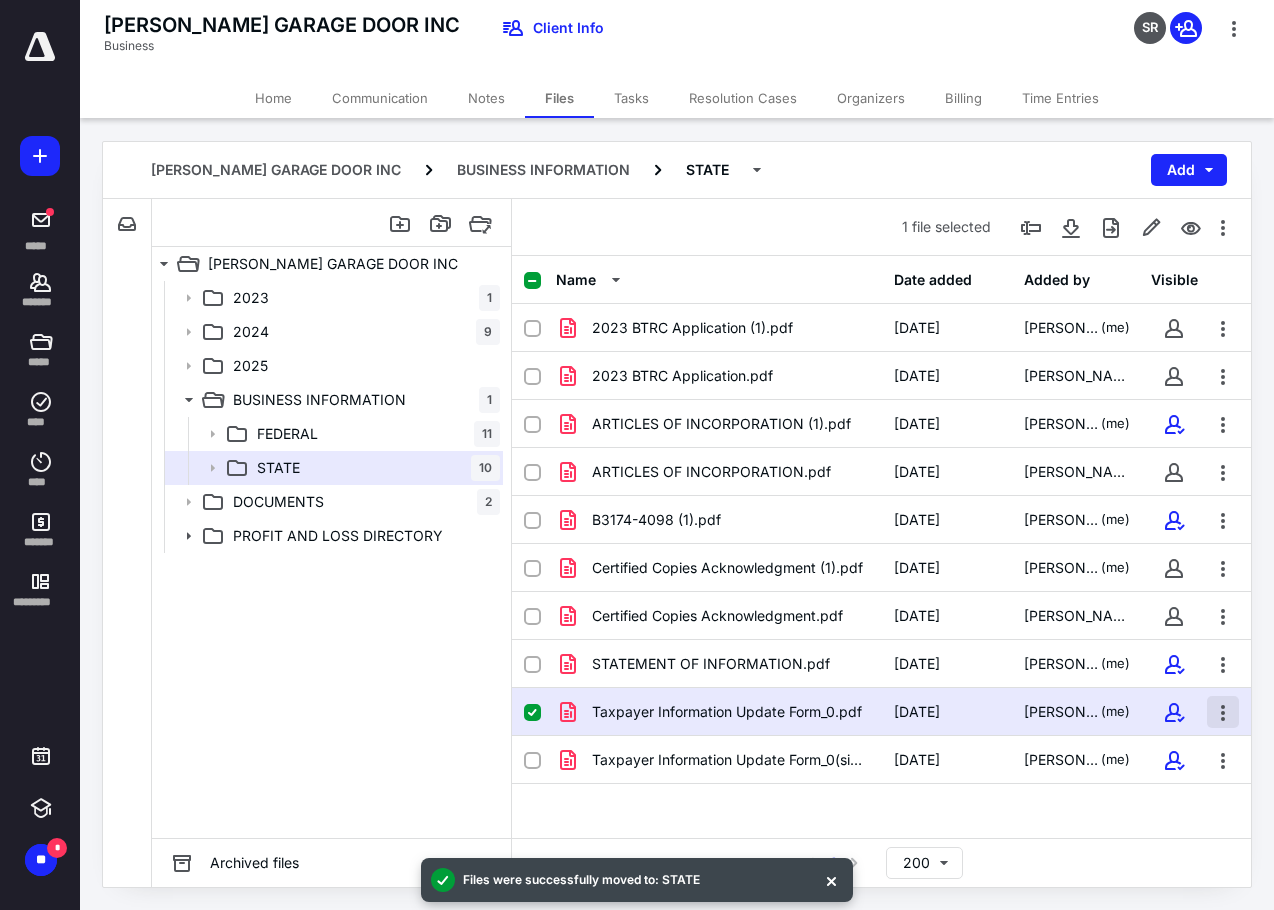 click at bounding box center (1223, 712) 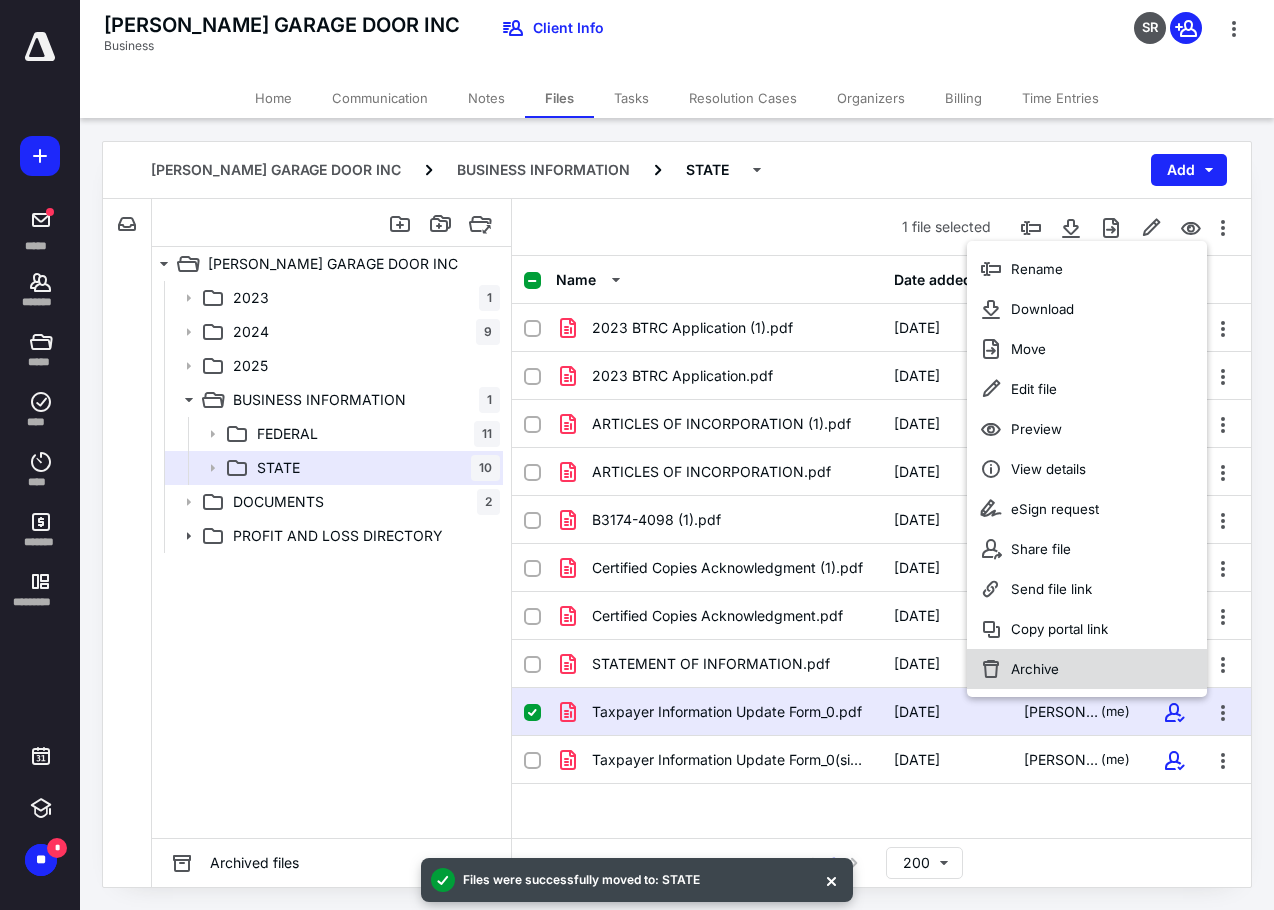 click on "Archive" at bounding box center [1087, 669] 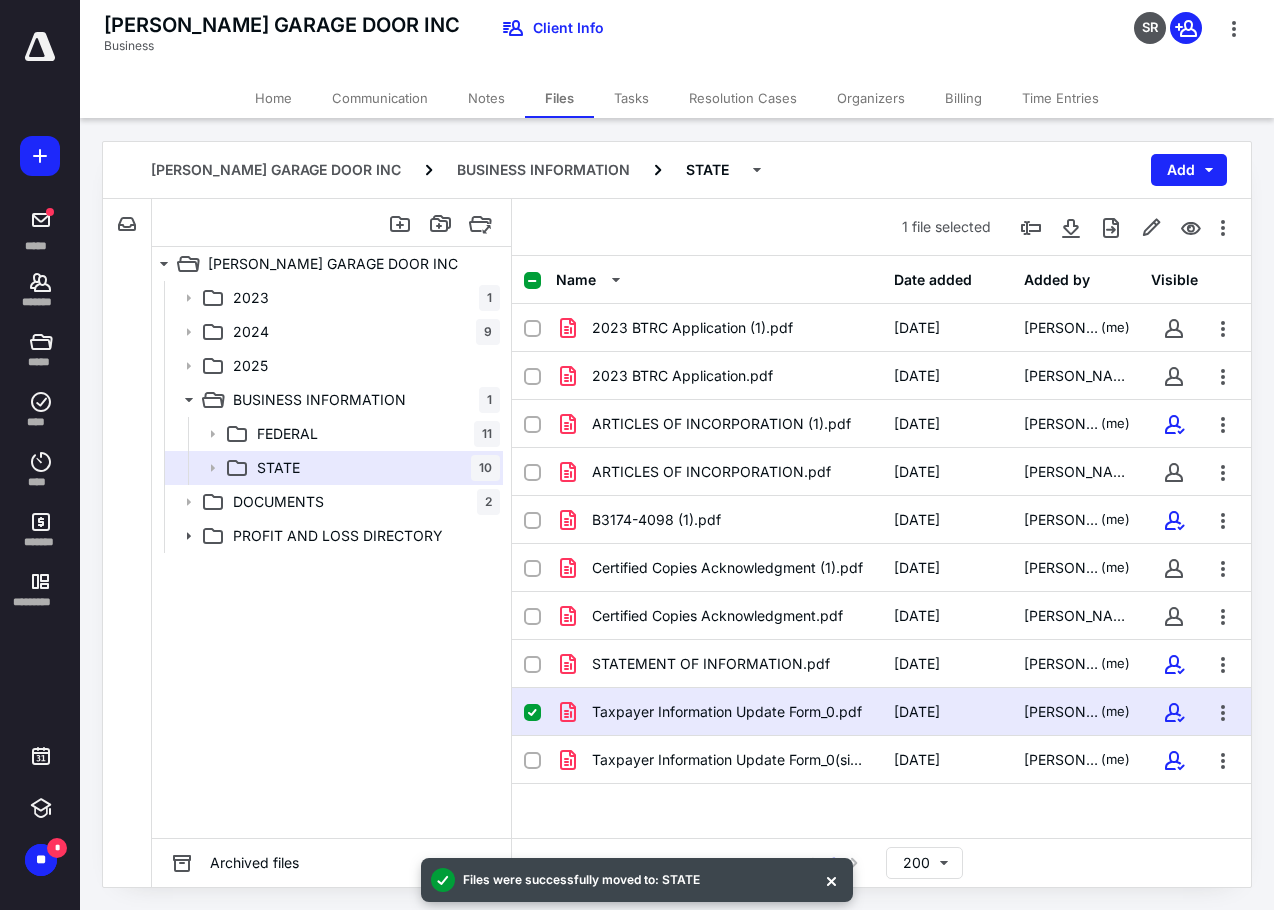 checkbox on "false" 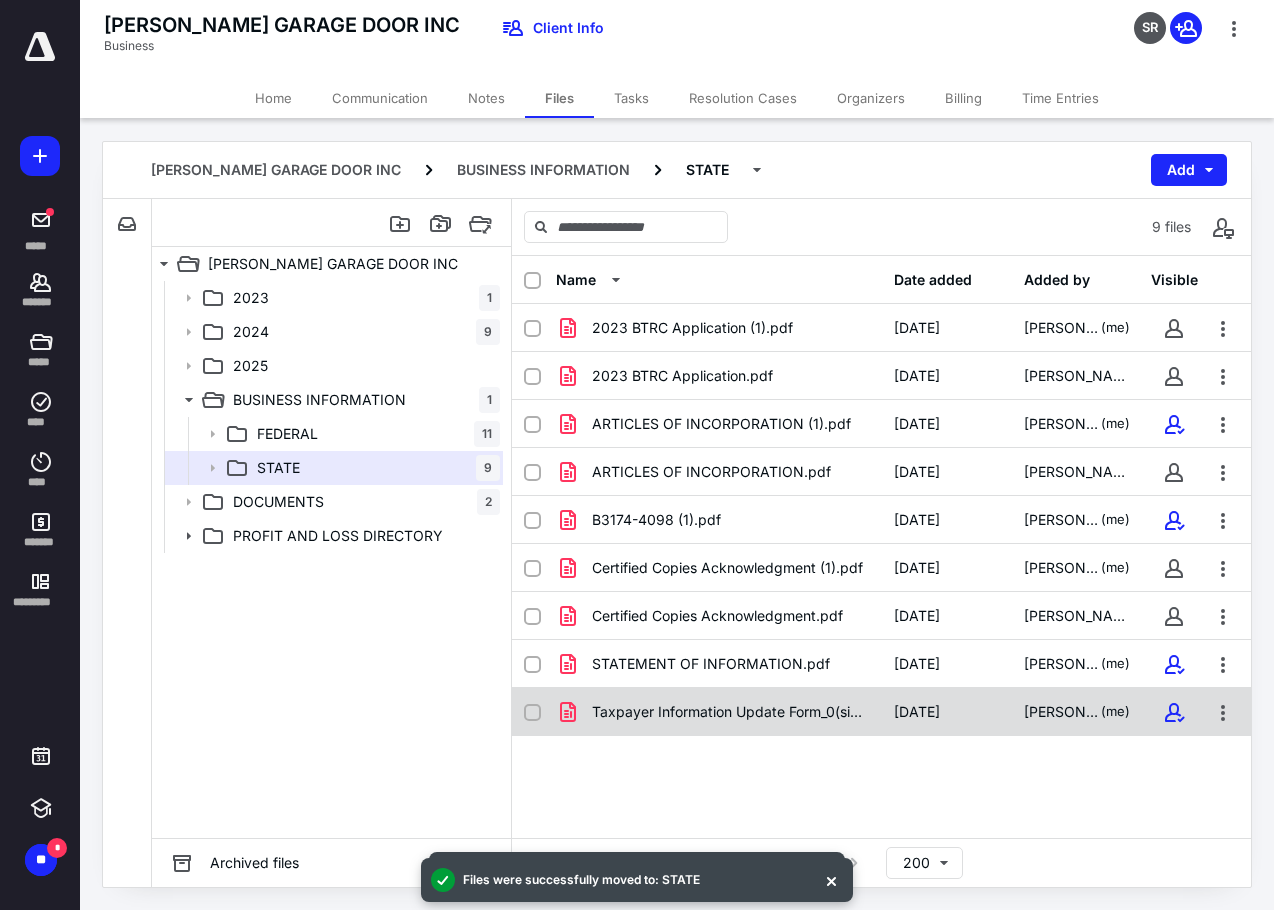 click on "Taxpayer Information Update Form_0(signed_[DATE]).pdf [DATE] [PERSON_NAME]  (me)" at bounding box center [881, 712] 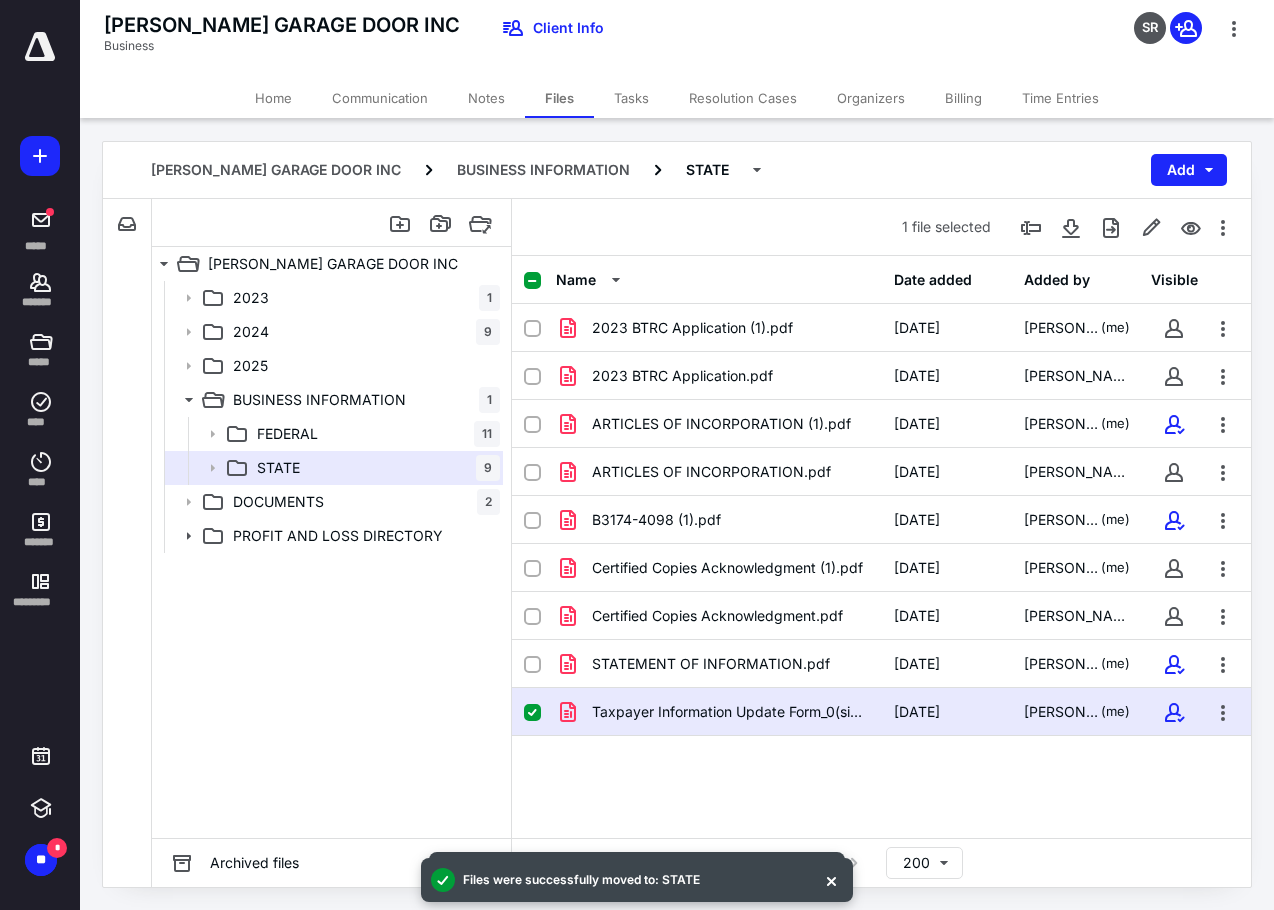 click on "Taxpayer Information Update Form_0(signed_[DATE]).pdf [DATE] [PERSON_NAME]  (me)" at bounding box center [881, 712] 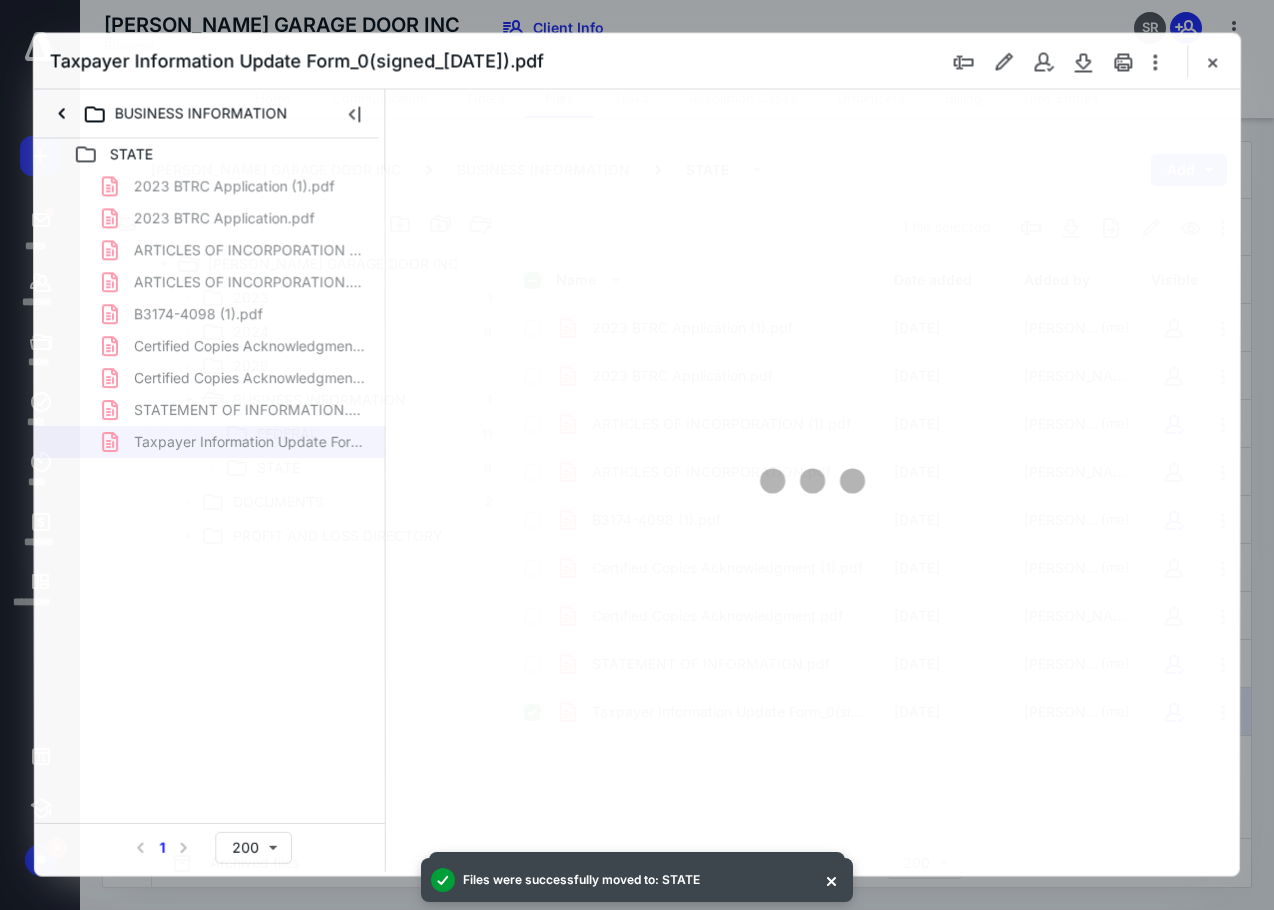 scroll, scrollTop: 0, scrollLeft: 0, axis: both 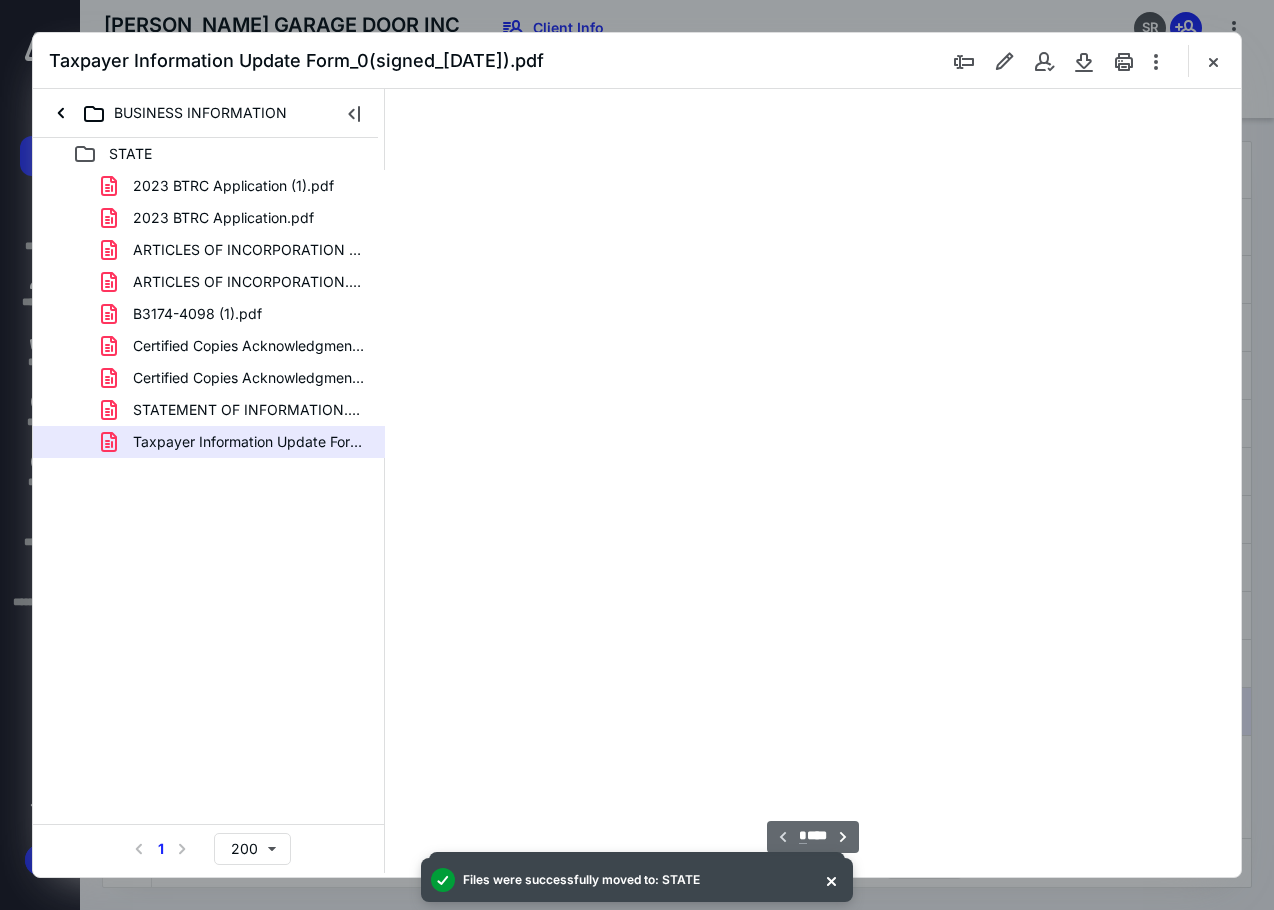 type on "85" 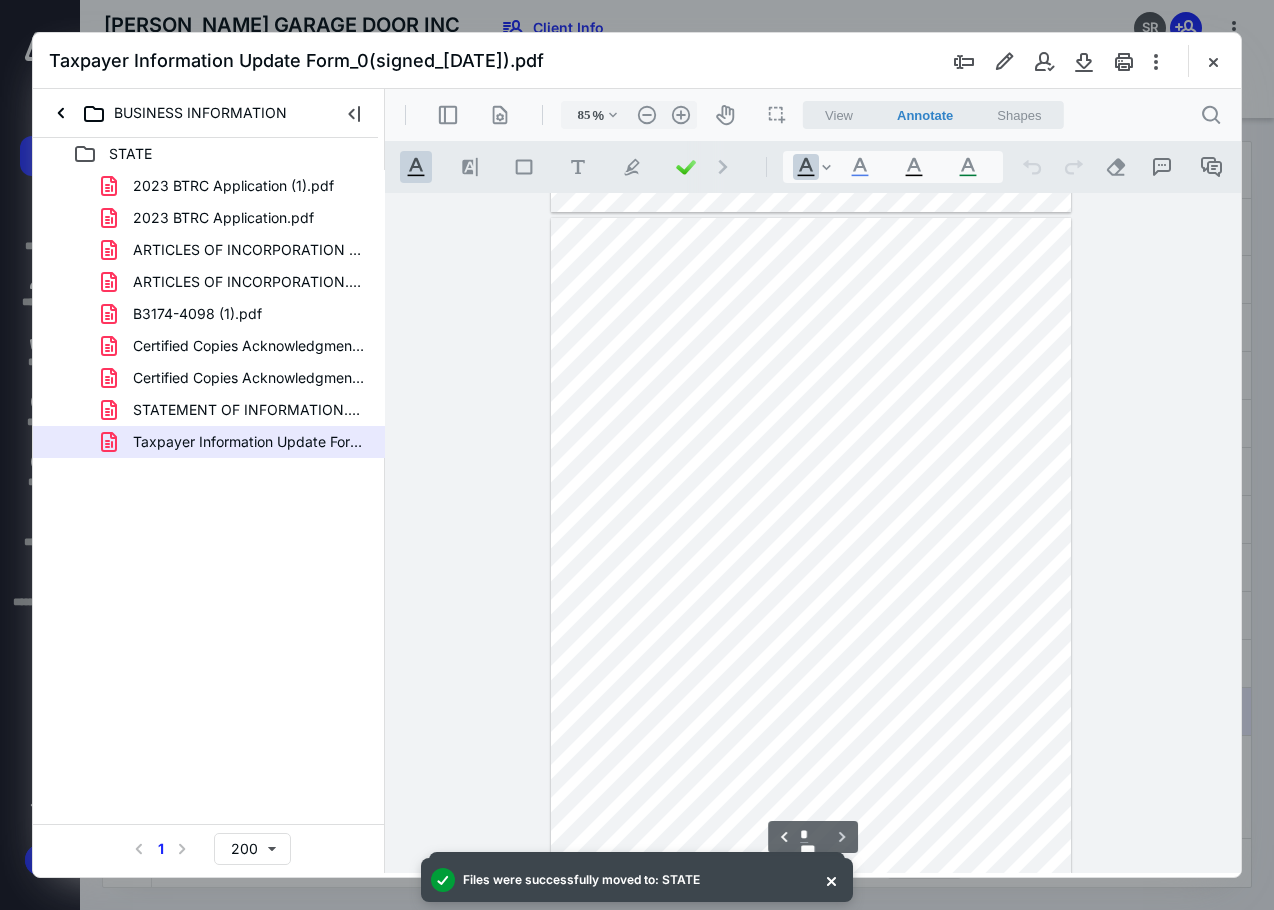 scroll, scrollTop: 678, scrollLeft: 0, axis: vertical 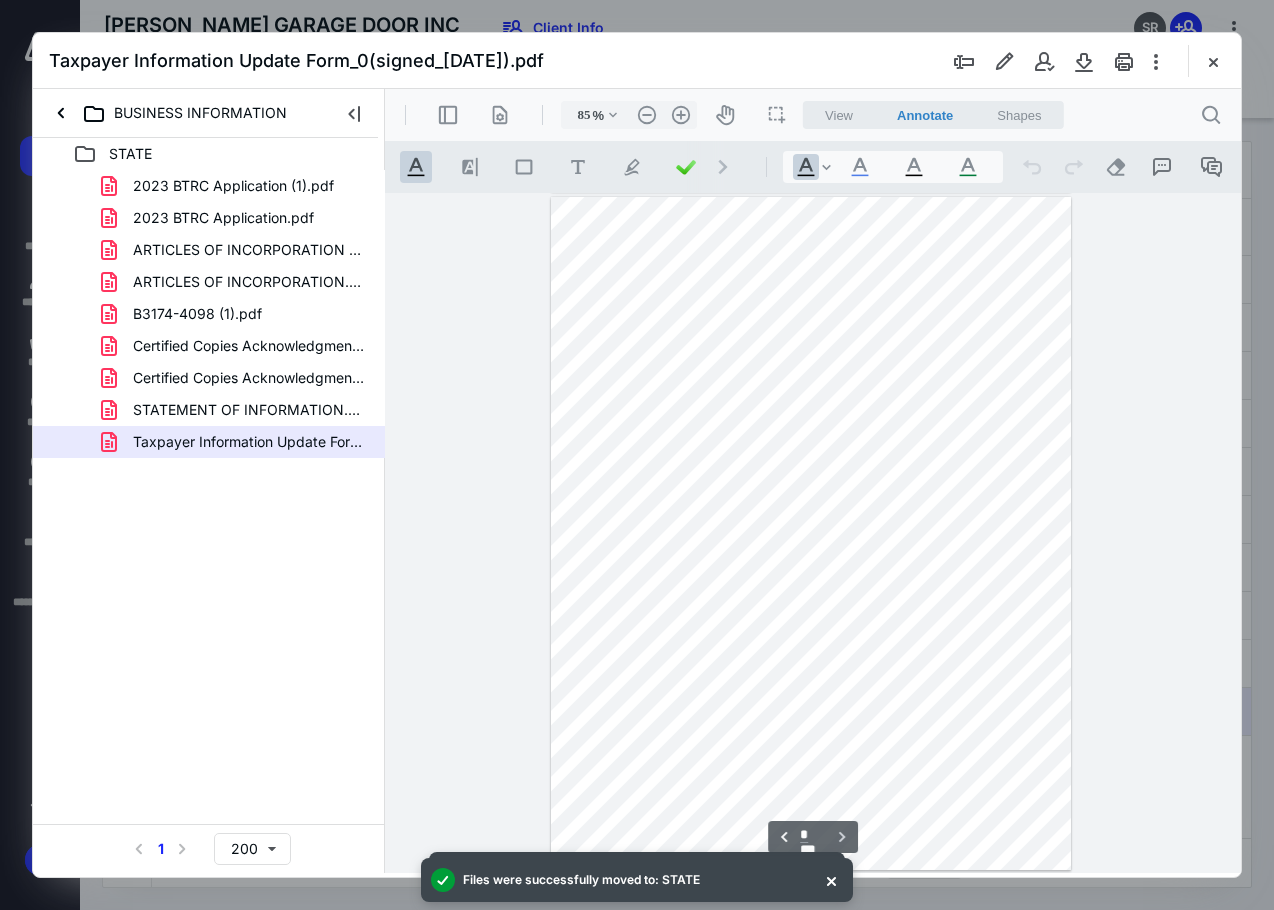 type on "*" 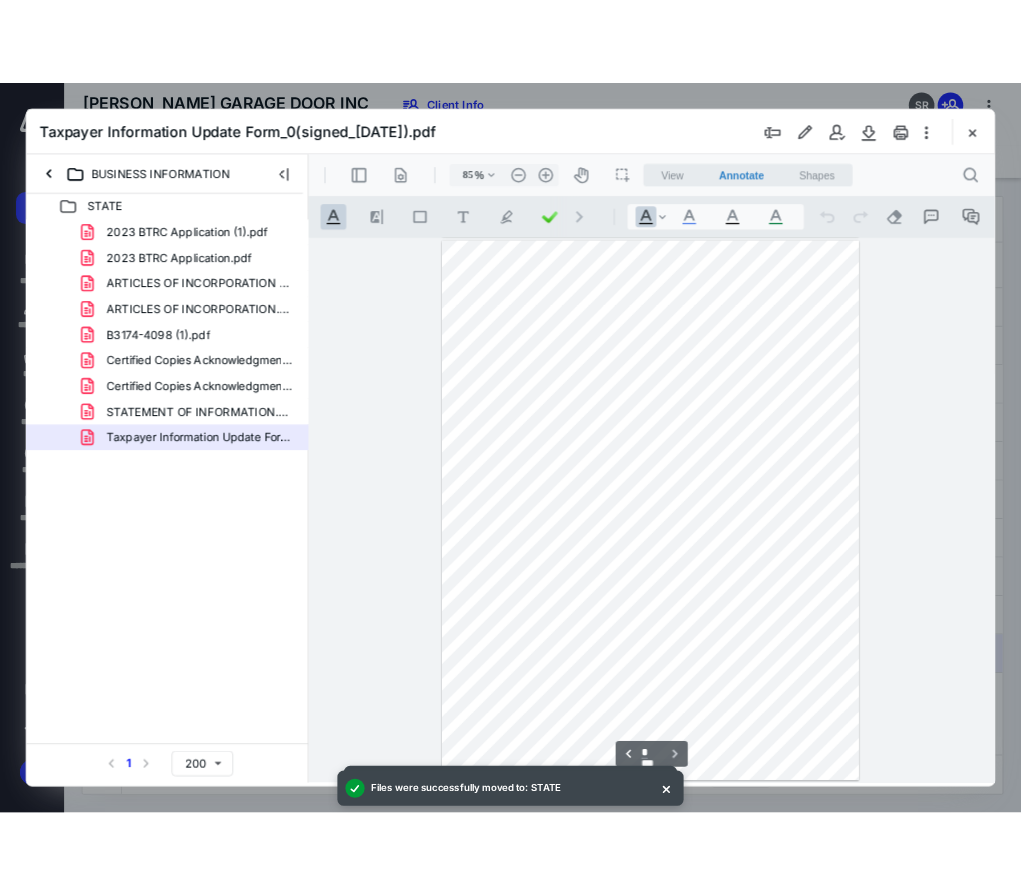 scroll, scrollTop: 0, scrollLeft: 0, axis: both 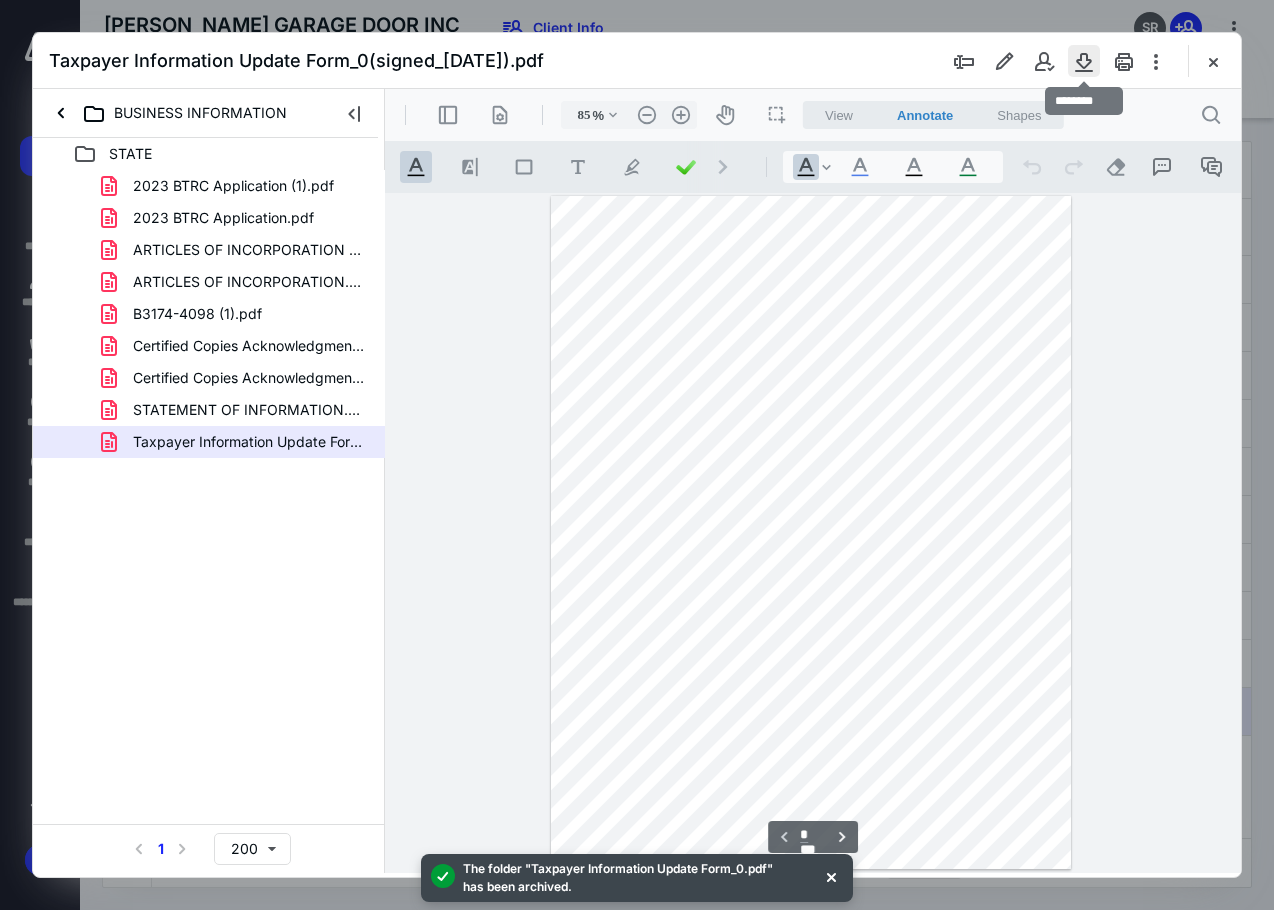 click at bounding box center (1084, 61) 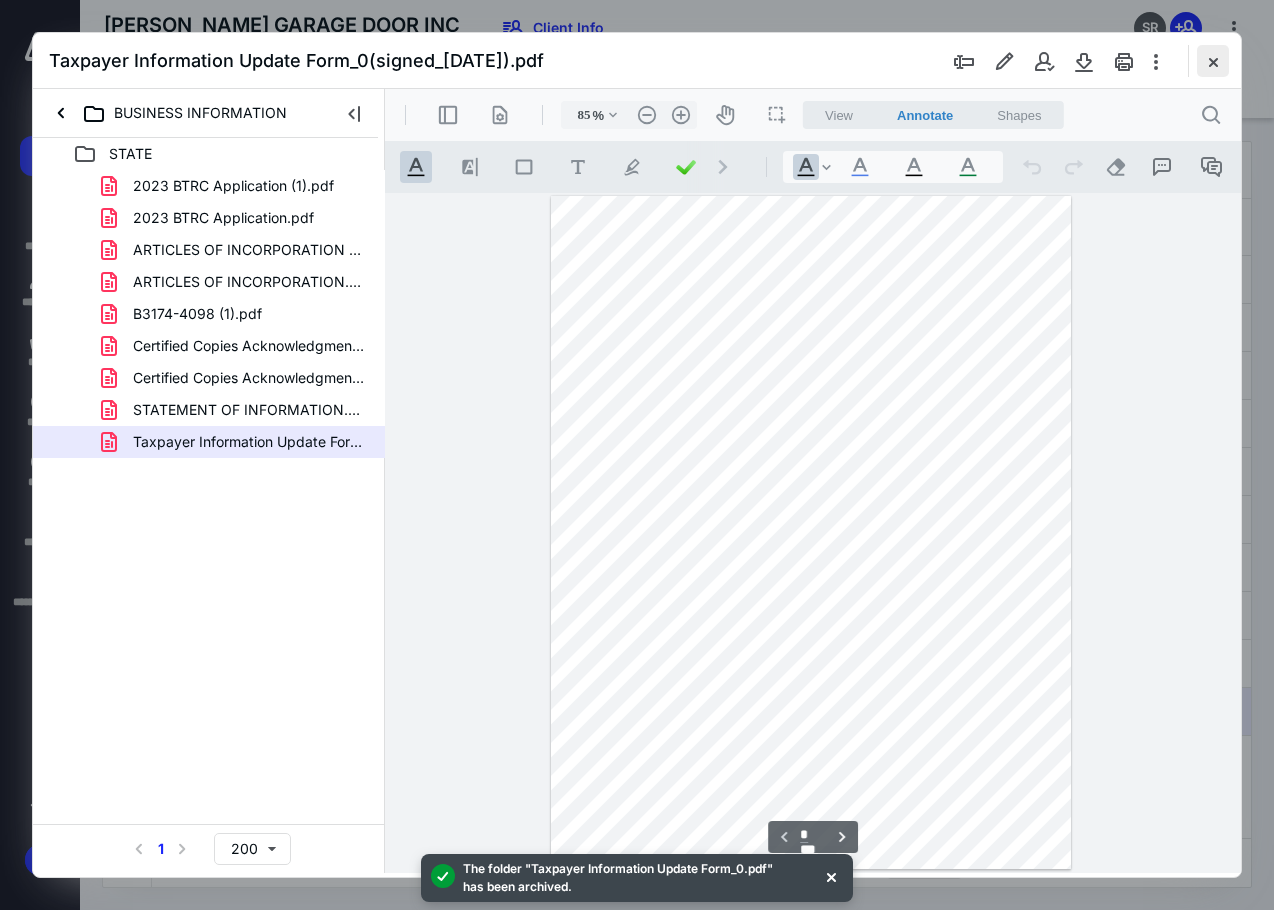 click at bounding box center [1213, 61] 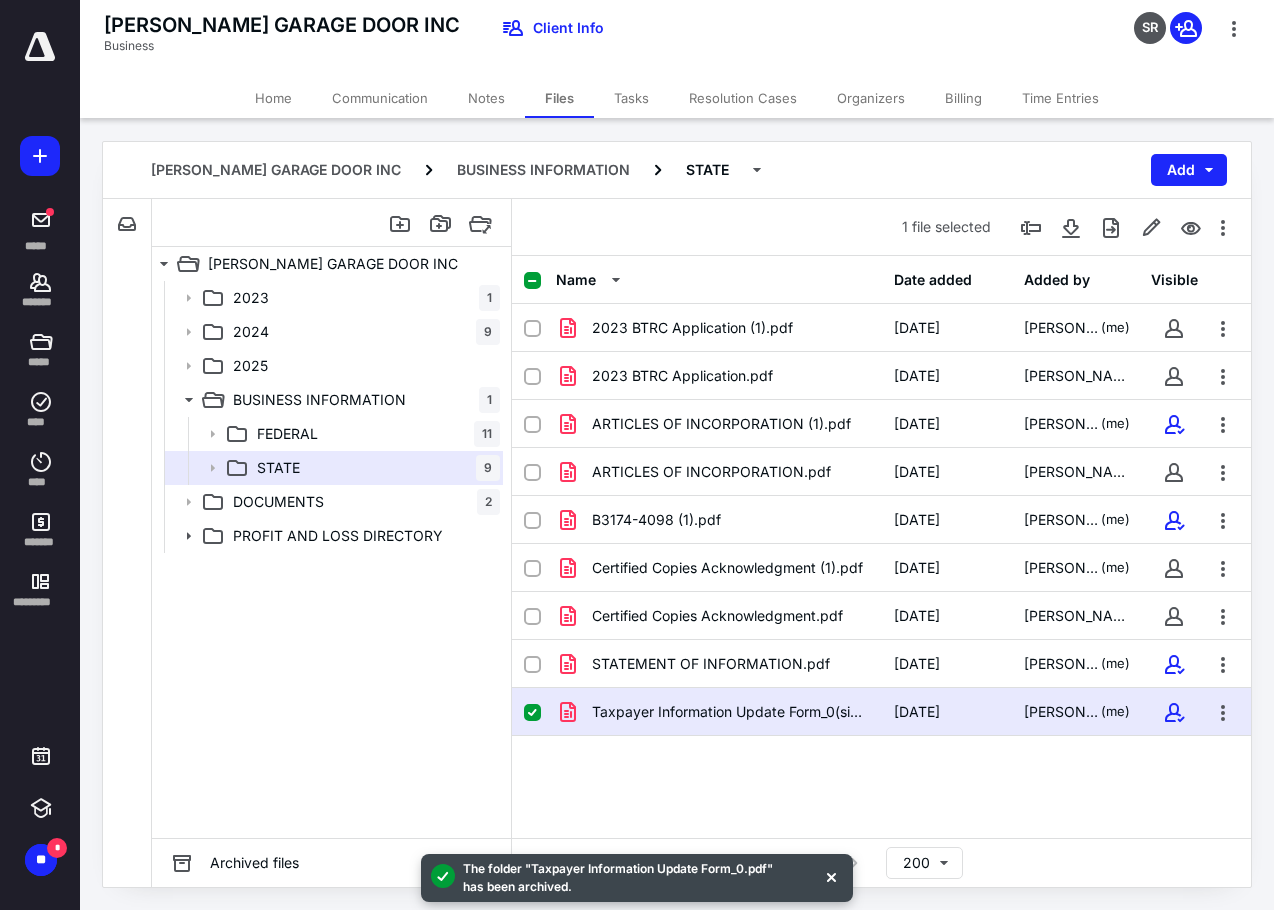 click on "[PERSON_NAME] GARAGE DOOR INC Business Client Info SR" at bounding box center [677, 39] 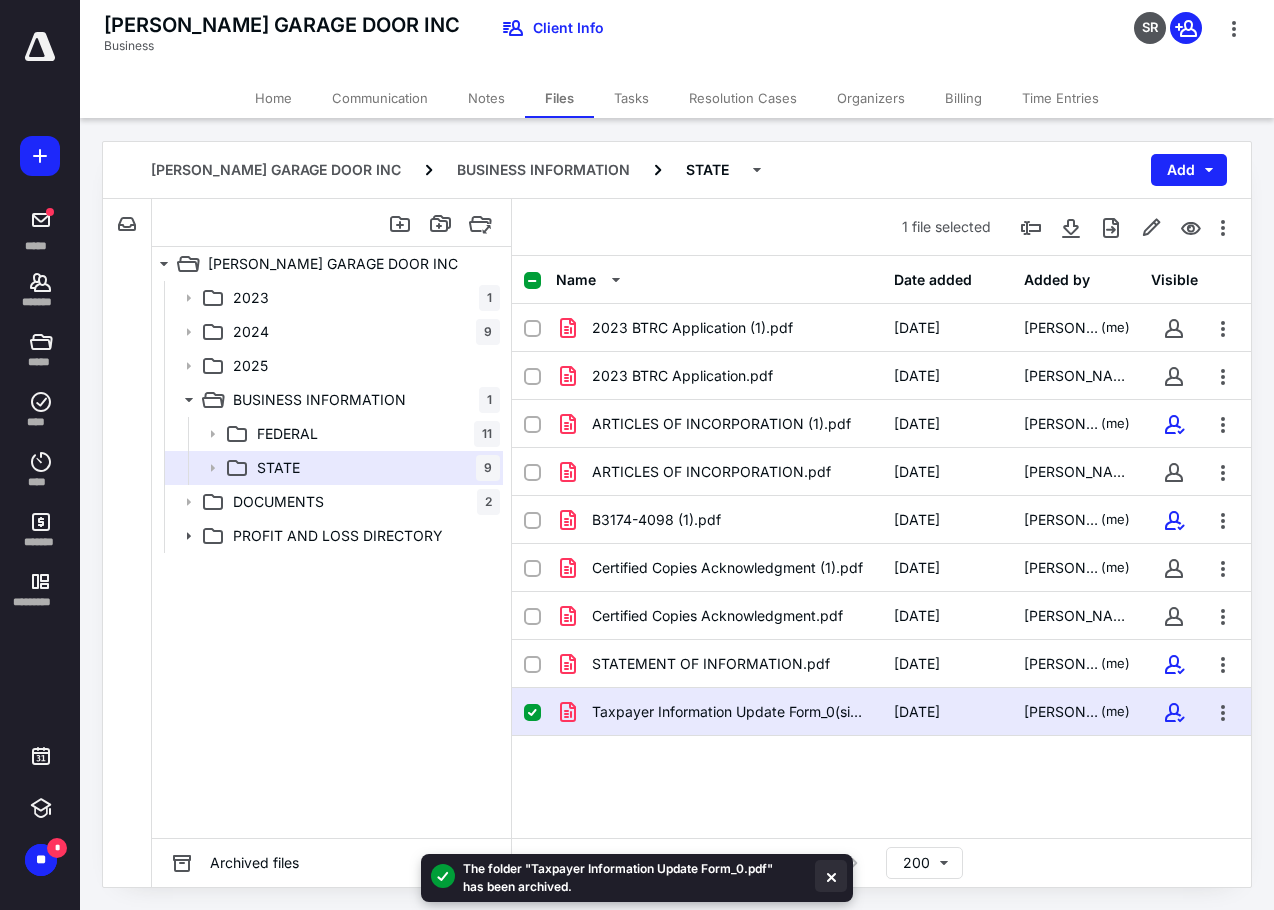 click at bounding box center [831, 876] 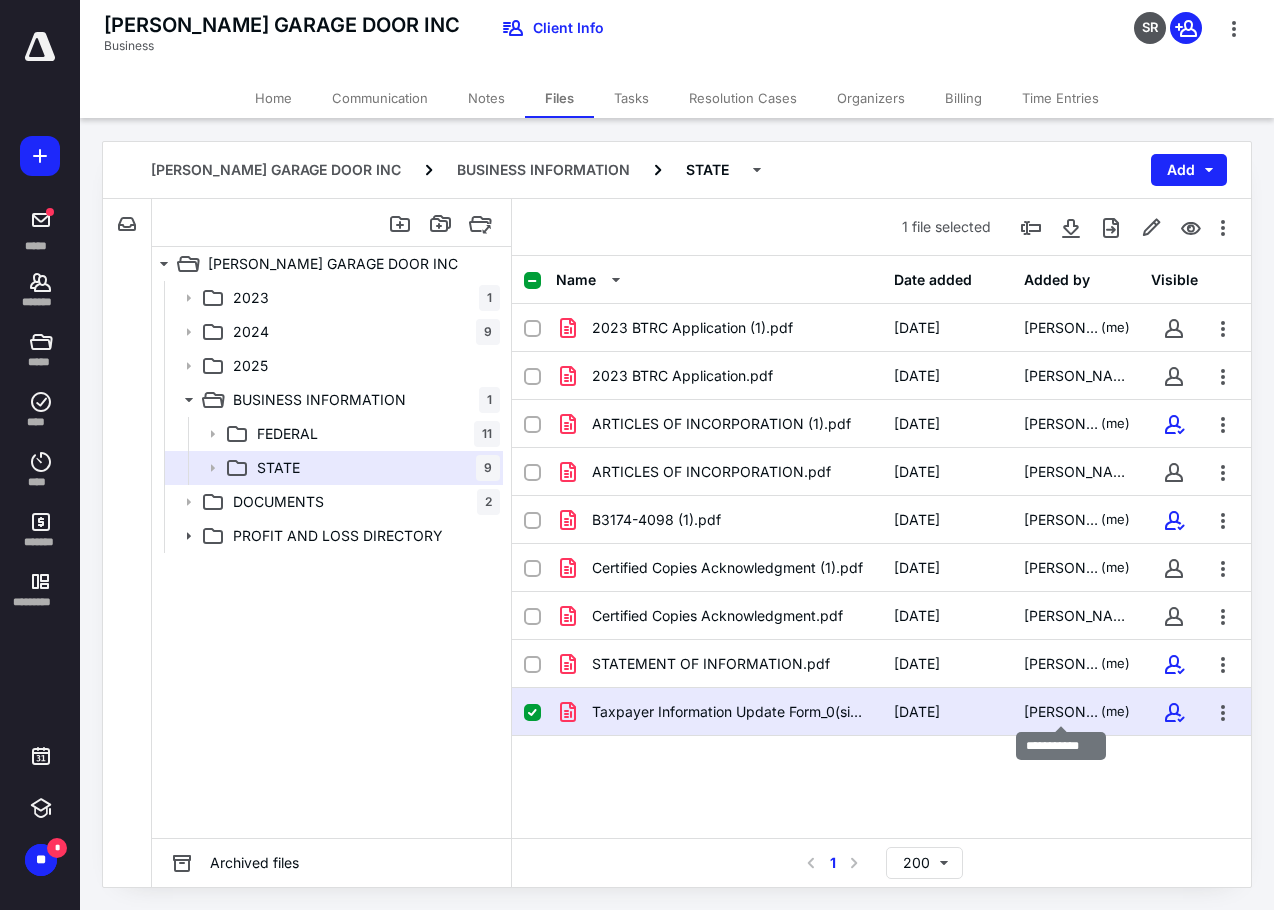 click on "[PERSON_NAME]" at bounding box center [1062, 712] 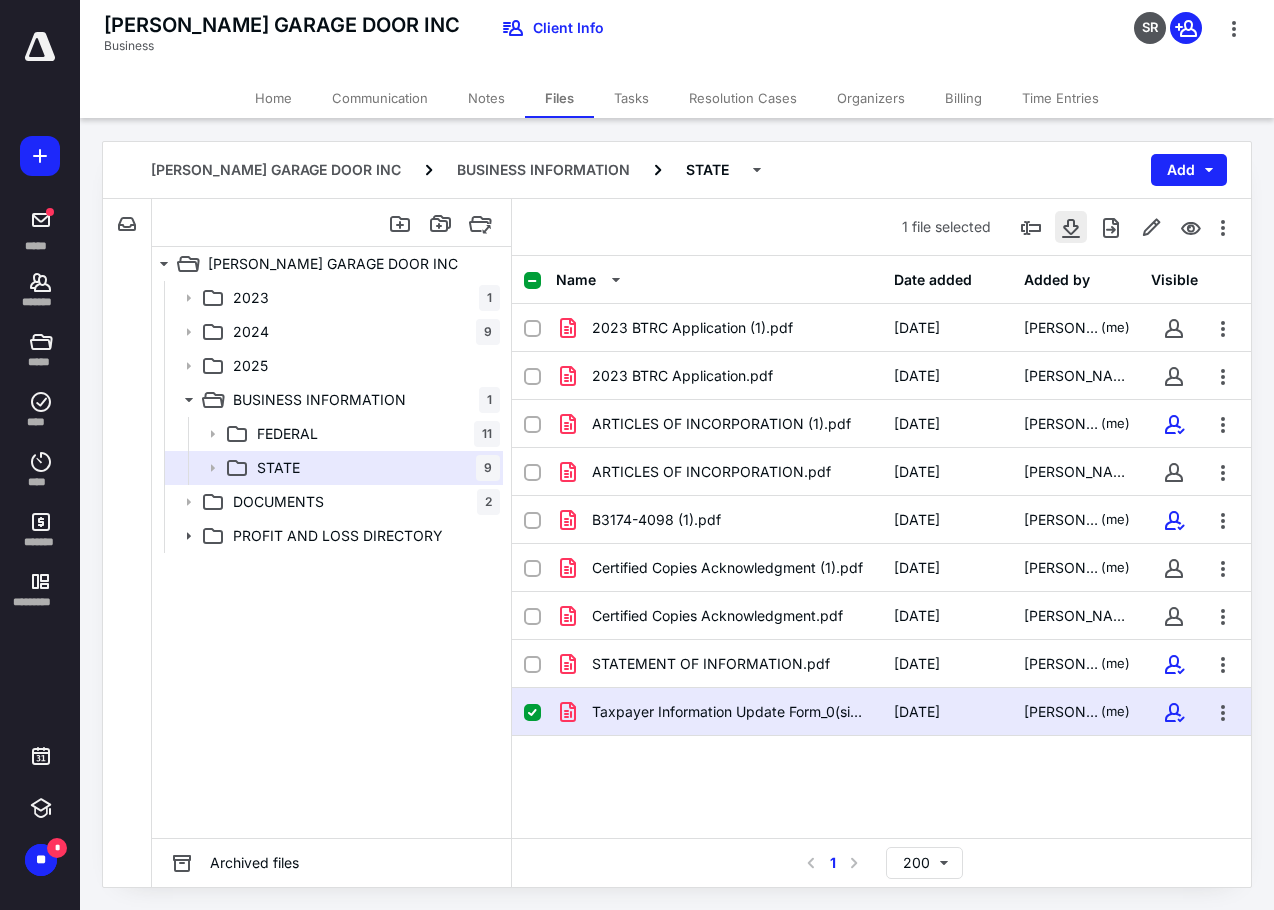 click at bounding box center (1071, 227) 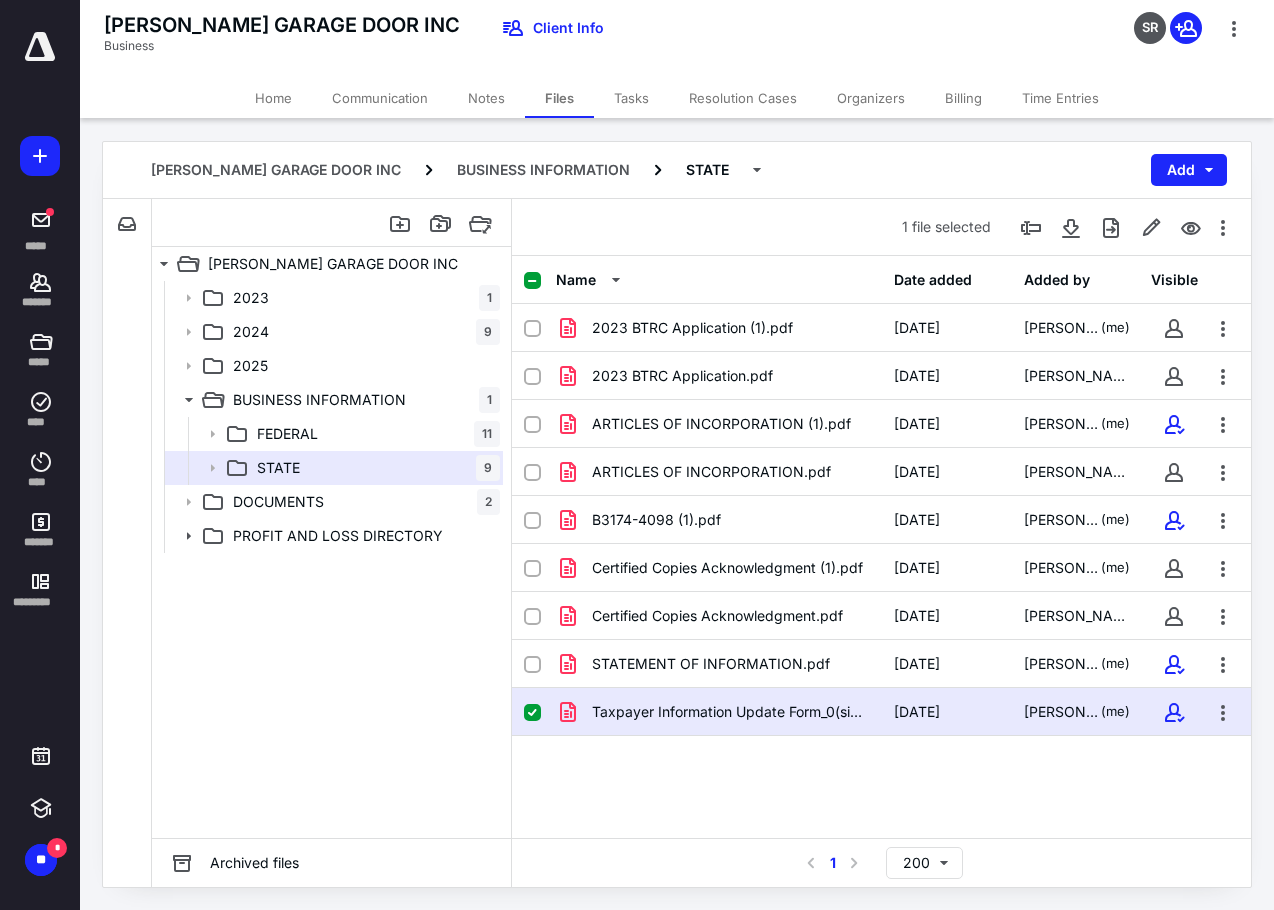 click on "File Inbox: [PERSON_NAME] GARAGE DOOR INC This inbox does not have any files [PERSON_NAME] GARAGE DOOR INC 2023 1 2024 9 2025 BUSINESS INFORMATION 1 FEDERAL 11 STATE 9 DOCUMENTS 2 PROFIT AND LOSS DIRECTORY 2023 1 2024 9 2025 BUSINESS INFORMATION 1 FEDERAL 11 STATE 9 DOCUMENTS 2 PROFIT AND LOSS DIRECTORY Archived files 1 file selected Name Date added Added by Visible 2023 BTRC Application (1).pdf [DATE] [PERSON_NAME]  (me) 2023 BTRC Application.pdf [DATE] [PERSON_NAME] ARTICLES OF INCORPORATION (1).pdf [DATE] [PERSON_NAME]  (me) ARTICLES OF INCORPORATION.pdf [DATE] [PERSON_NAME] B3174-4098 (1).pdf [DATE] [PERSON_NAME]  (me) Certified Copies Acknowledgment (1).pdf [DATE] [PERSON_NAME]  (me) Certified Copies Acknowledgment.pdf [DATE] [PERSON_NAME] STATEMENT OF INFORMATION.pdf [DATE] [PERSON_NAME]  (me) Taxpayer Information Update Form_0(signed_[DATE]).pdf [DATE] [PERSON_NAME]  (me) Select a page number for more results 1 200" at bounding box center (677, 542) 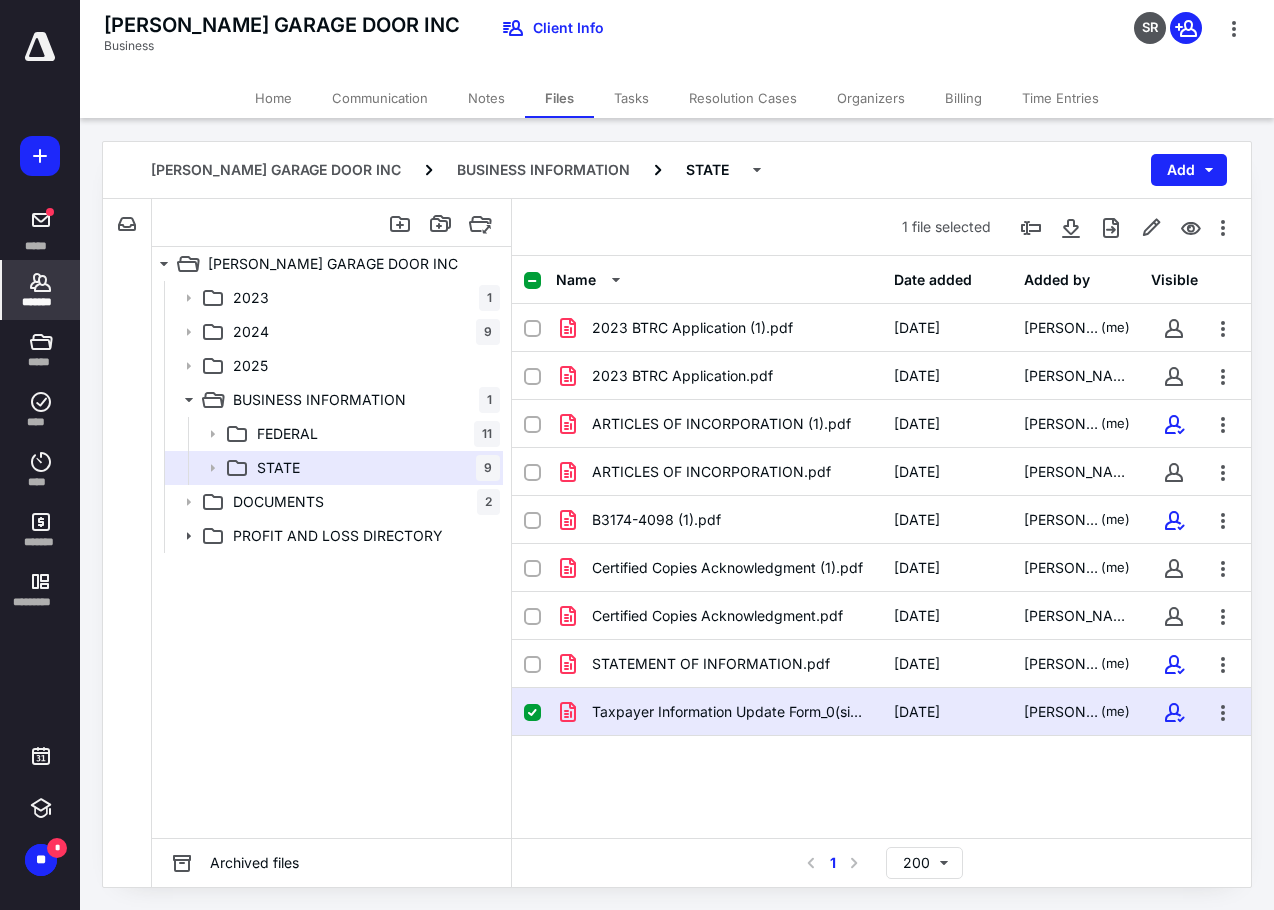 click on "*******" at bounding box center (41, 302) 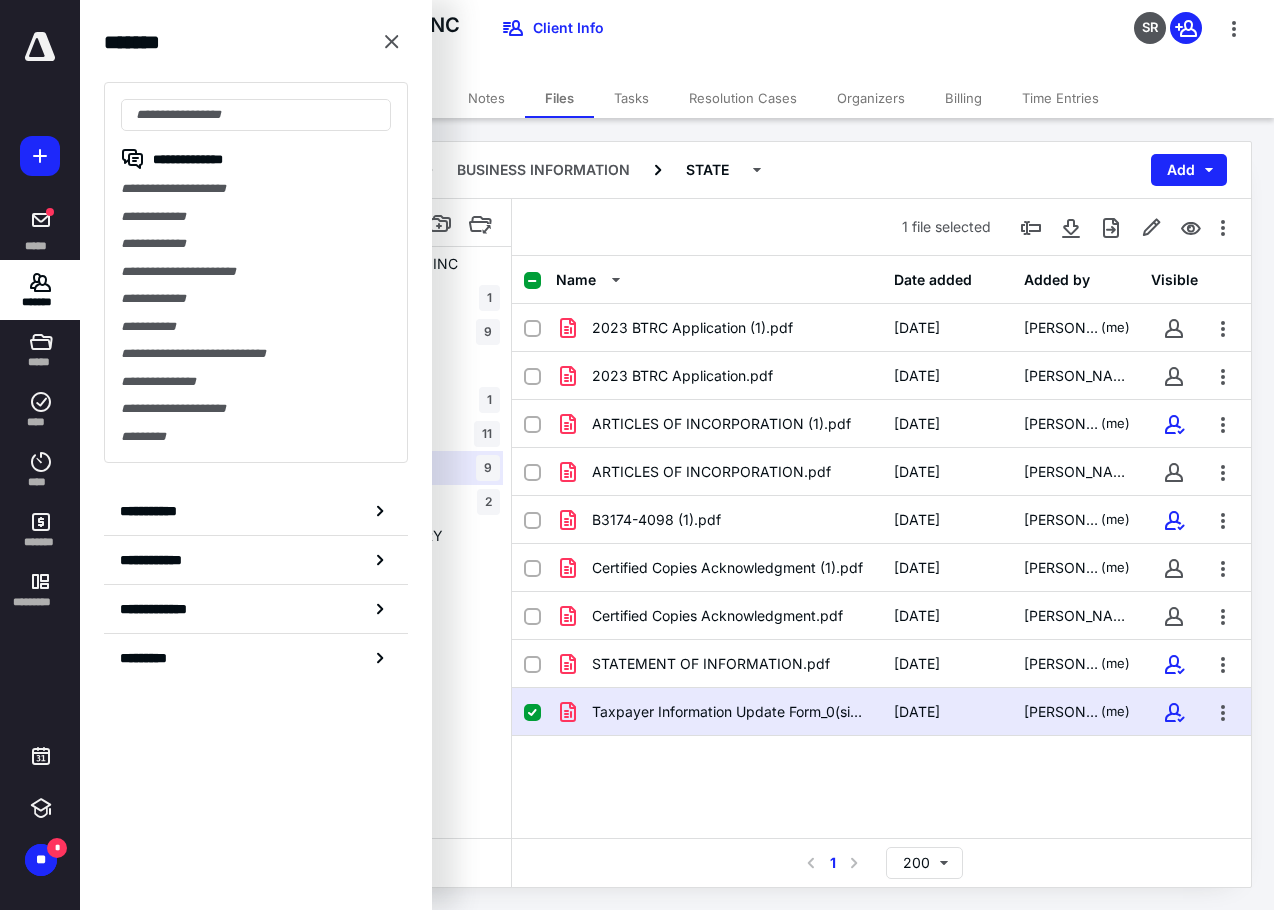 click on "[PERSON_NAME] GARAGE DOOR INC Business Client Info SR" at bounding box center (677, 39) 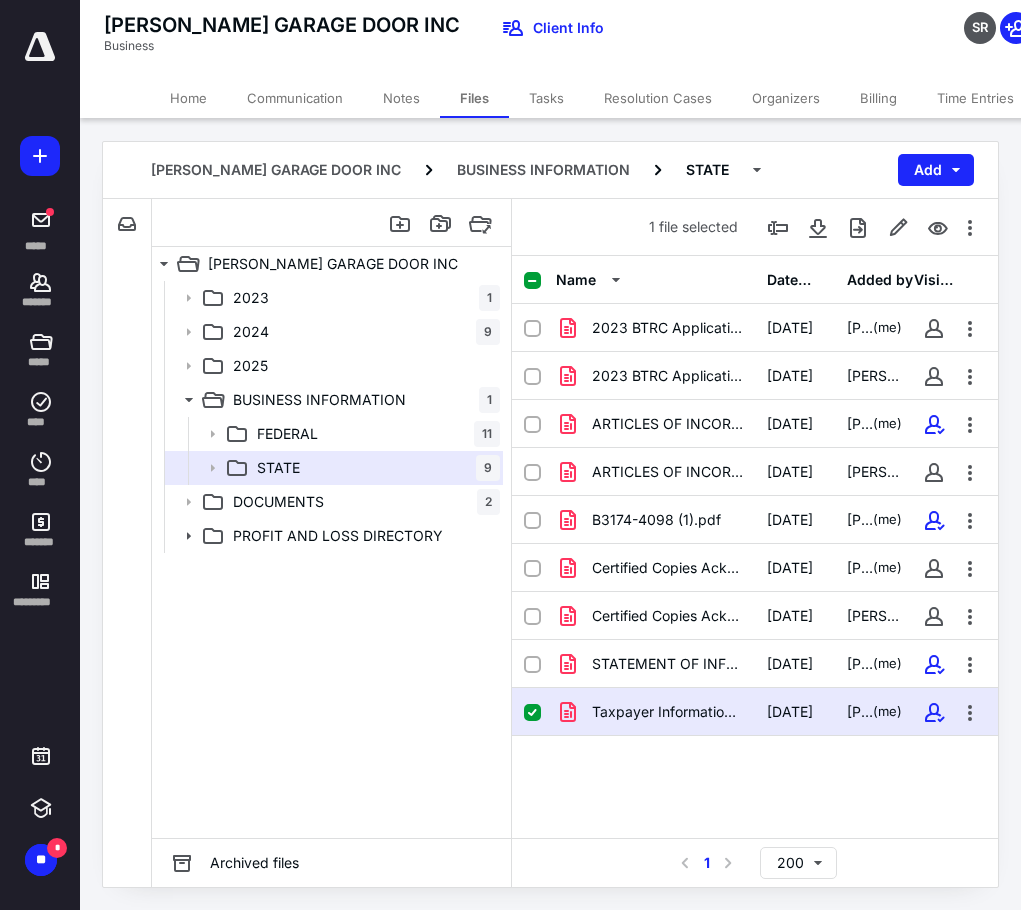 drag, startPoint x: 756, startPoint y: 36, endPoint x: 739, endPoint y: 33, distance: 17.262676 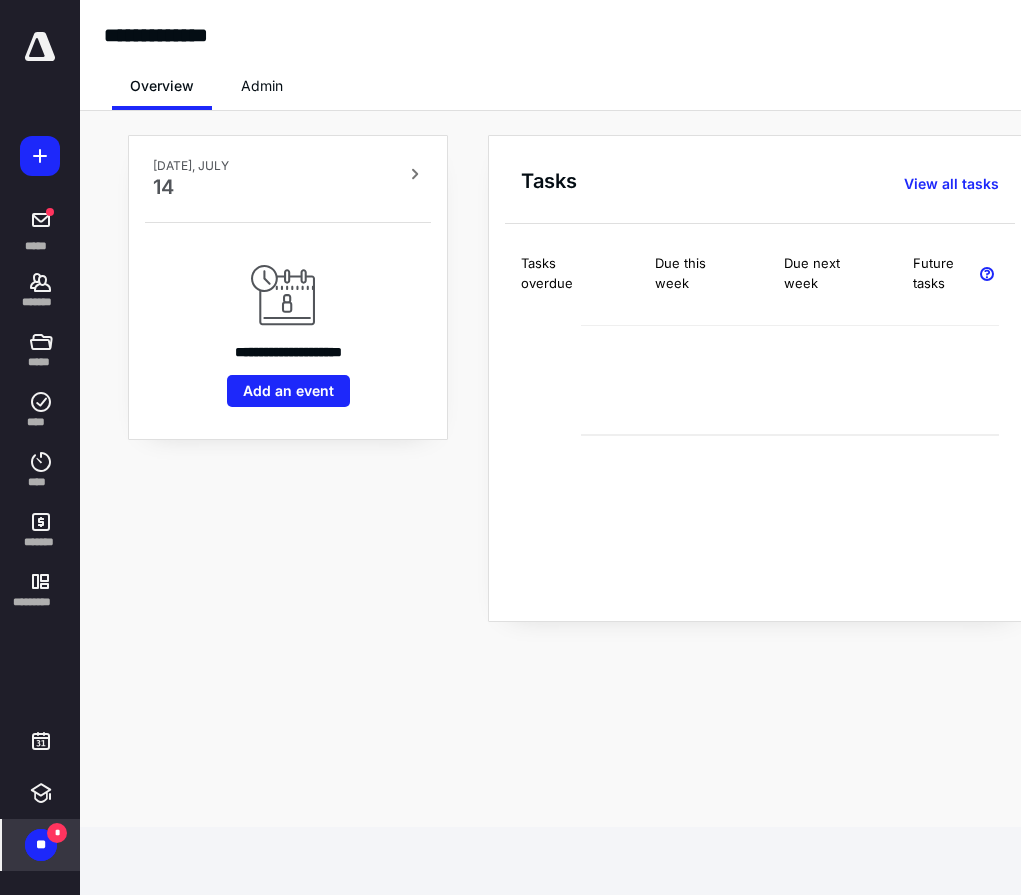 click on "** *" at bounding box center [41, 845] 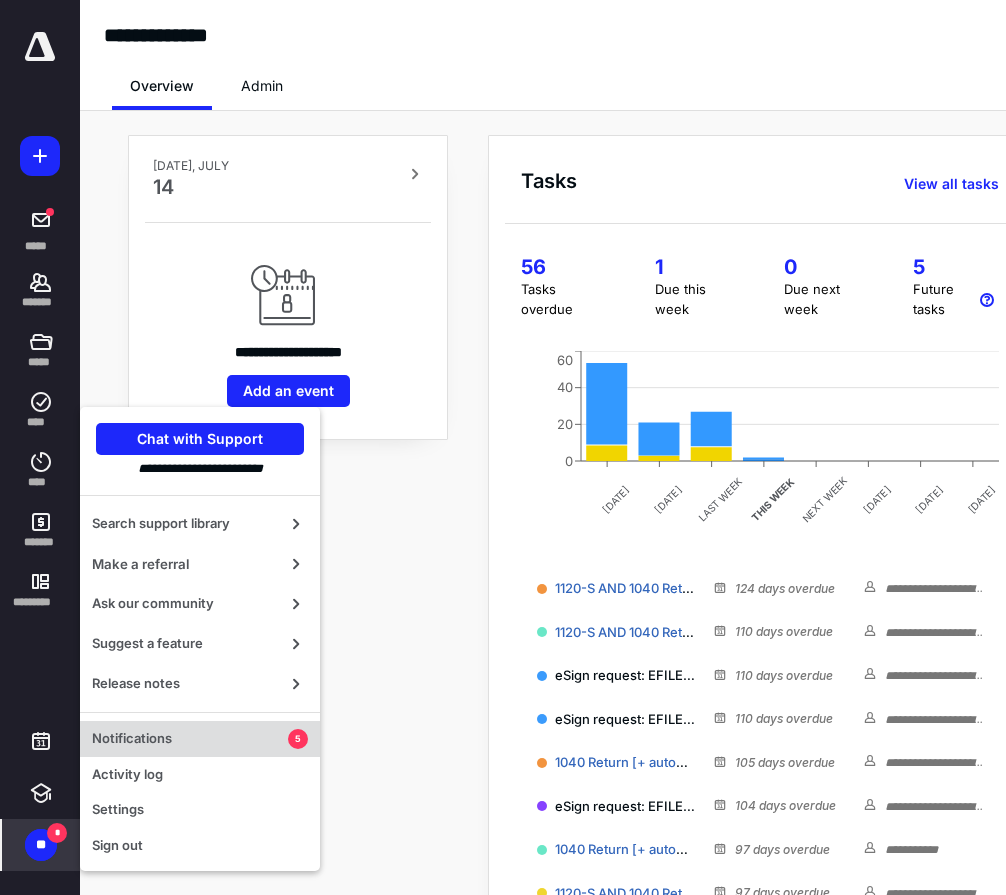 click on "Notifications 5" at bounding box center (200, 739) 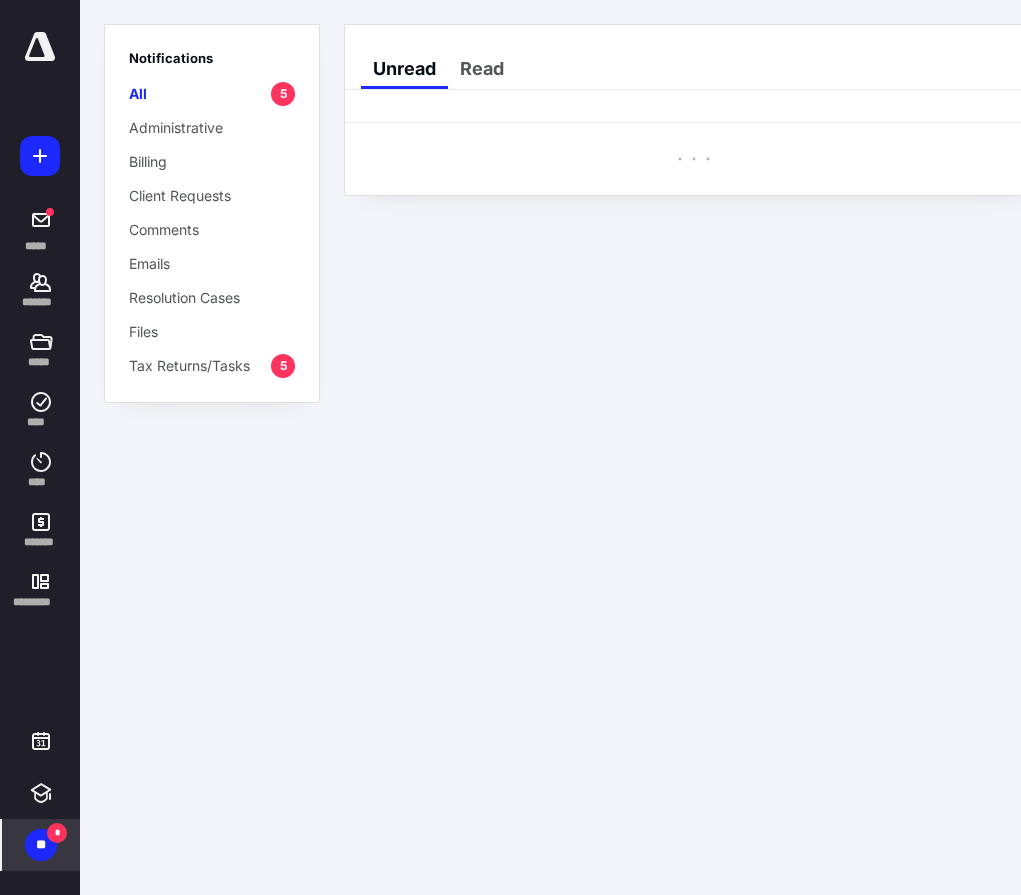 scroll, scrollTop: 0, scrollLeft: 22, axis: horizontal 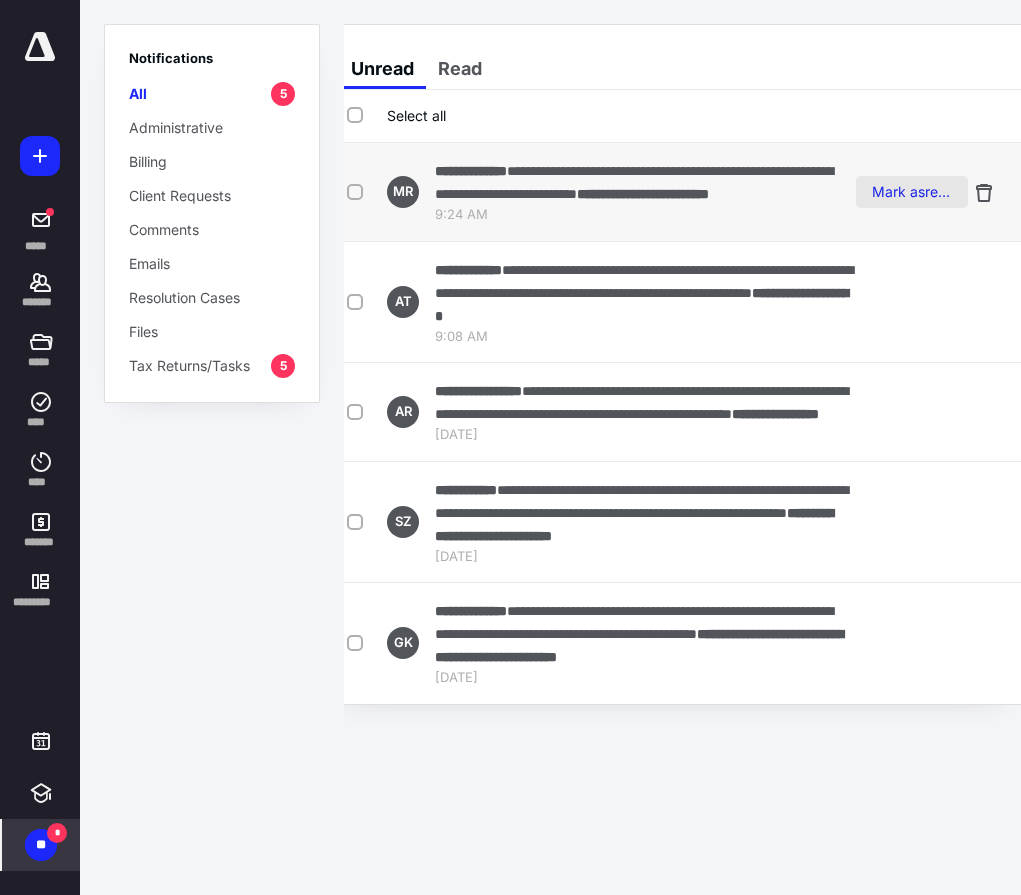 click on "Mark as  read" at bounding box center [912, 192] 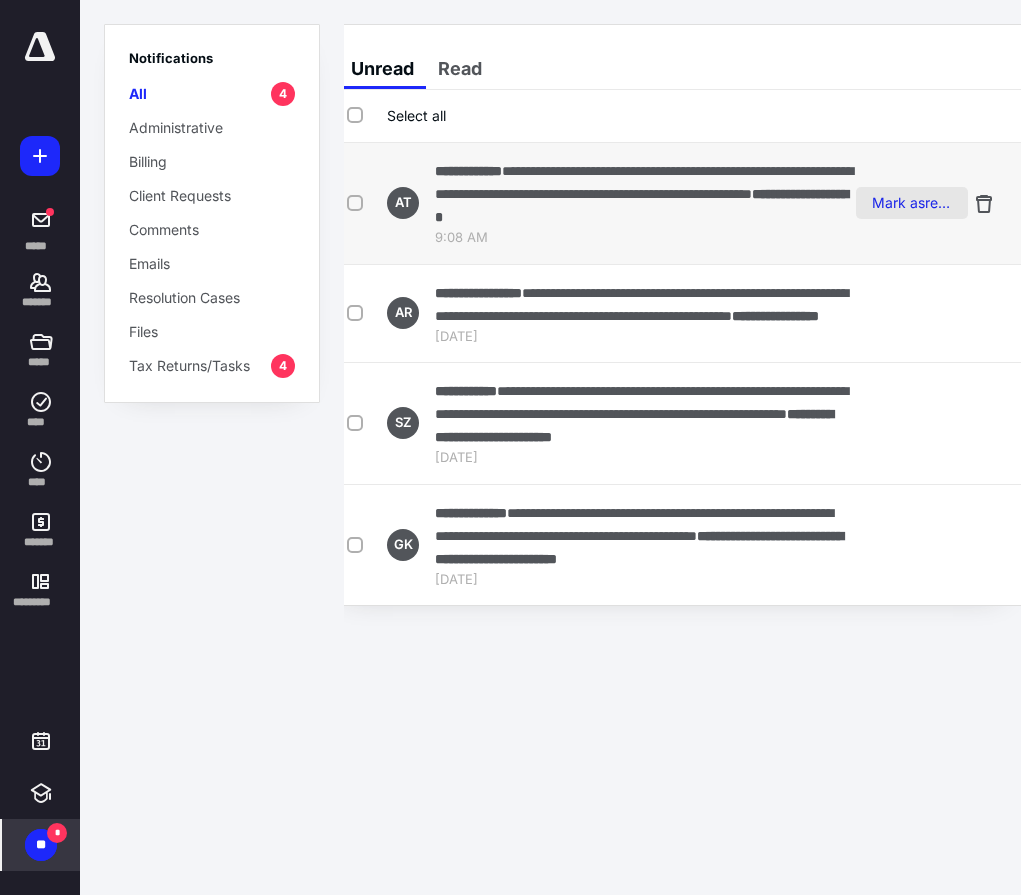 click on "Mark as  read" at bounding box center [912, 203] 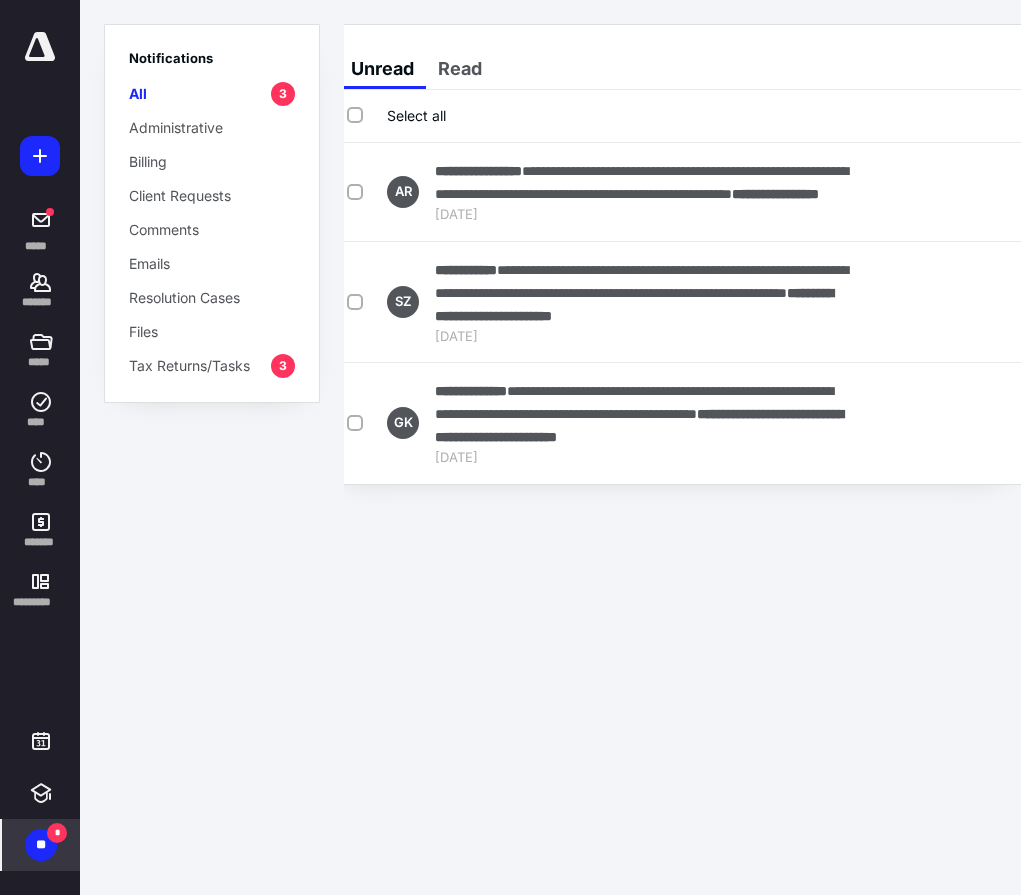 click at bounding box center (40, 47) 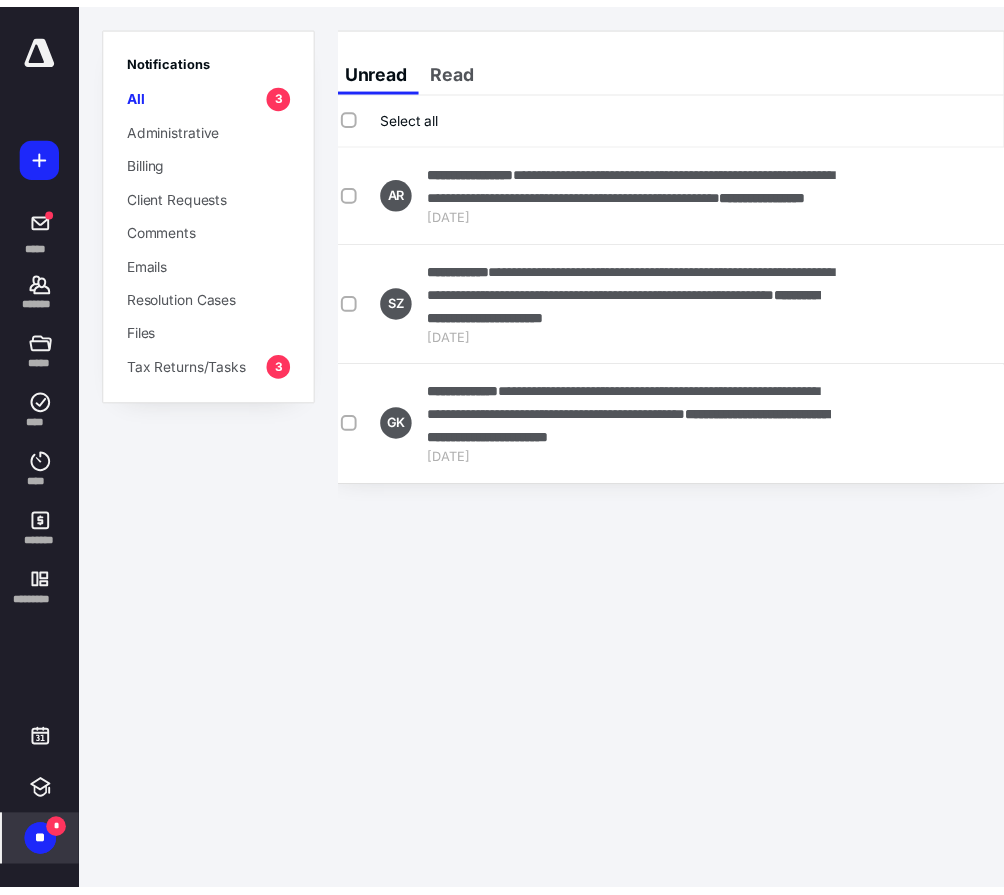 scroll, scrollTop: 0, scrollLeft: 0, axis: both 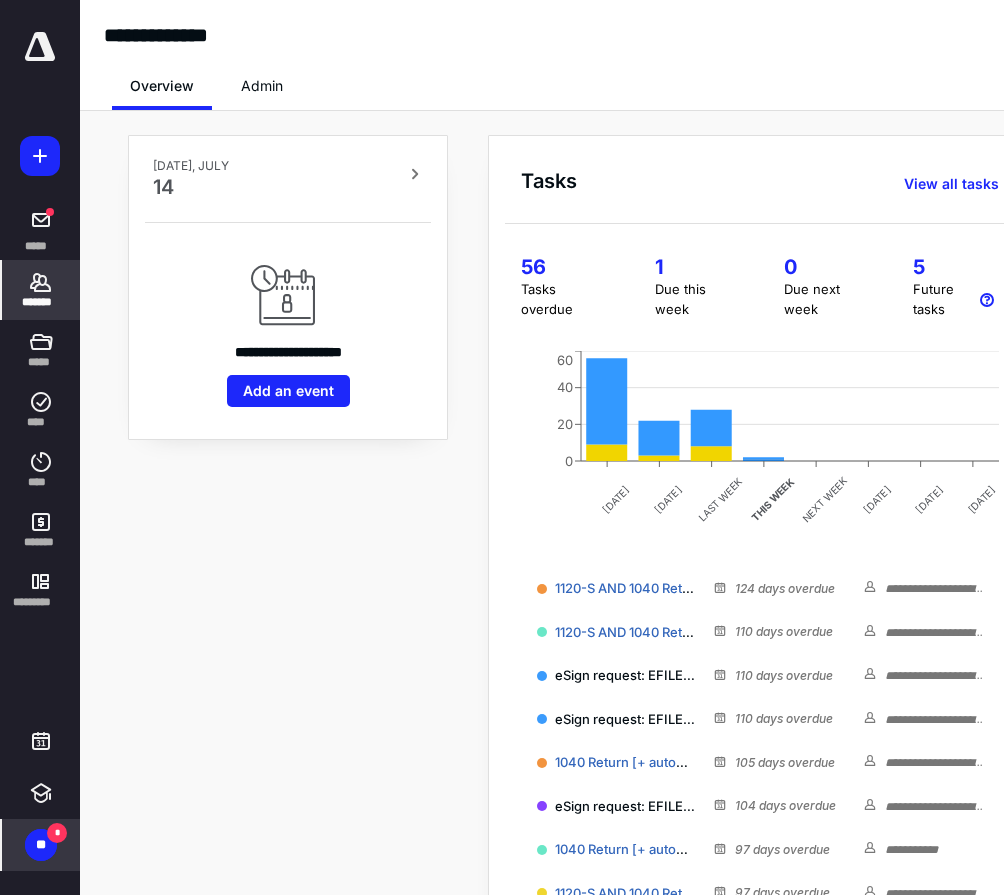 click on "*******" at bounding box center [41, 302] 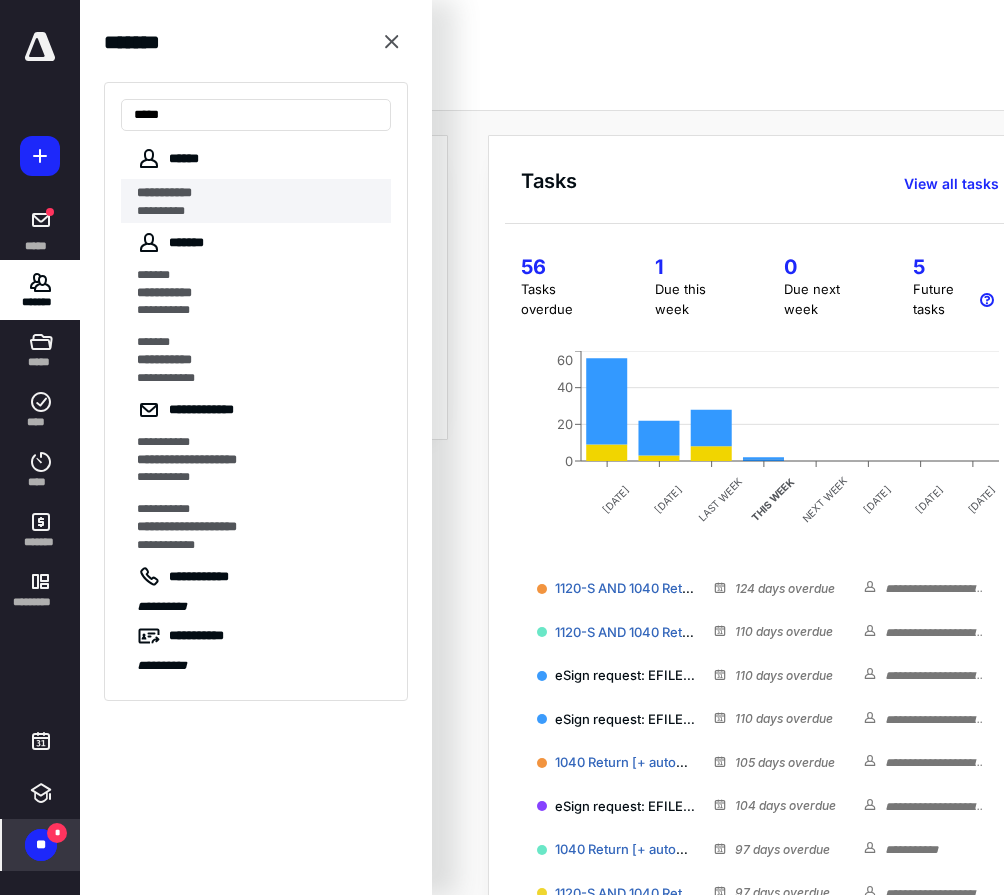 type on "****" 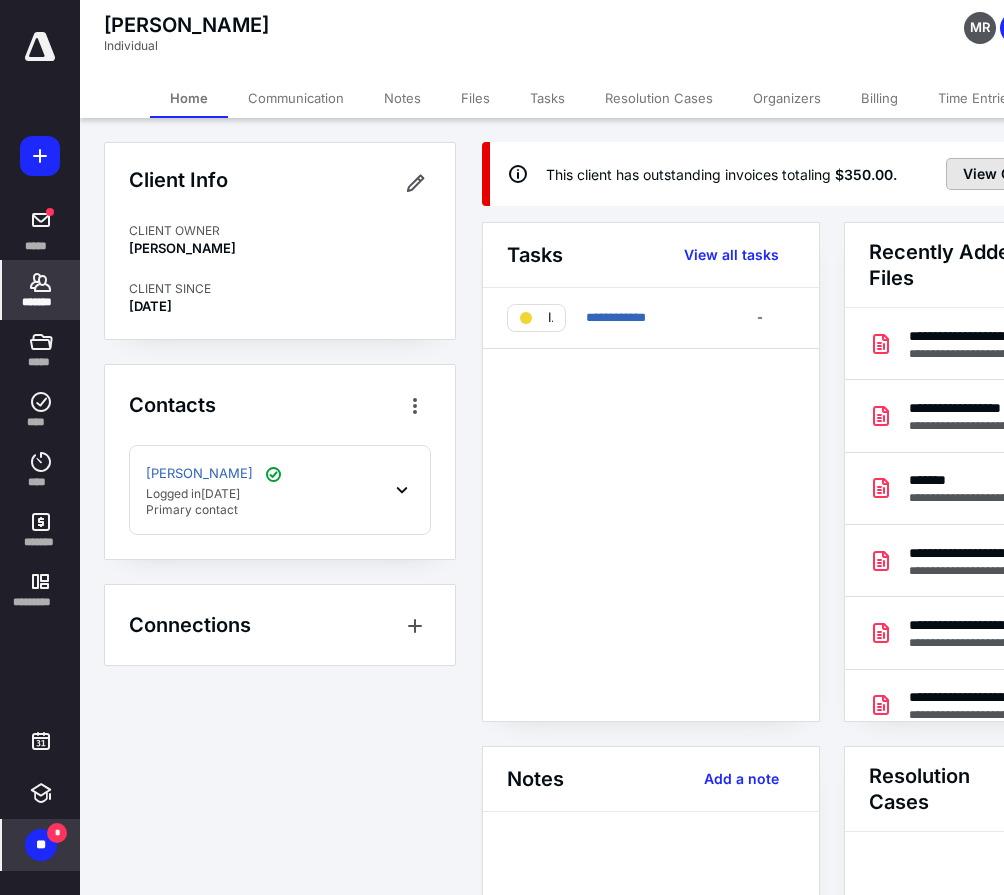 click on "View Outstanding Invoices" at bounding box center (1056, 174) 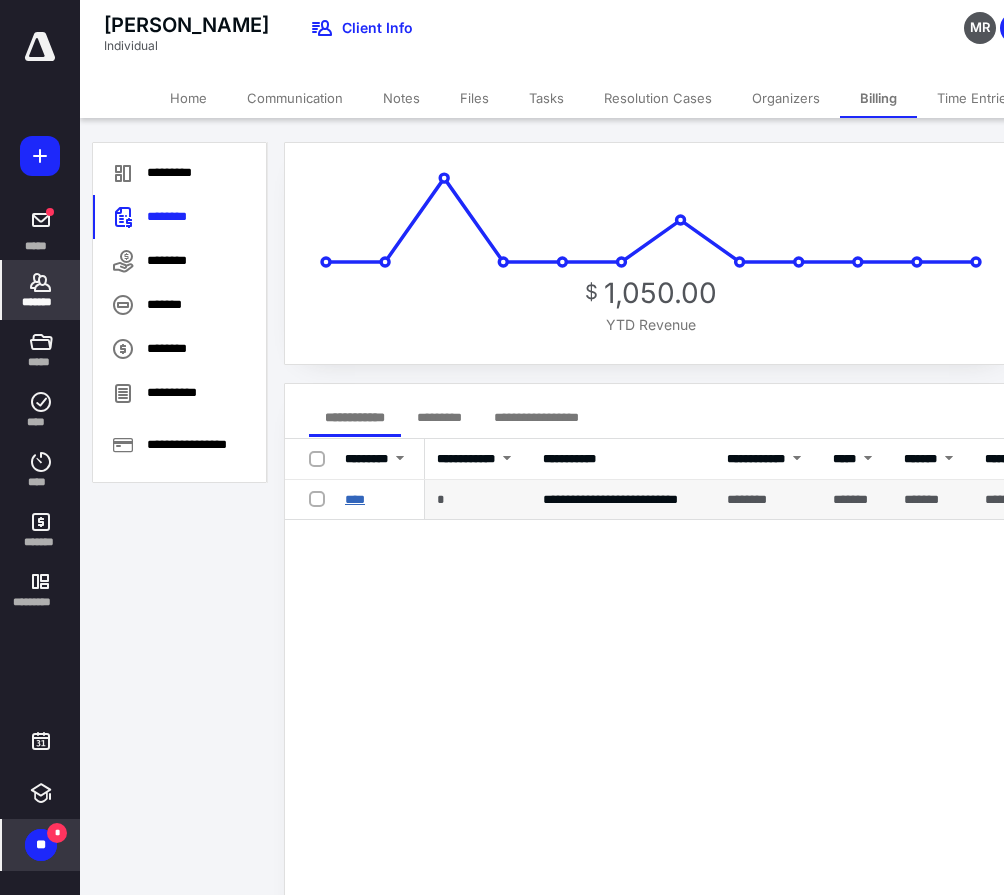 click on "****" at bounding box center [355, 499] 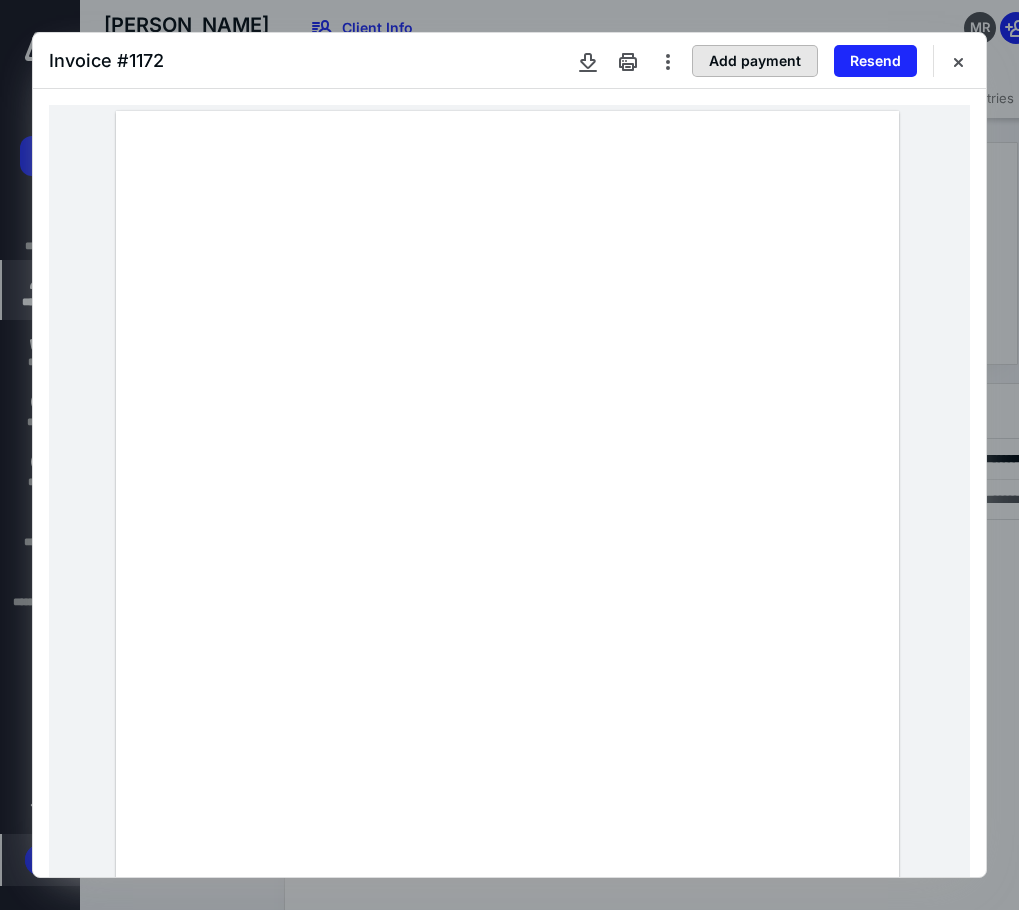 click on "Add payment" at bounding box center (755, 61) 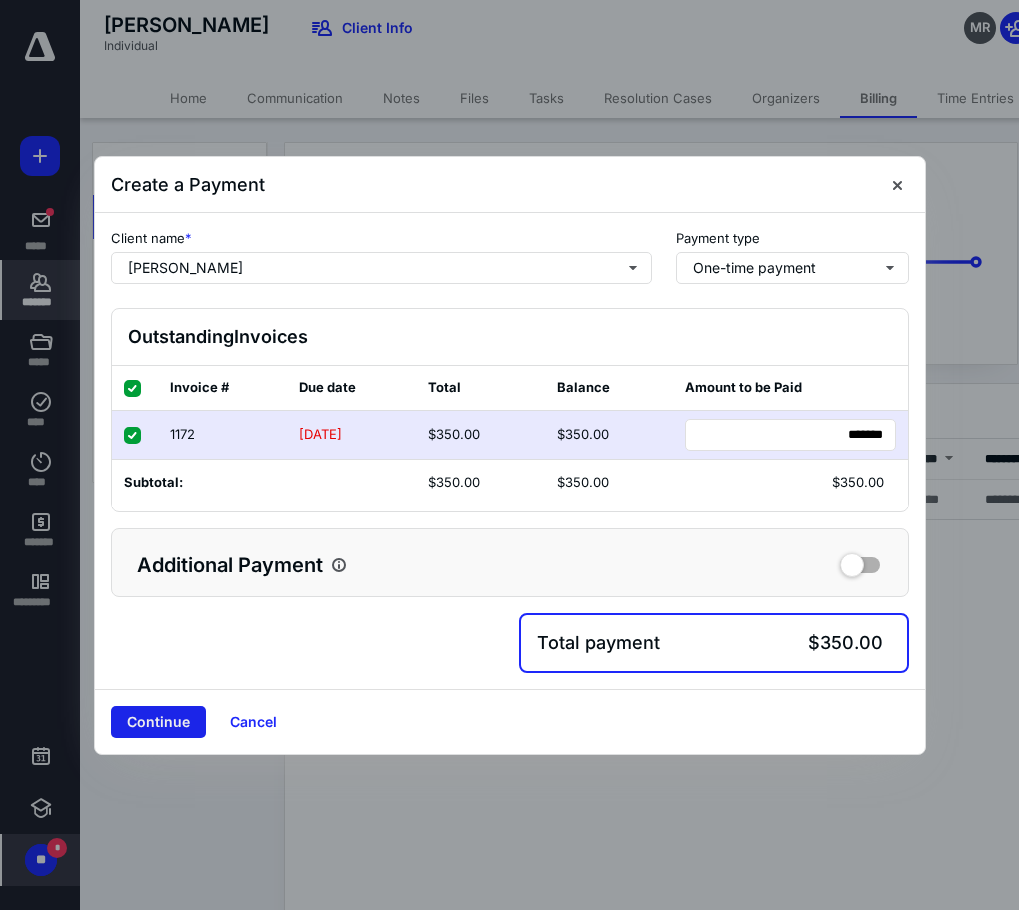 click on "Continue" at bounding box center (158, 722) 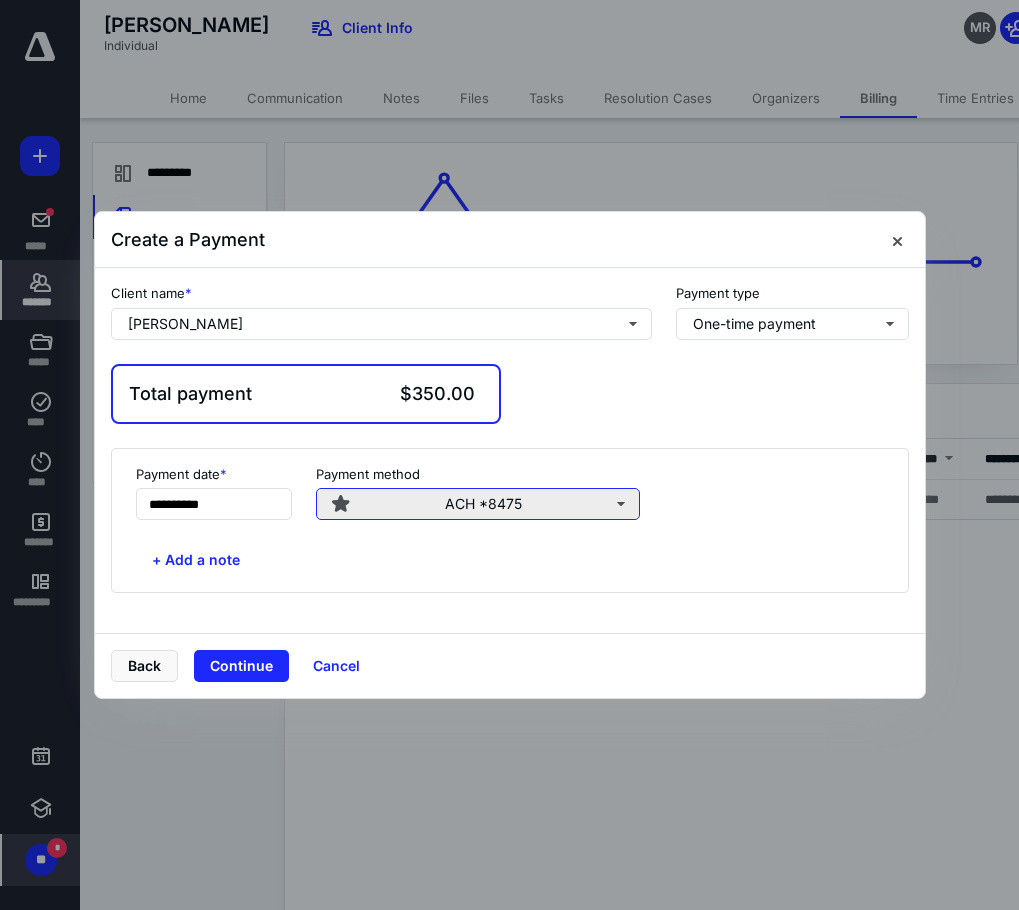click on "ACH *8475" at bounding box center [478, 504] 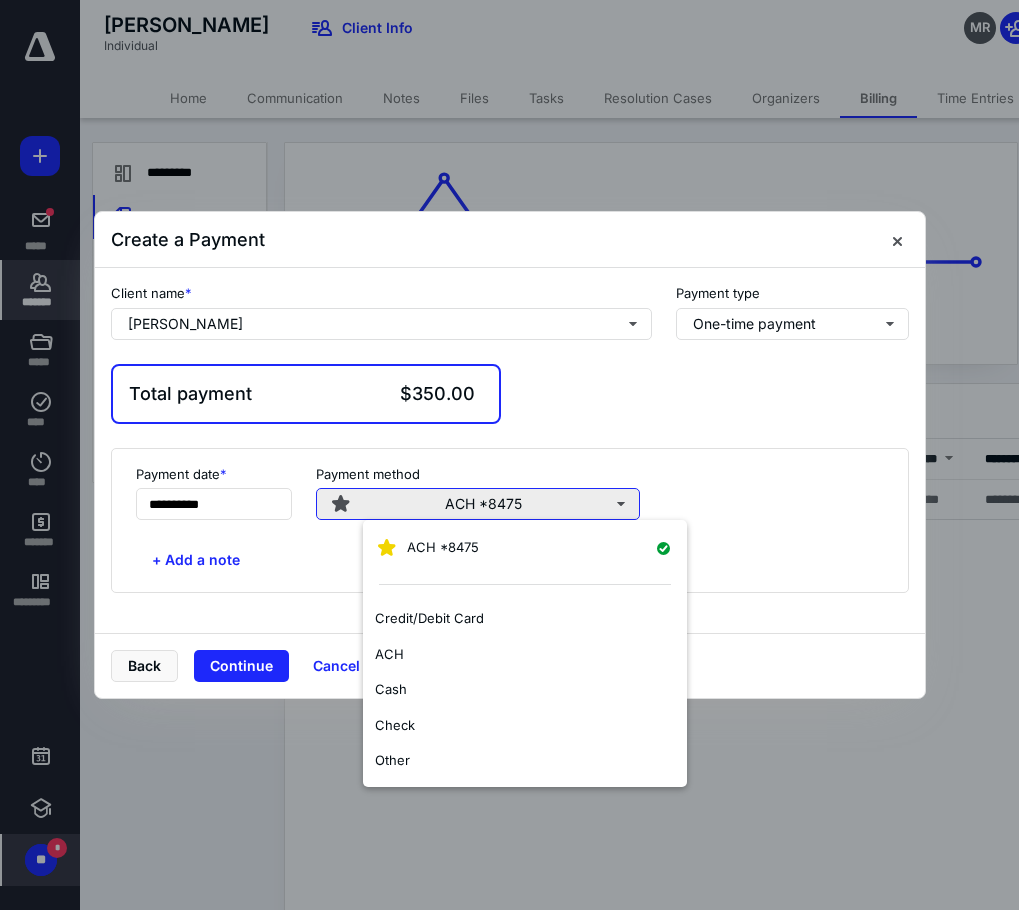 click on "ACH *8475" at bounding box center (478, 504) 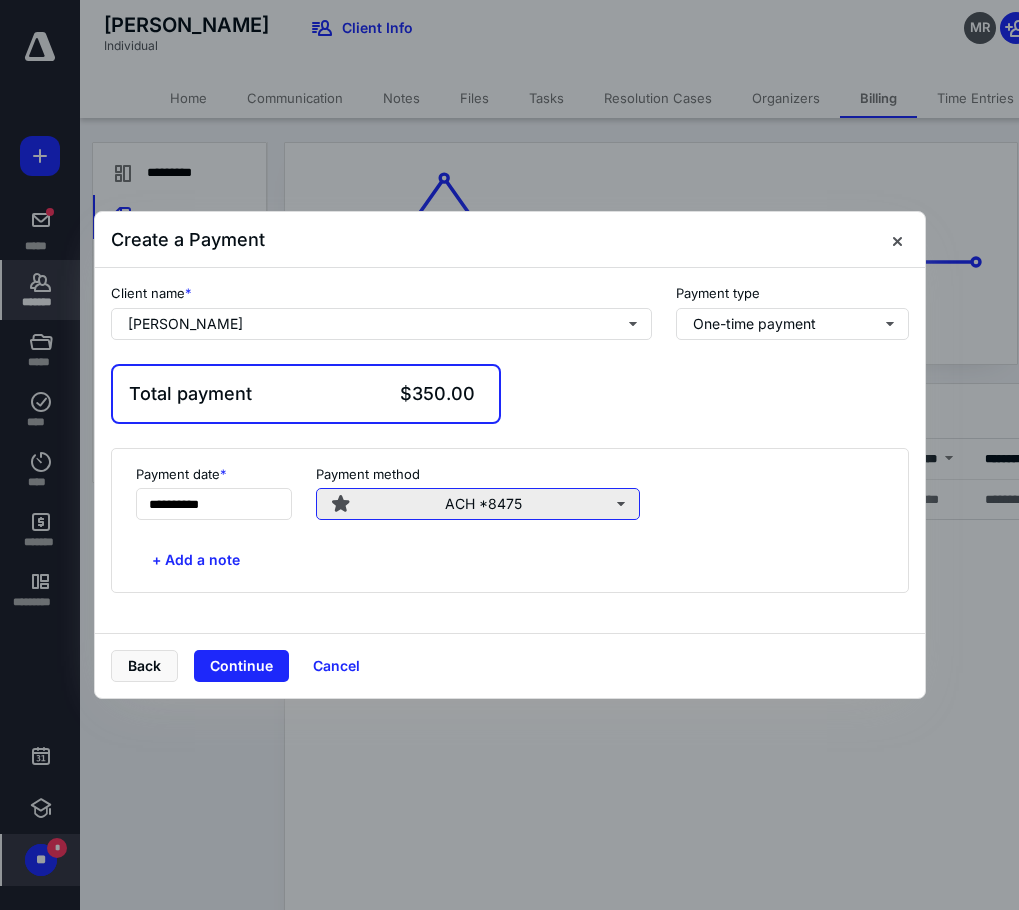click on "ACH *8475" at bounding box center (478, 504) 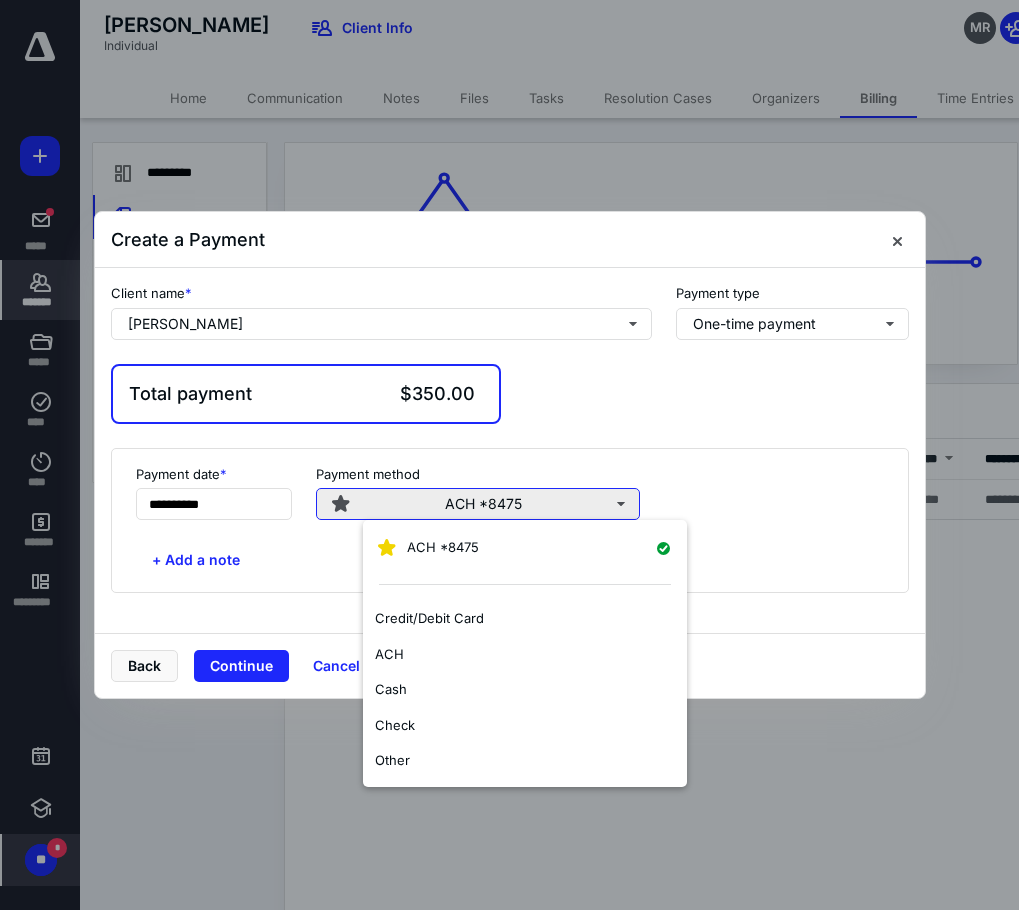 click on "ACH *8475" at bounding box center [478, 504] 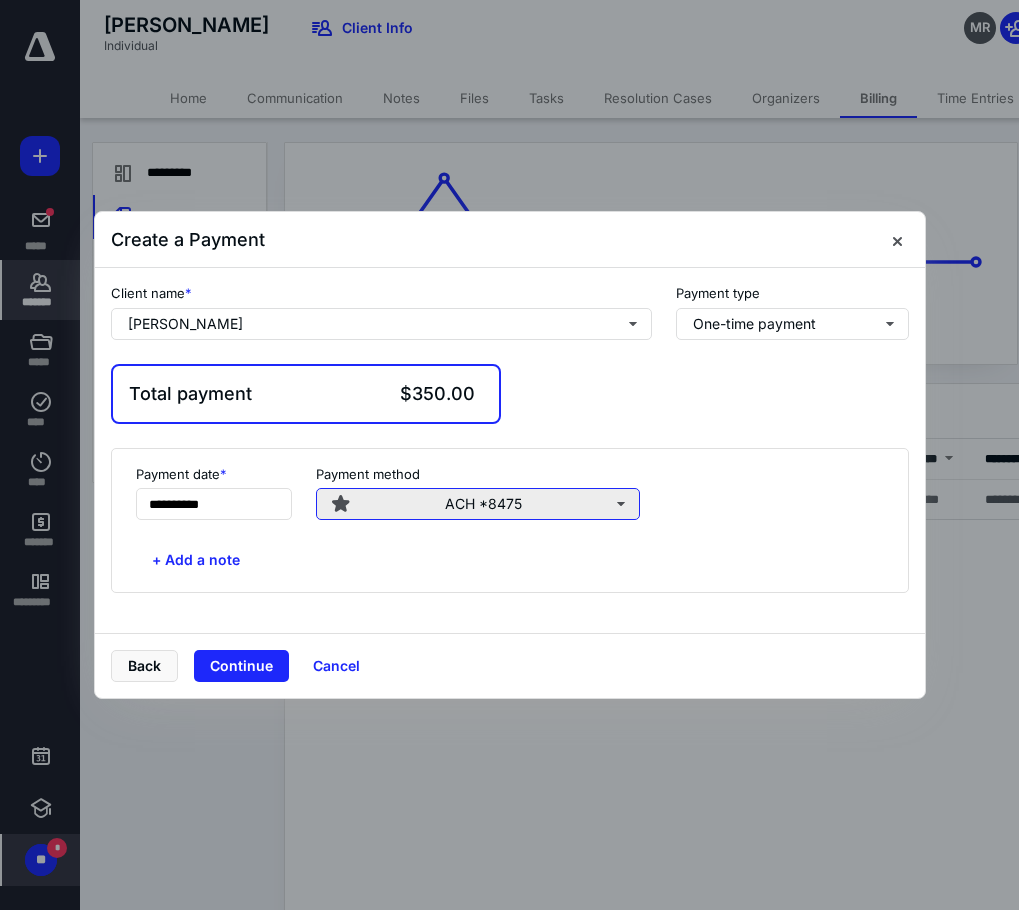 click on "ACH *8475" at bounding box center (478, 504) 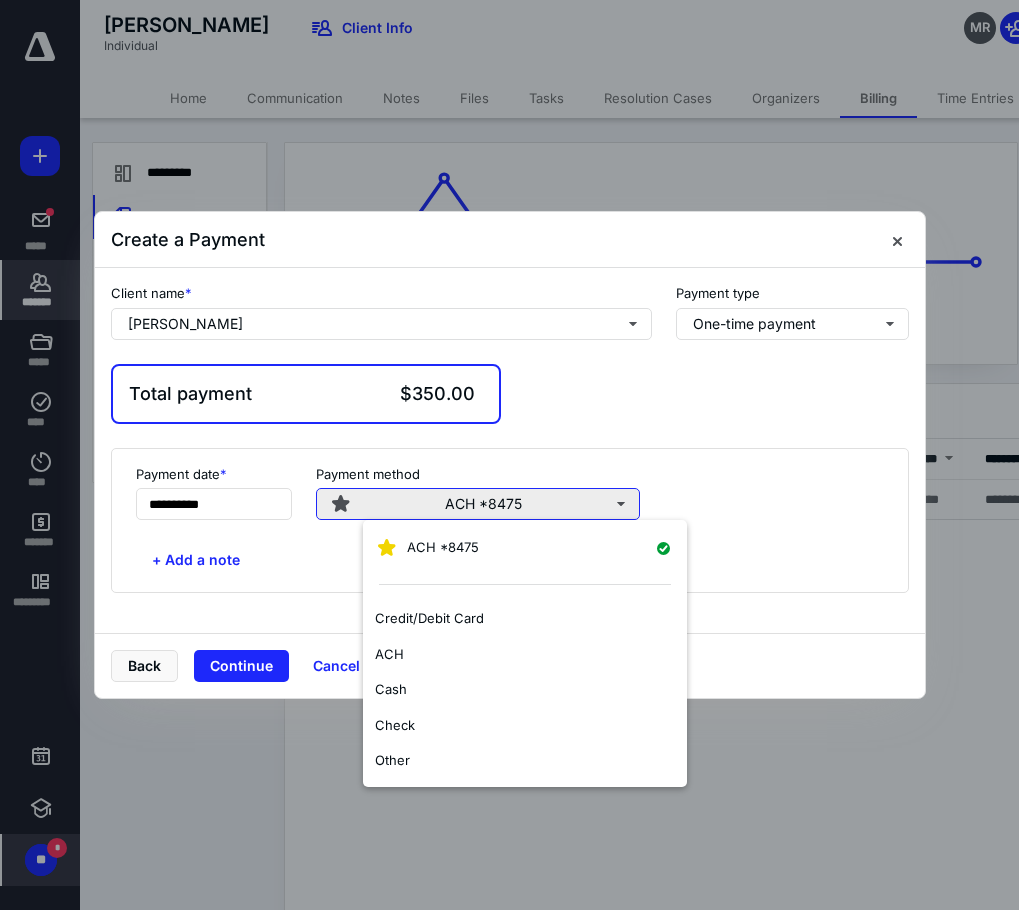 click on "ACH *8475" at bounding box center (478, 504) 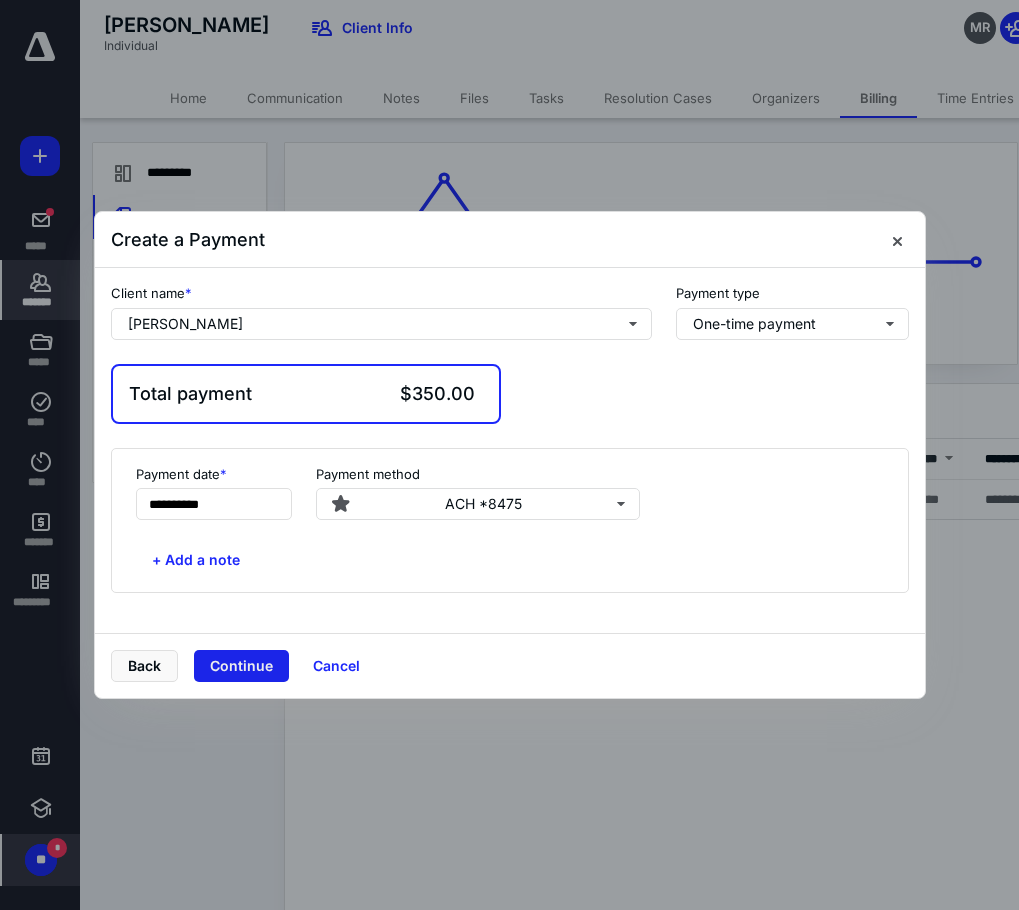 click on "Continue" at bounding box center (241, 666) 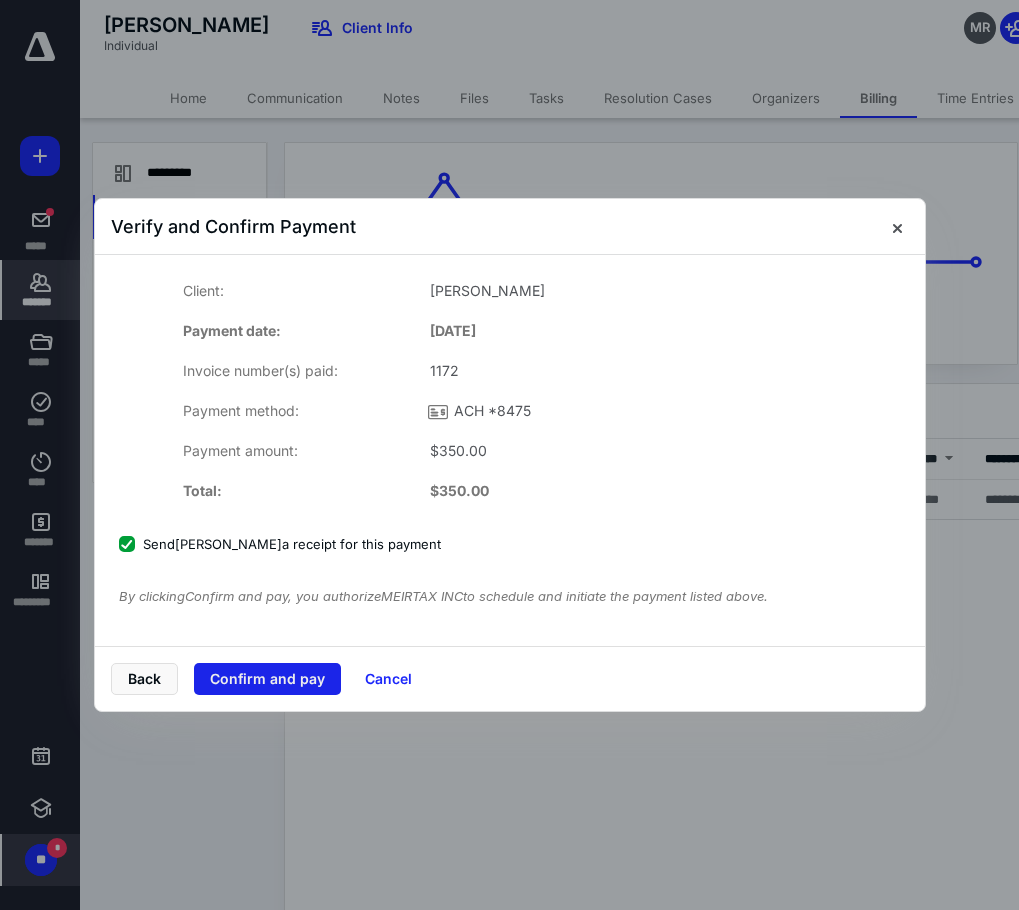 click on "Confirm and pay" at bounding box center (267, 679) 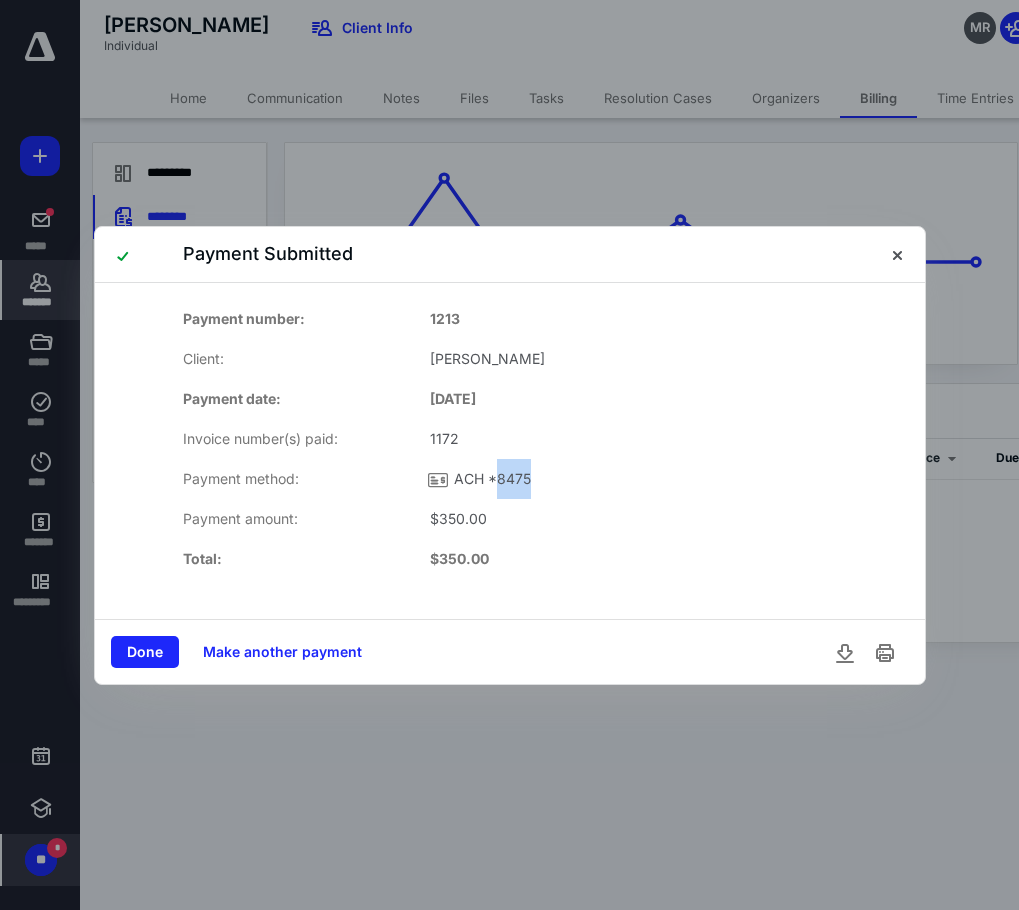 drag, startPoint x: 547, startPoint y: 472, endPoint x: 498, endPoint y: 472, distance: 49 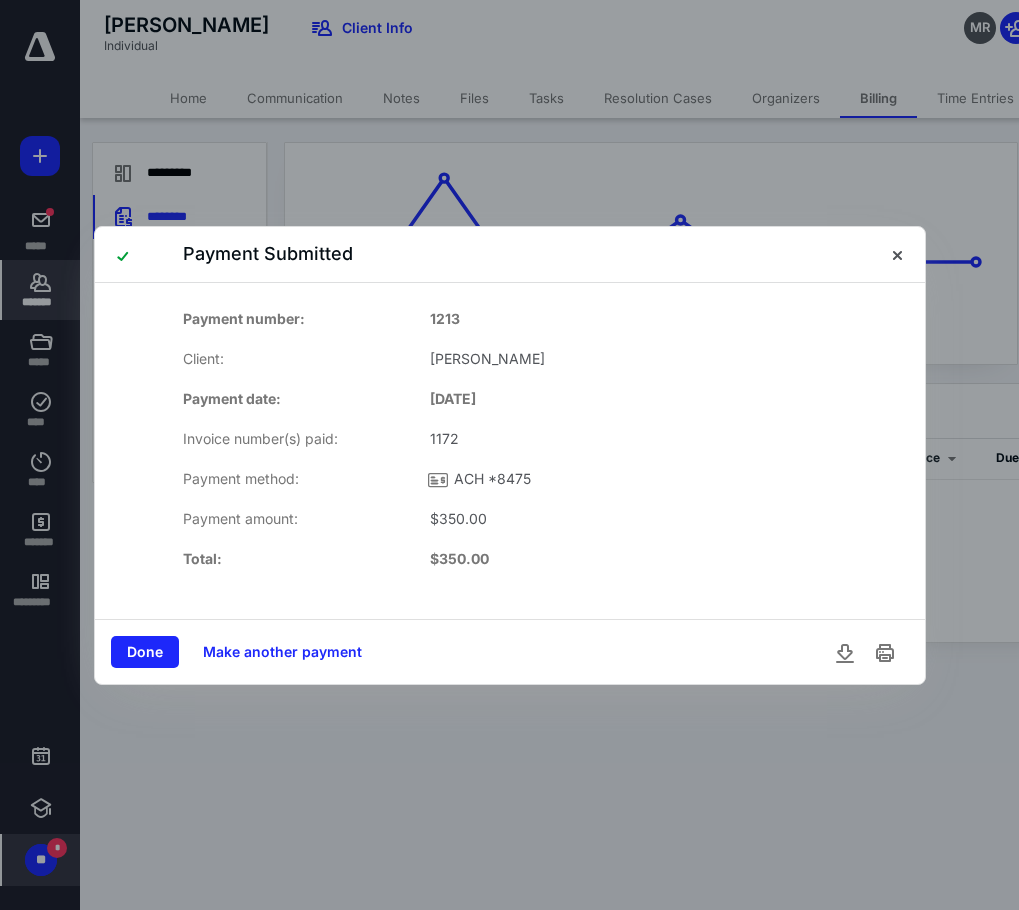 click on "$ 350.00" at bounding box center (638, 519) 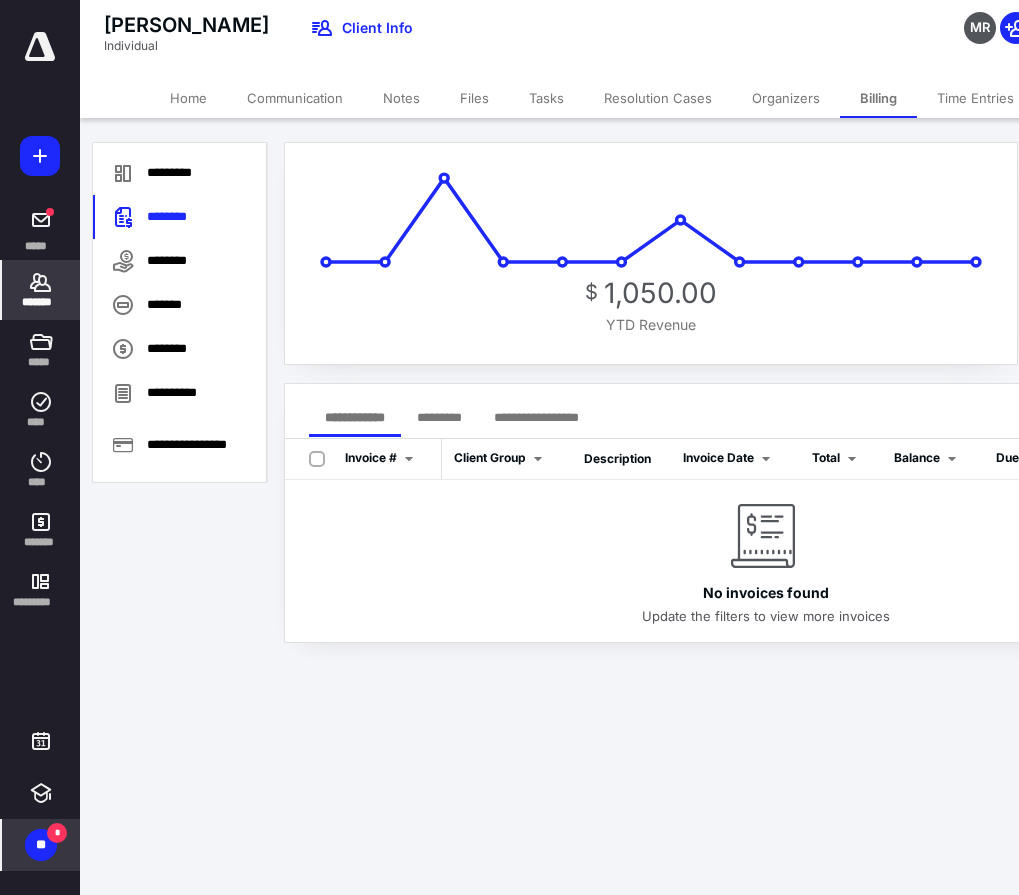 click on "Tasks" at bounding box center [546, 98] 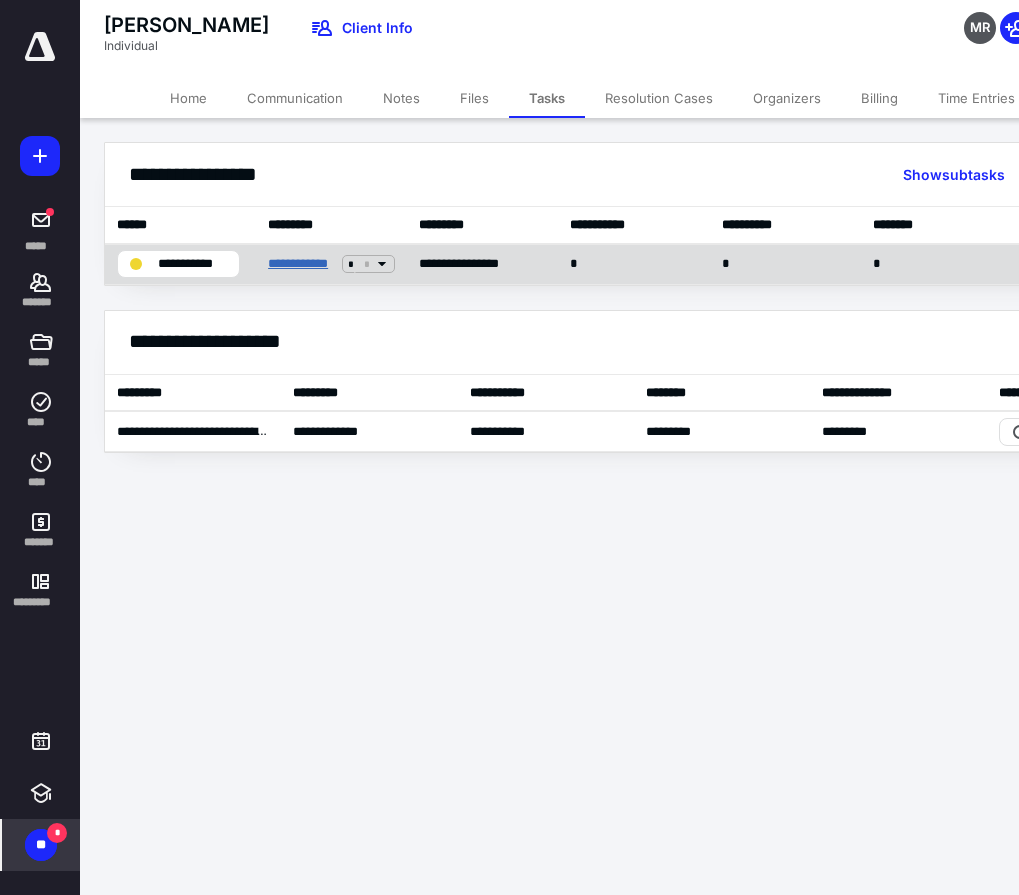 click on "**********" at bounding box center [301, 264] 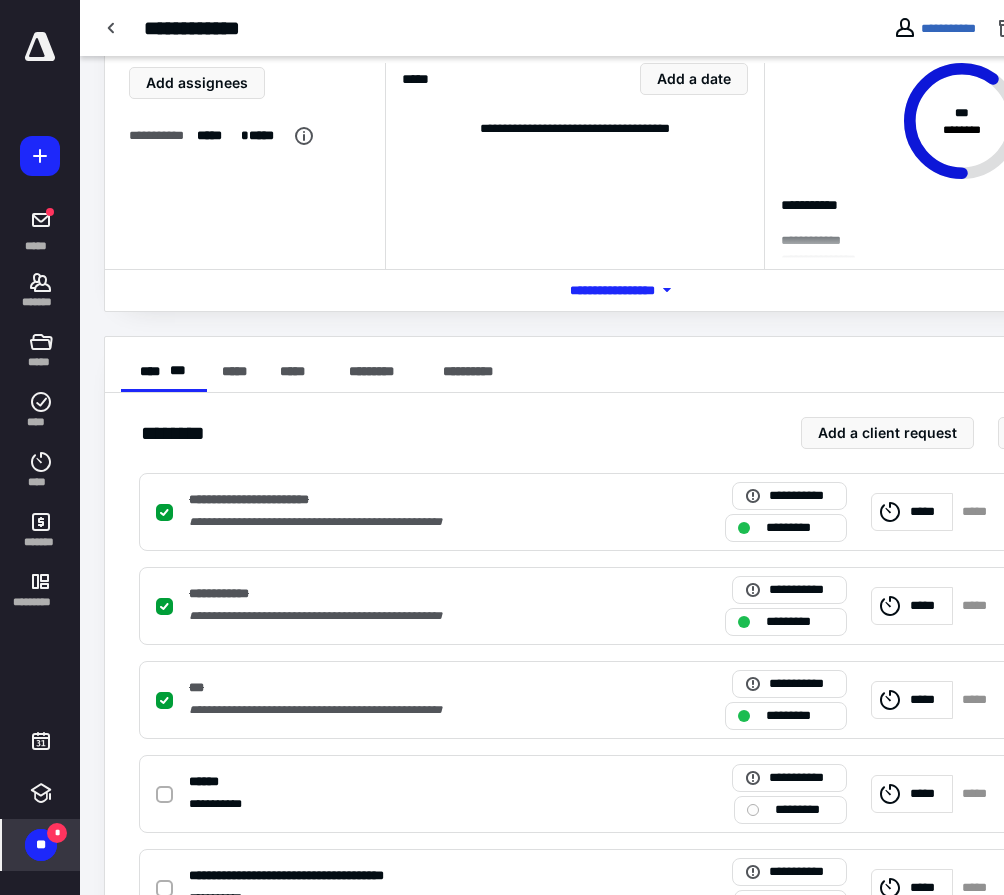scroll, scrollTop: 0, scrollLeft: 0, axis: both 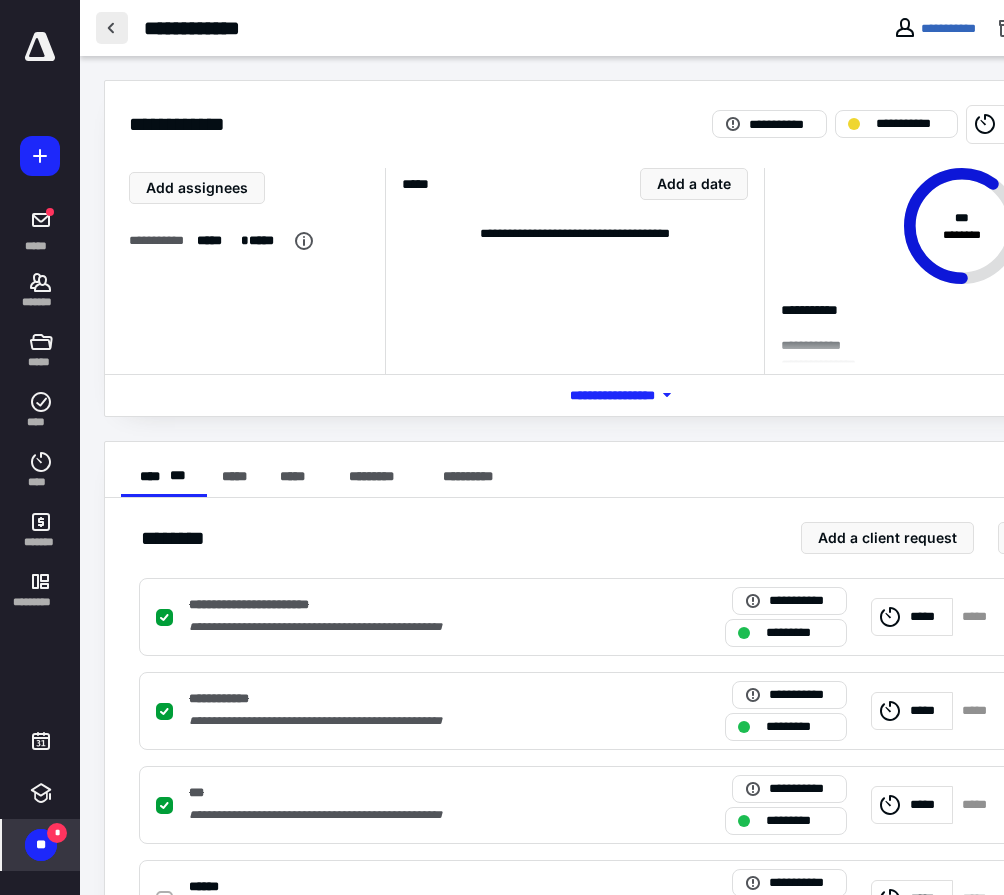 click at bounding box center (112, 28) 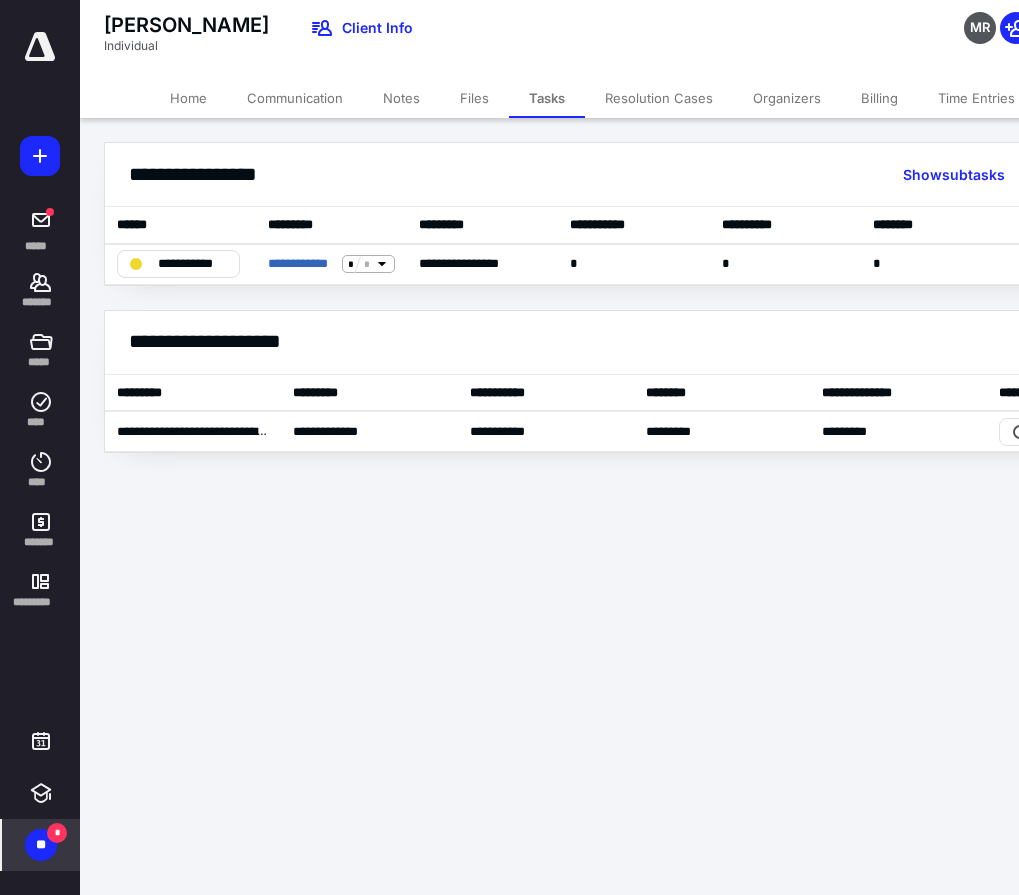 click on "Billing" at bounding box center (879, 98) 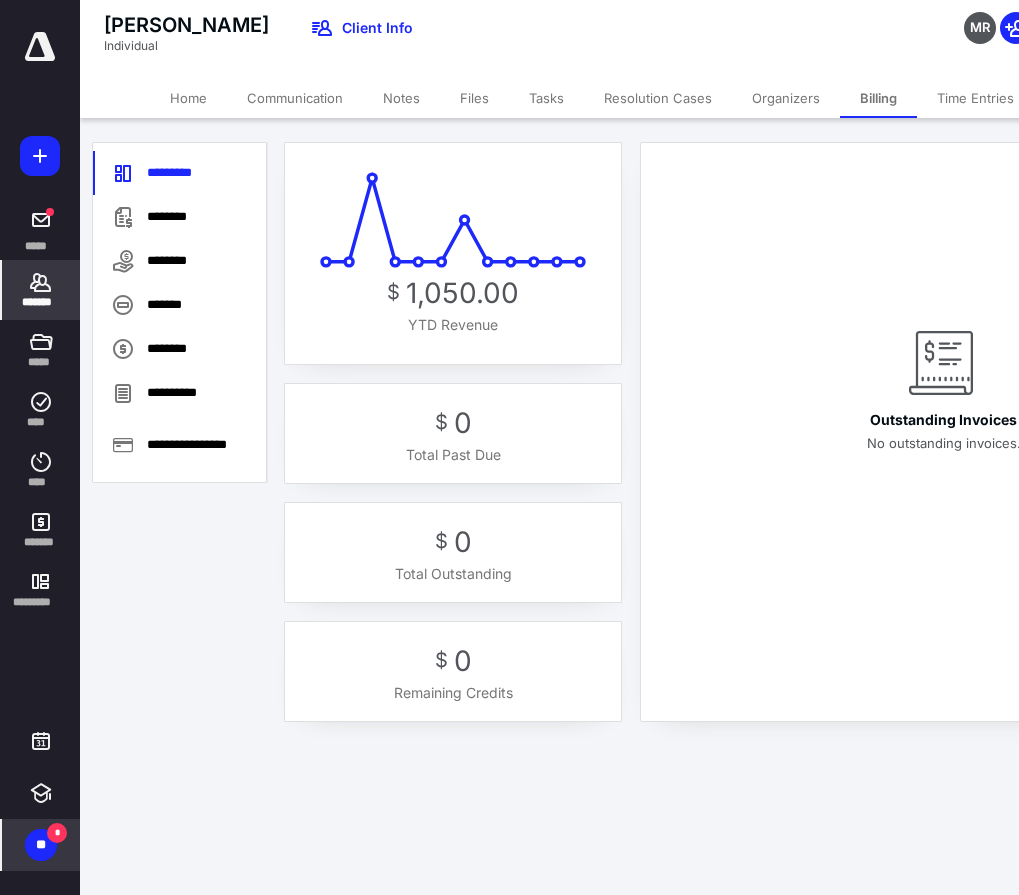 click on "Tasks" at bounding box center (546, 98) 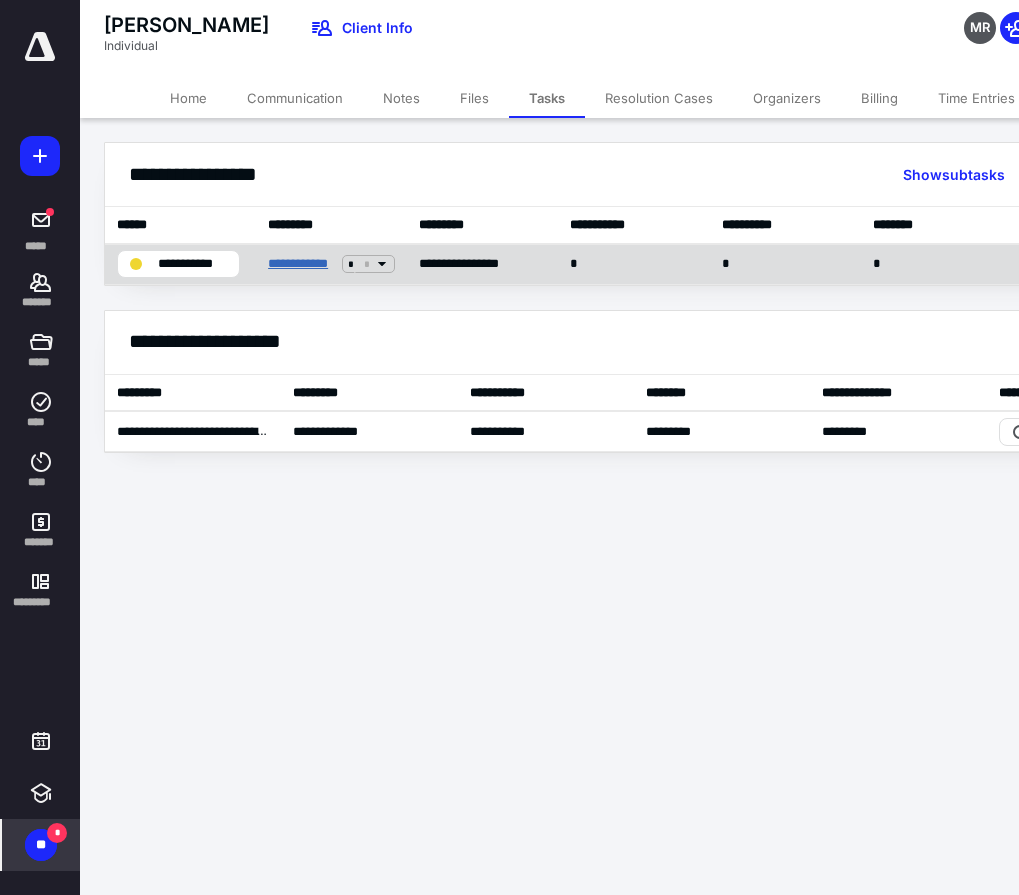 click on "**********" at bounding box center [301, 264] 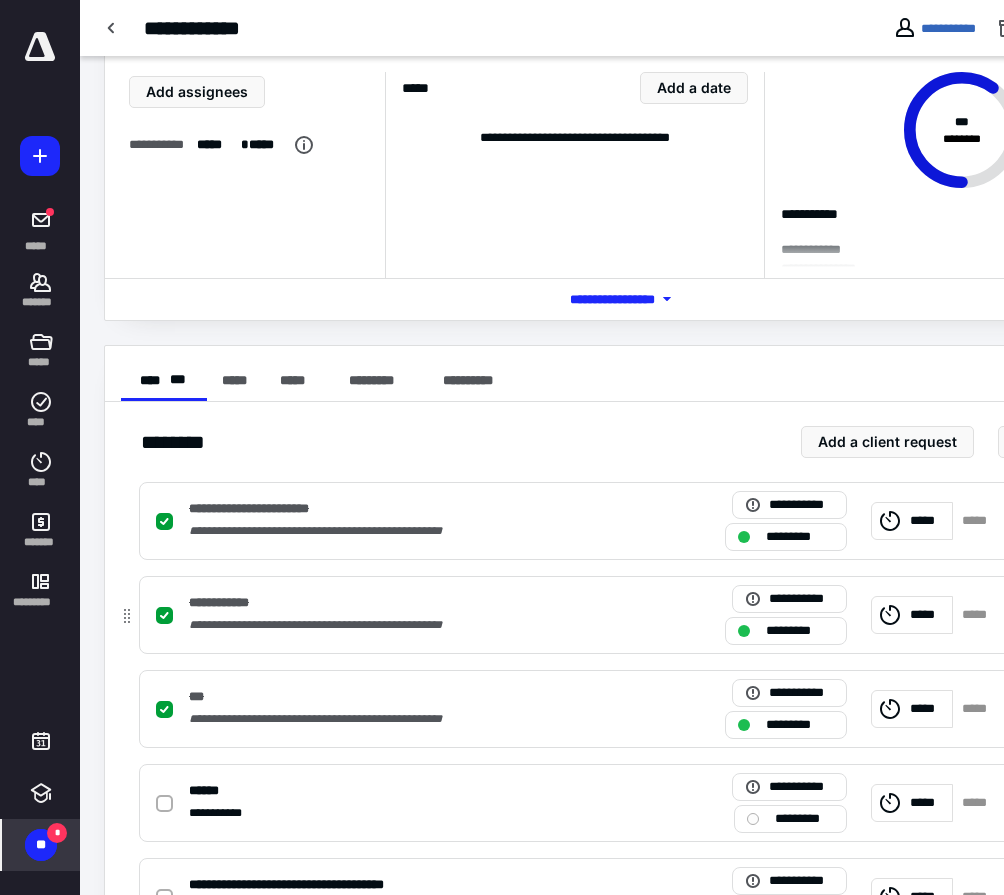 scroll, scrollTop: 206, scrollLeft: 0, axis: vertical 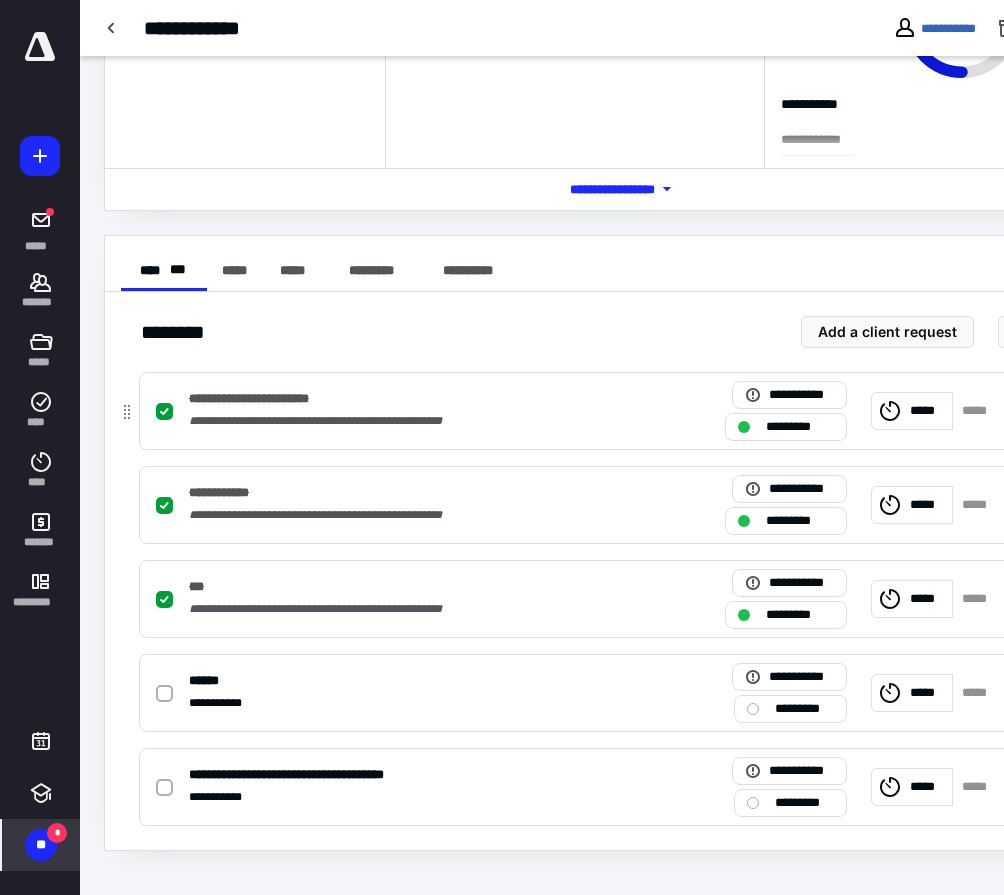 click at bounding box center [164, 412] 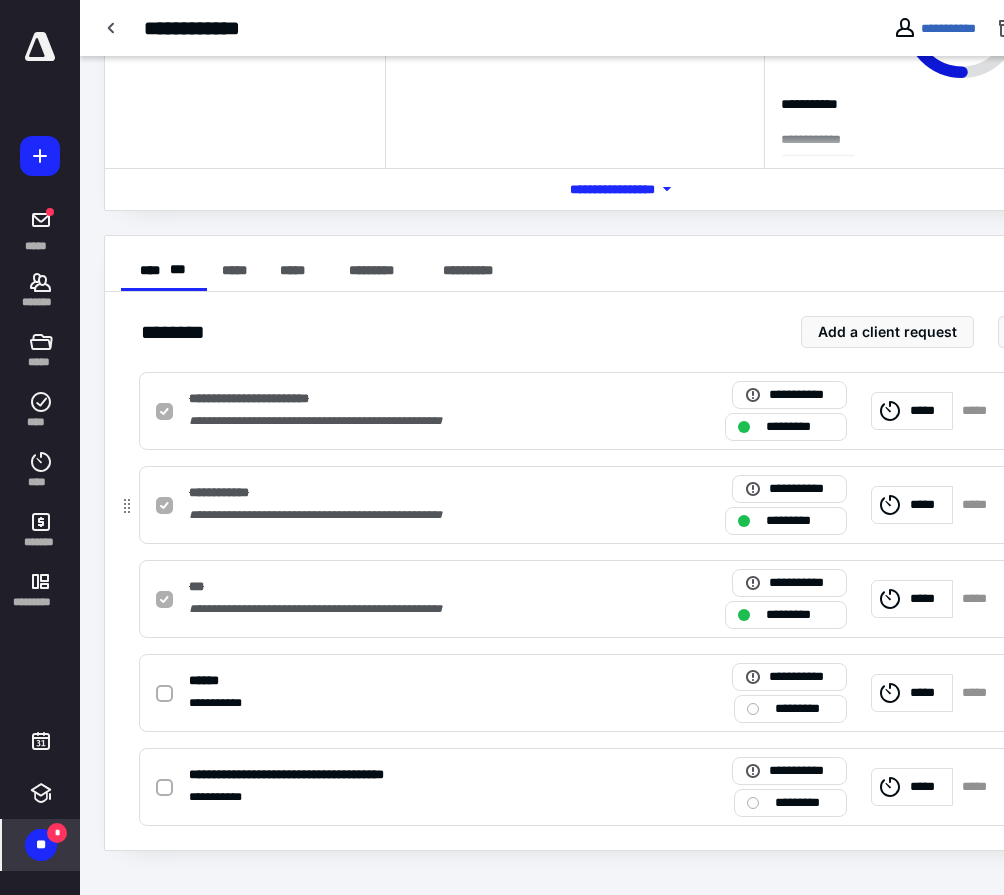 checkbox on "false" 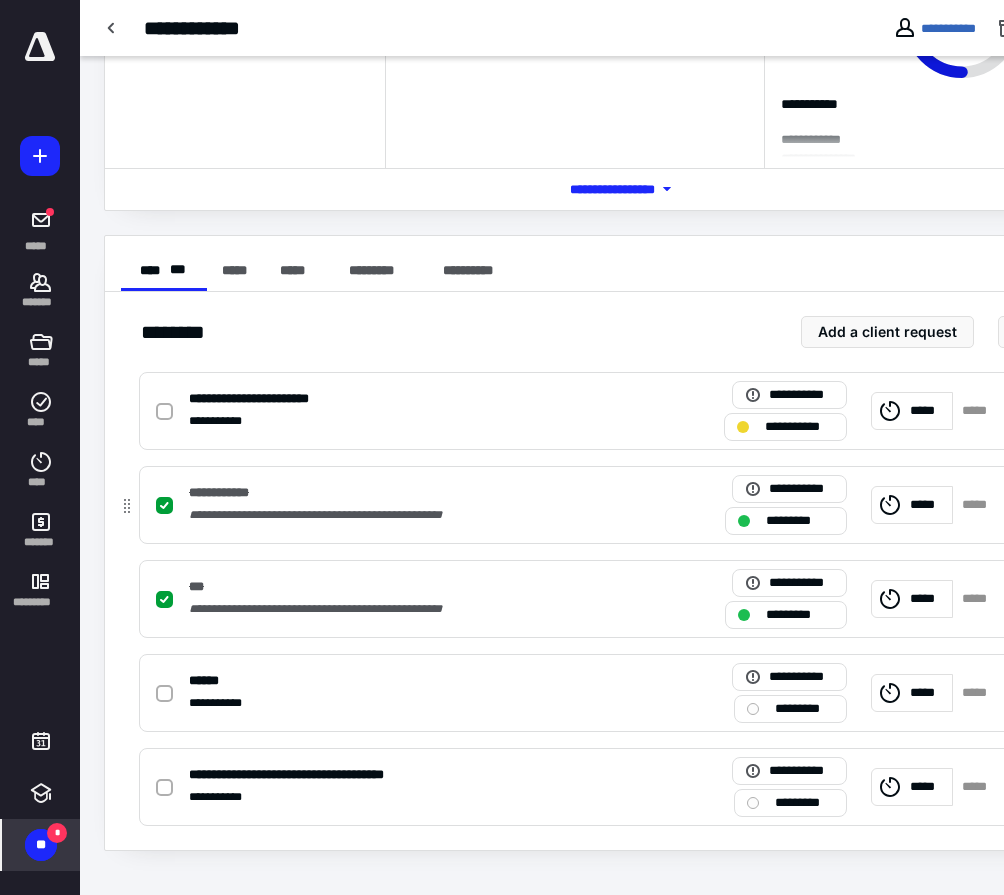 click at bounding box center (164, 506) 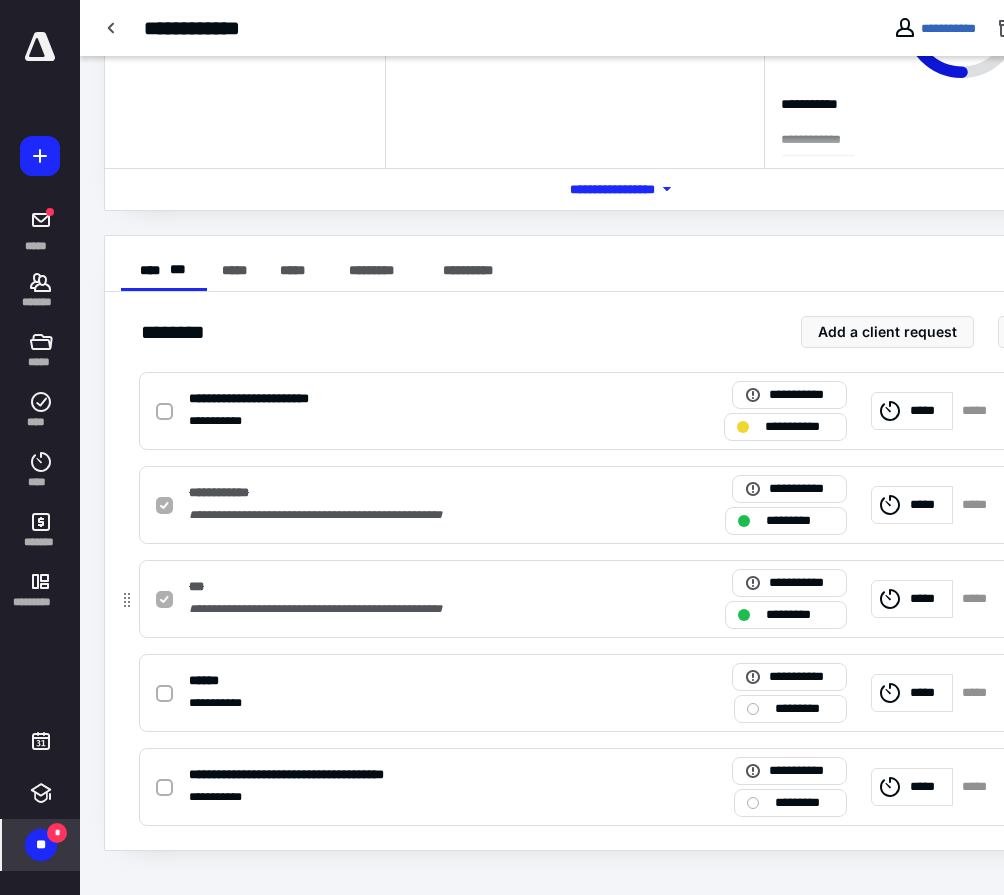 checkbox on "false" 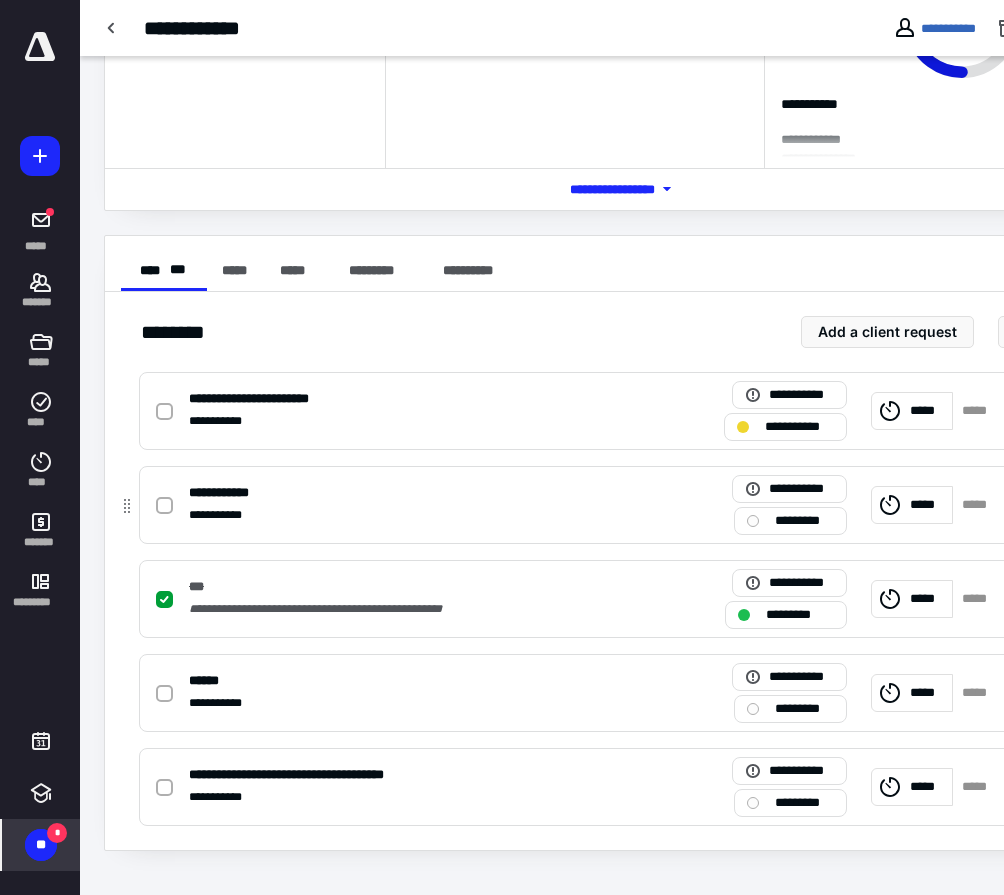 click at bounding box center [168, 505] 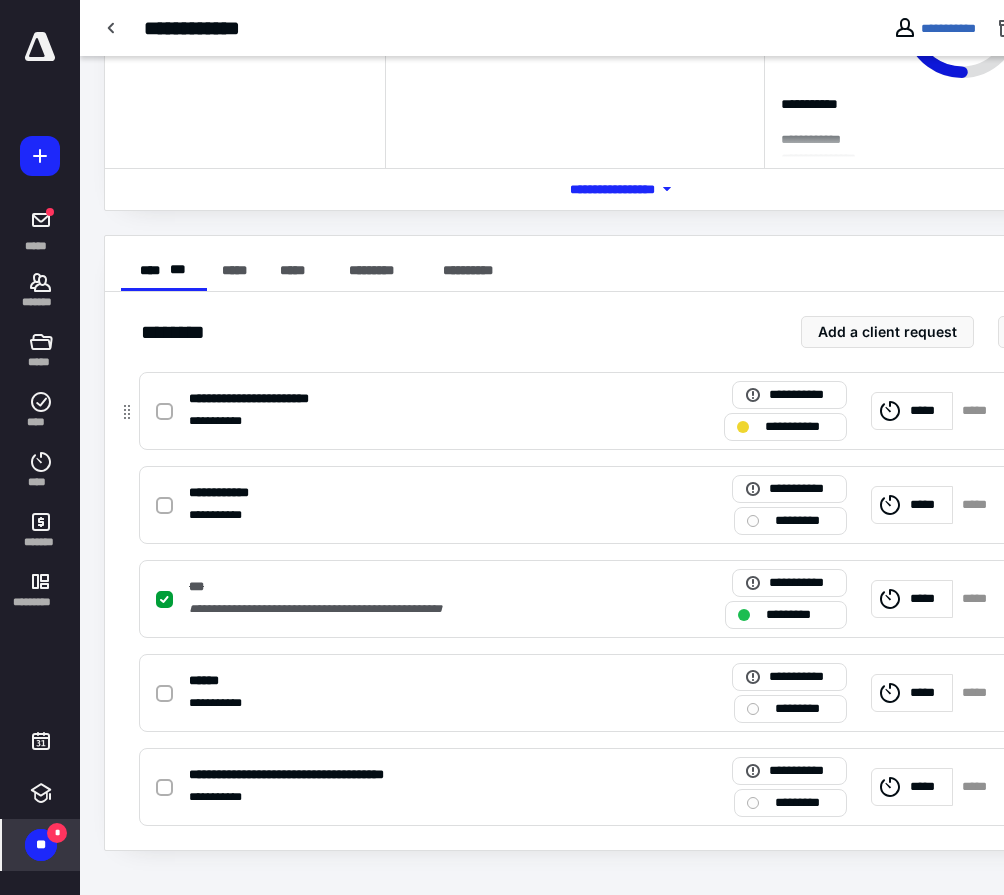 click 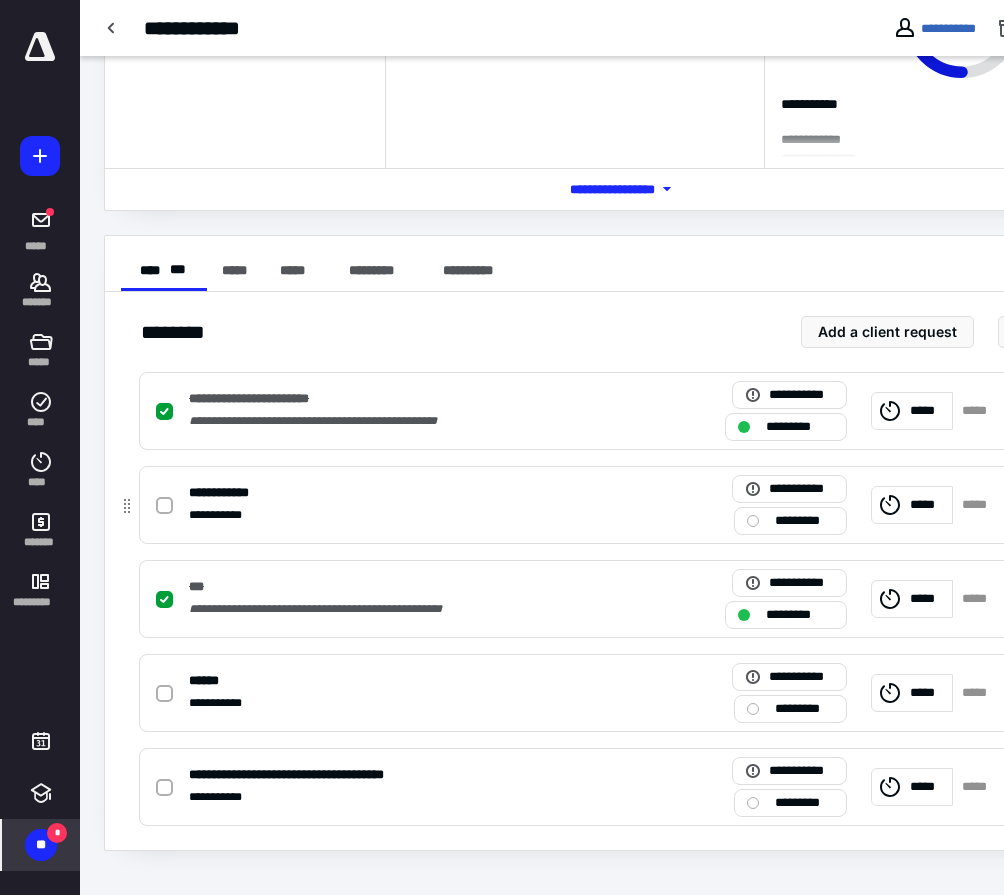 click at bounding box center (164, 506) 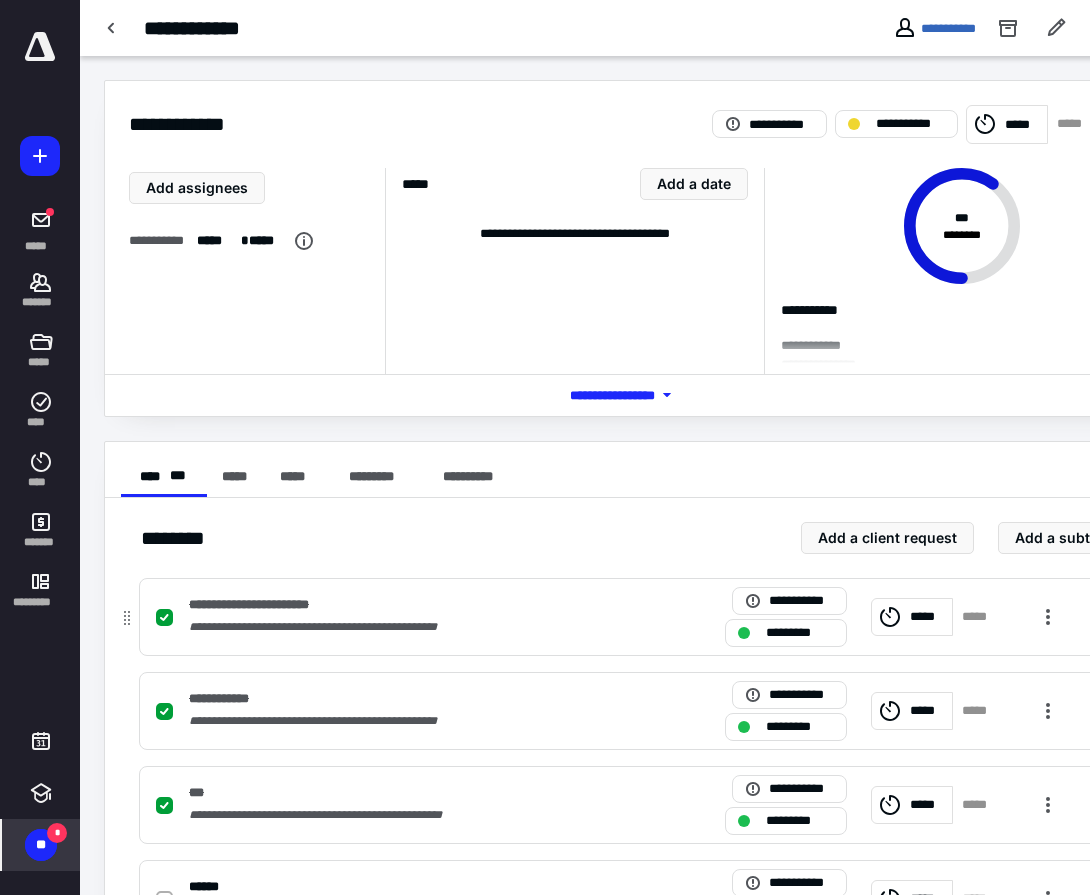 scroll, scrollTop: 206, scrollLeft: 0, axis: vertical 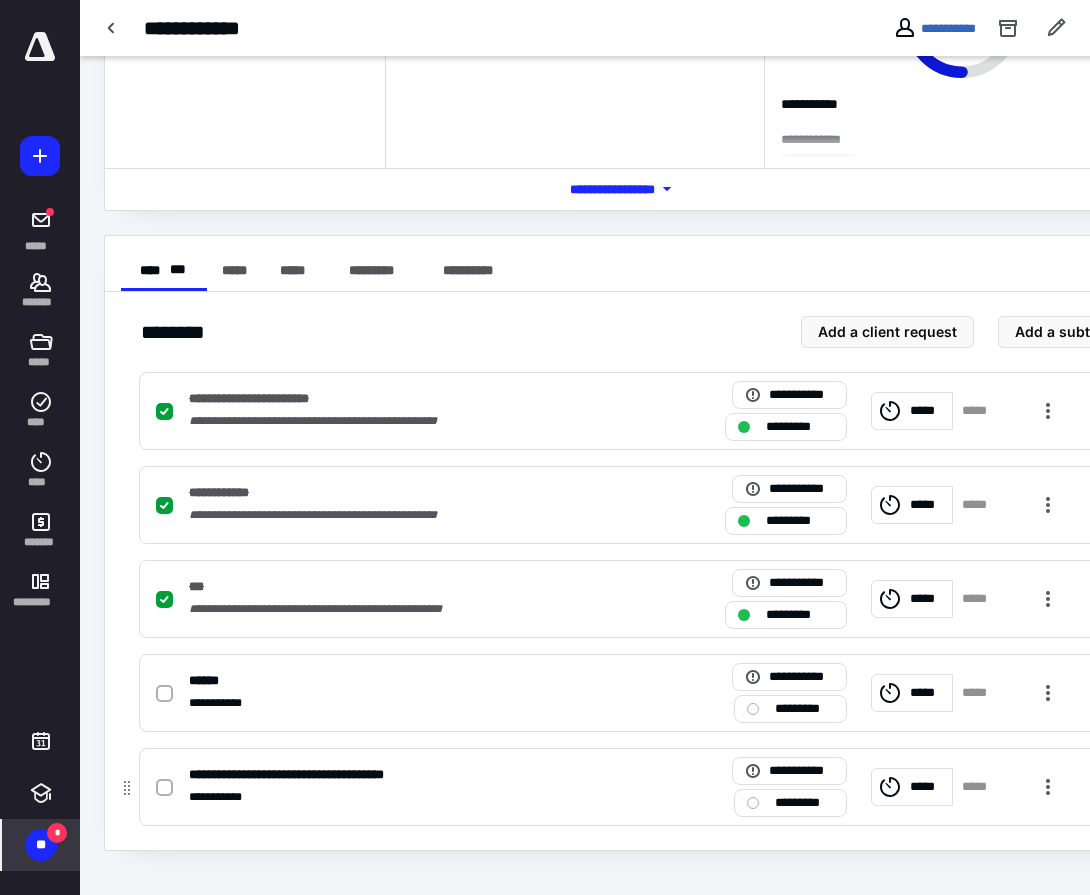 click at bounding box center [164, 788] 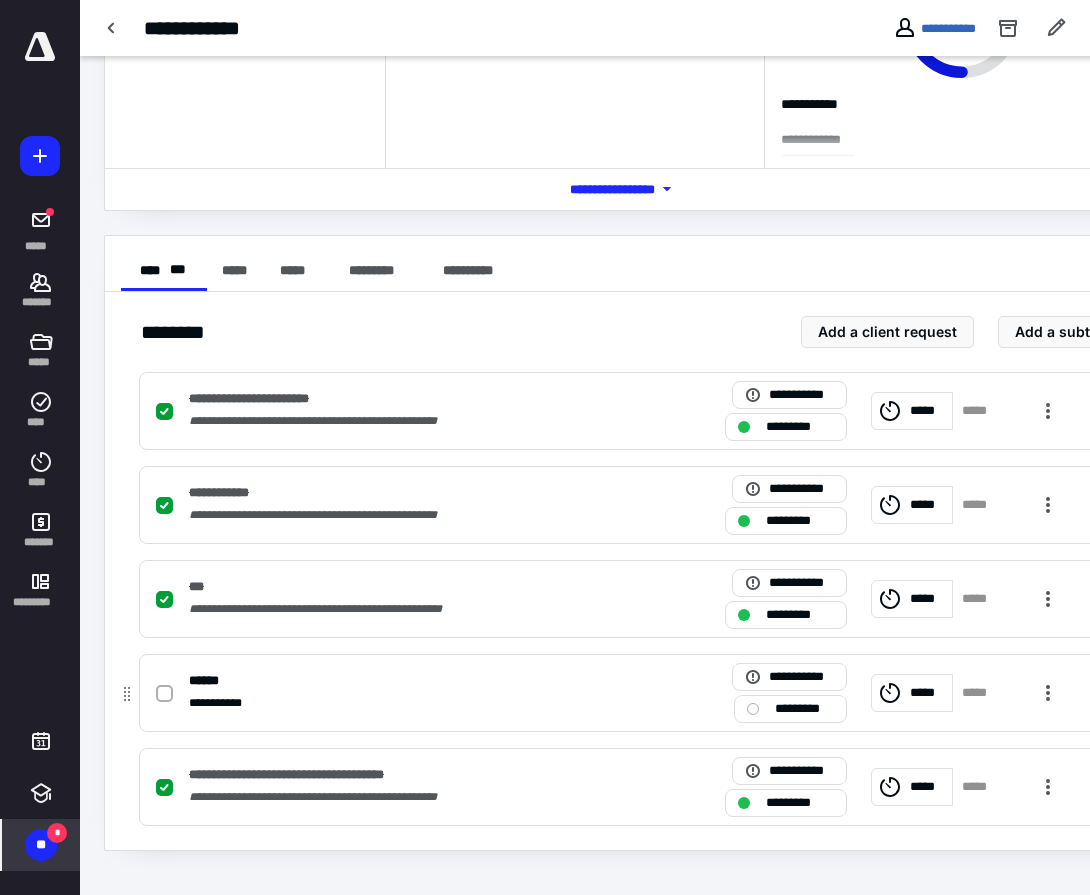 click at bounding box center (164, 694) 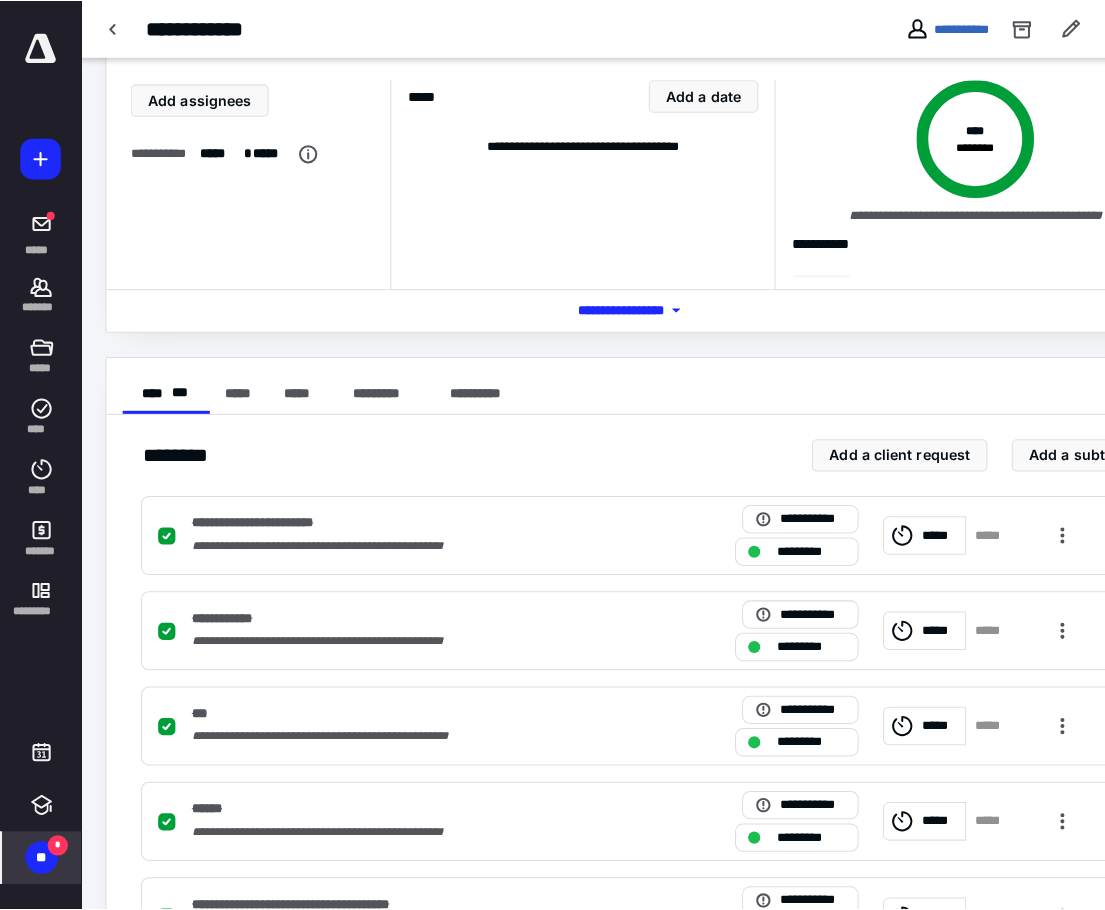 scroll, scrollTop: 0, scrollLeft: 0, axis: both 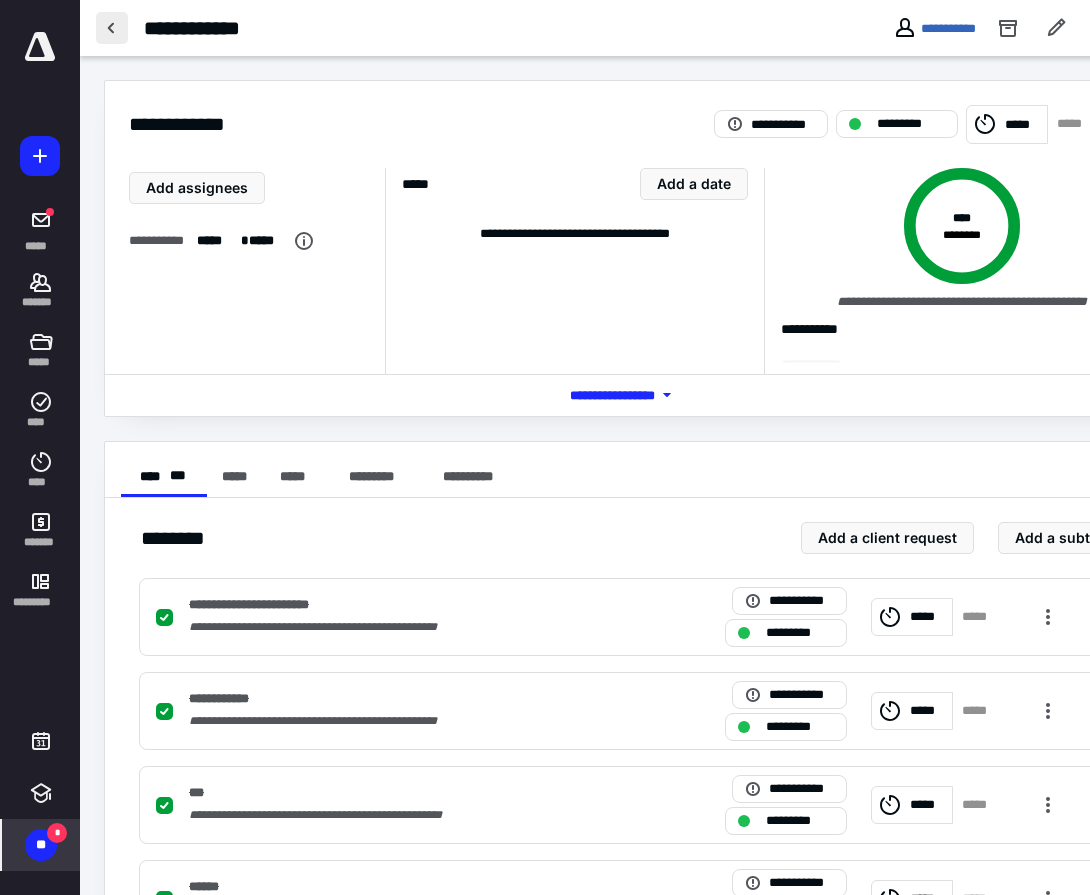 click at bounding box center (112, 28) 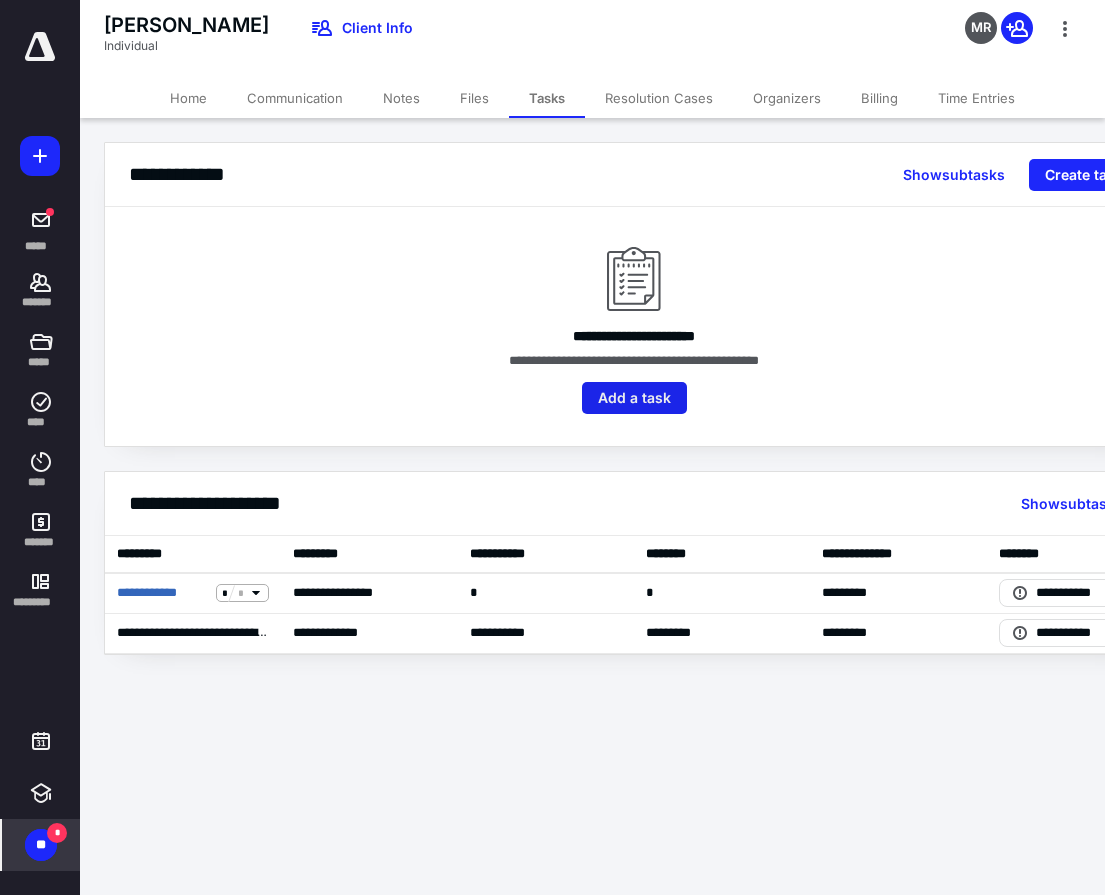 click on "Add a task" at bounding box center (634, 398) 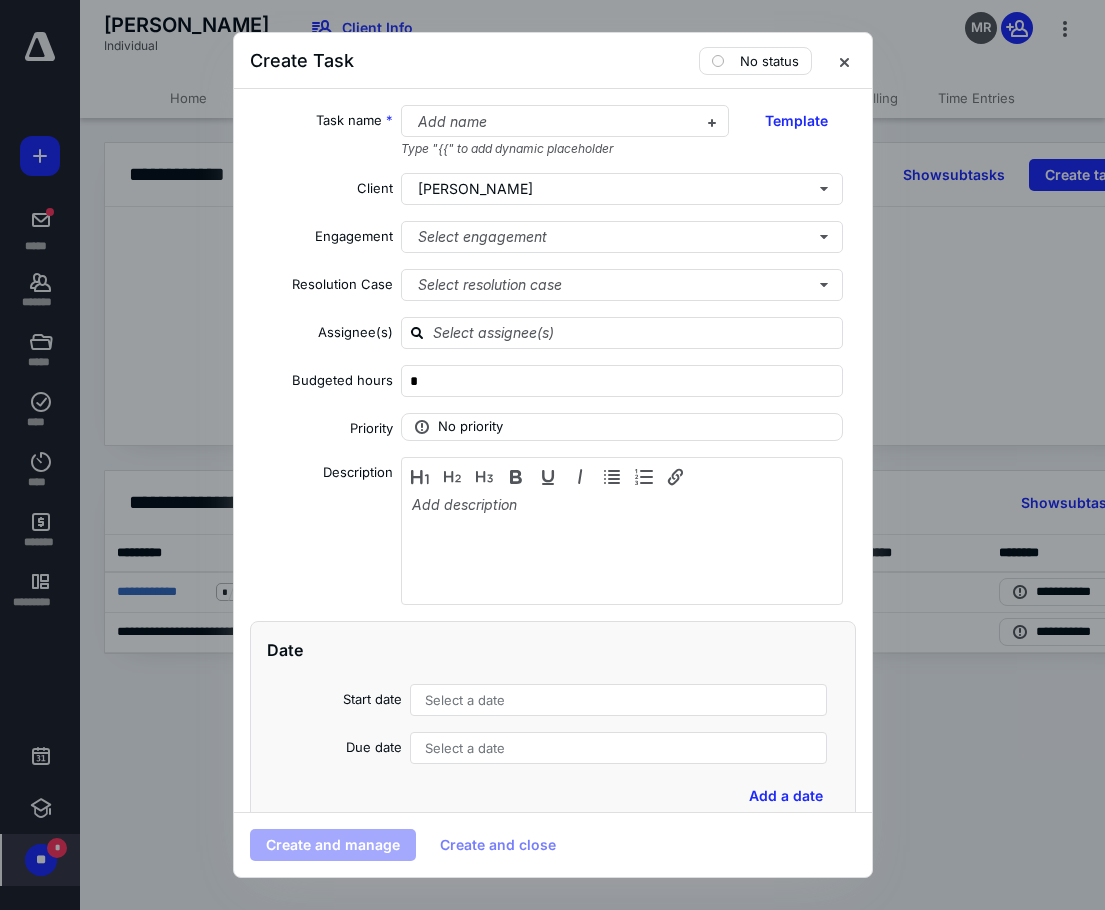 click on "Type "{{" to add dynamic placeholder" at bounding box center (565, 149) 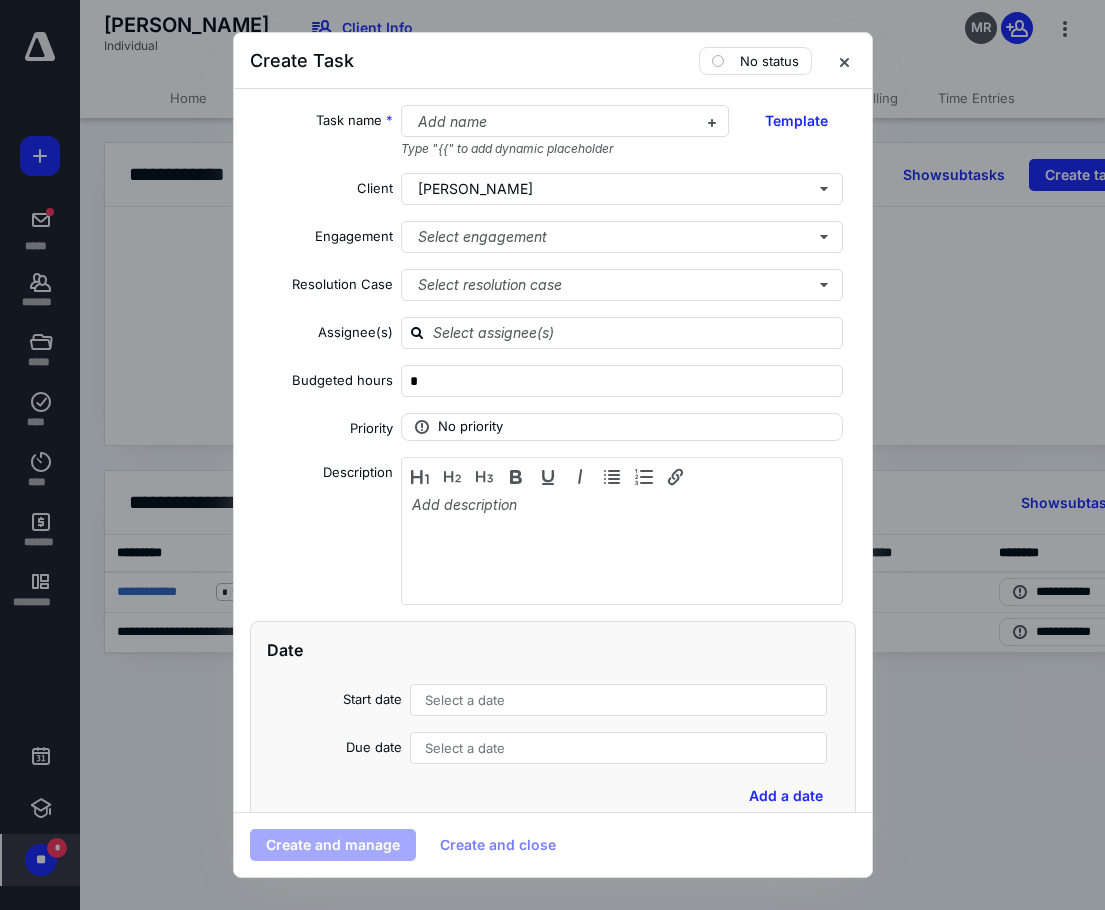 click on "Type "{{" to add dynamic placeholder" at bounding box center (565, 149) 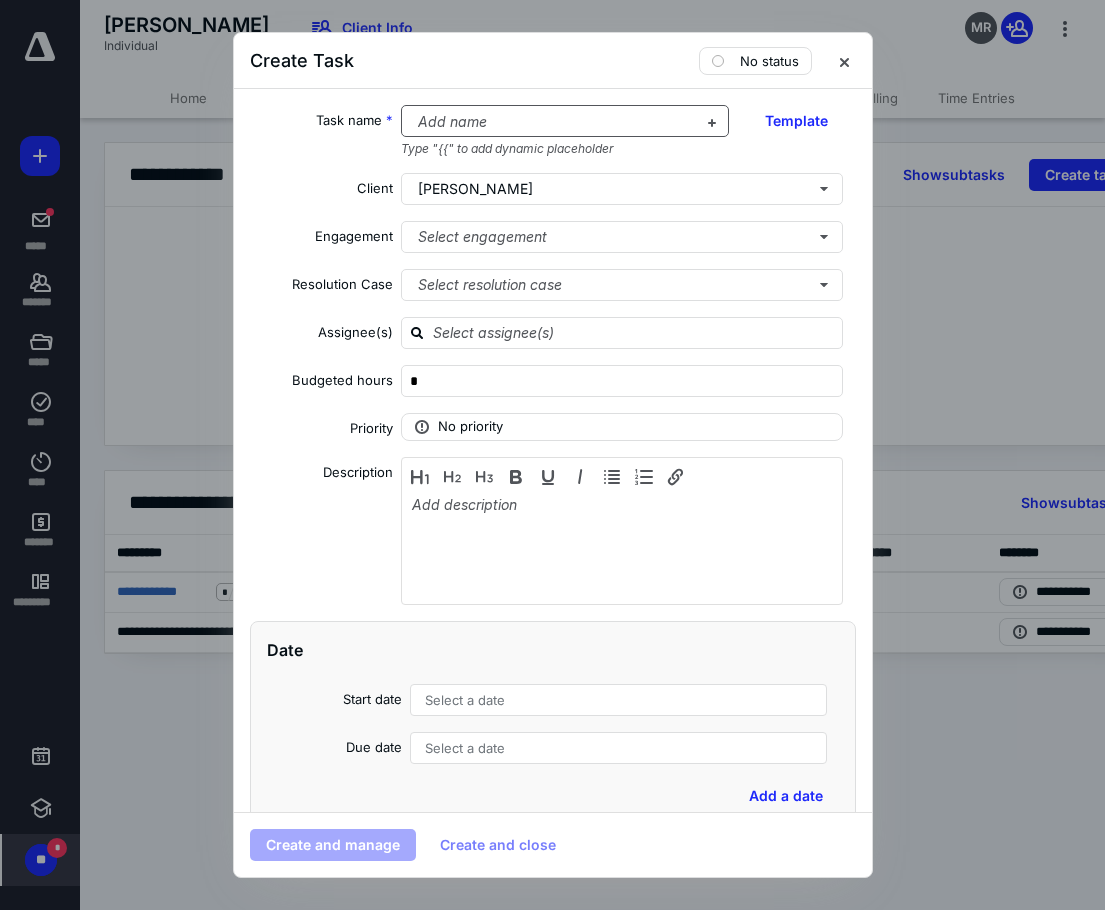 click at bounding box center (553, 122) 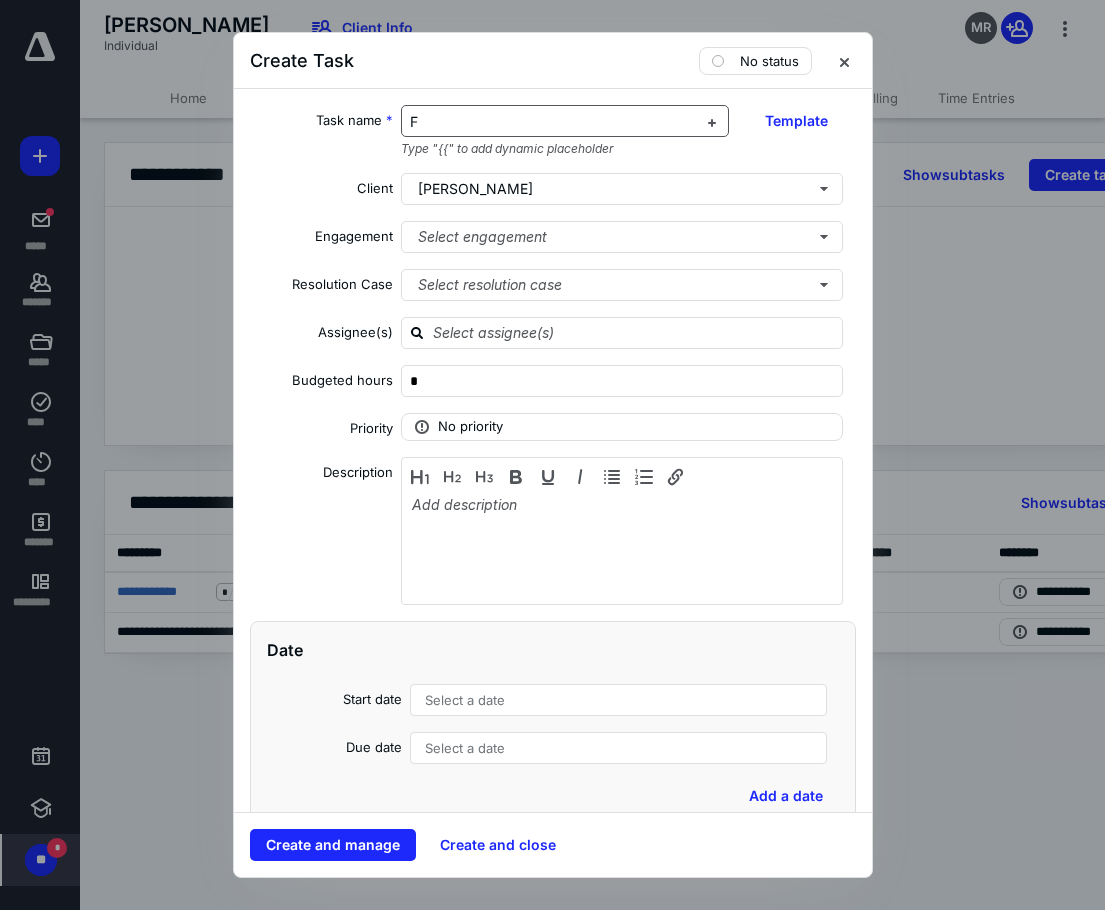 type 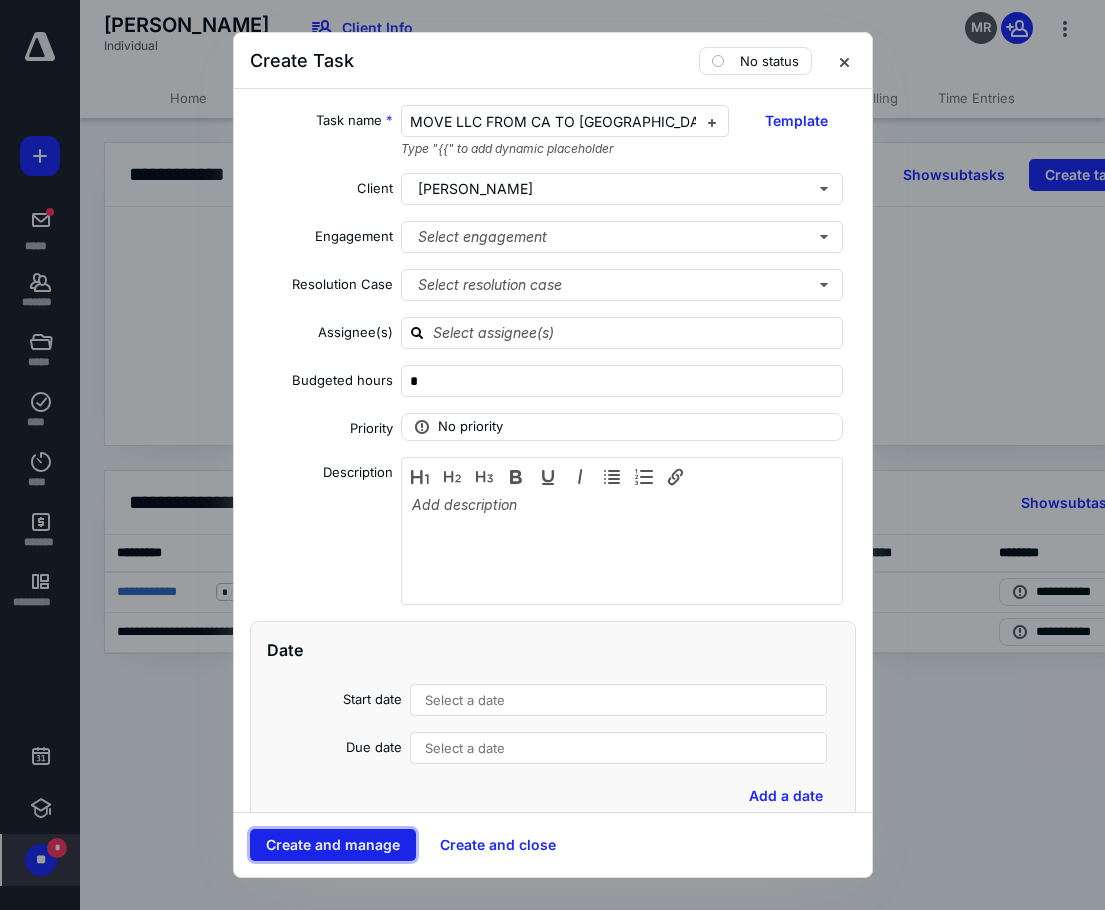 click on "Create and manage" at bounding box center [333, 845] 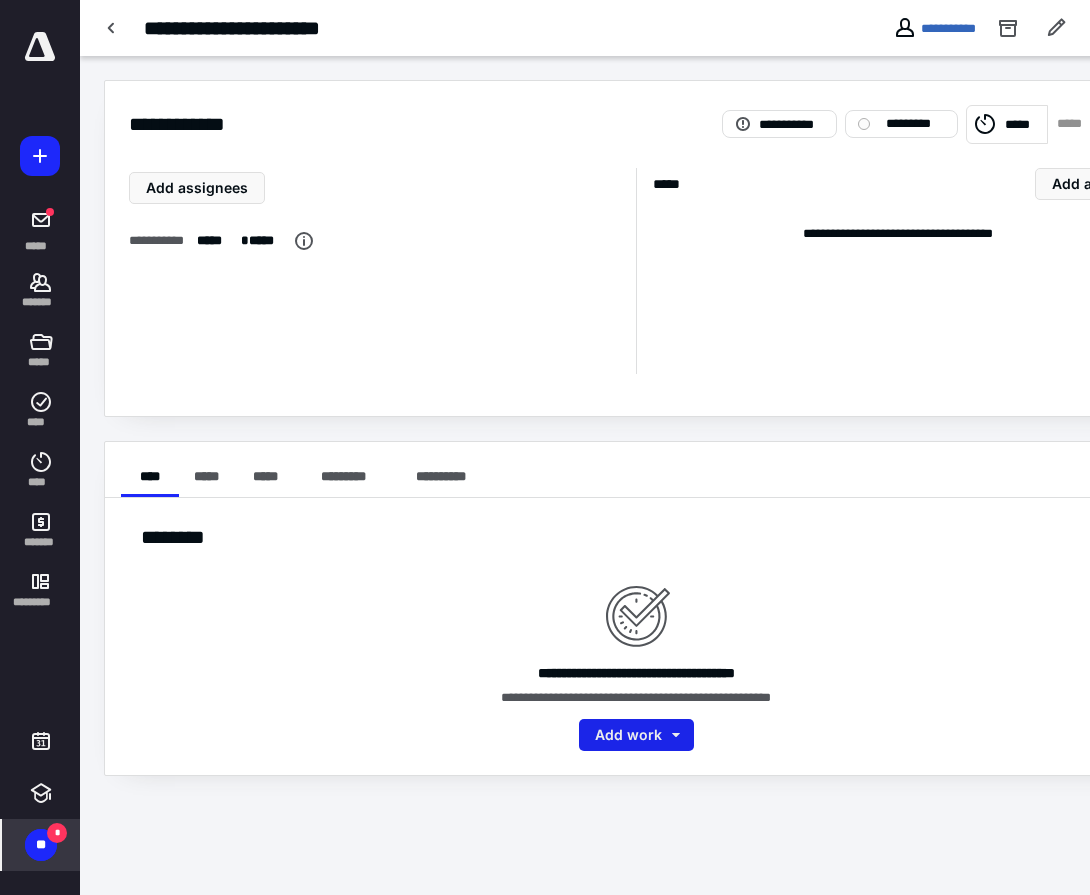 click on "Add work" at bounding box center [636, 735] 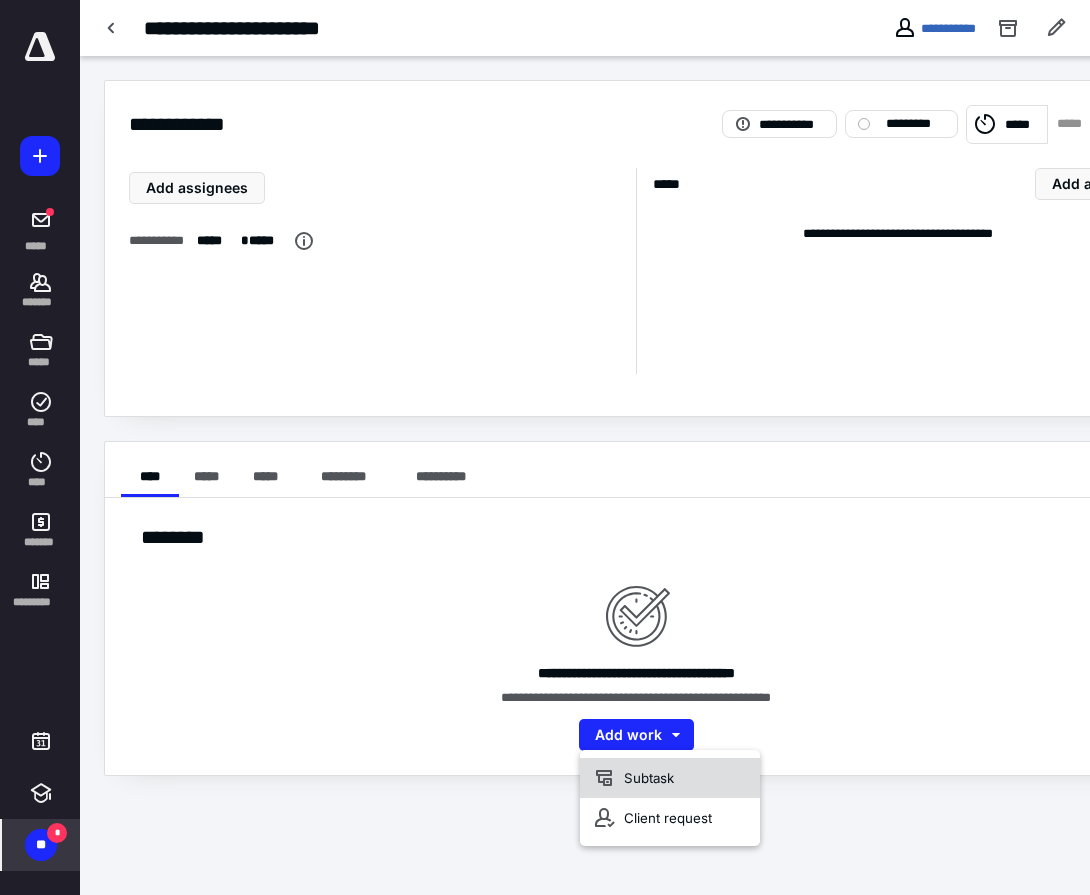 click on "Subtask" at bounding box center [670, 778] 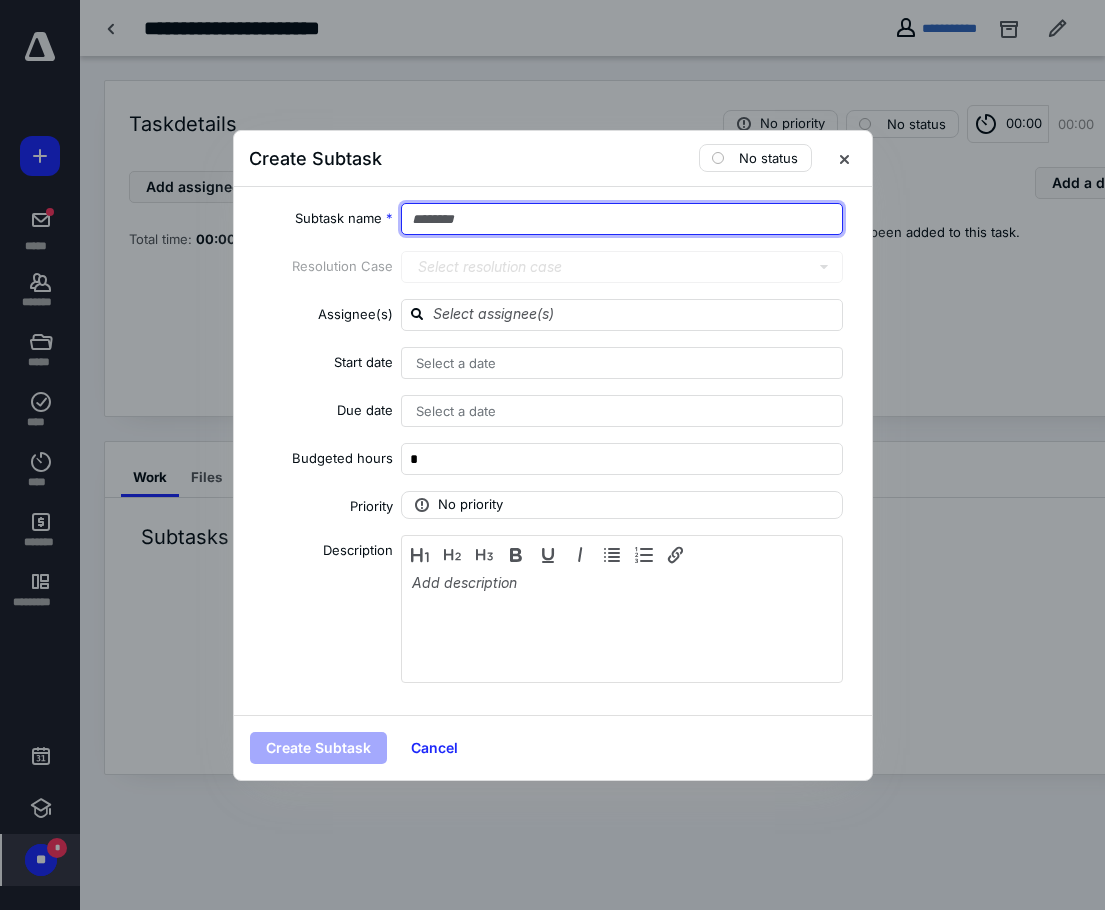 click at bounding box center [622, 219] 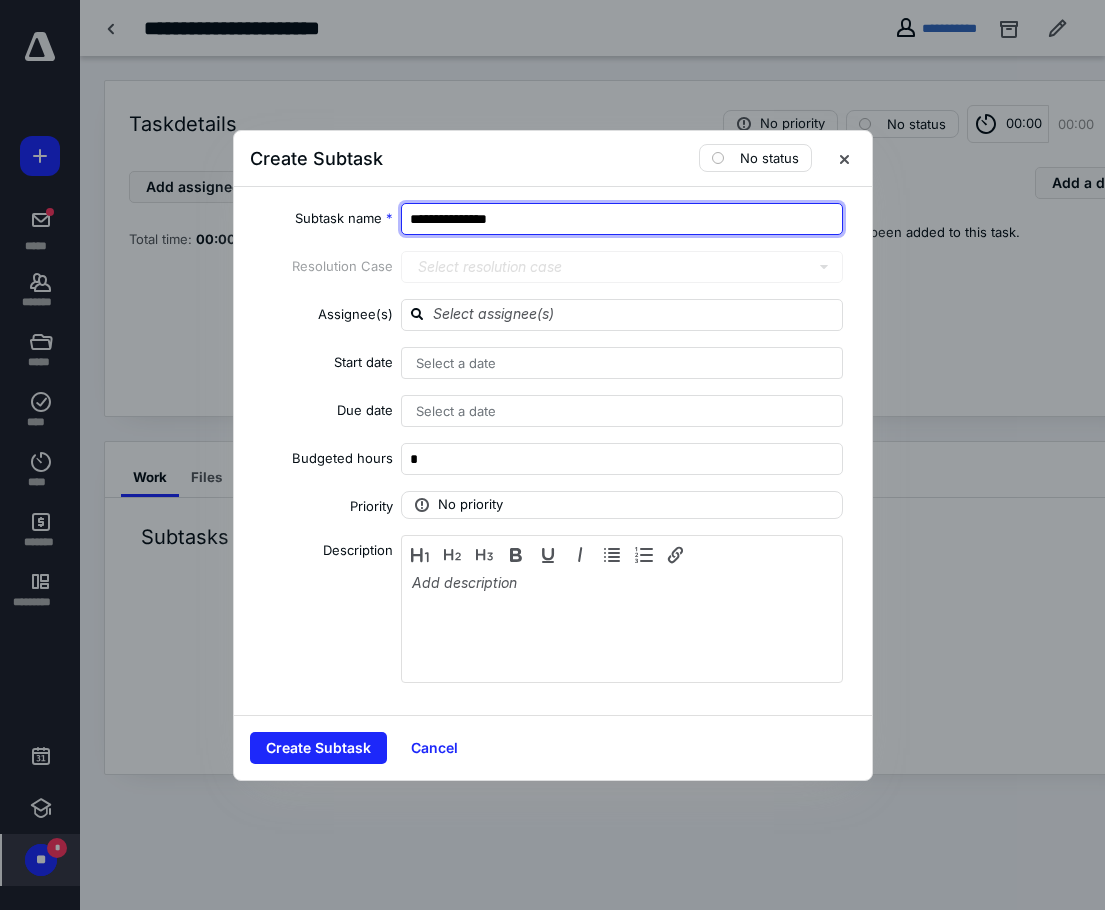 type on "**********" 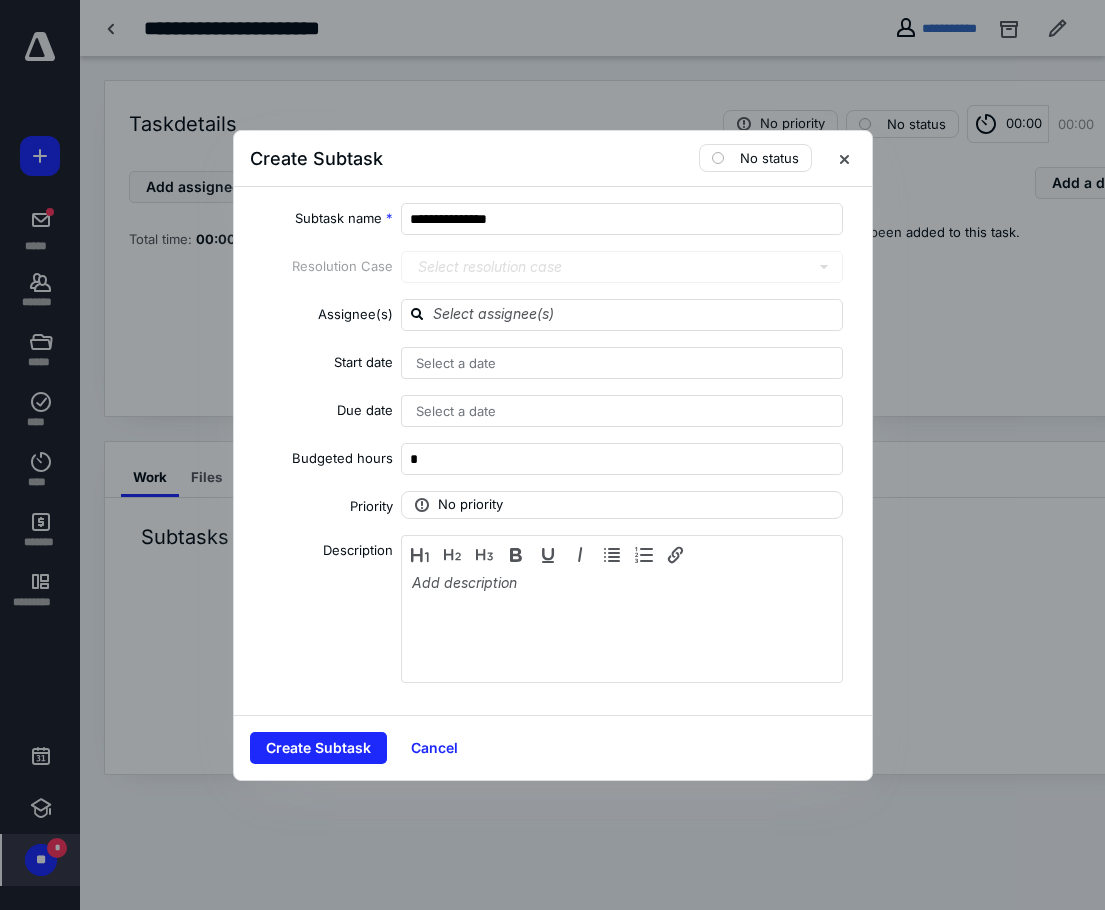 click on "**********" at bounding box center (553, 451) 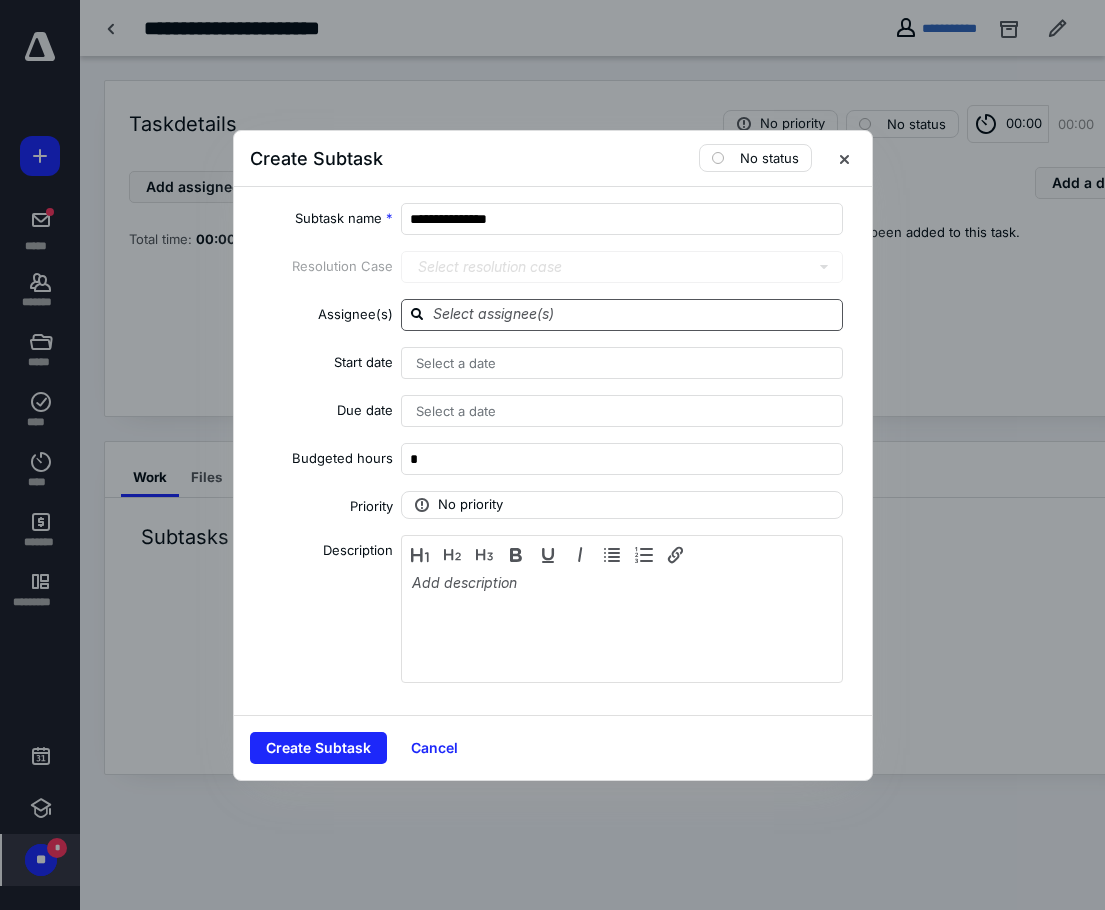 click at bounding box center [622, 315] 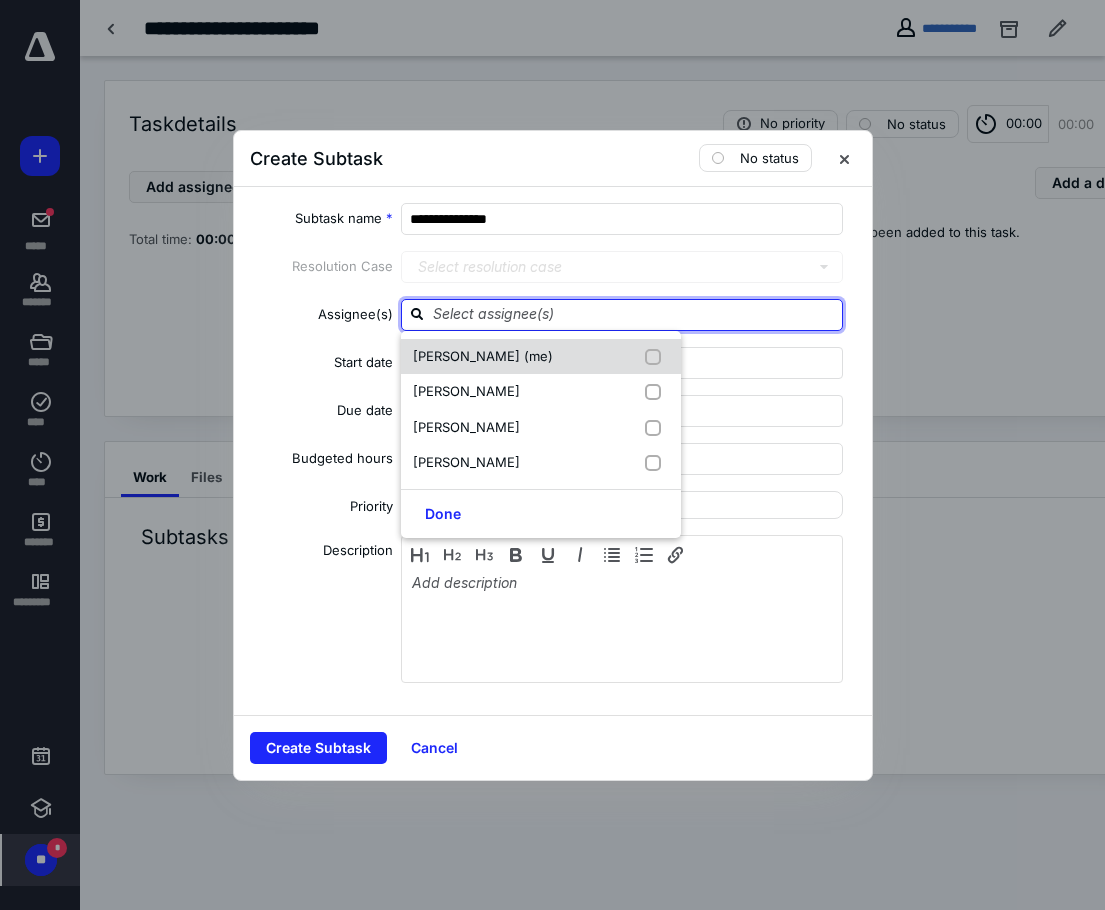 click on "[PERSON_NAME] (me)" at bounding box center [483, 356] 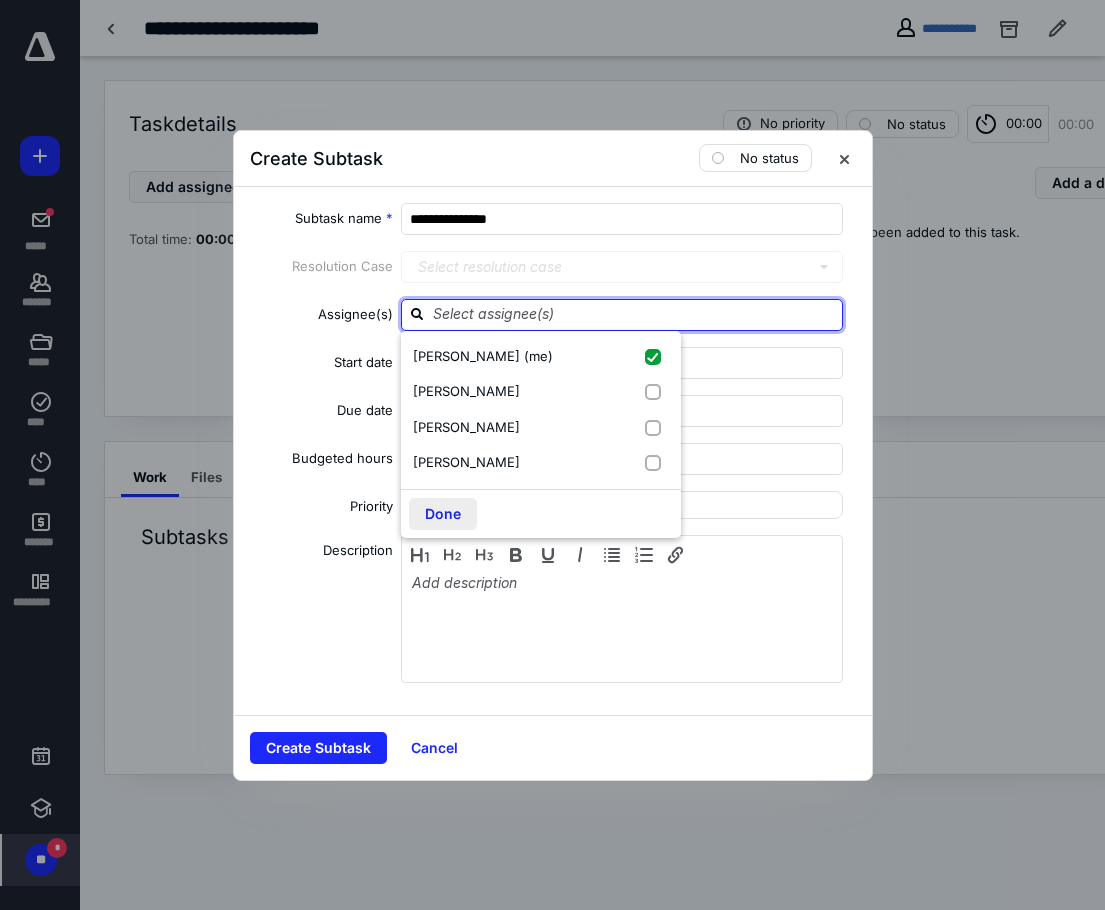 checkbox on "true" 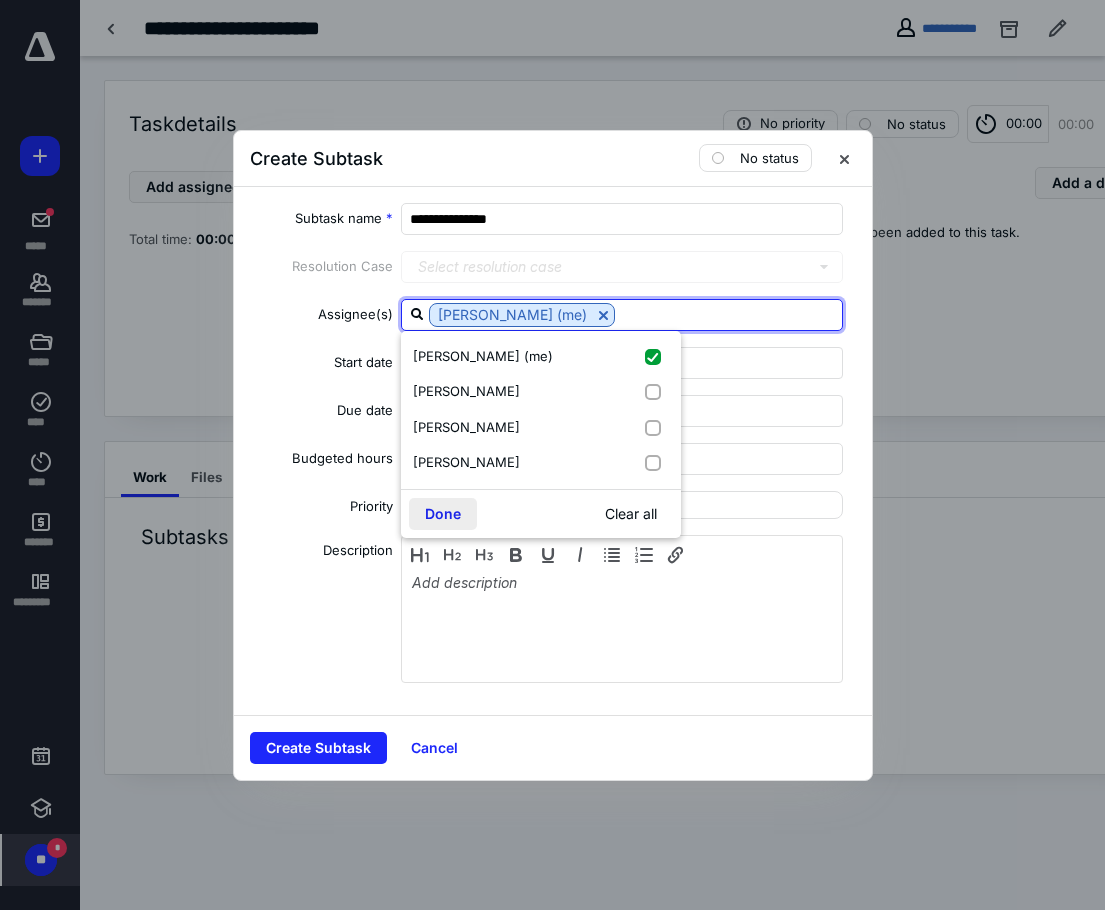 click on "Done" at bounding box center [443, 514] 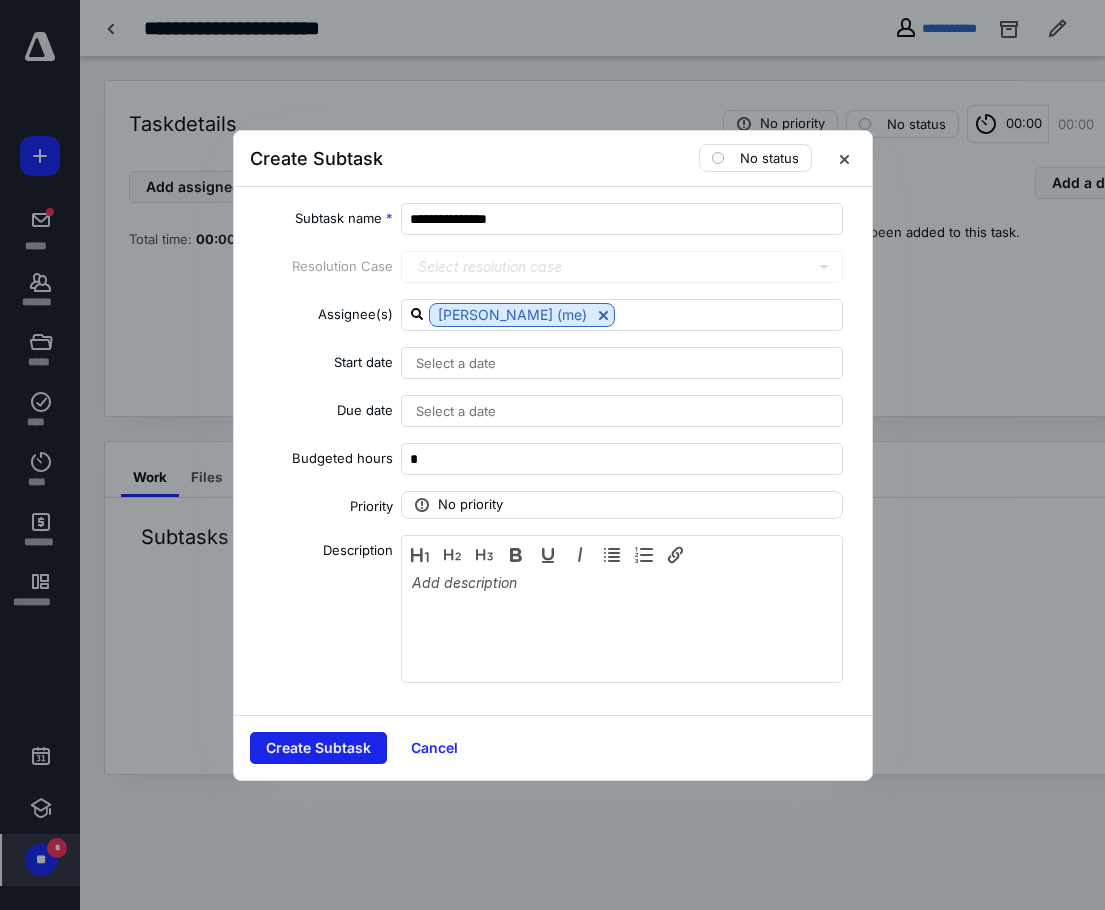 click on "Create Subtask" at bounding box center (318, 748) 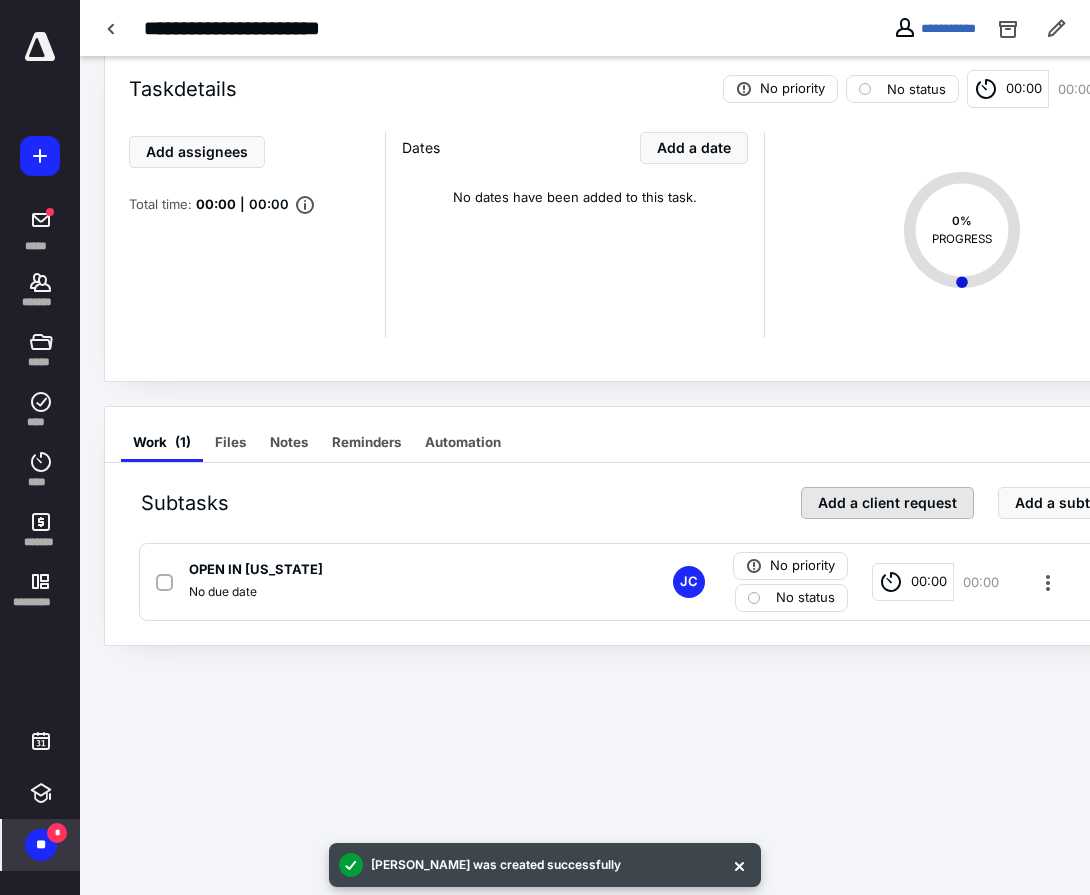 click on "Add a client request" at bounding box center (887, 503) 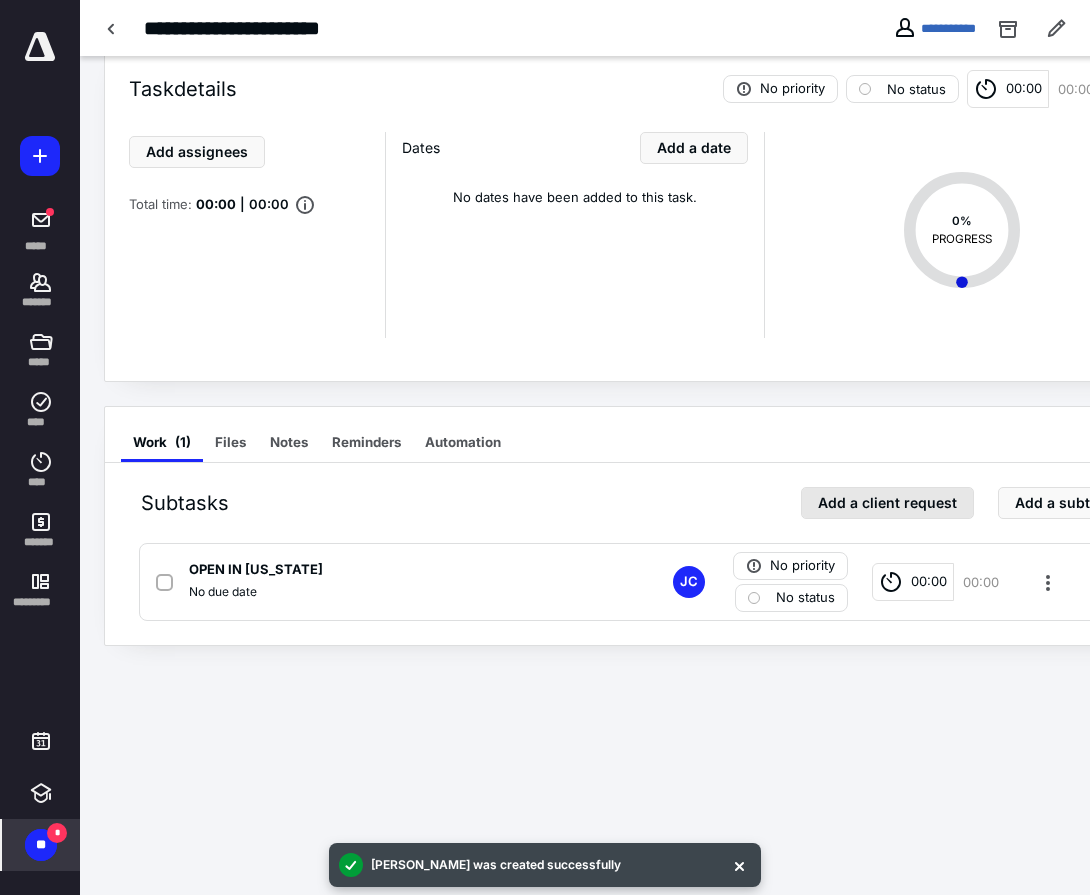 scroll, scrollTop: 20, scrollLeft: 0, axis: vertical 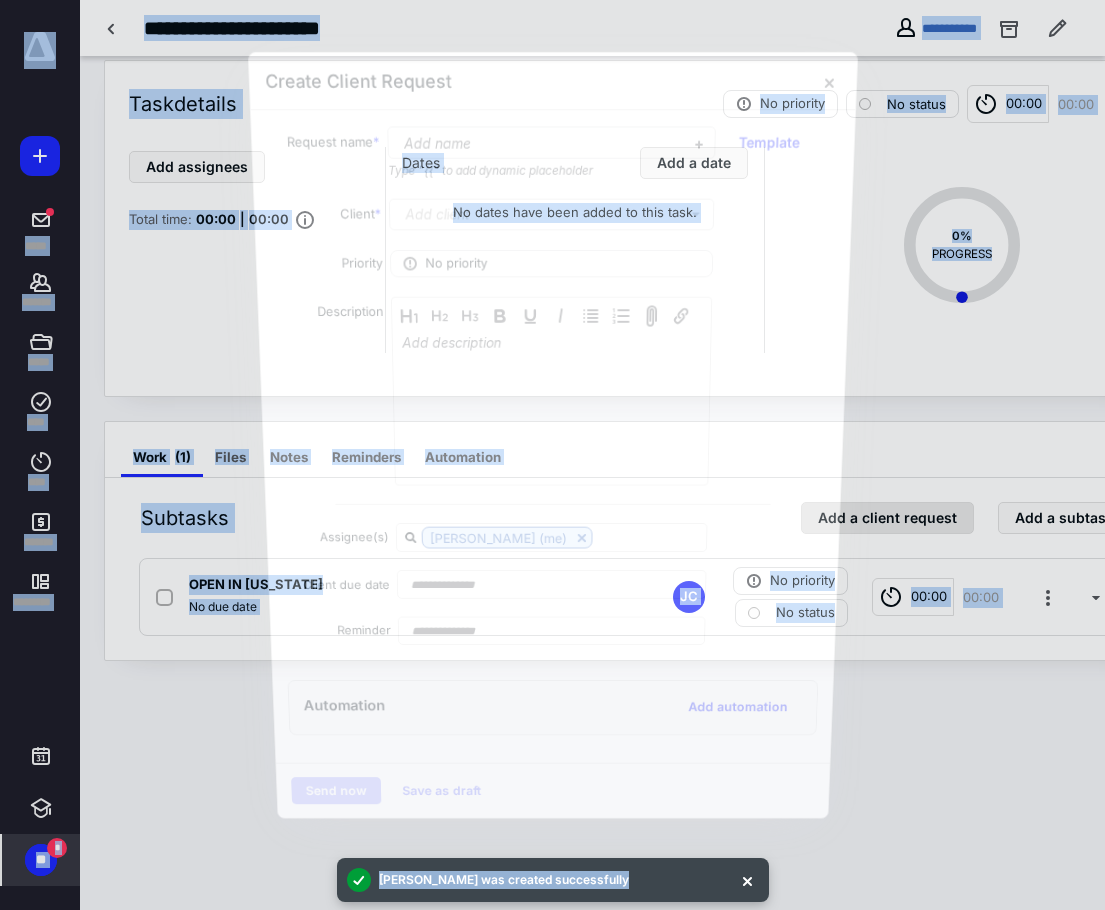 click at bounding box center (552, 455) 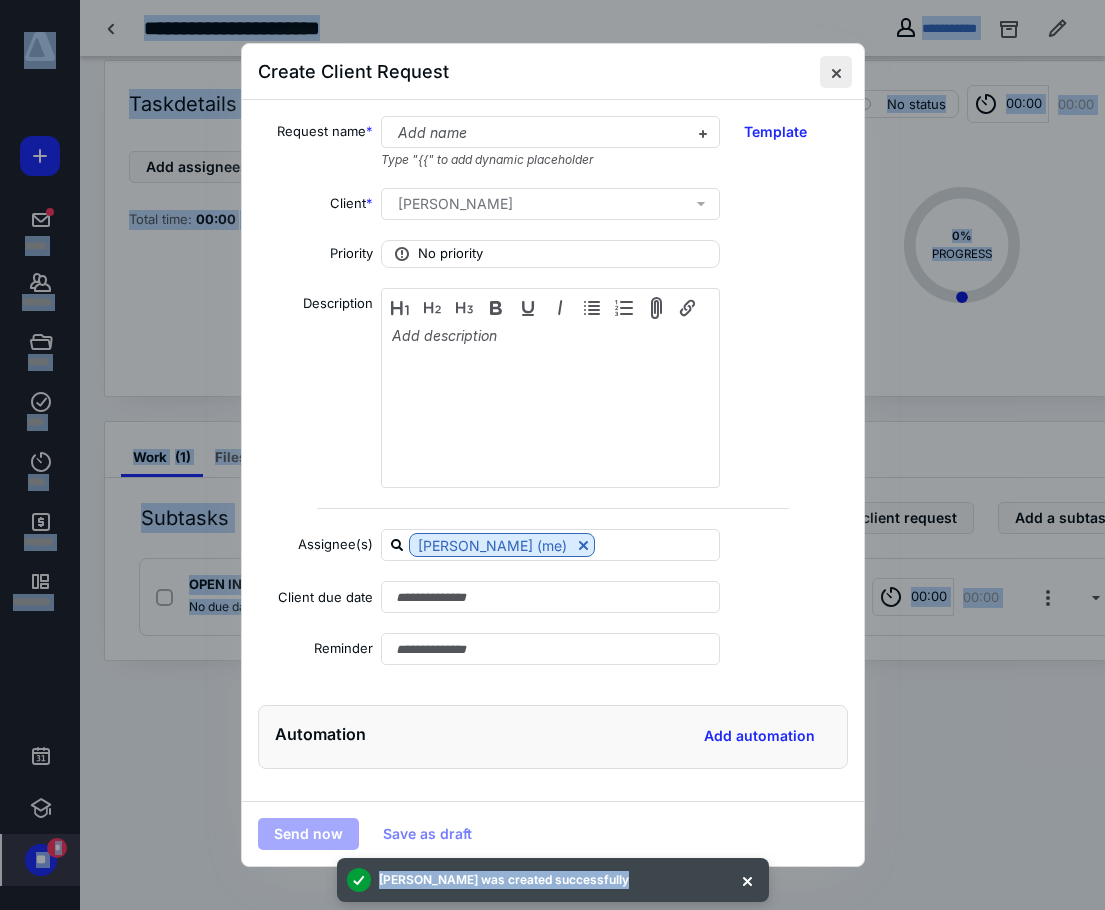 click at bounding box center [836, 72] 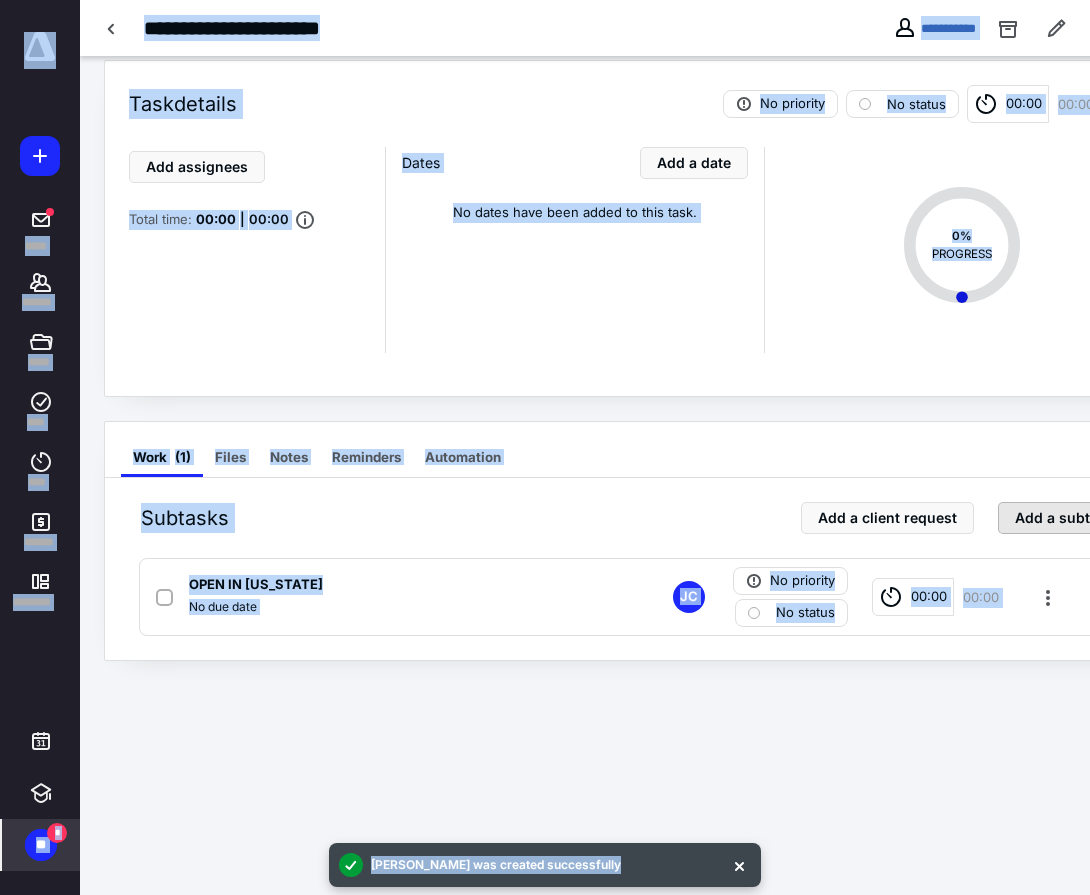 click on "Add a subtask" at bounding box center [1064, 518] 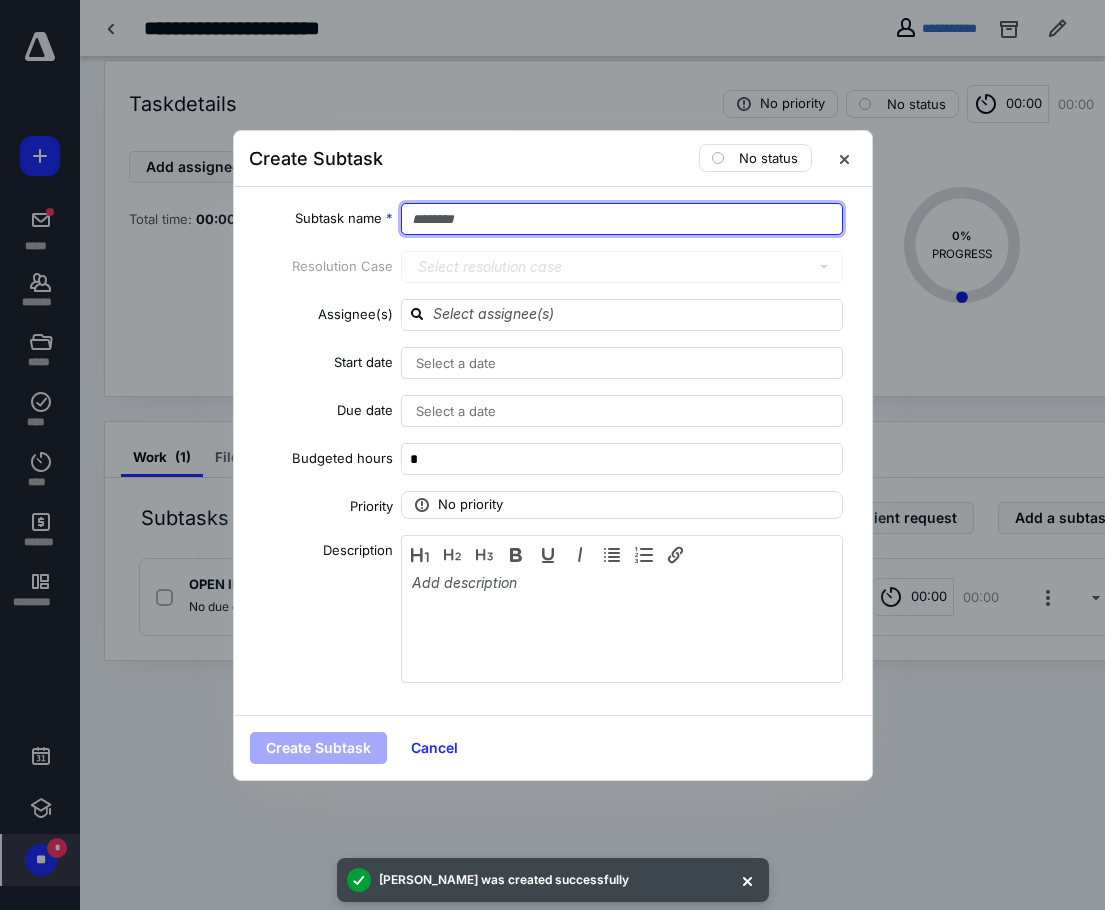 click at bounding box center (622, 219) 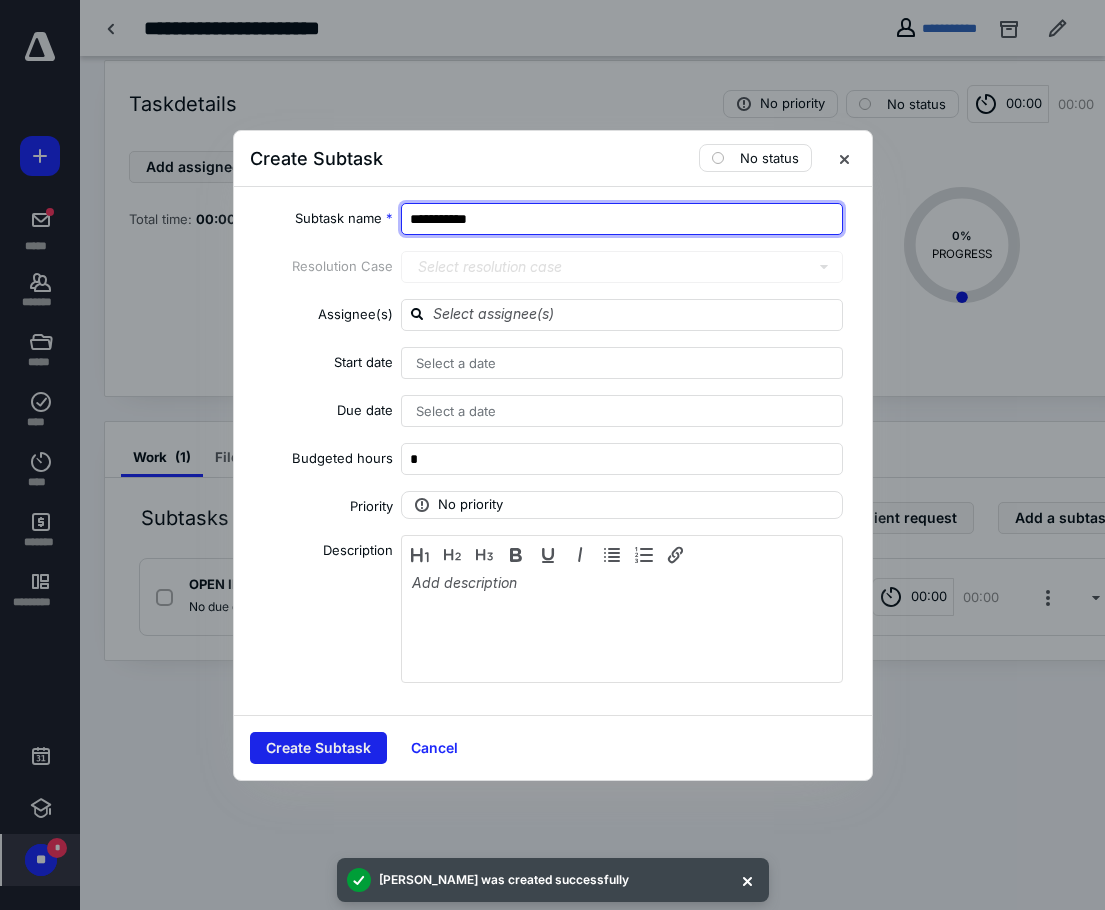 type on "**********" 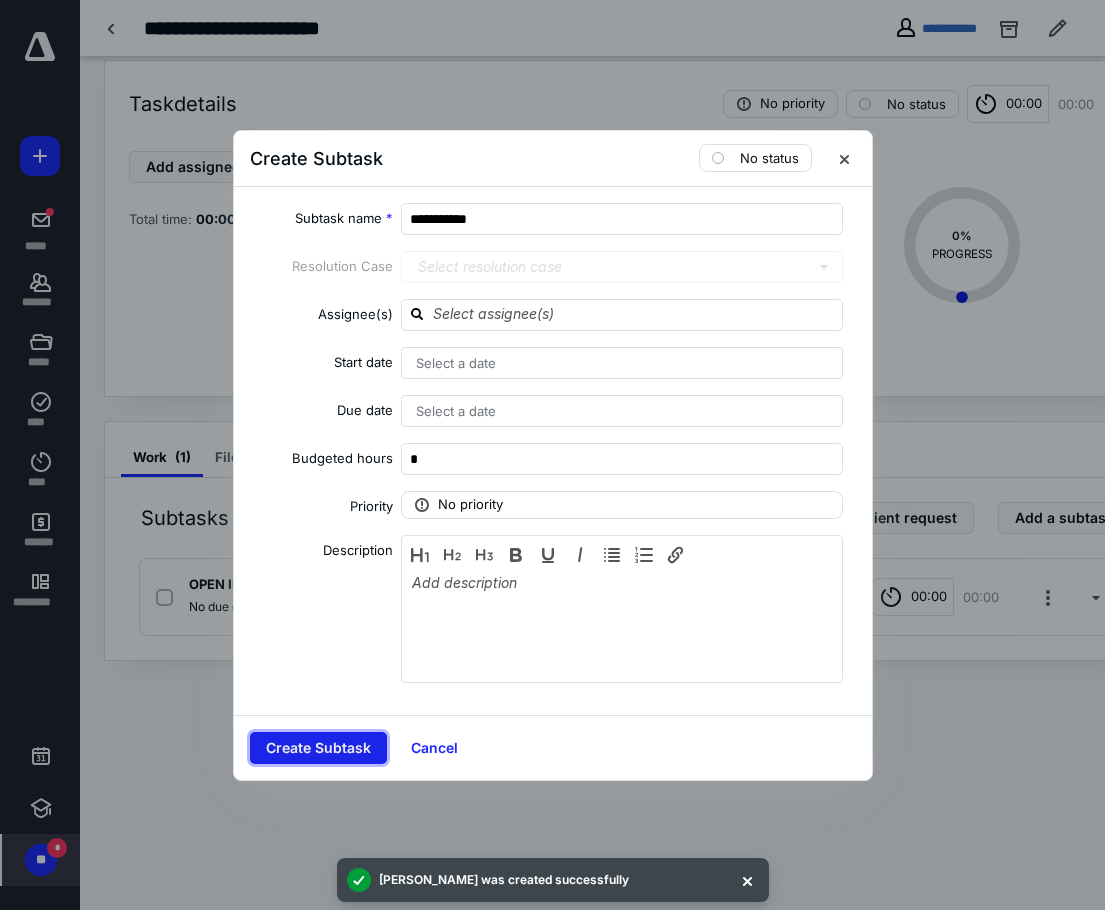 click on "Create Subtask" at bounding box center (318, 748) 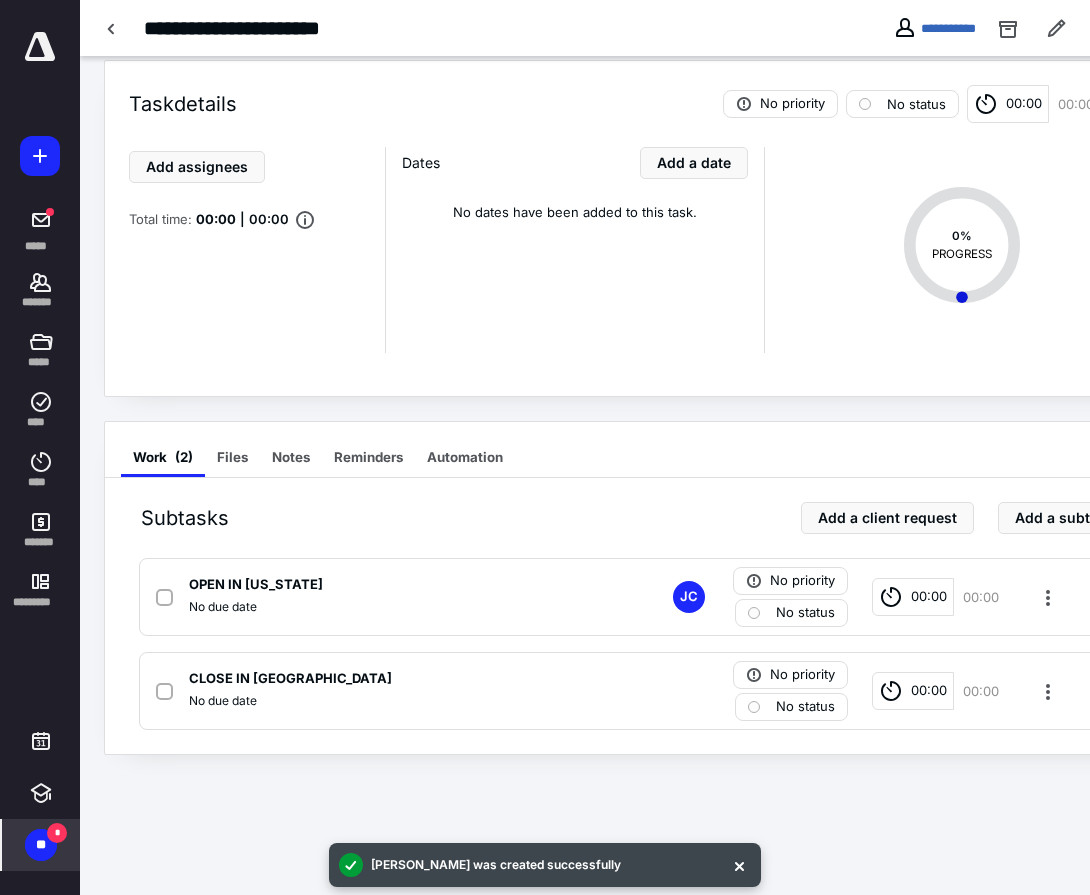 drag, startPoint x: 583, startPoint y: 426, endPoint x: 619, endPoint y: 344, distance: 89.55445 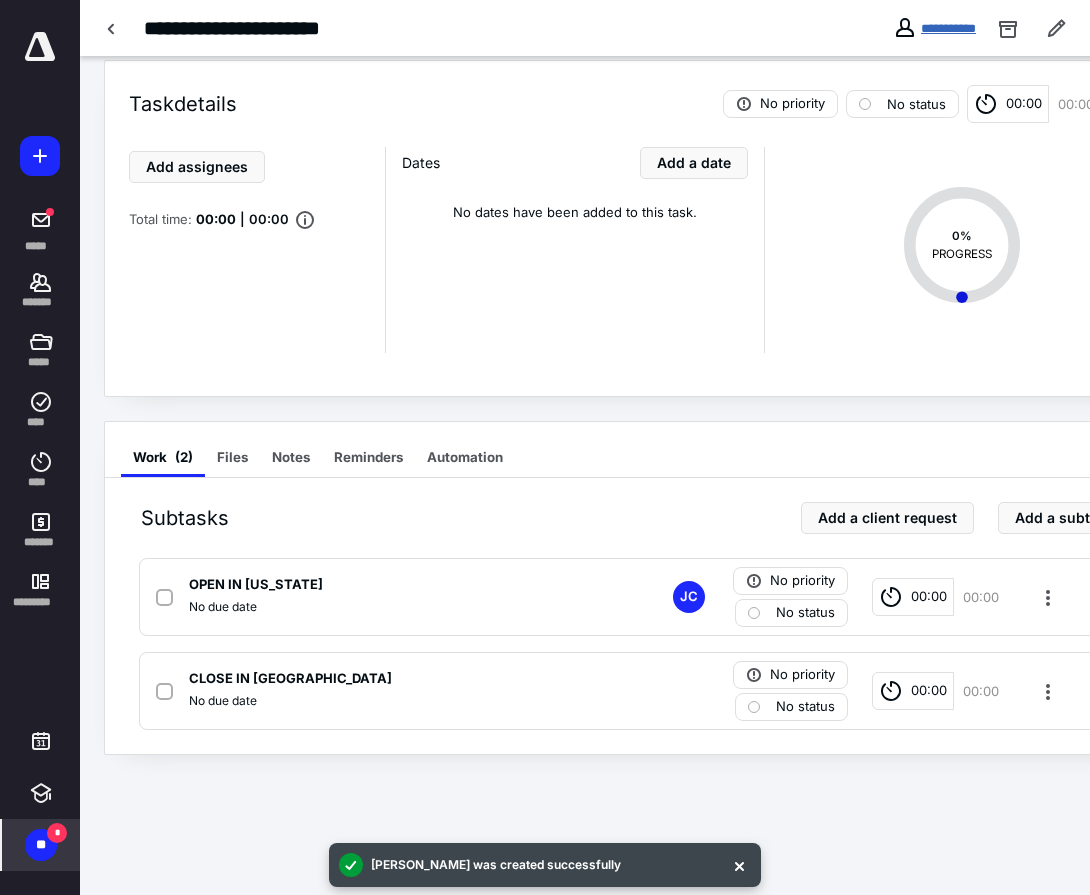 click on "**********" at bounding box center [948, 28] 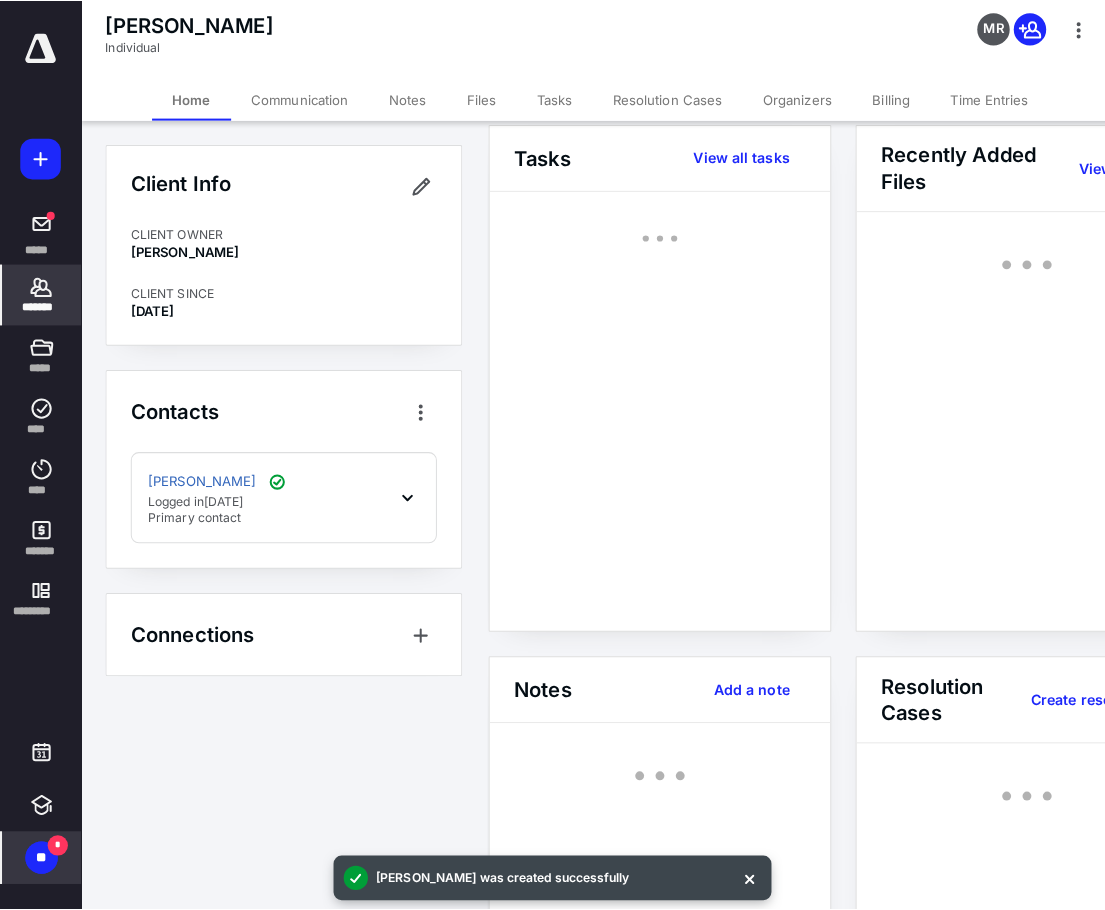 scroll, scrollTop: 0, scrollLeft: 0, axis: both 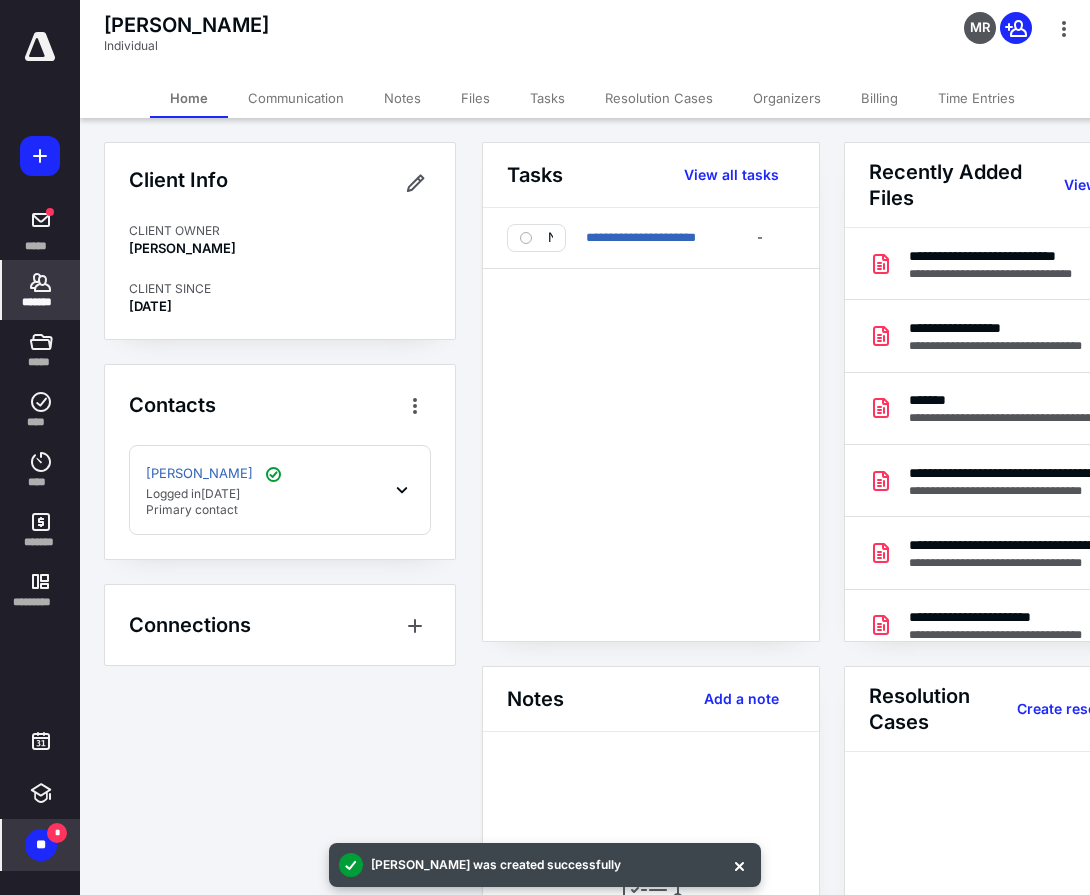 click on "Files" at bounding box center [475, 98] 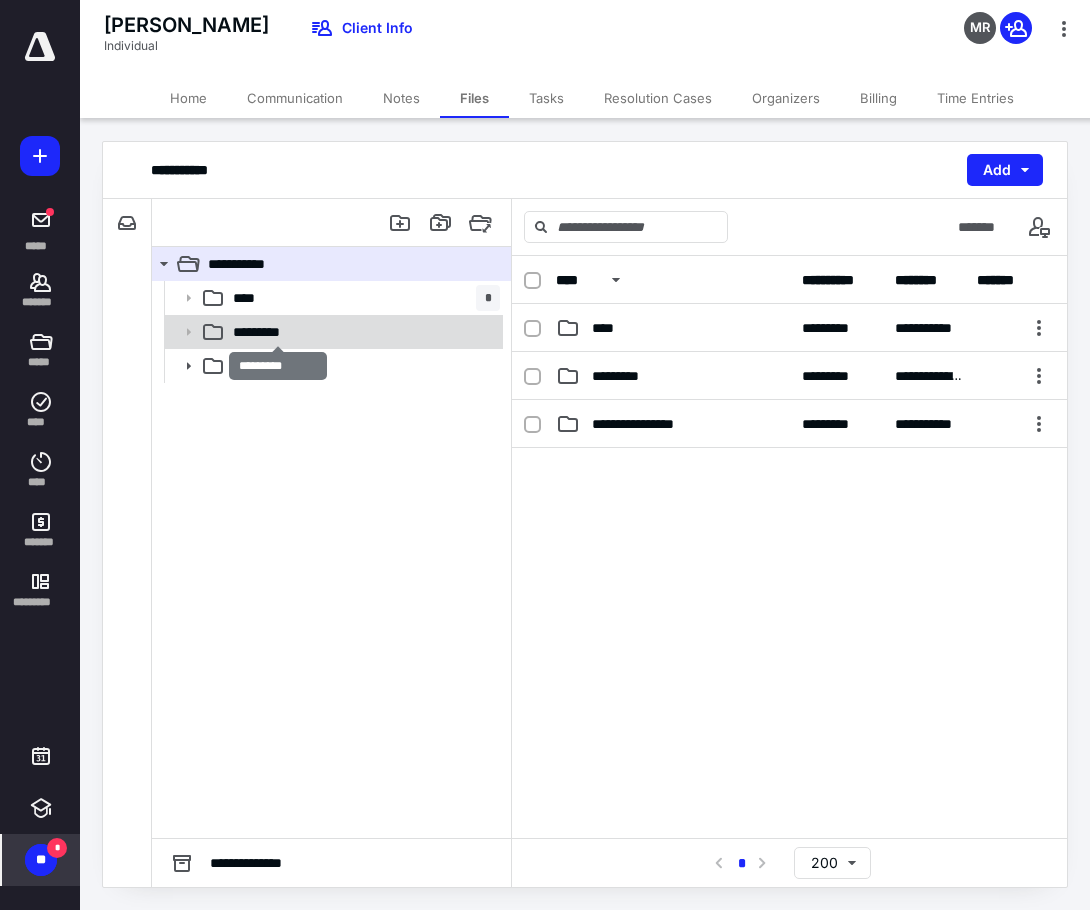 click on "*********" at bounding box center [278, 332] 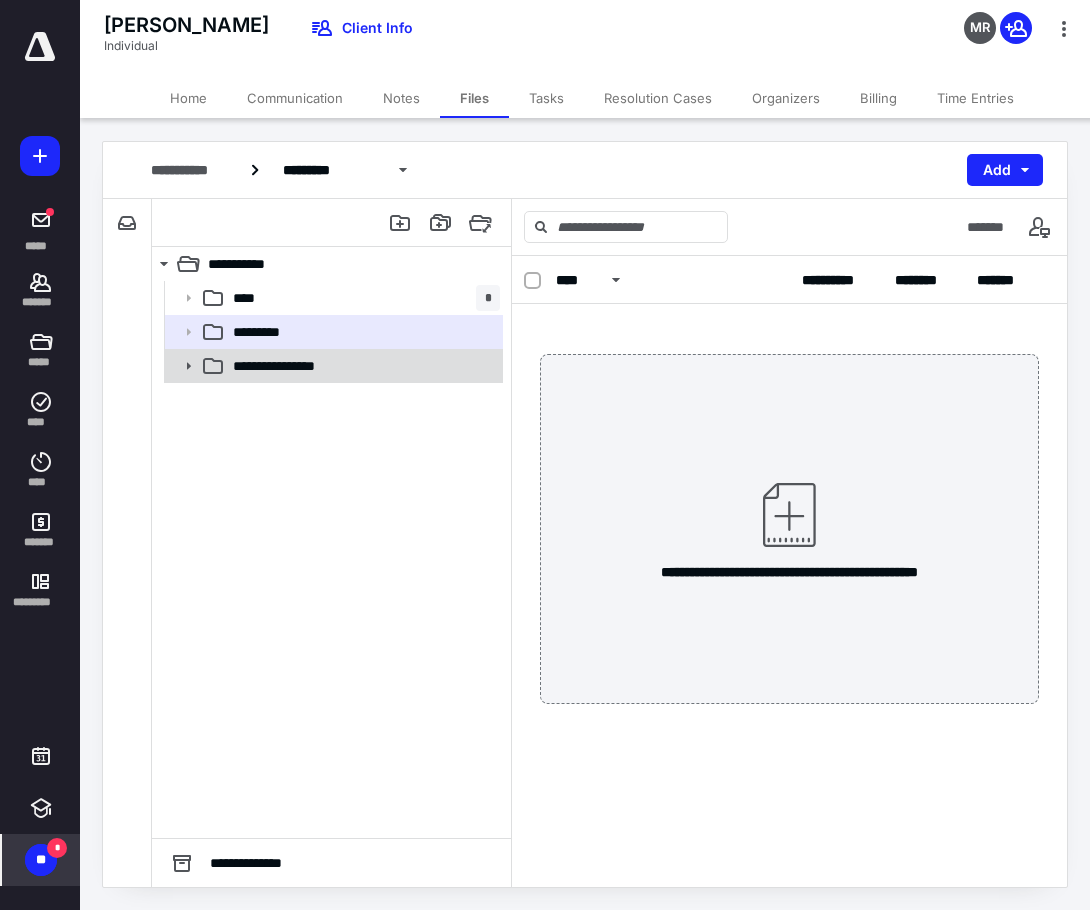 click on "**********" at bounding box center [362, 366] 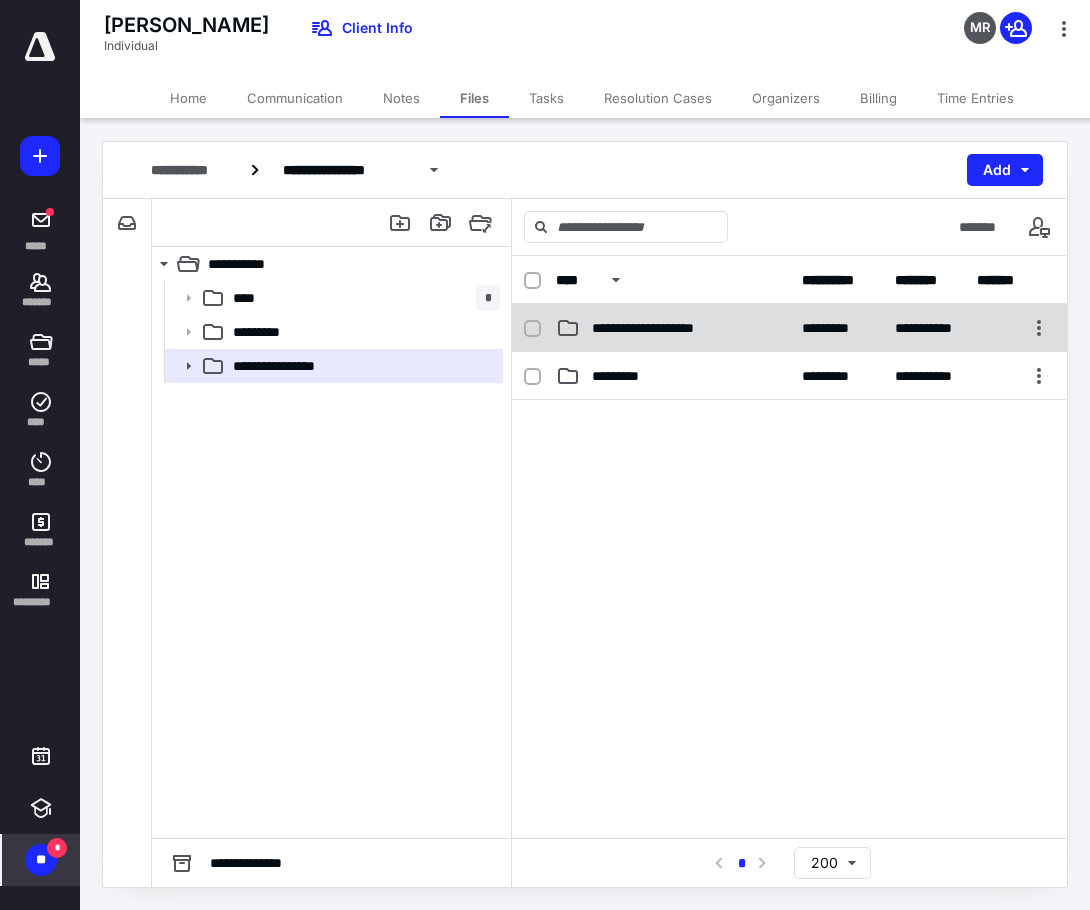 click on "*********" at bounding box center (836, 328) 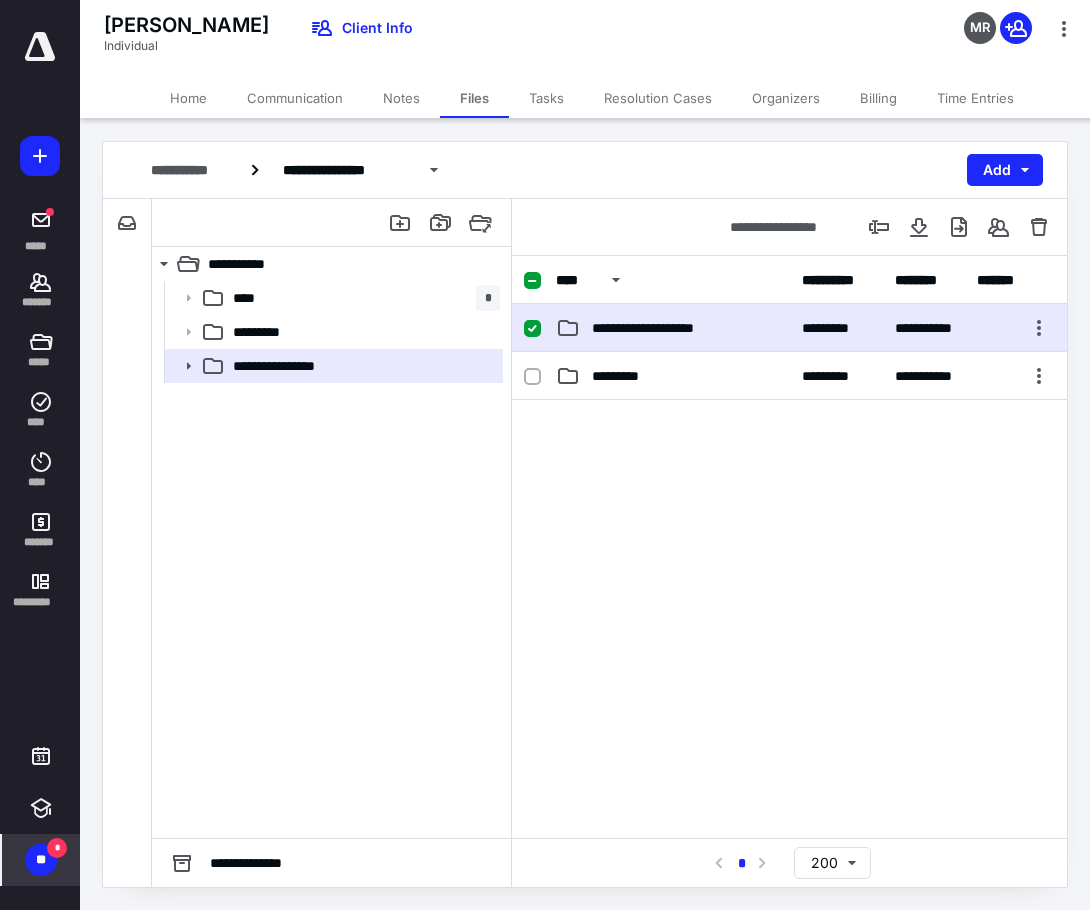 click on "*********" at bounding box center [836, 328] 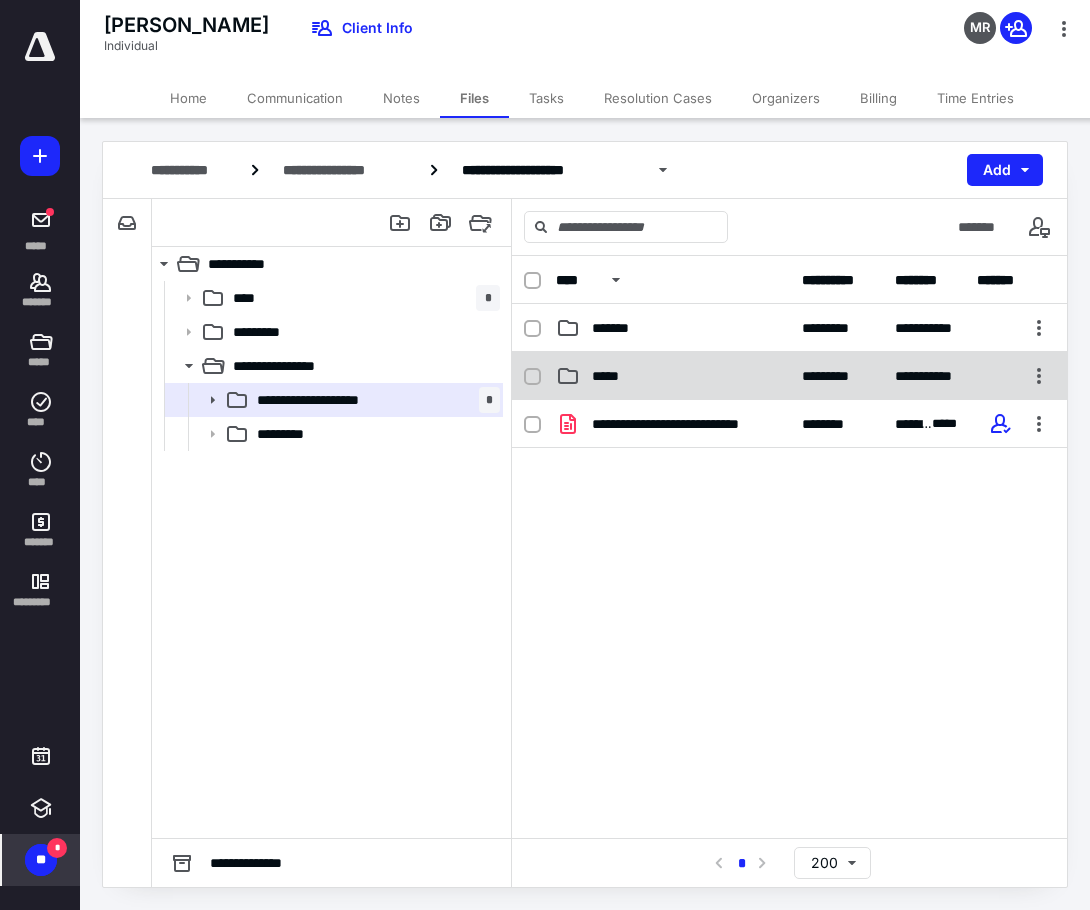 click on "**********" at bounding box center (789, 376) 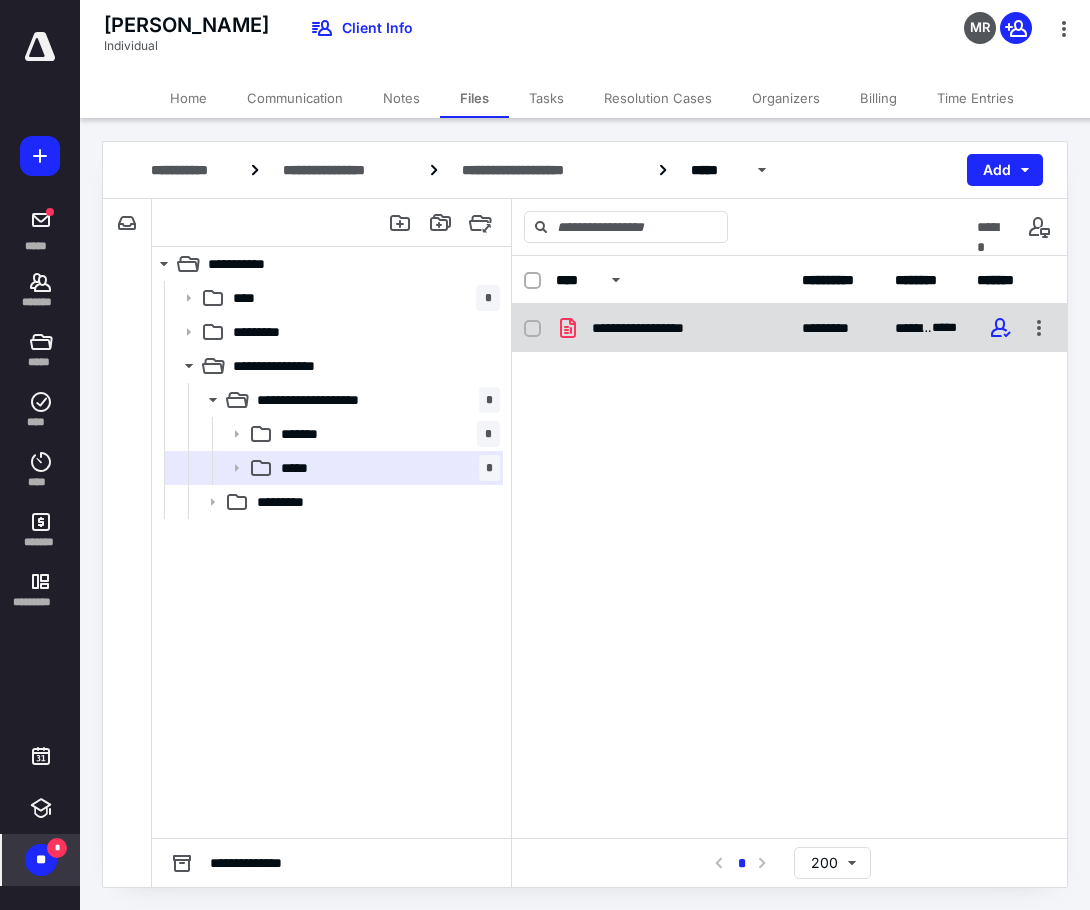 click on "**********" at bounding box center [789, 328] 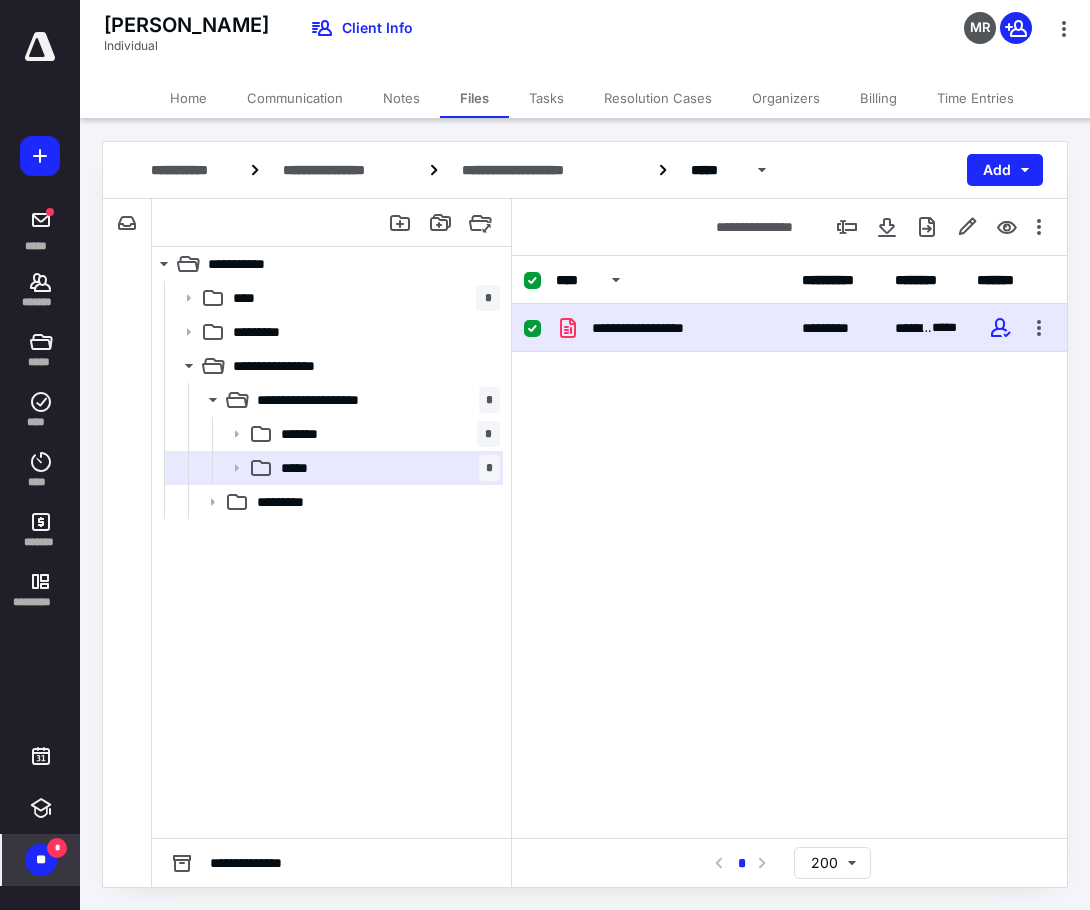 click on "**********" at bounding box center (789, 328) 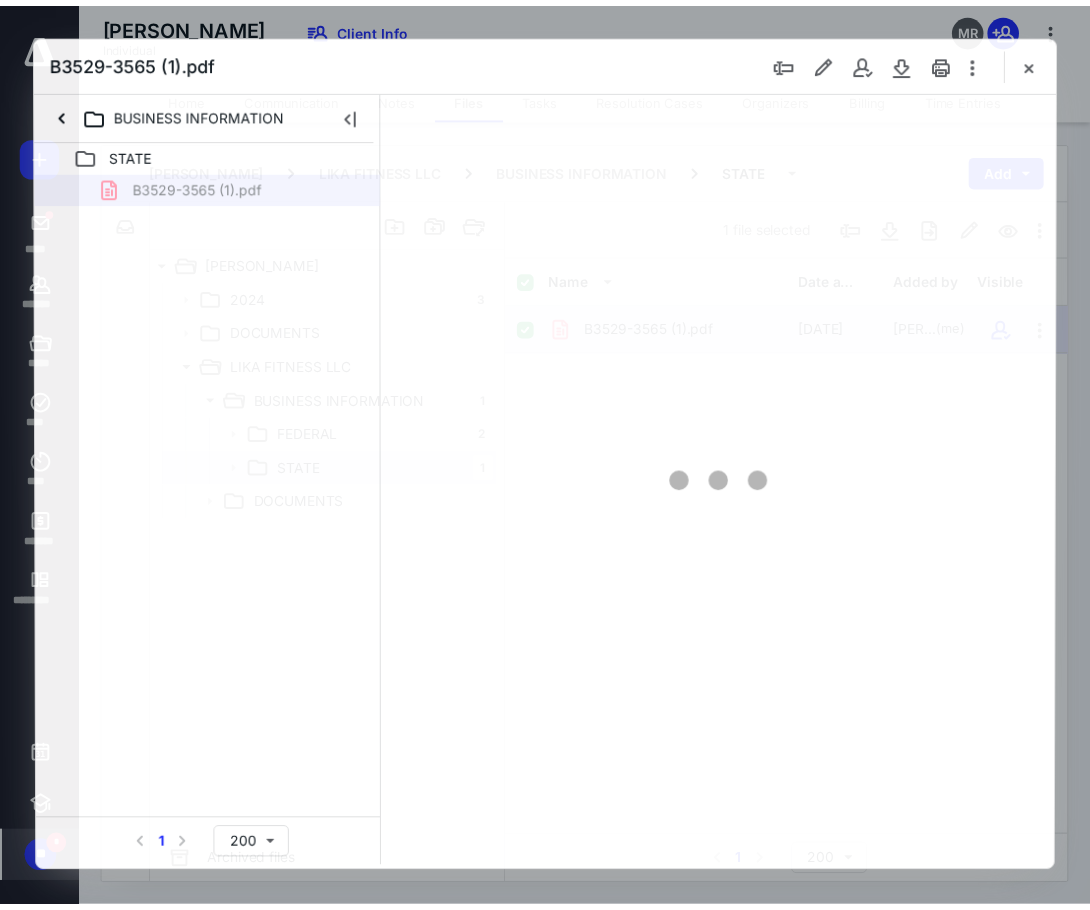 scroll, scrollTop: 0, scrollLeft: 0, axis: both 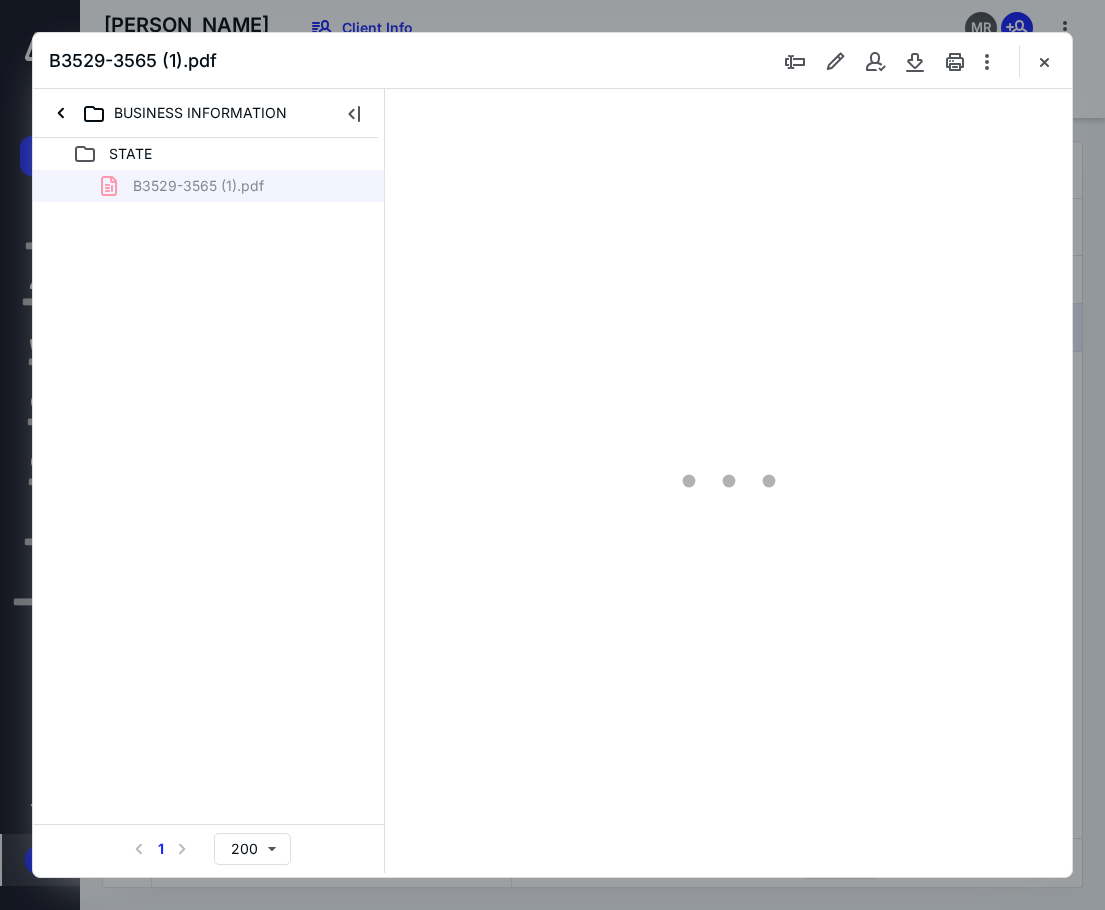 type on "85" 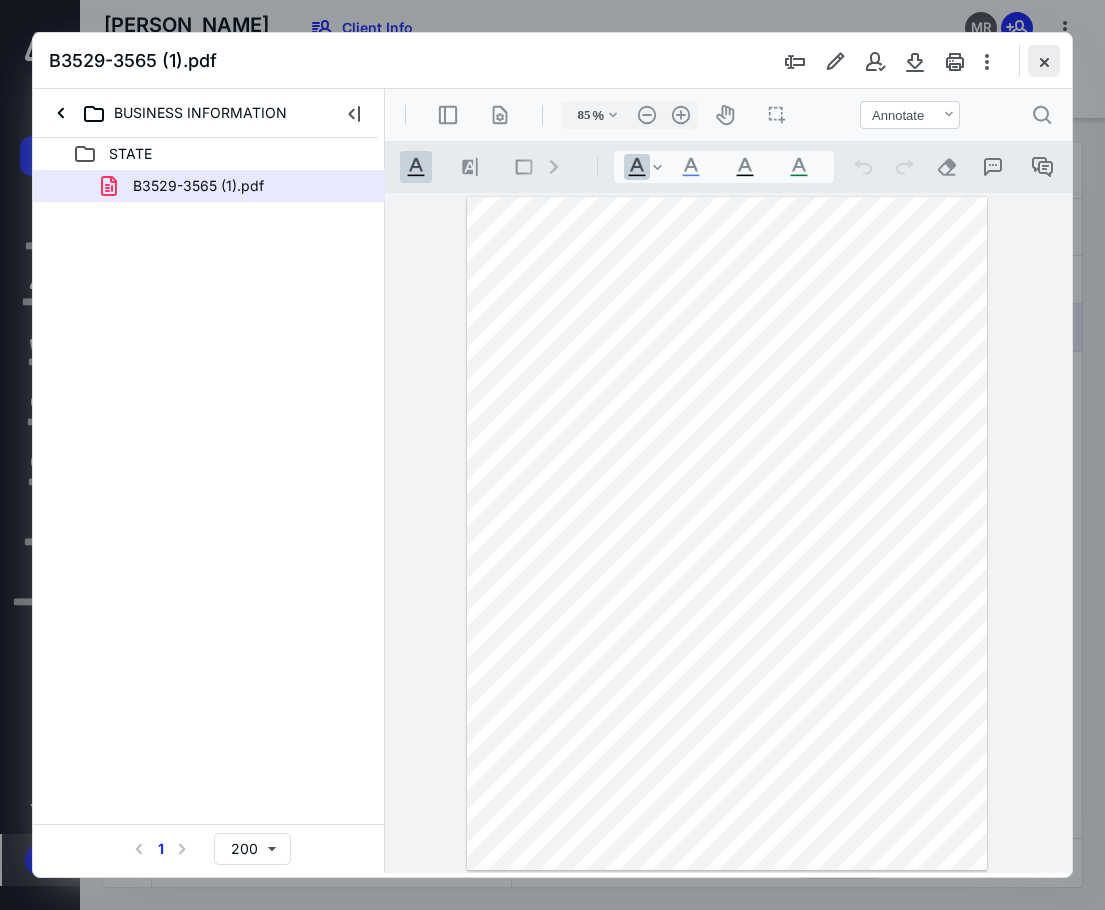 click at bounding box center [1044, 61] 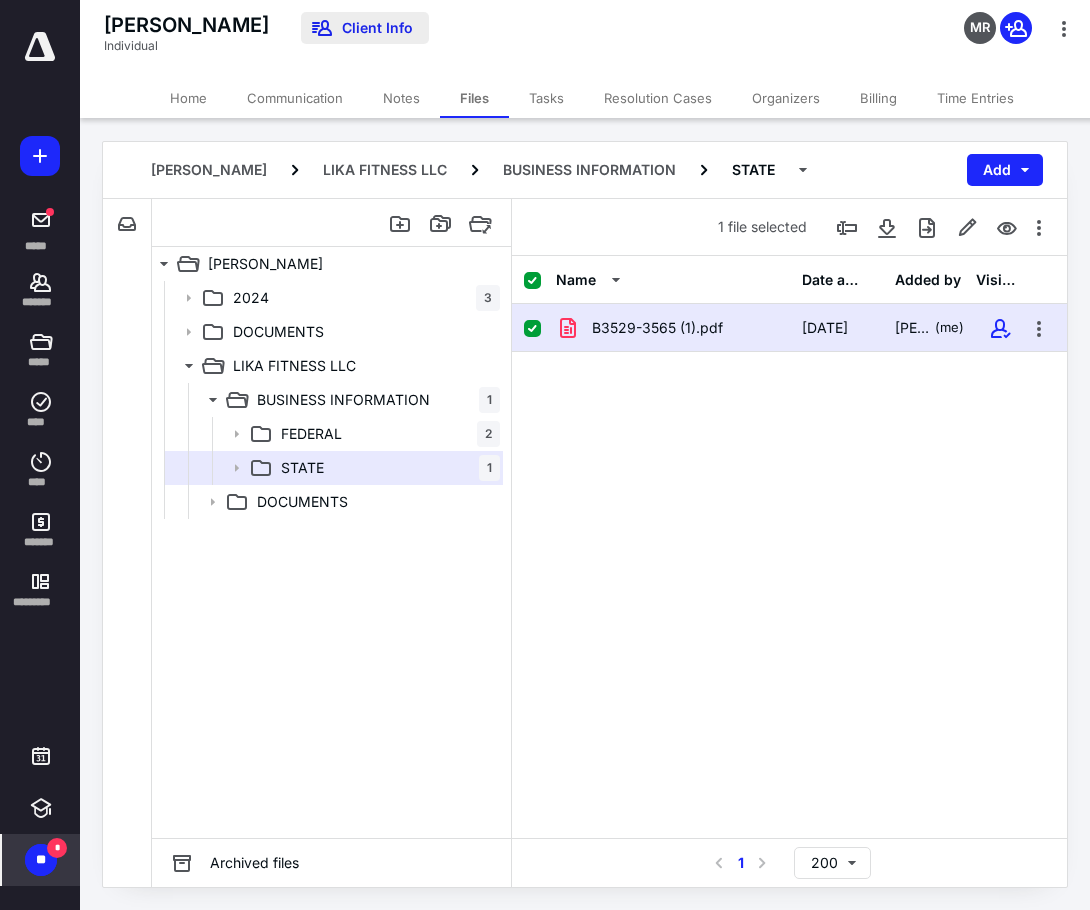 click on "Client Info" at bounding box center (365, 28) 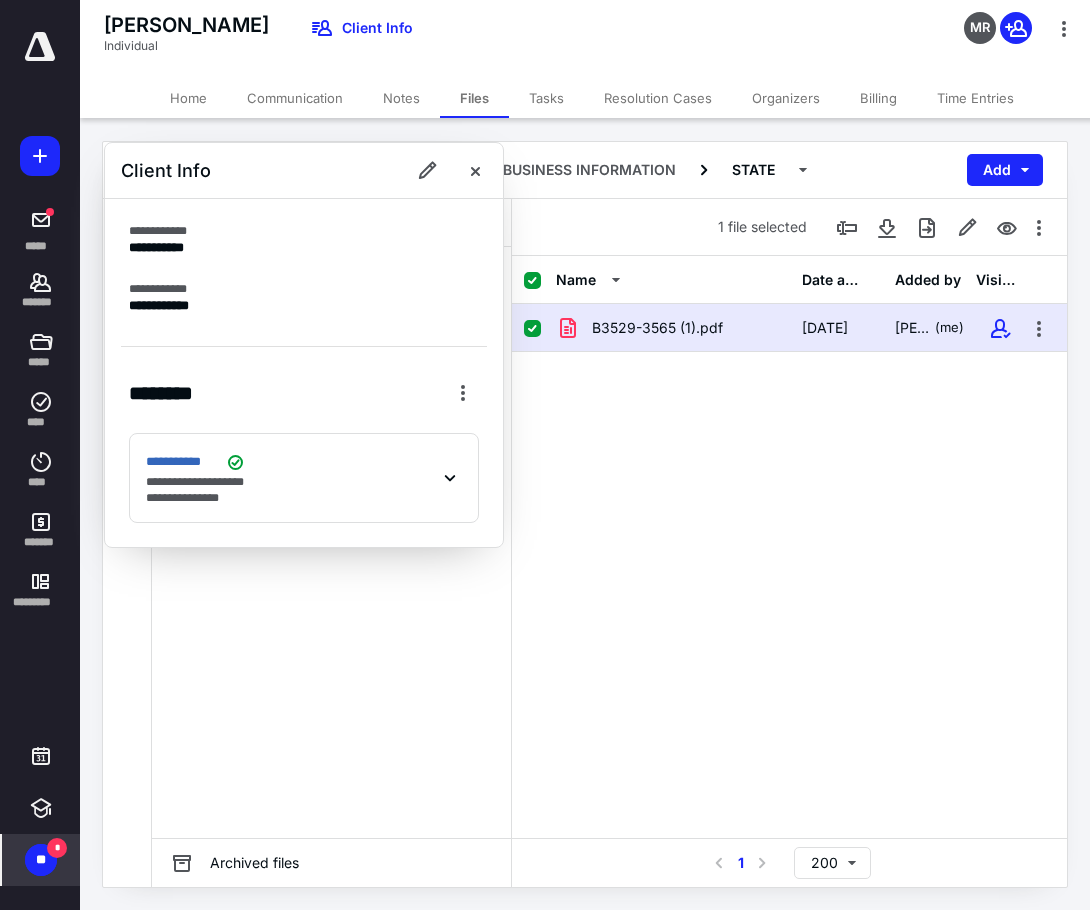 click on "**********" at bounding box center (304, 478) 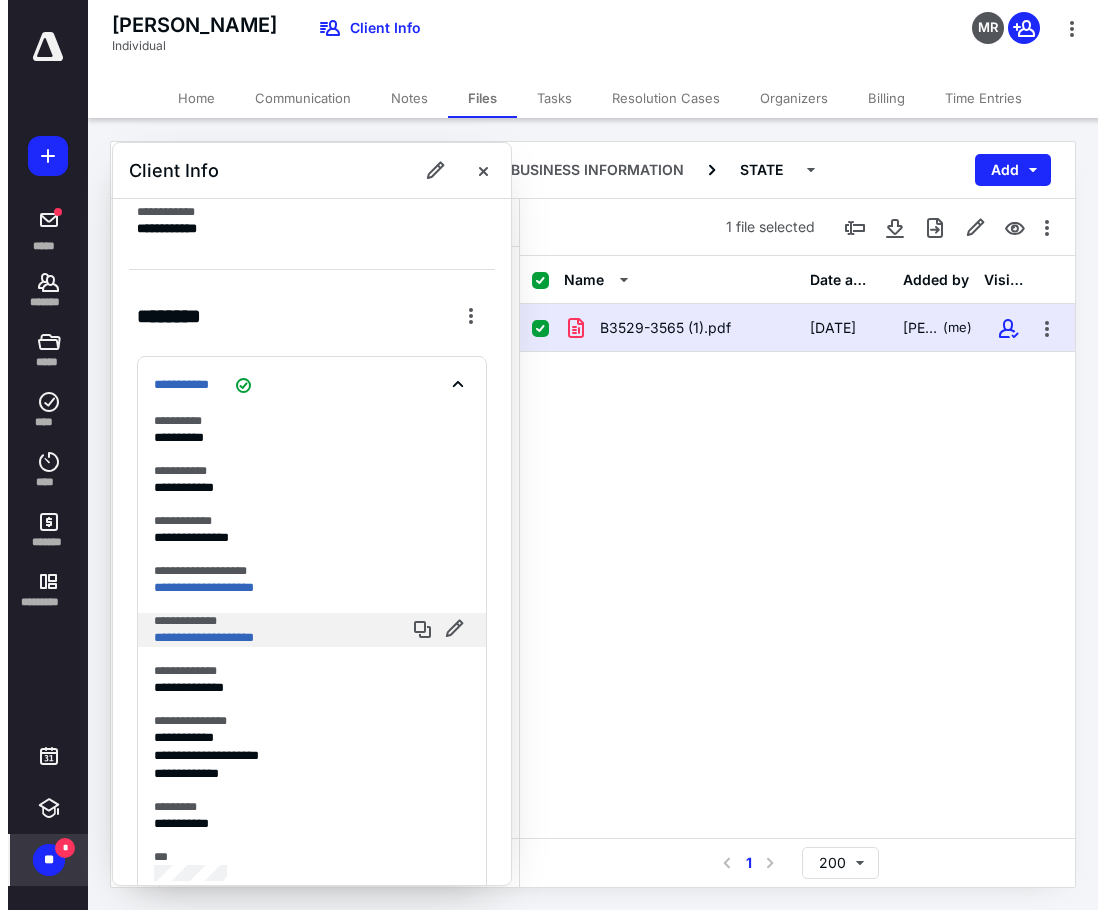 scroll, scrollTop: 165, scrollLeft: 0, axis: vertical 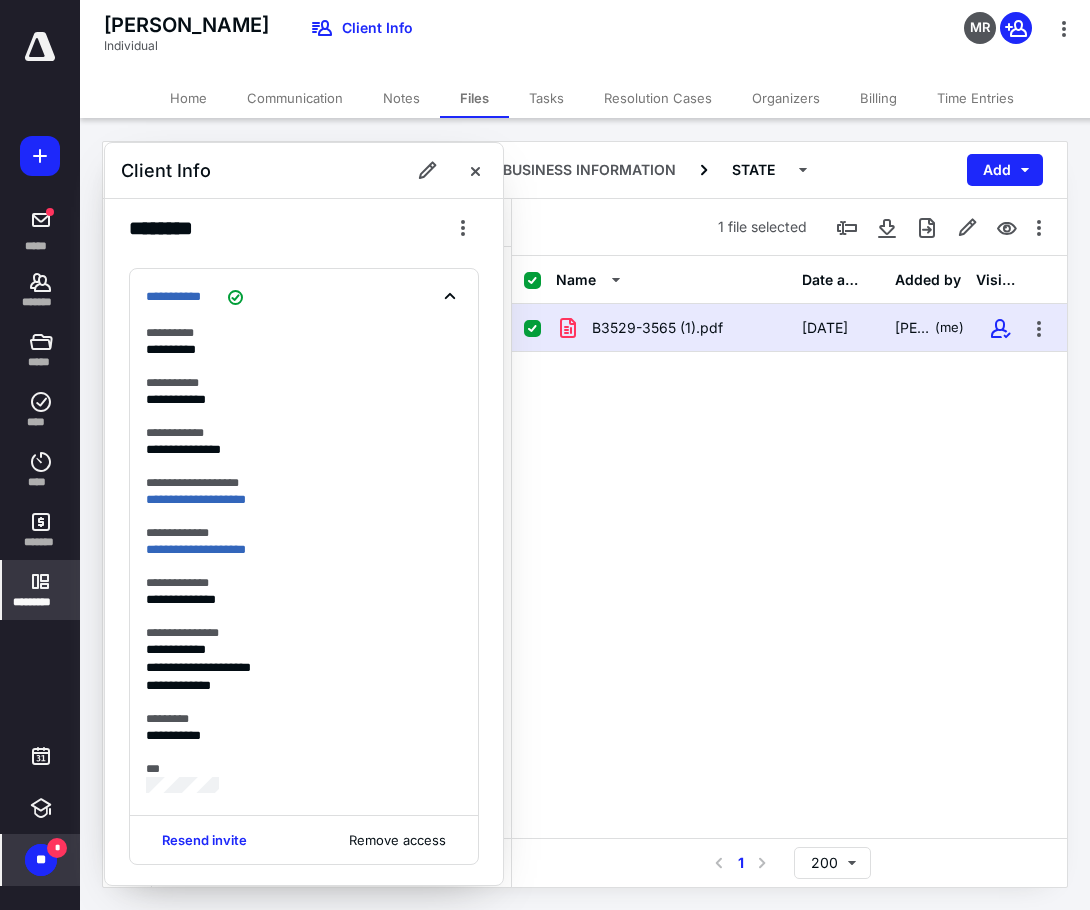 drag, startPoint x: 402, startPoint y: 542, endPoint x: 41, endPoint y: 571, distance: 362.16293 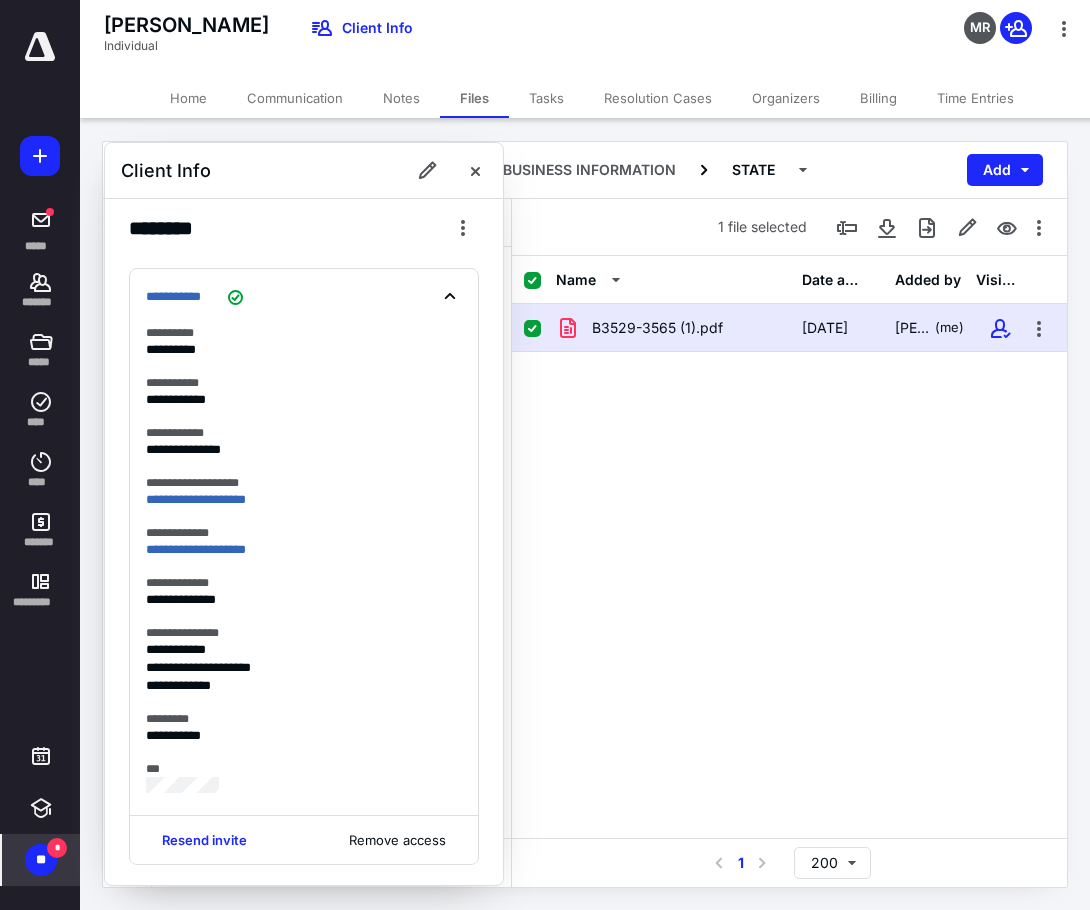 drag, startPoint x: 588, startPoint y: 513, endPoint x: 583, endPoint y: 269, distance: 244.05122 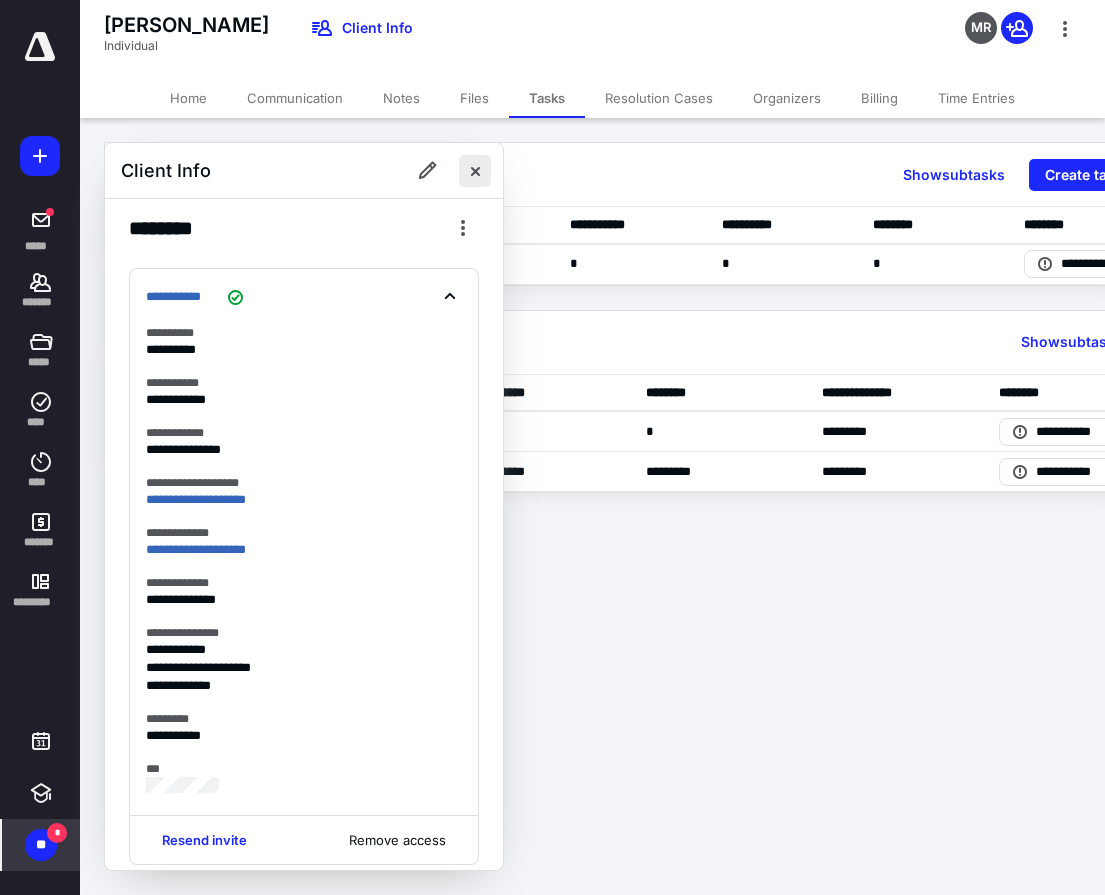 click at bounding box center [475, 171] 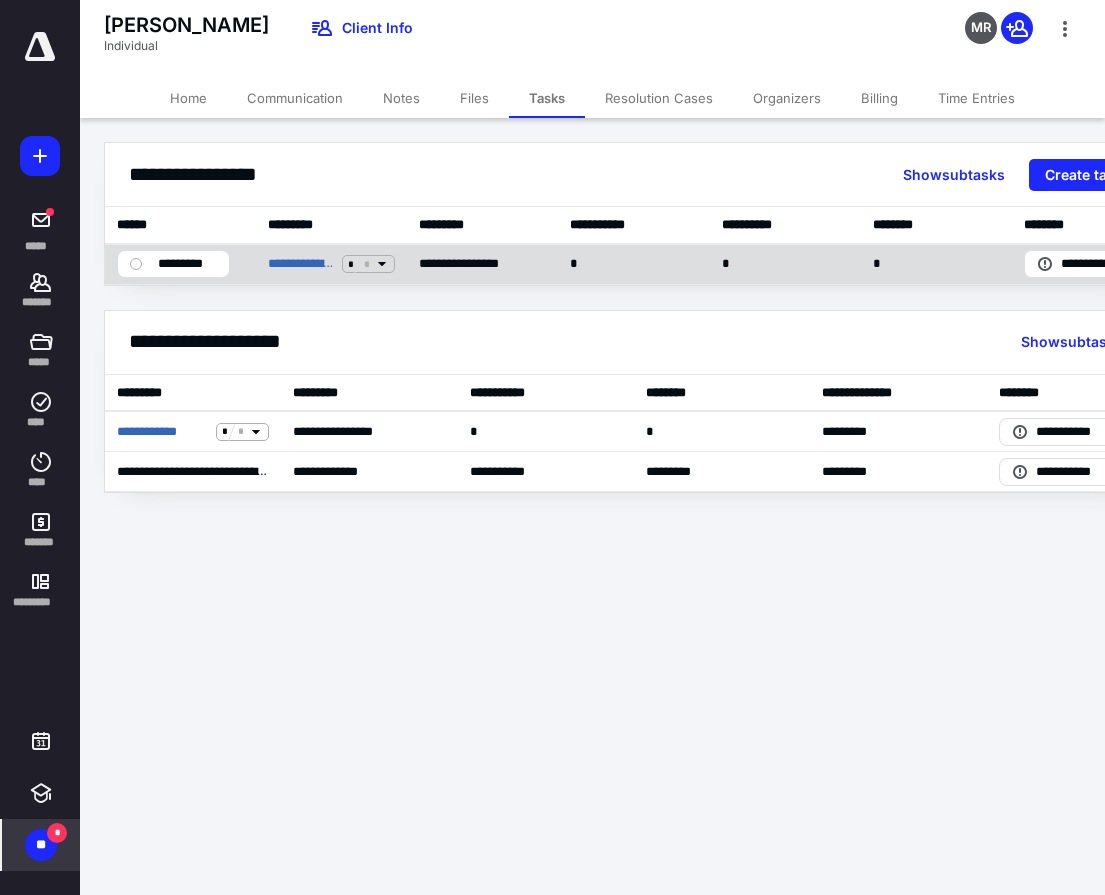 click on "*********" at bounding box center (187, 264) 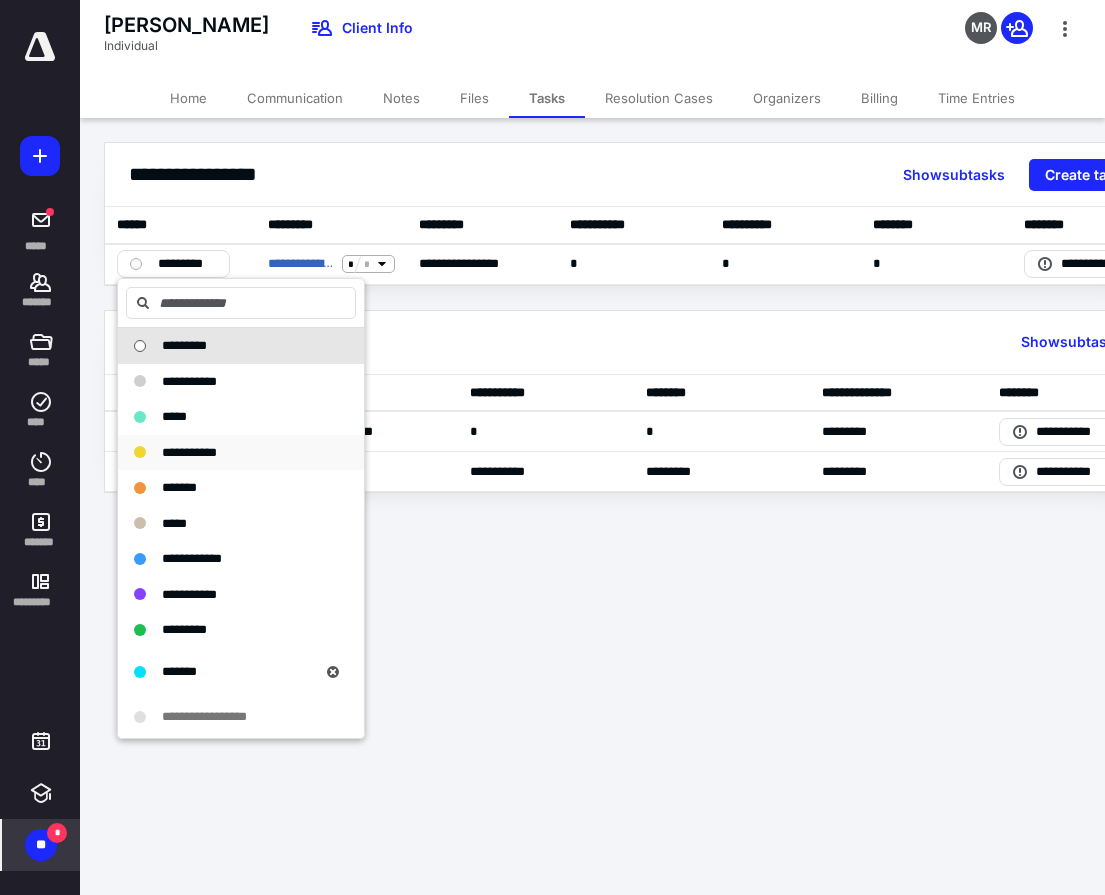 click on "**********" at bounding box center [241, 453] 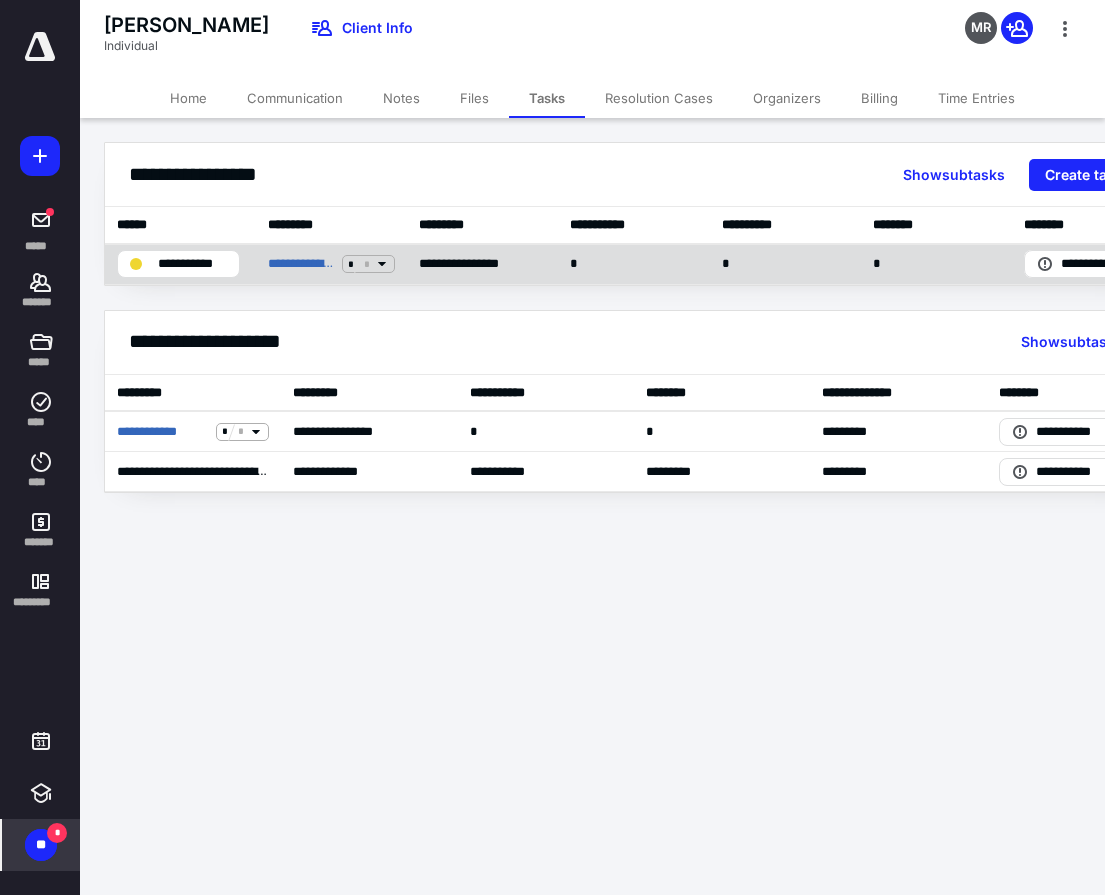 click on "**********" at bounding box center [331, 264] 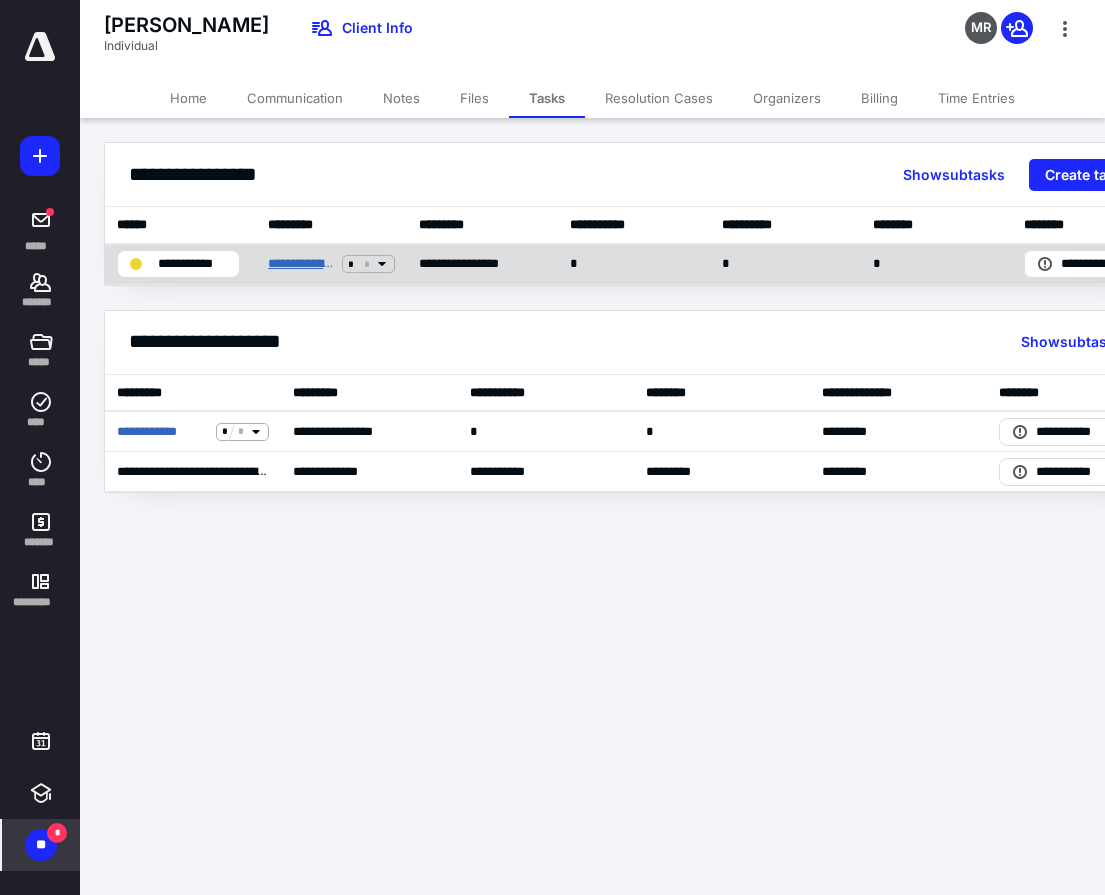 click on "**********" at bounding box center [301, 264] 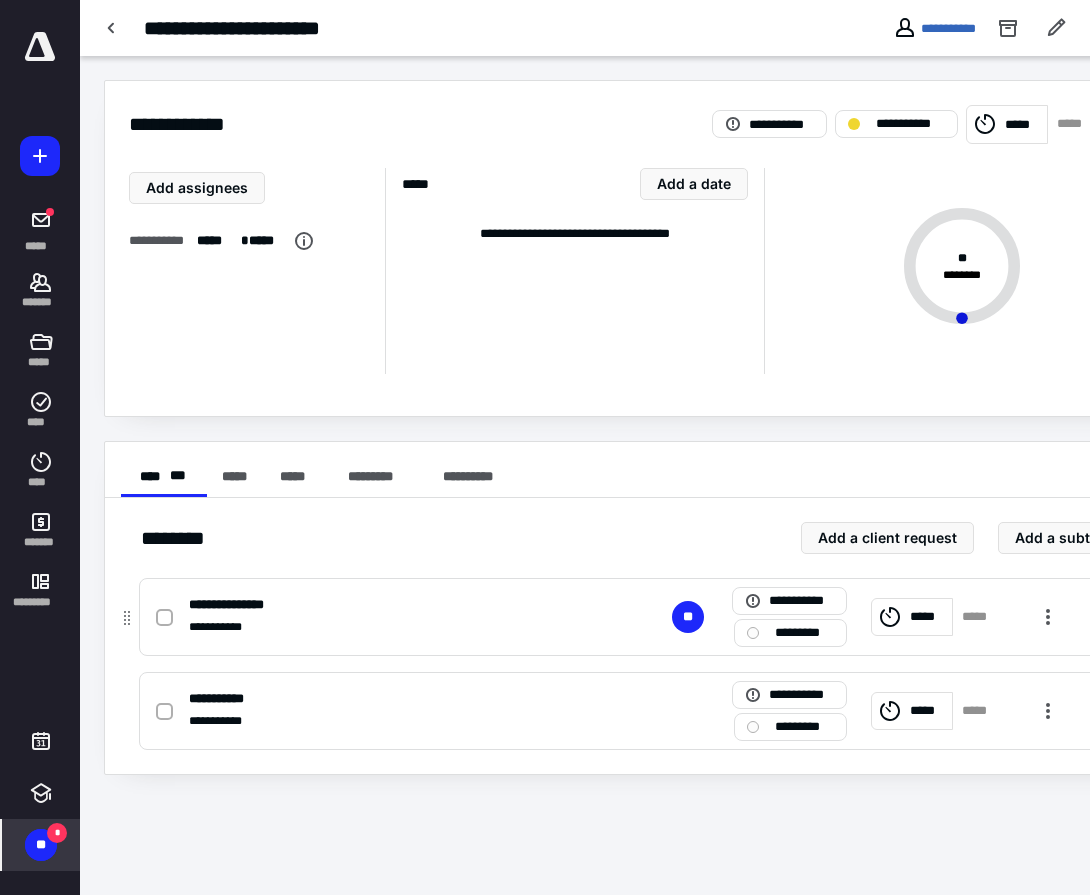 click on "*********" at bounding box center (804, 633) 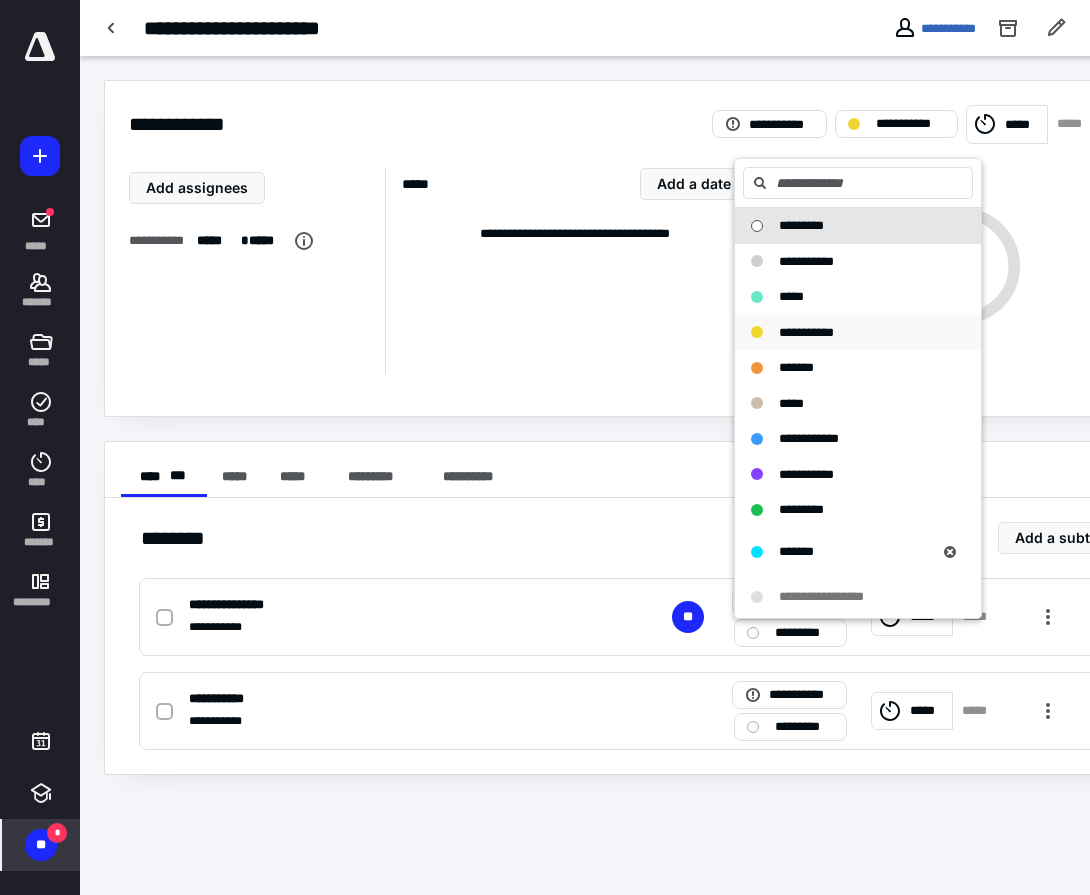 click on "**********" at bounding box center [806, 332] 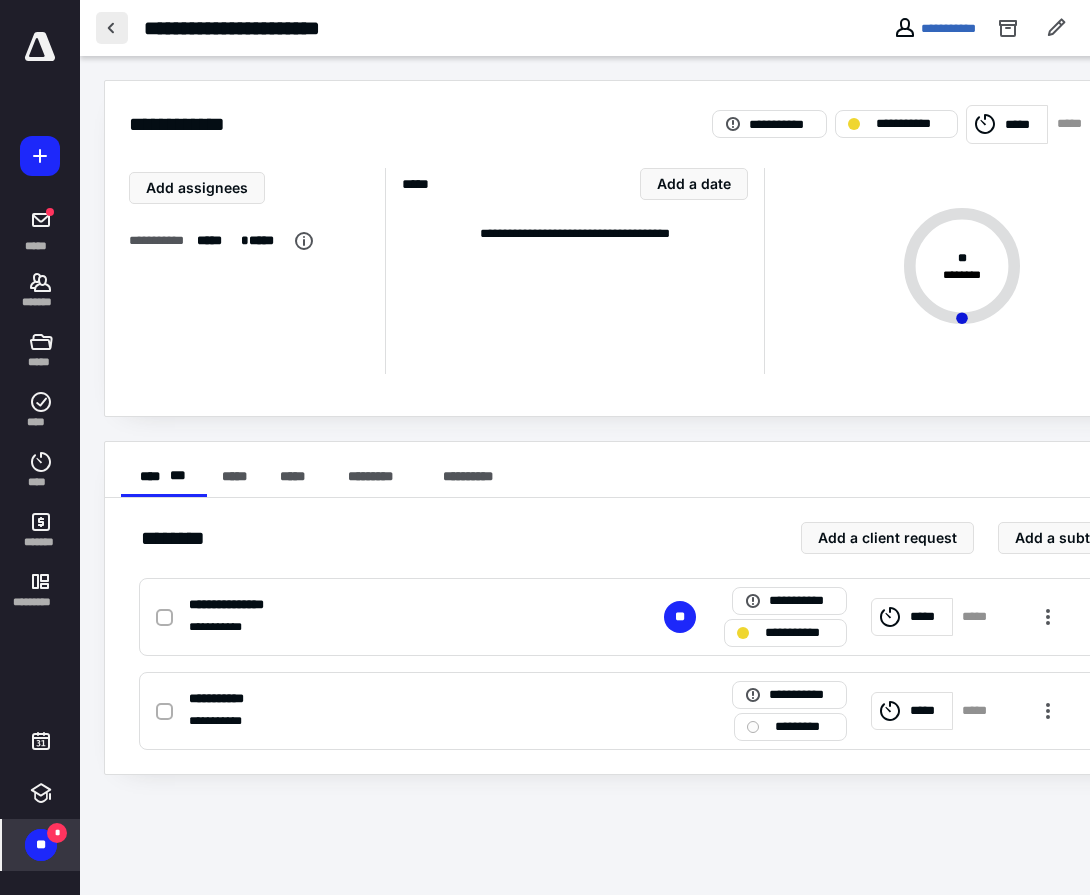 click at bounding box center [112, 28] 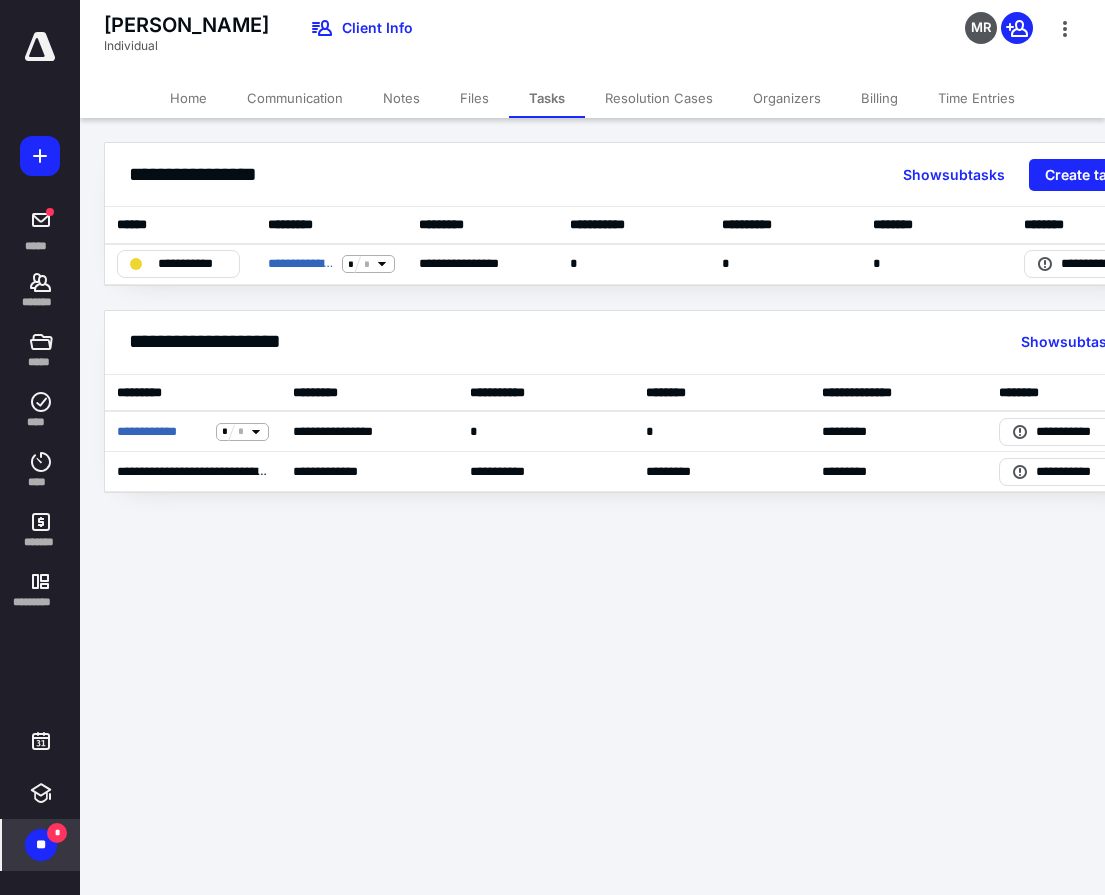click at bounding box center (40, 47) 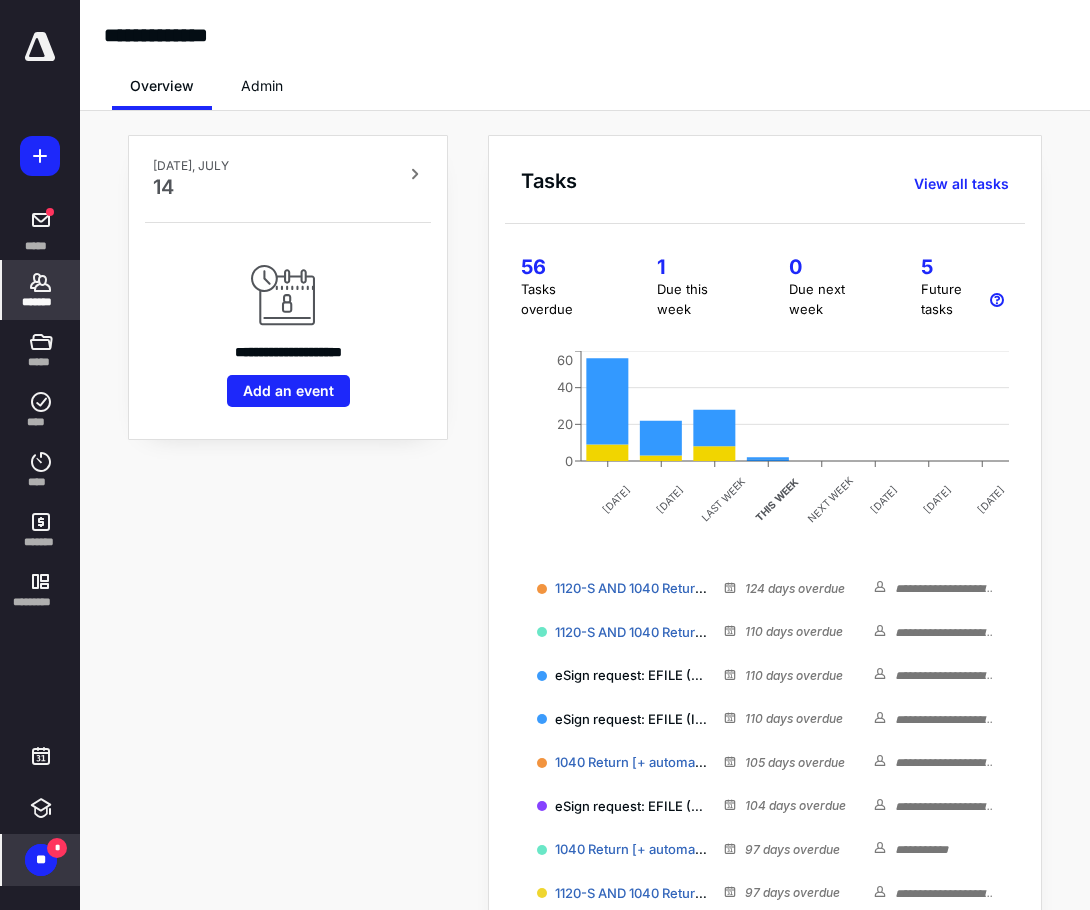 click on "*******" at bounding box center (41, 290) 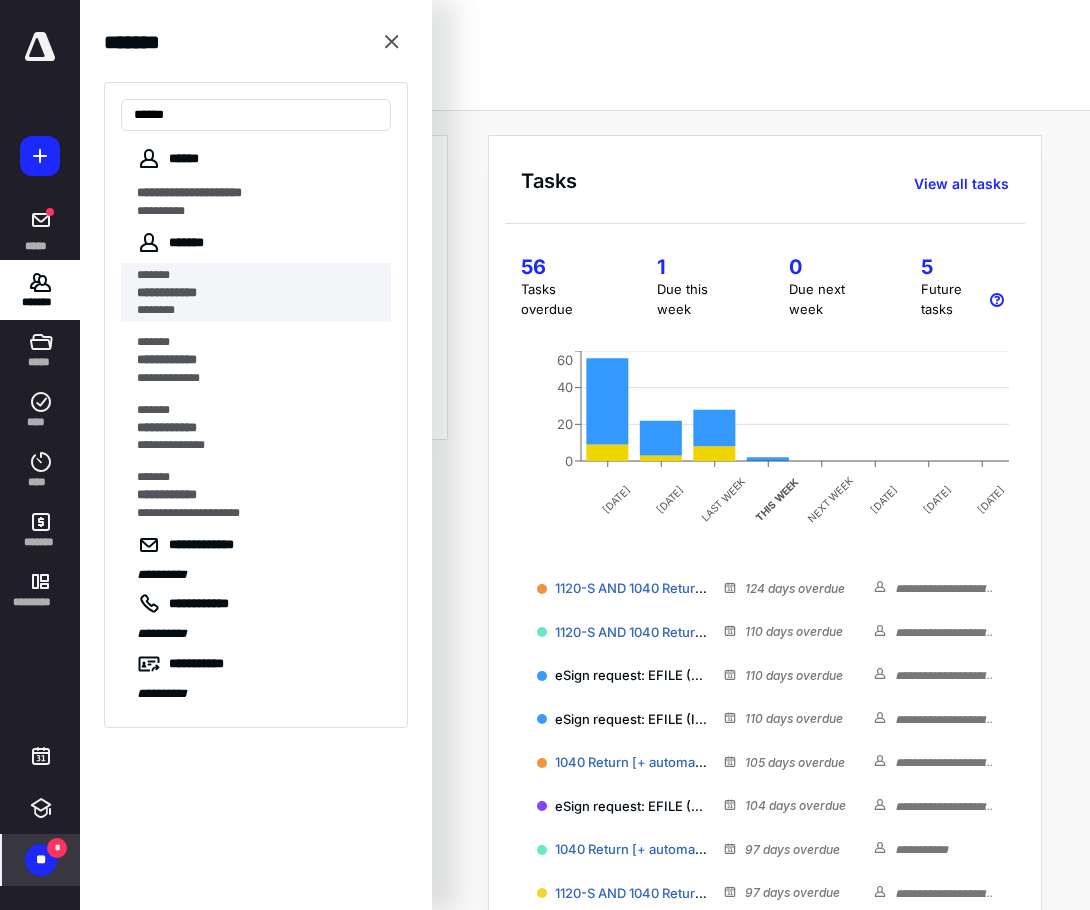 type on "*****" 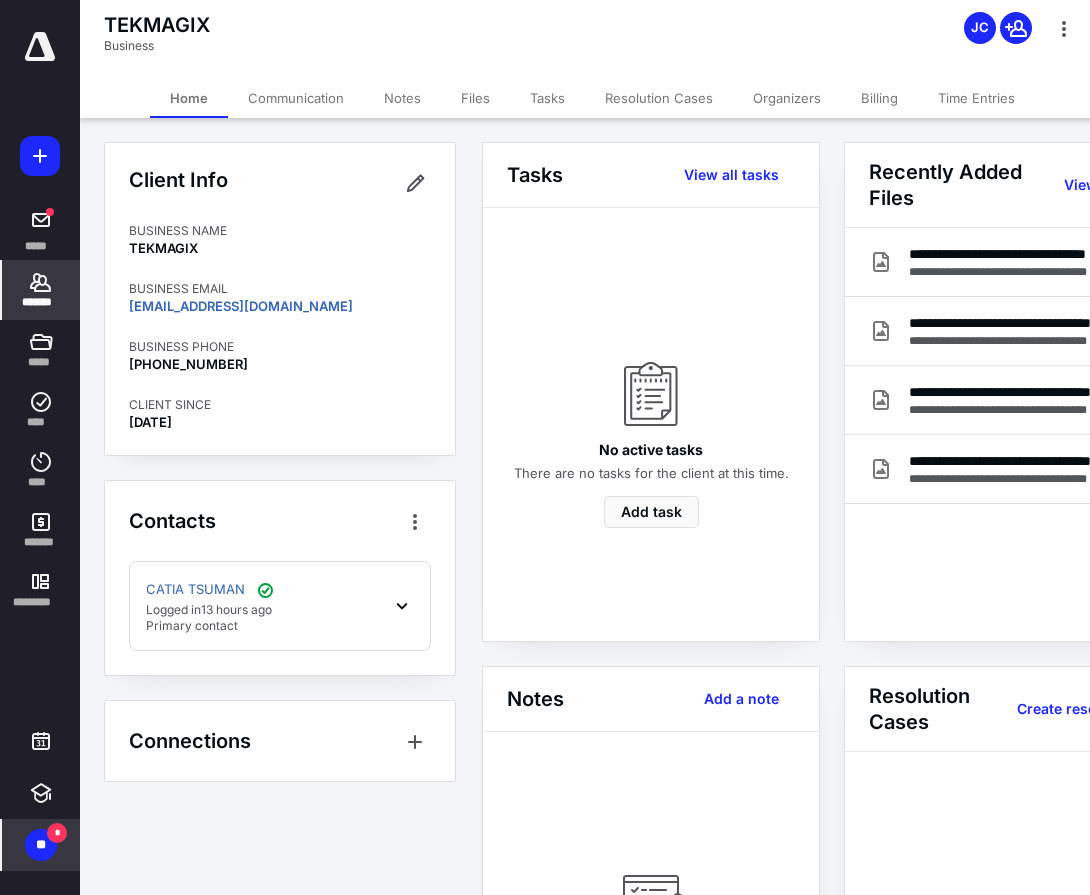 click on "Files" at bounding box center (475, 98) 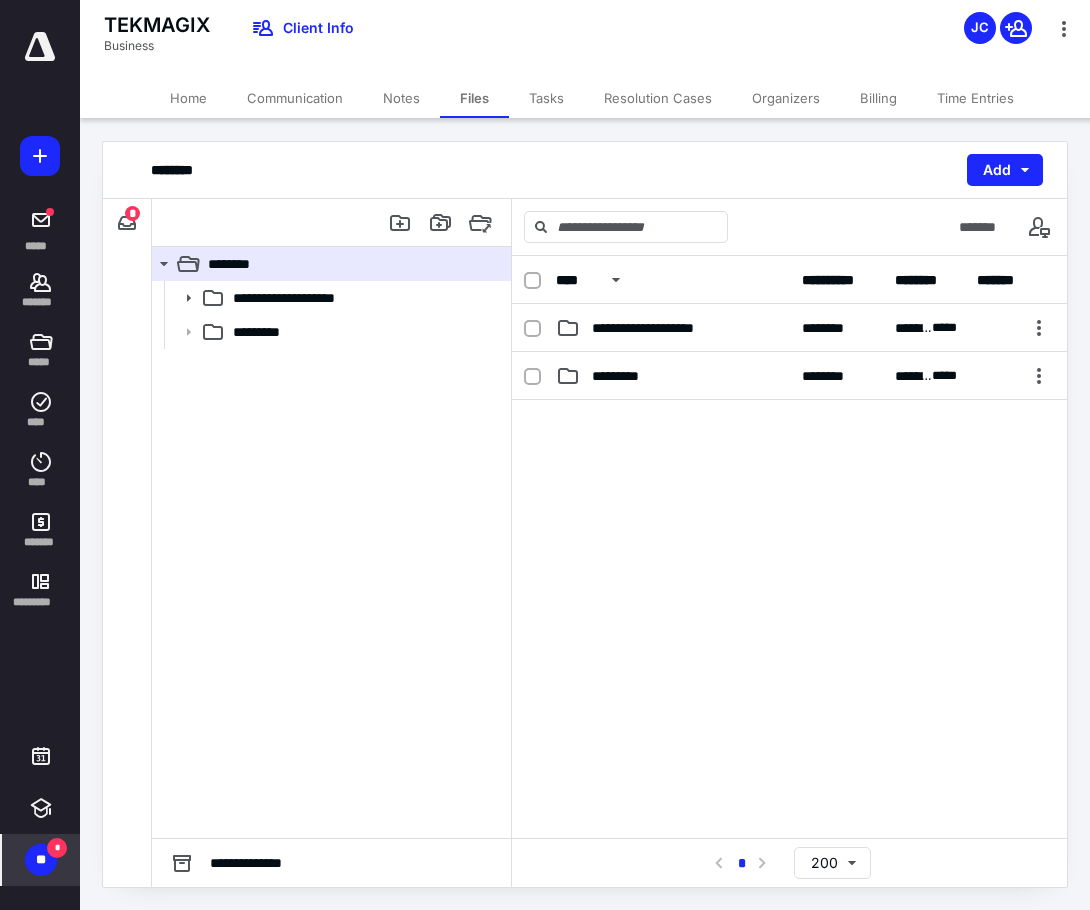 click on "*" at bounding box center (132, 213) 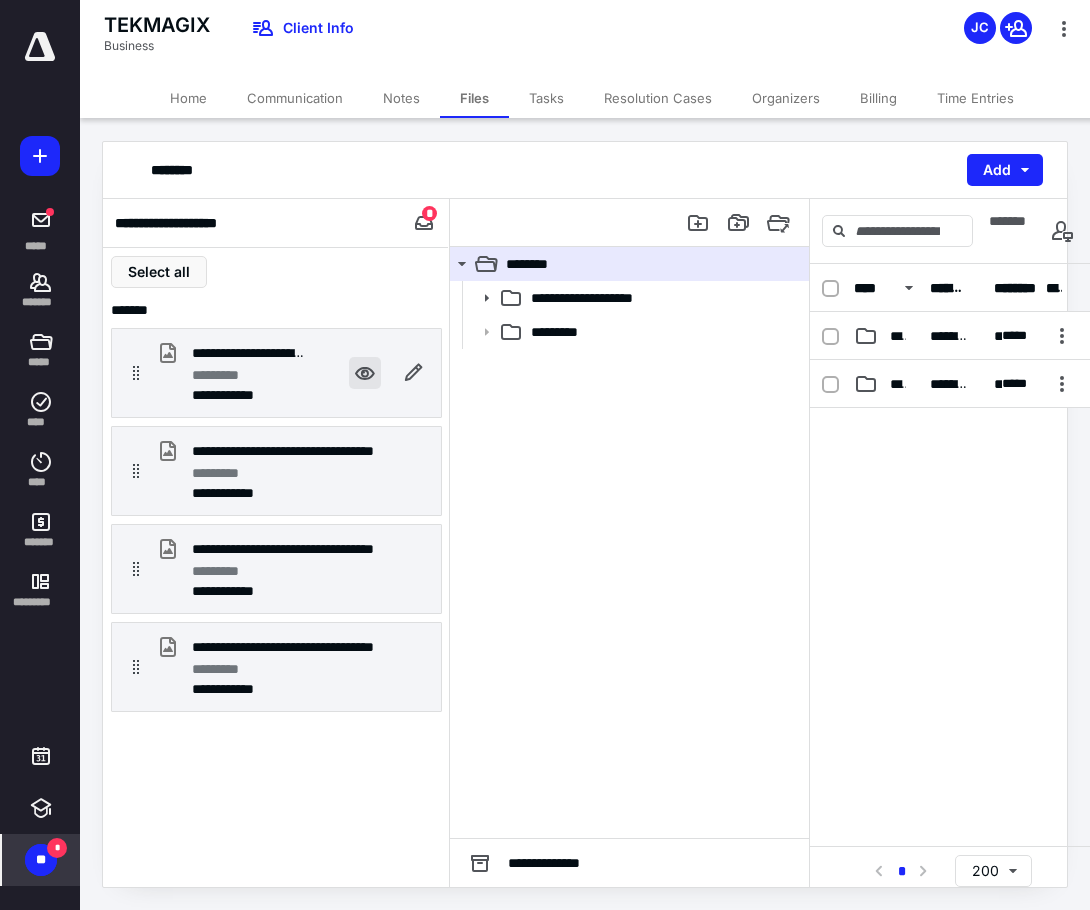 click at bounding box center (365, 373) 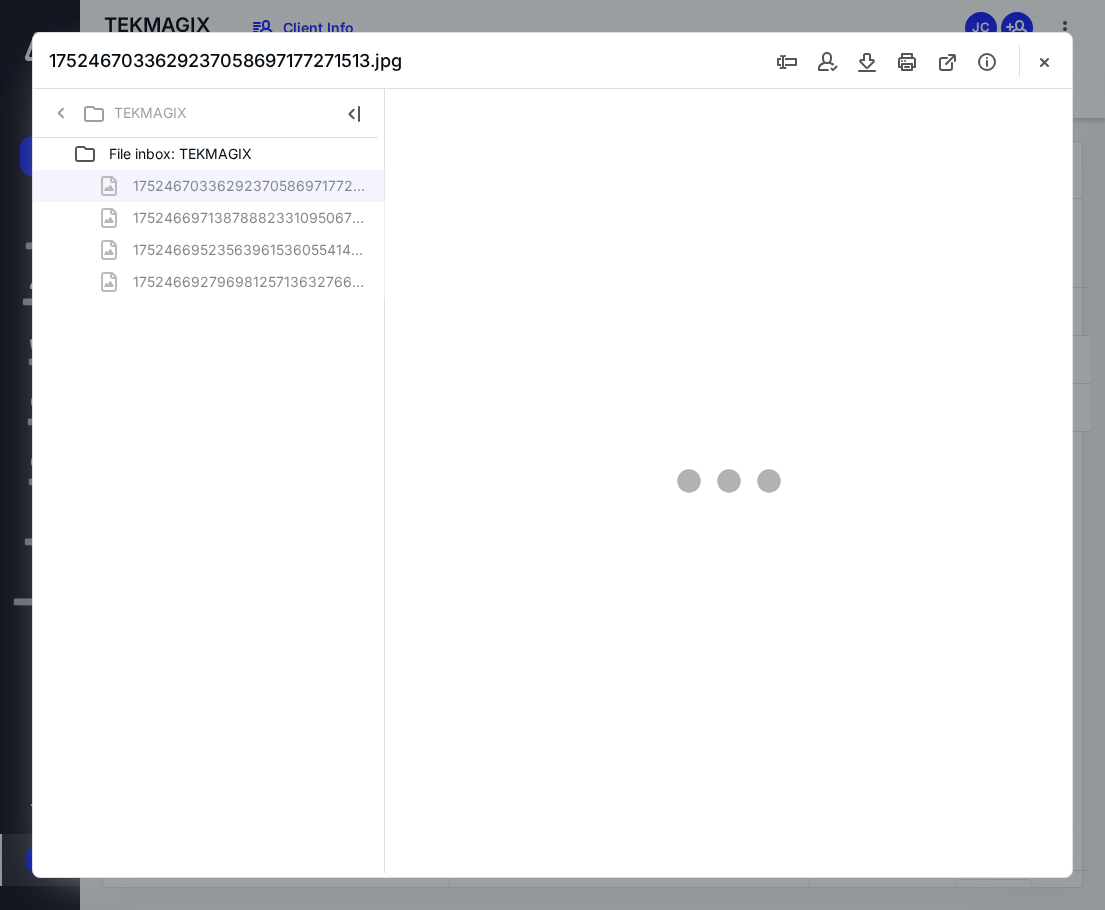 scroll, scrollTop: 0, scrollLeft: 0, axis: both 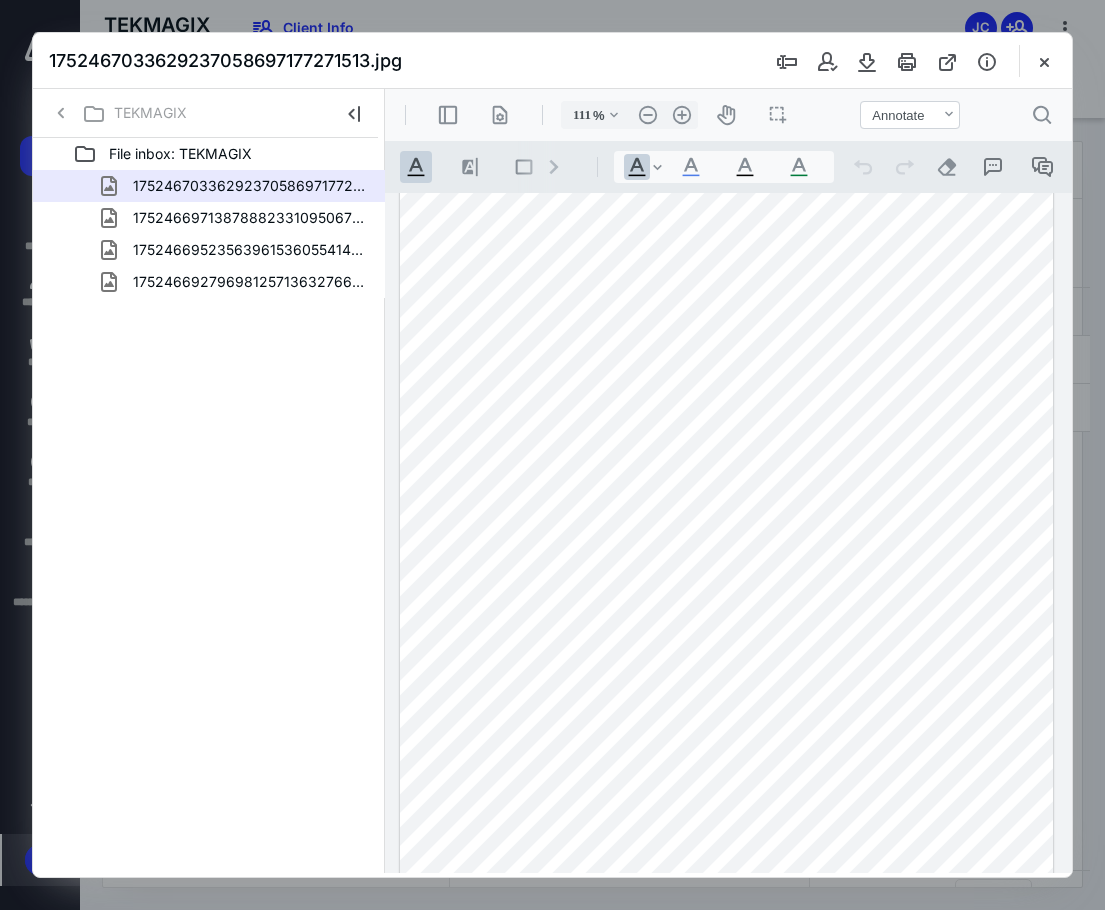 click at bounding box center (726, 569) 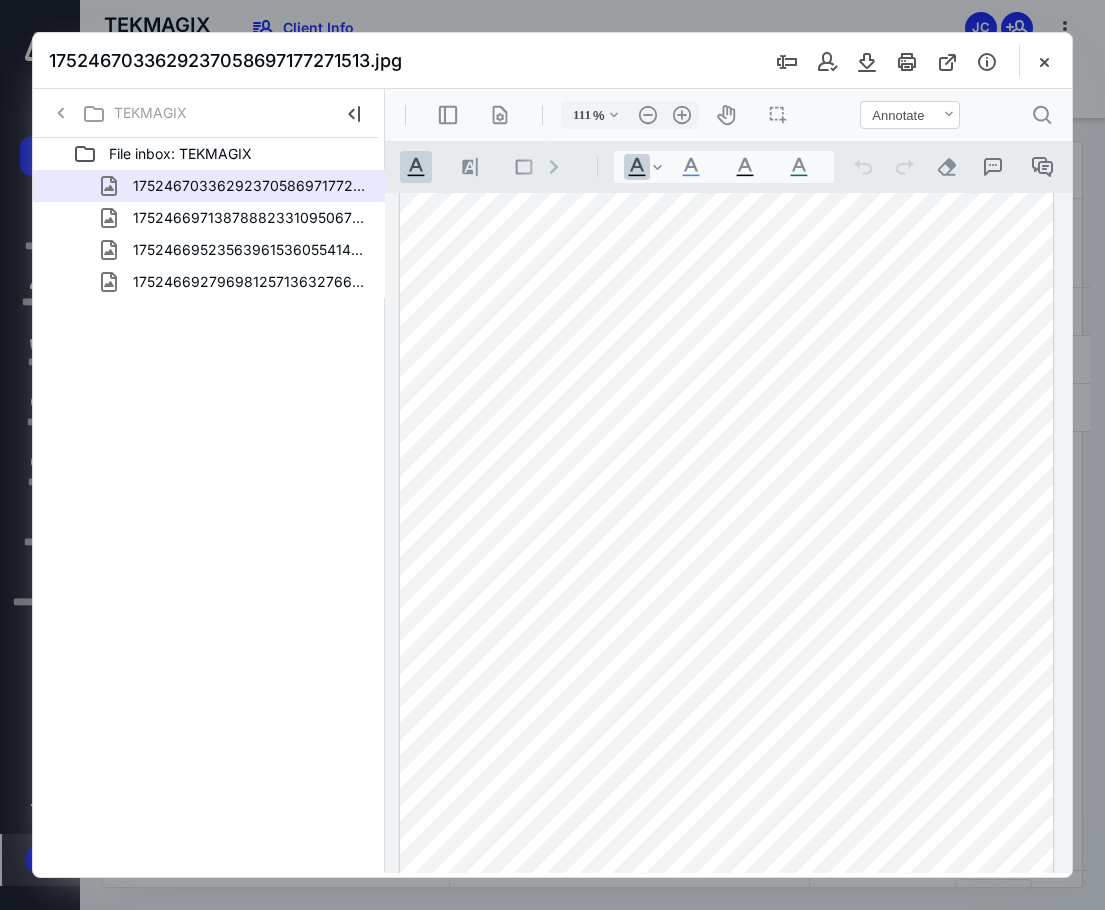scroll, scrollTop: 199, scrollLeft: 0, axis: vertical 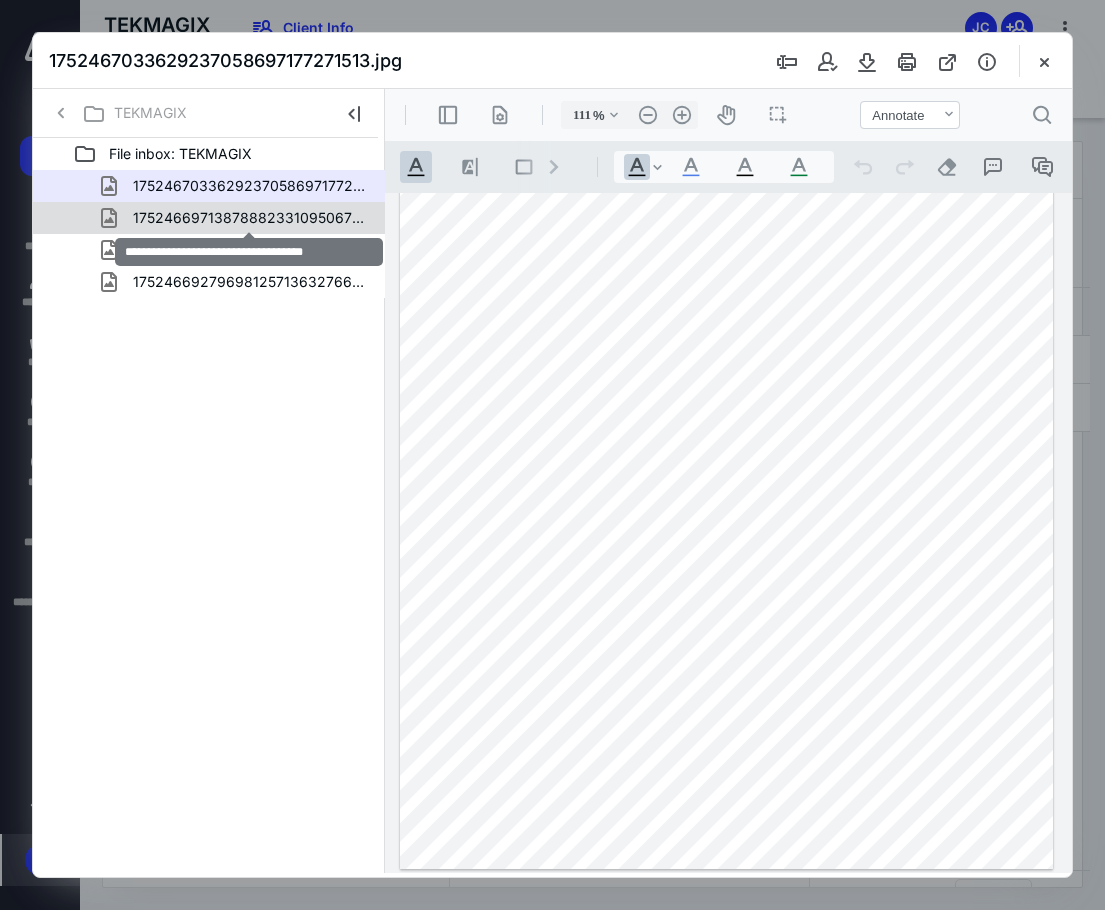 click on "17524669713878882331095067264155.jpg" at bounding box center [249, 218] 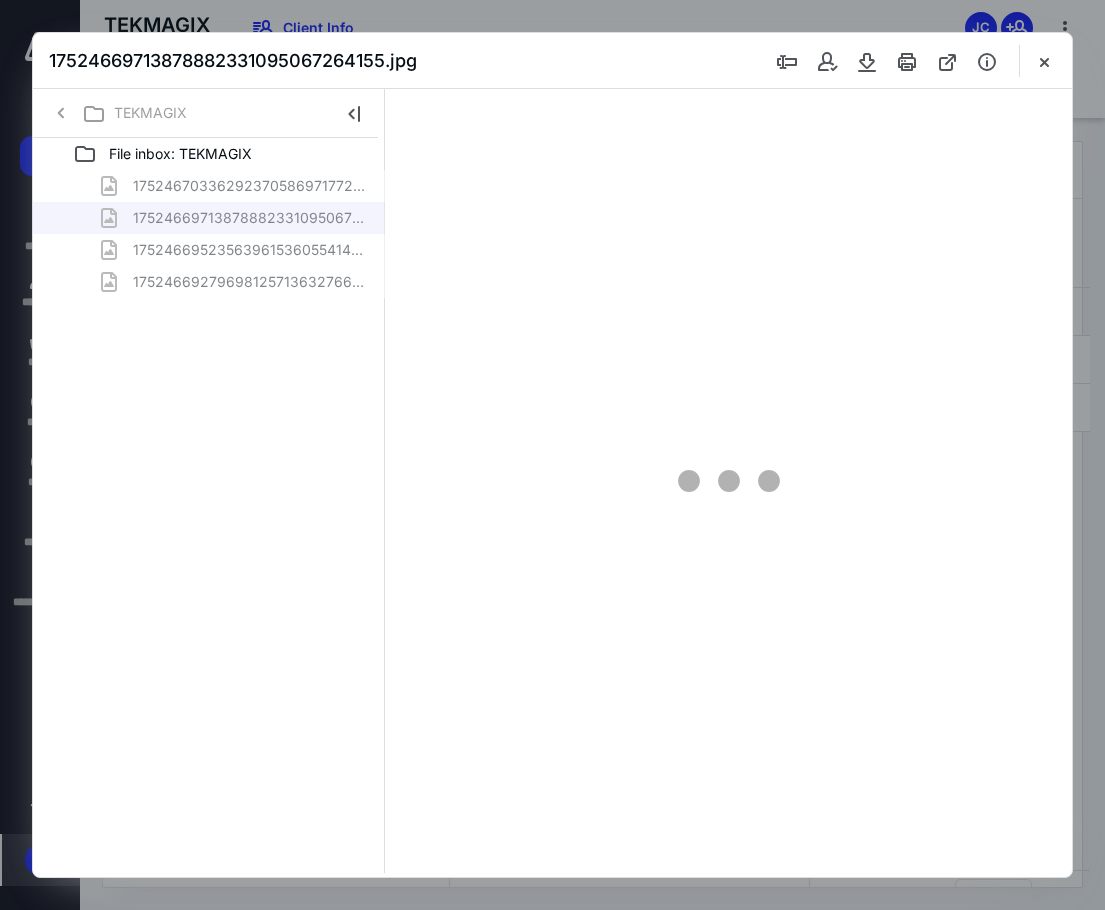 scroll, scrollTop: 0, scrollLeft: 0, axis: both 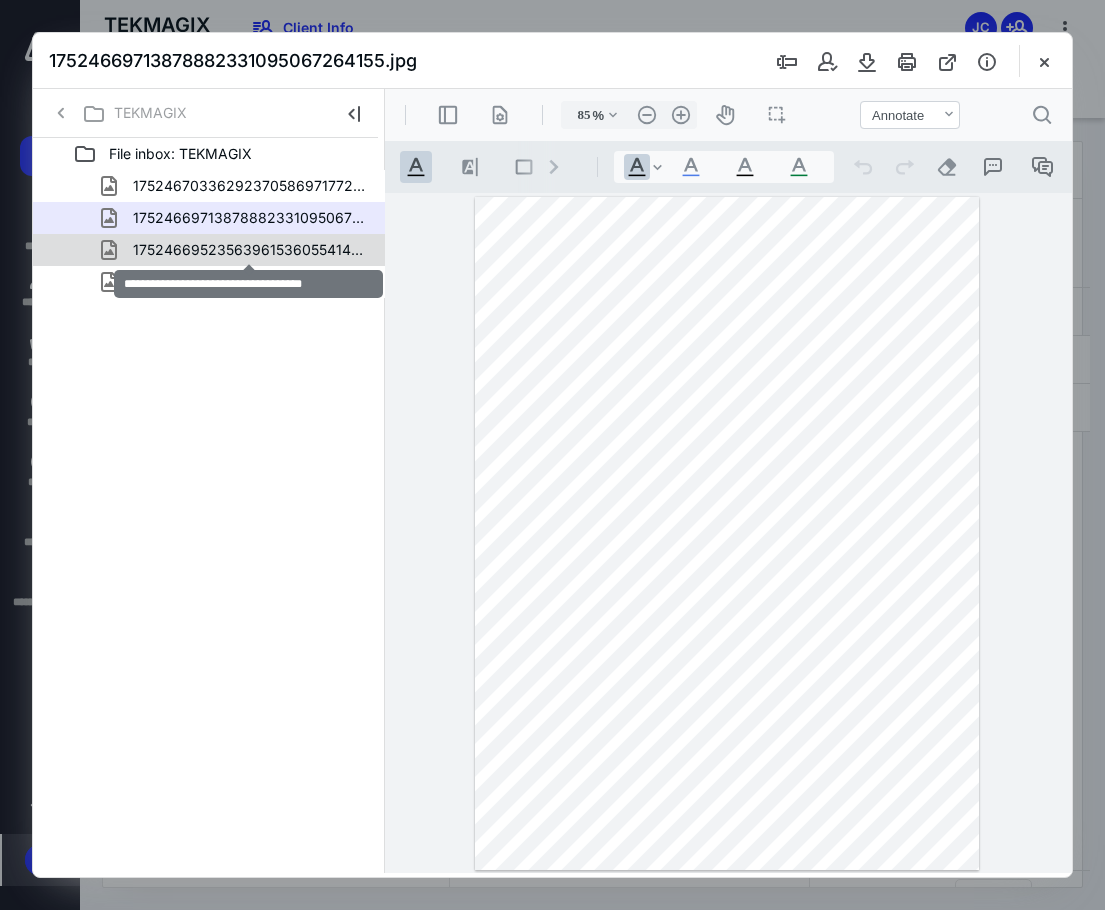 click on "17524669523563961536055414382718.jpg" at bounding box center (249, 250) 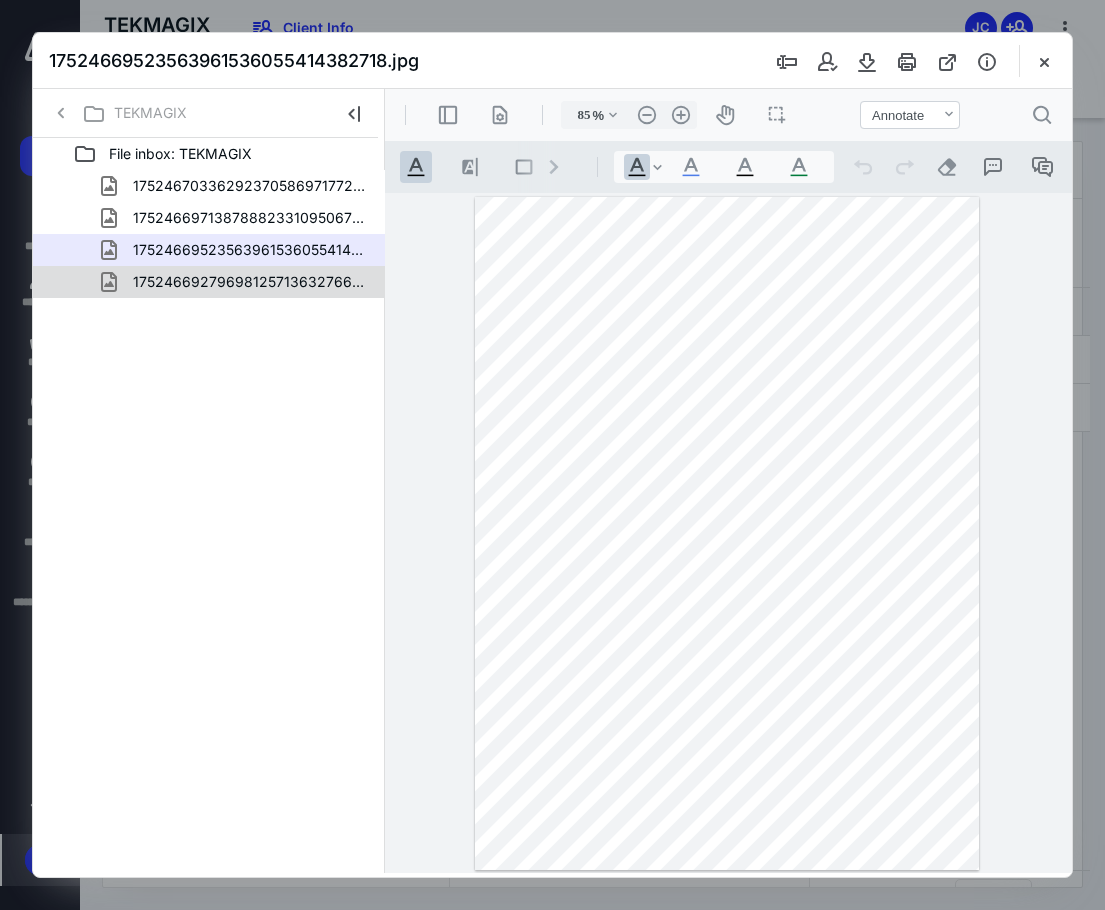 click on "17524669279698125713632766341472.jpg" at bounding box center (237, 282) 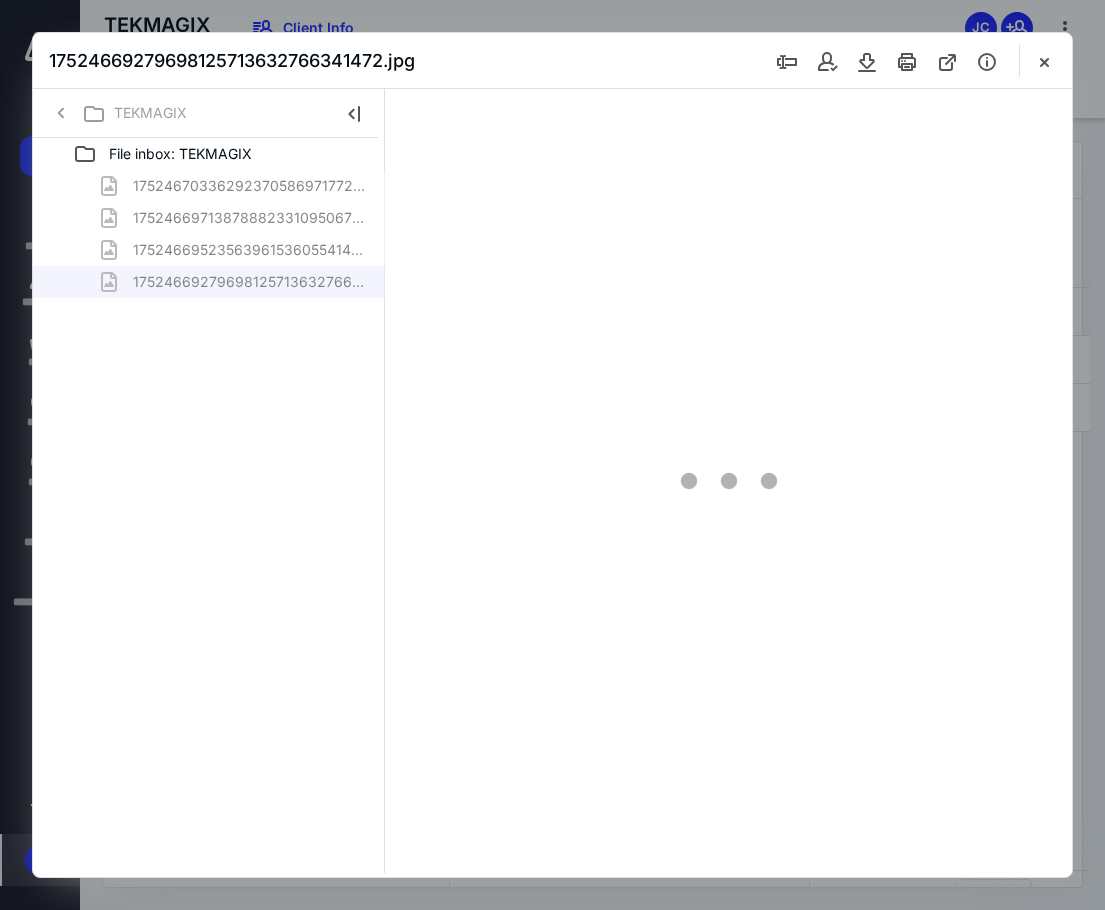 type on "85" 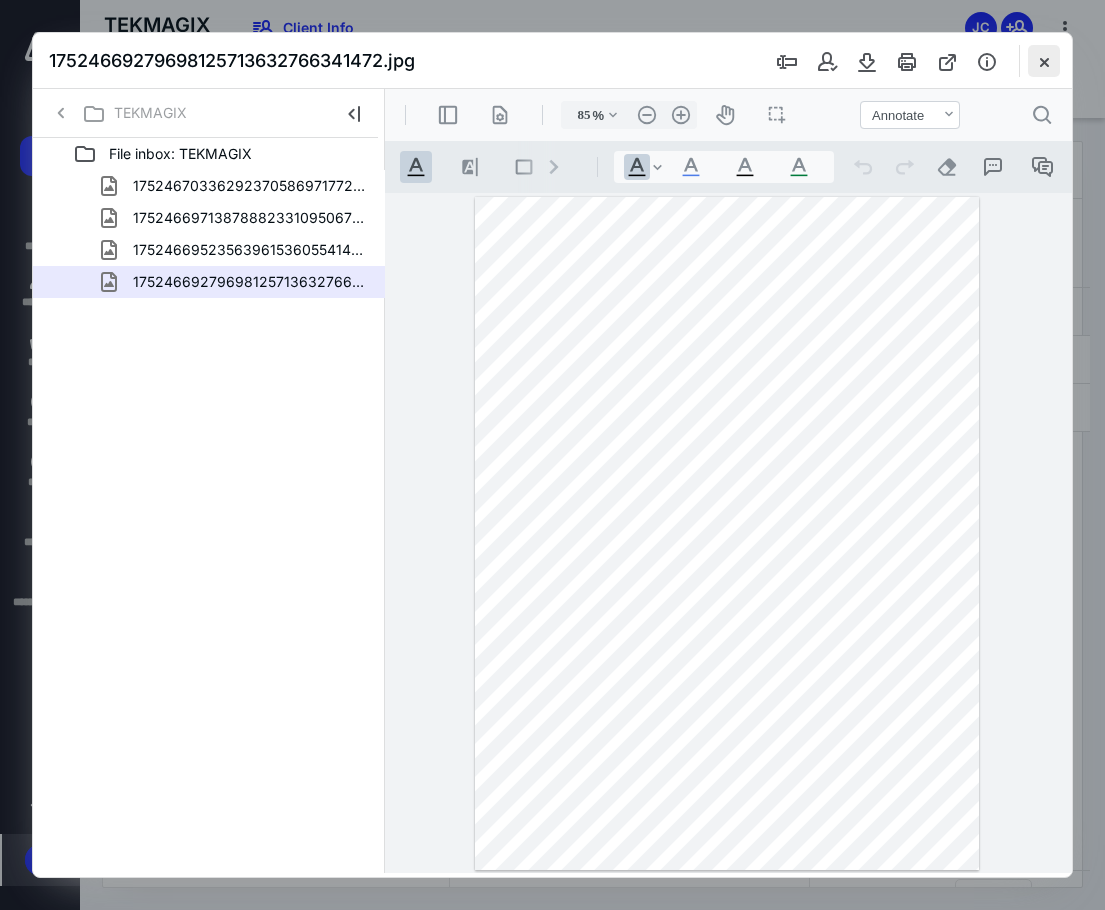 click at bounding box center (1044, 61) 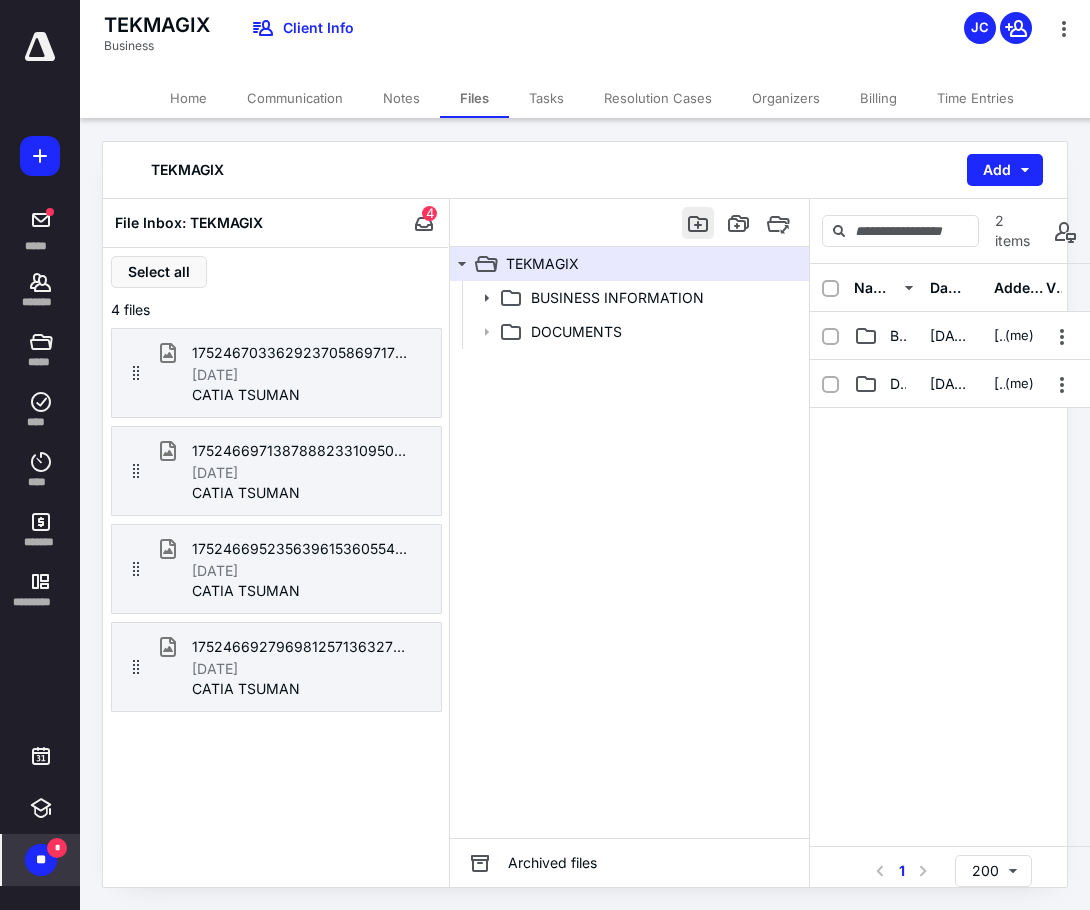 click at bounding box center (698, 223) 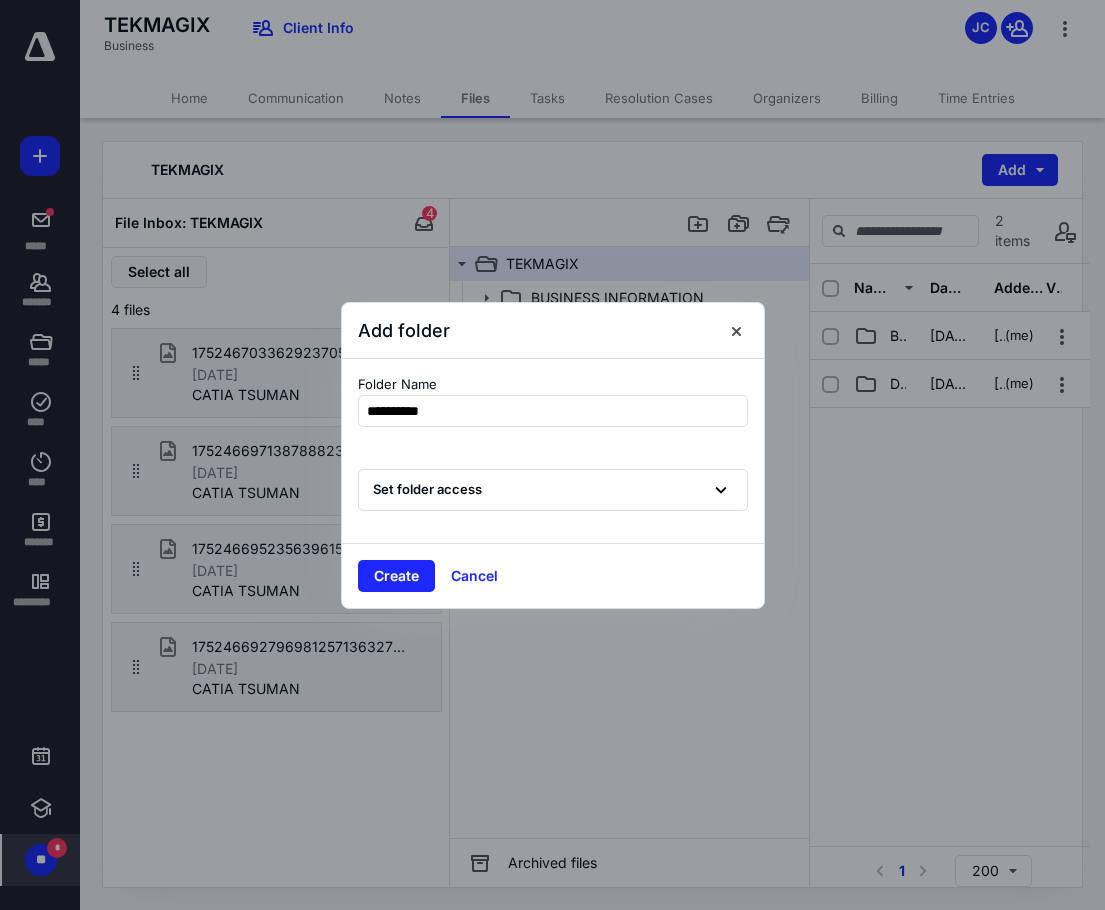 type on "**********" 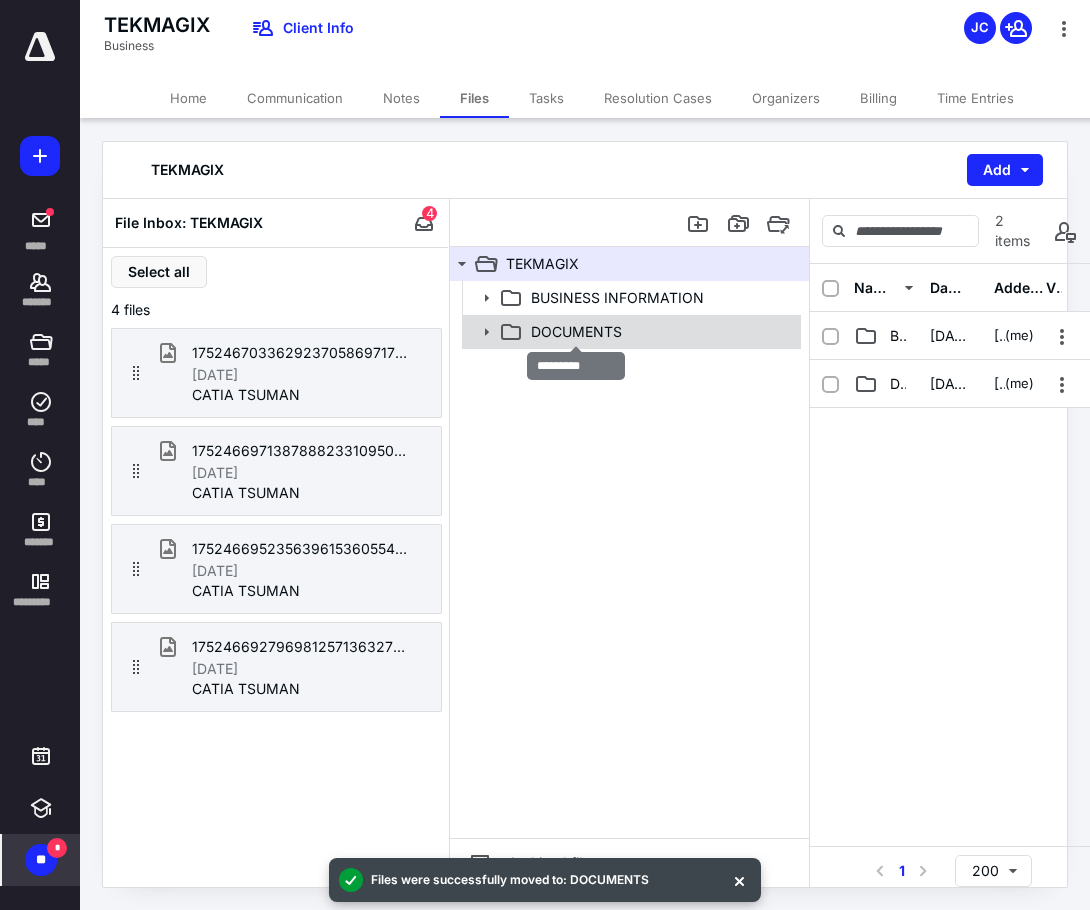 click on "DOCUMENTS" at bounding box center (576, 332) 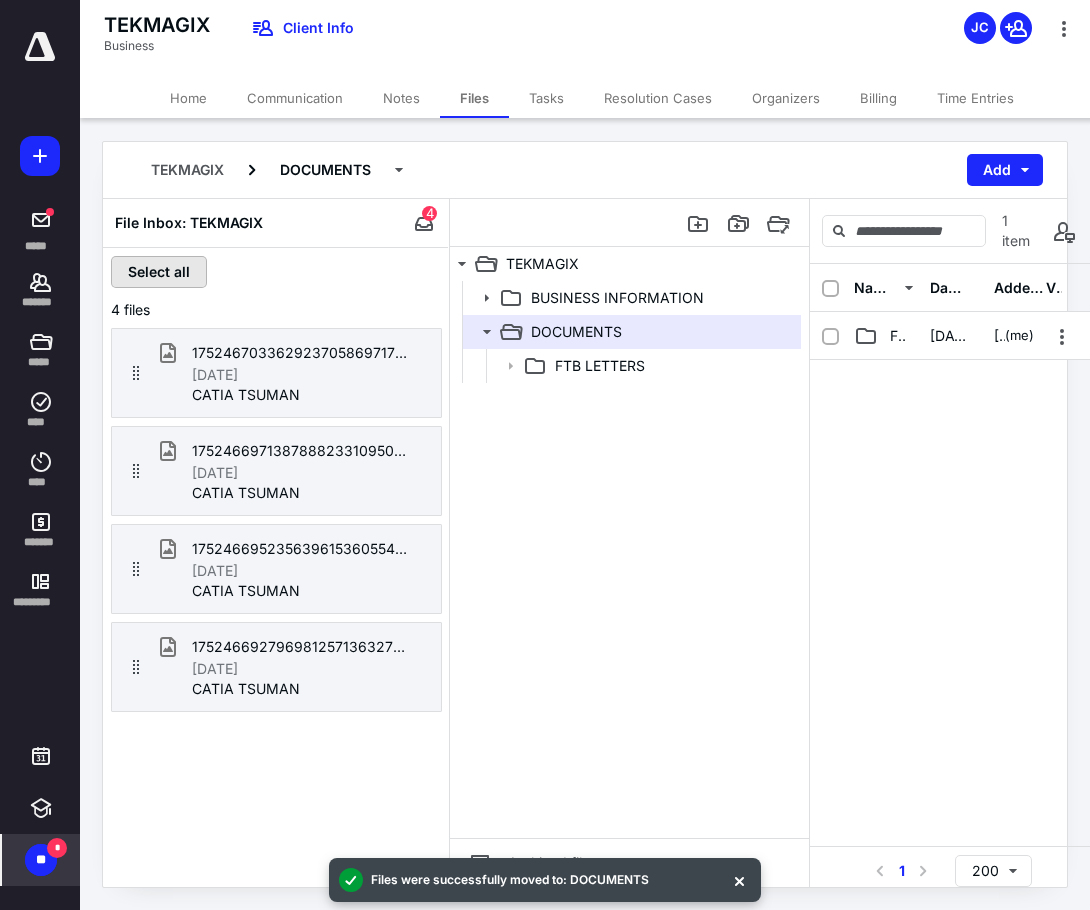 click on "Select all" at bounding box center [159, 272] 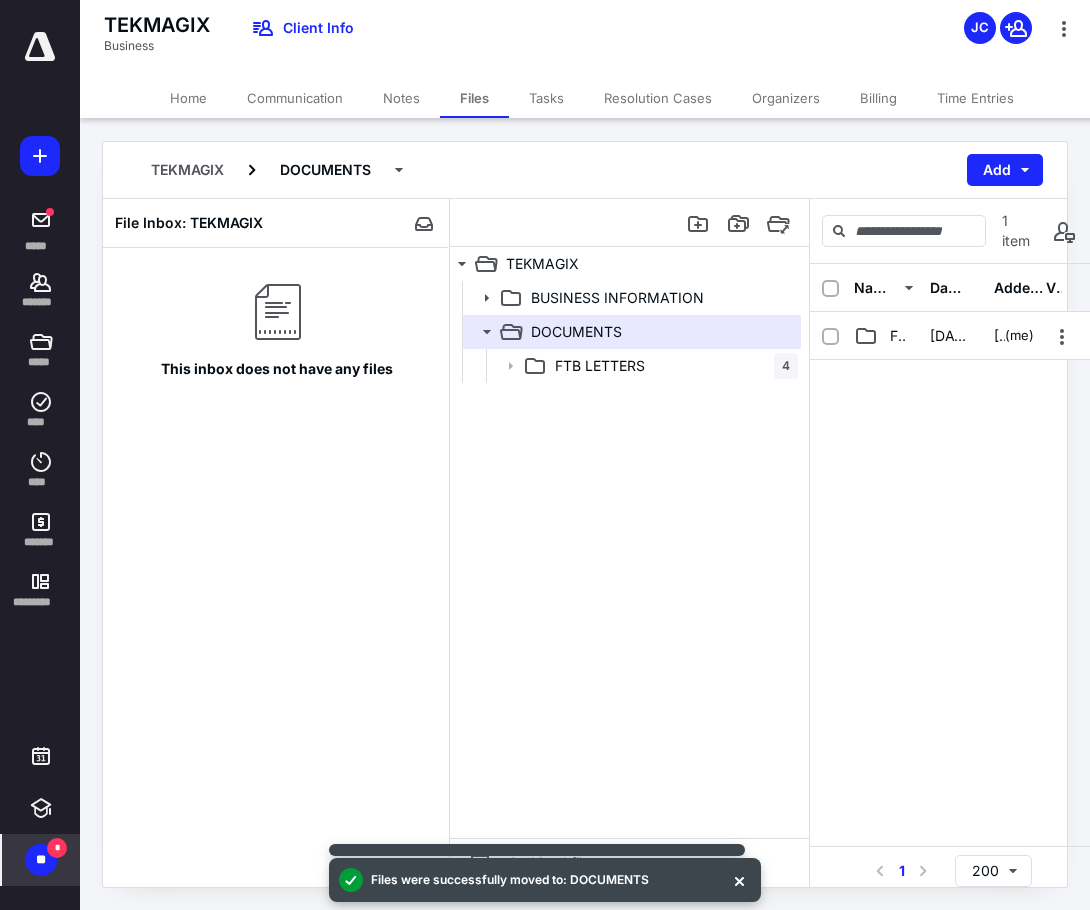 click on "Home" at bounding box center (188, 98) 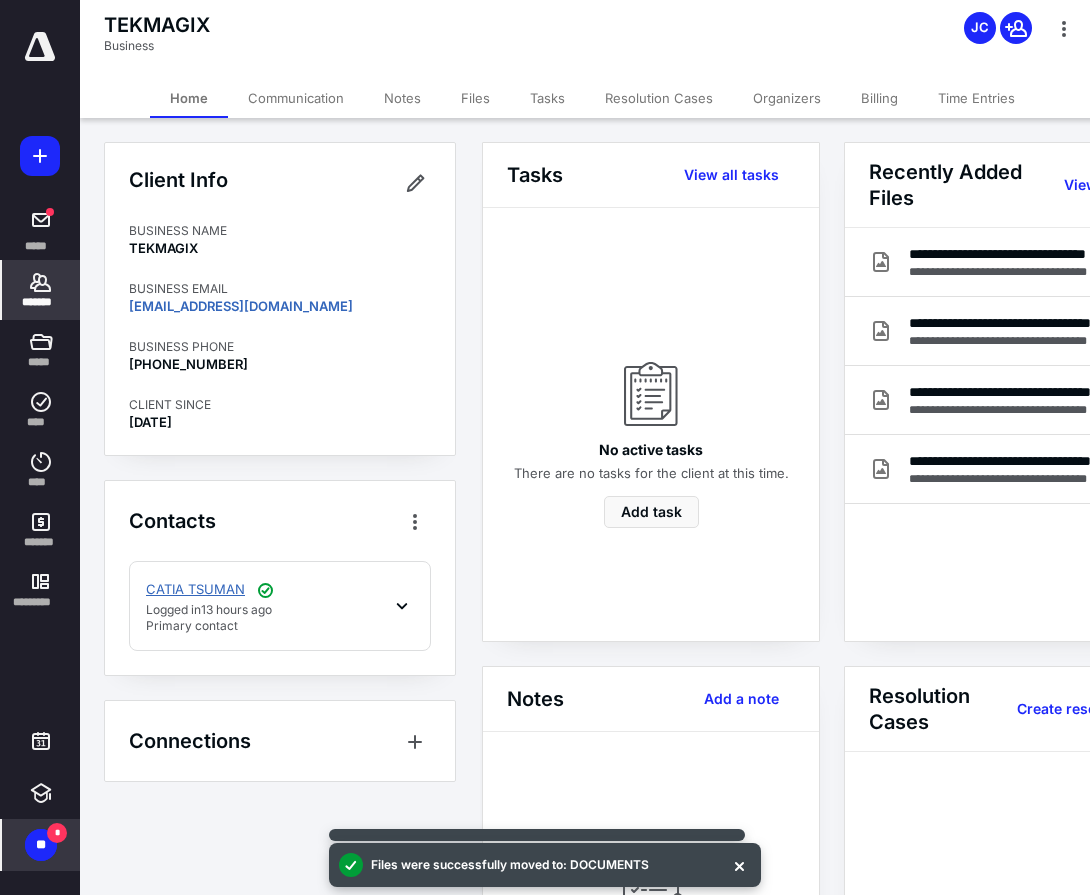 click on "CATIA TSUMAN" at bounding box center (195, 590) 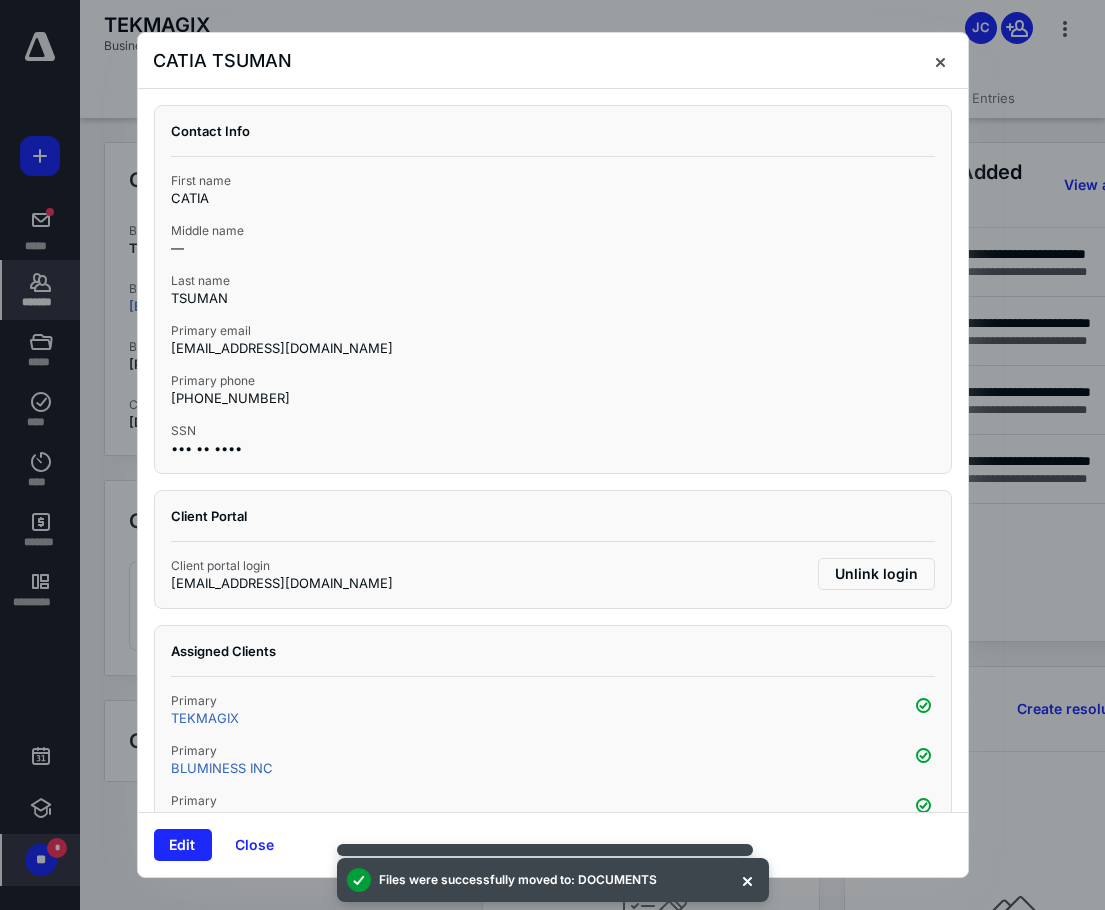 scroll, scrollTop: 98, scrollLeft: 0, axis: vertical 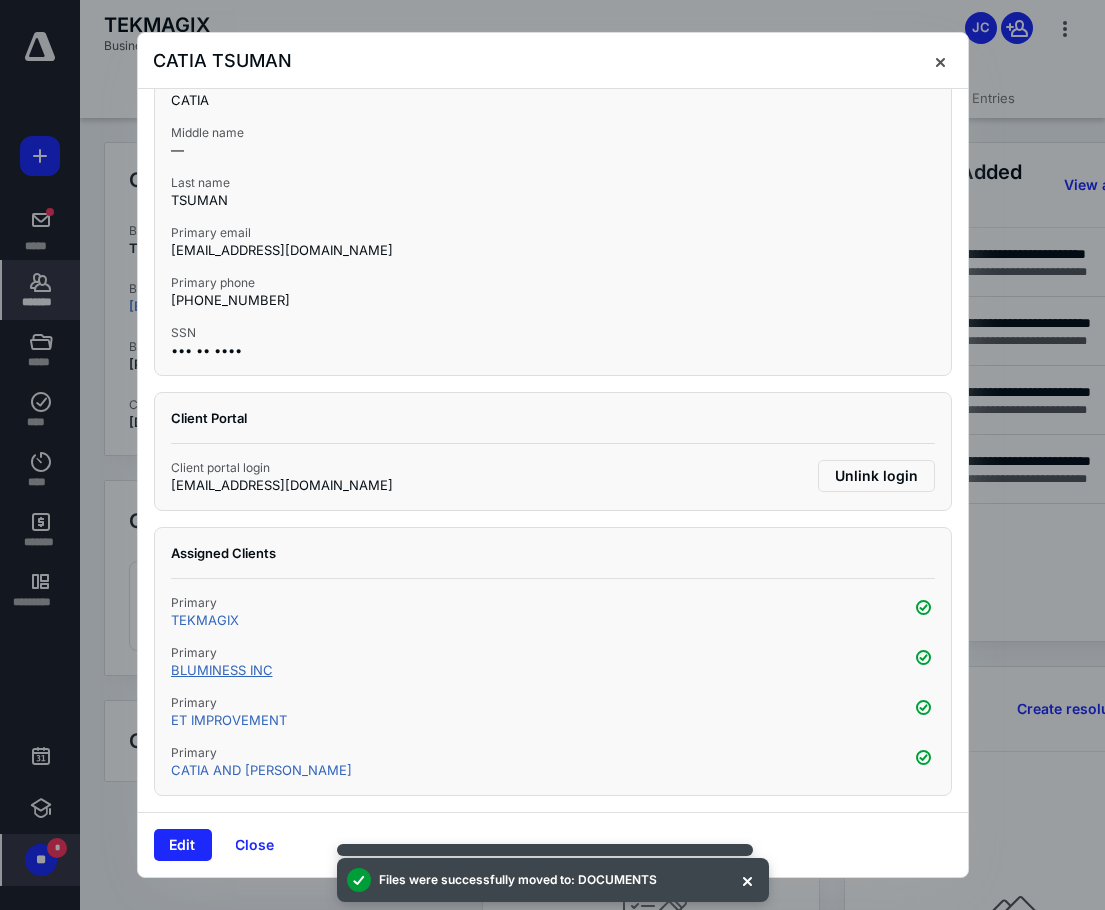 click on "BLUMINESS INC" at bounding box center [222, 670] 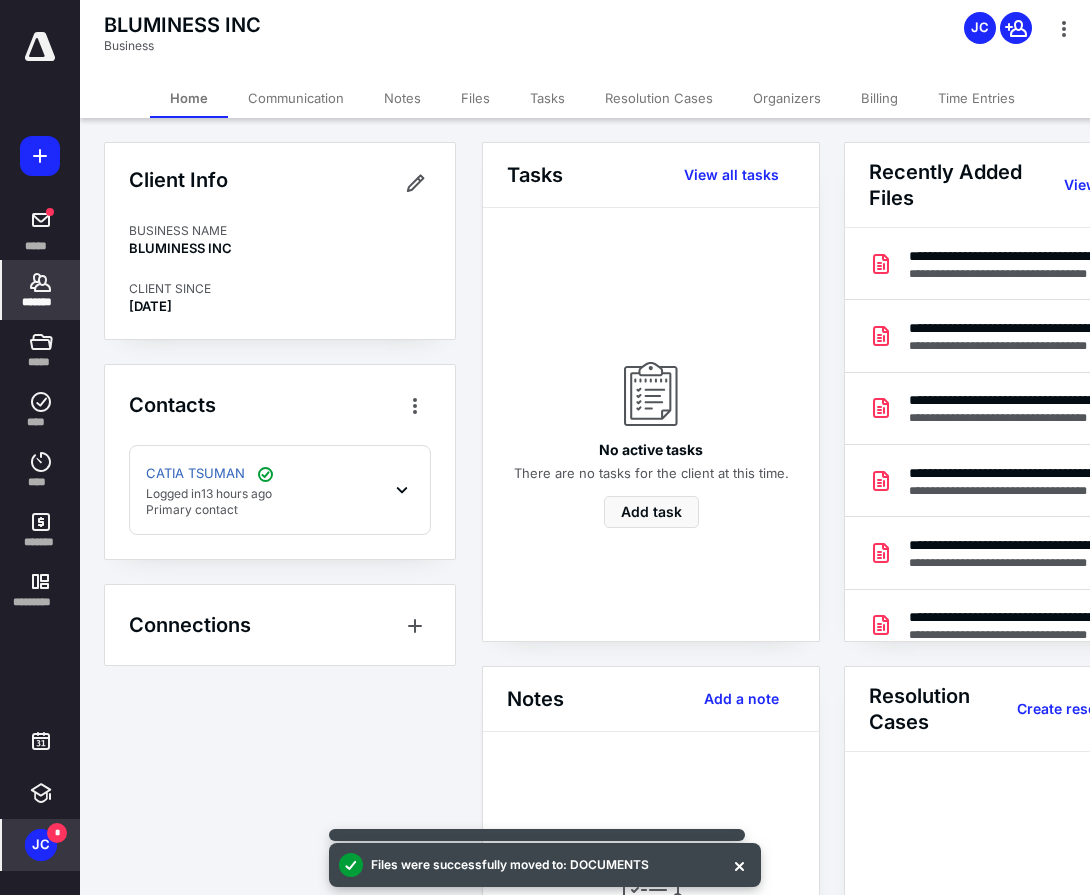 click on "Files" at bounding box center (475, 98) 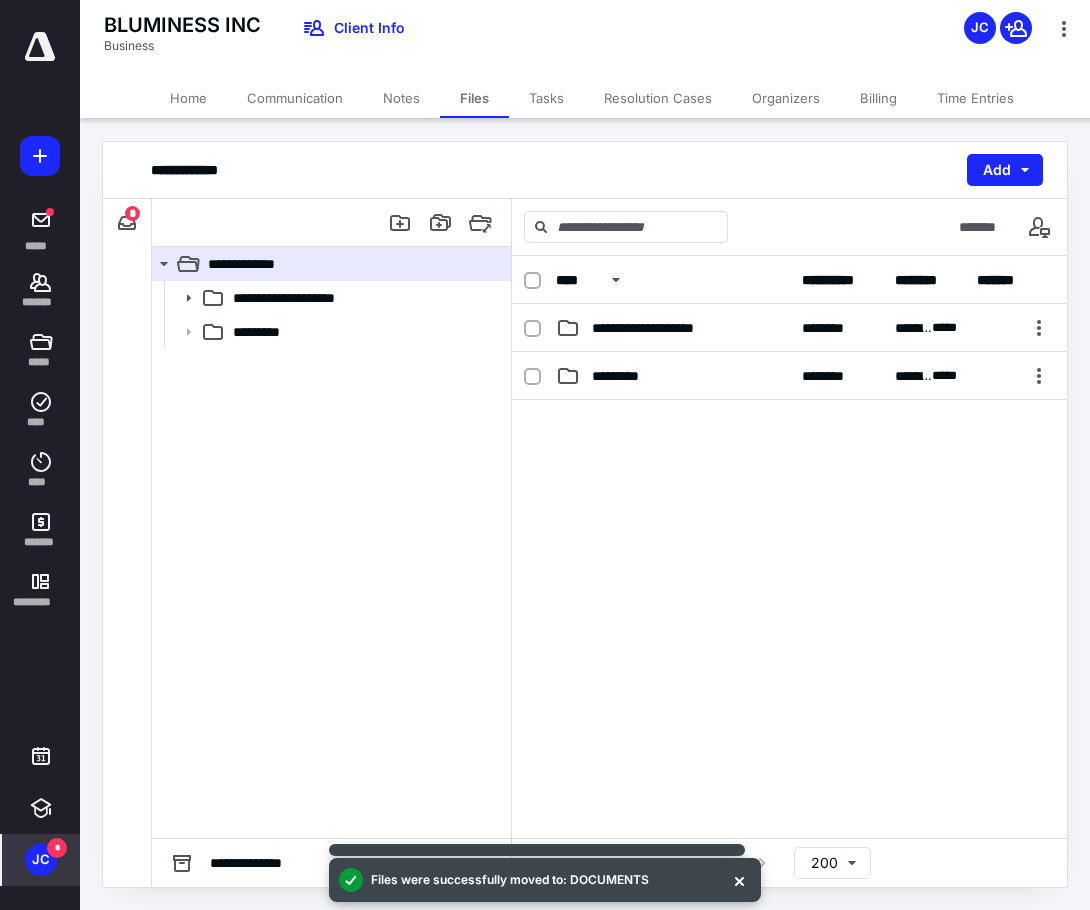 click on "*" at bounding box center (132, 213) 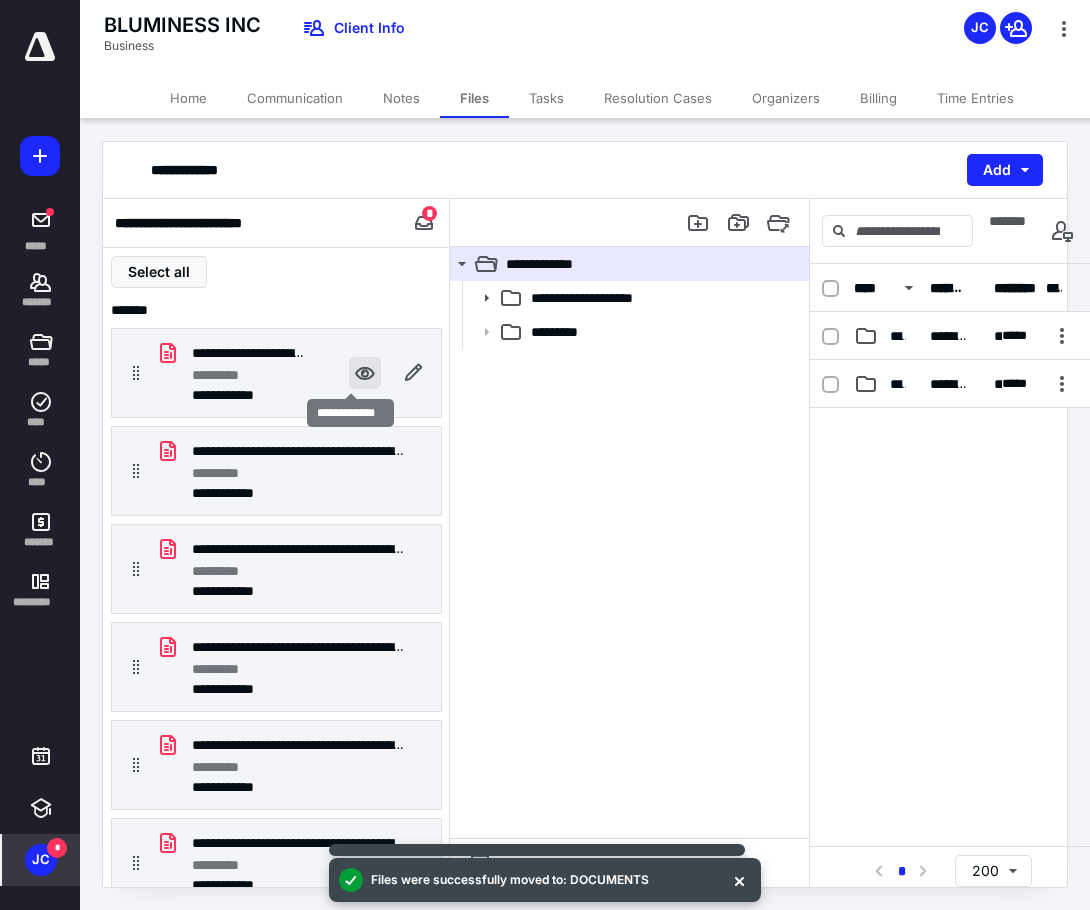 click at bounding box center (365, 373) 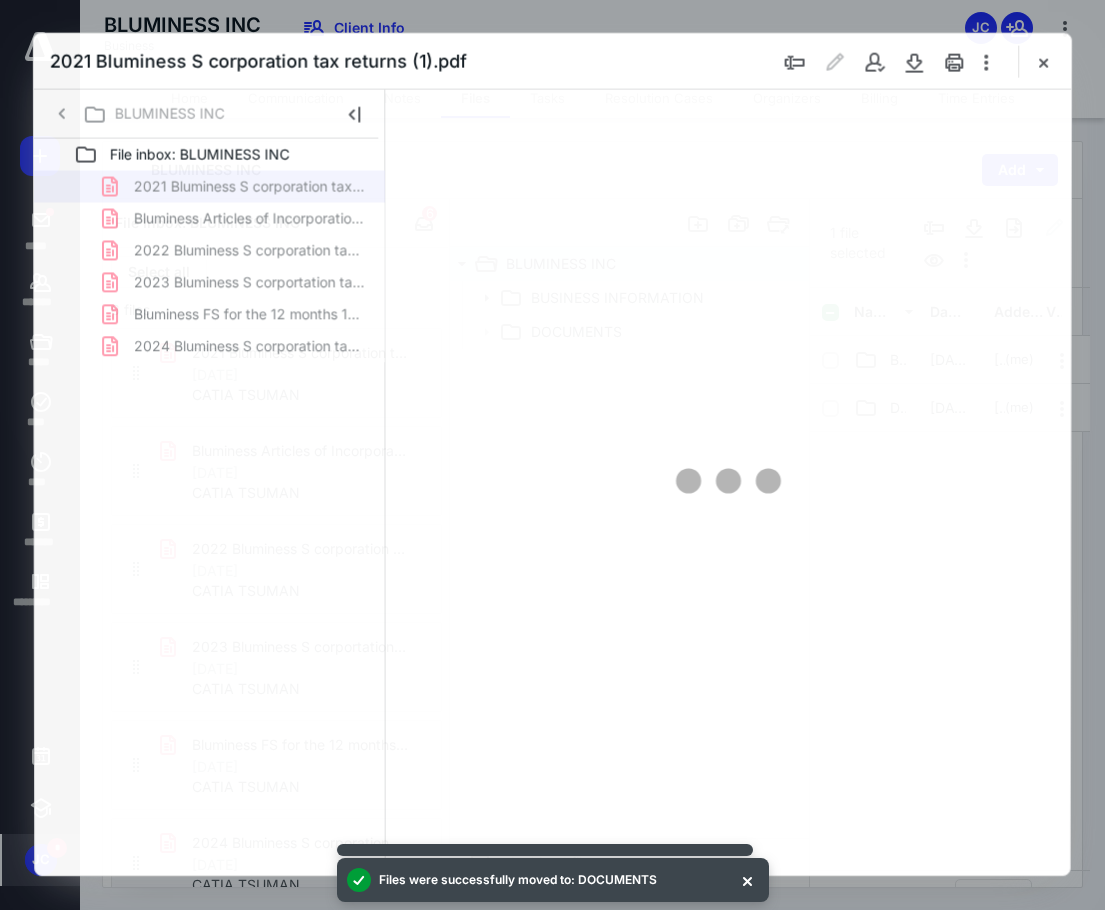scroll, scrollTop: 0, scrollLeft: 0, axis: both 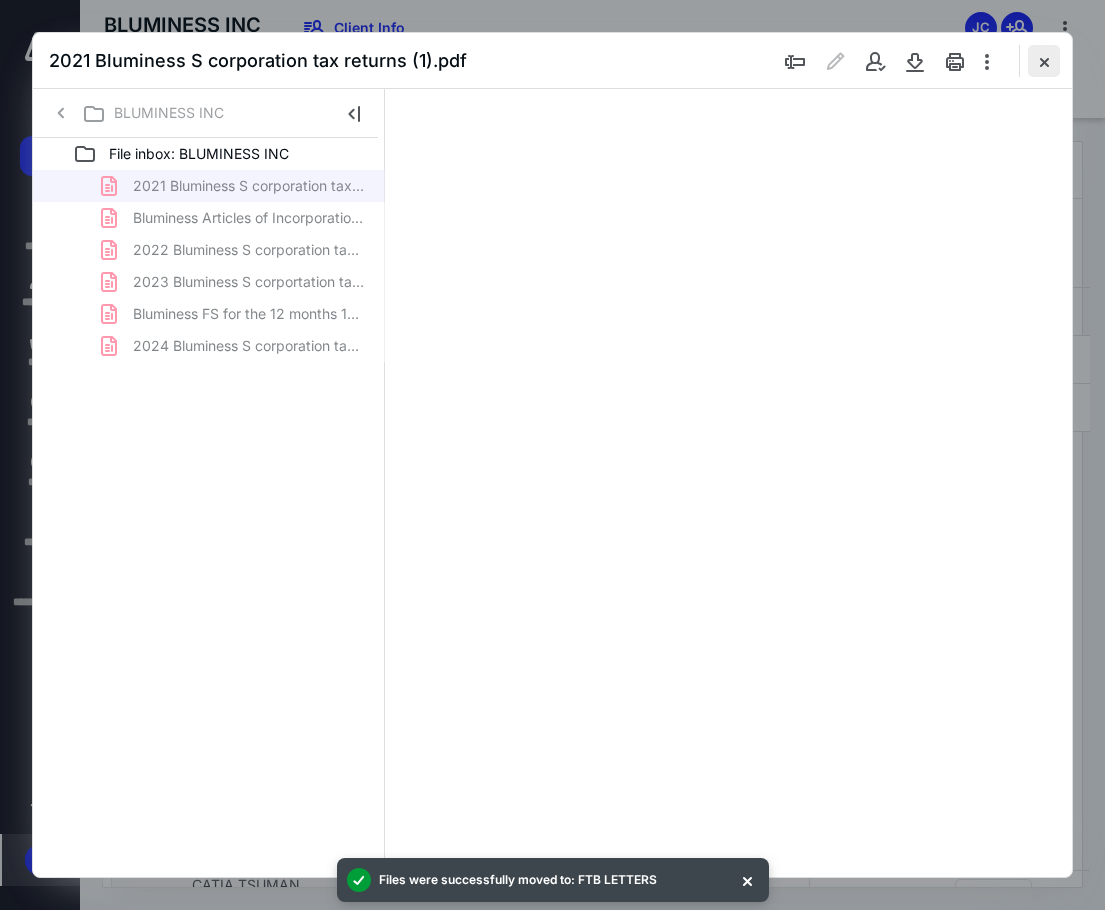 click at bounding box center [1044, 61] 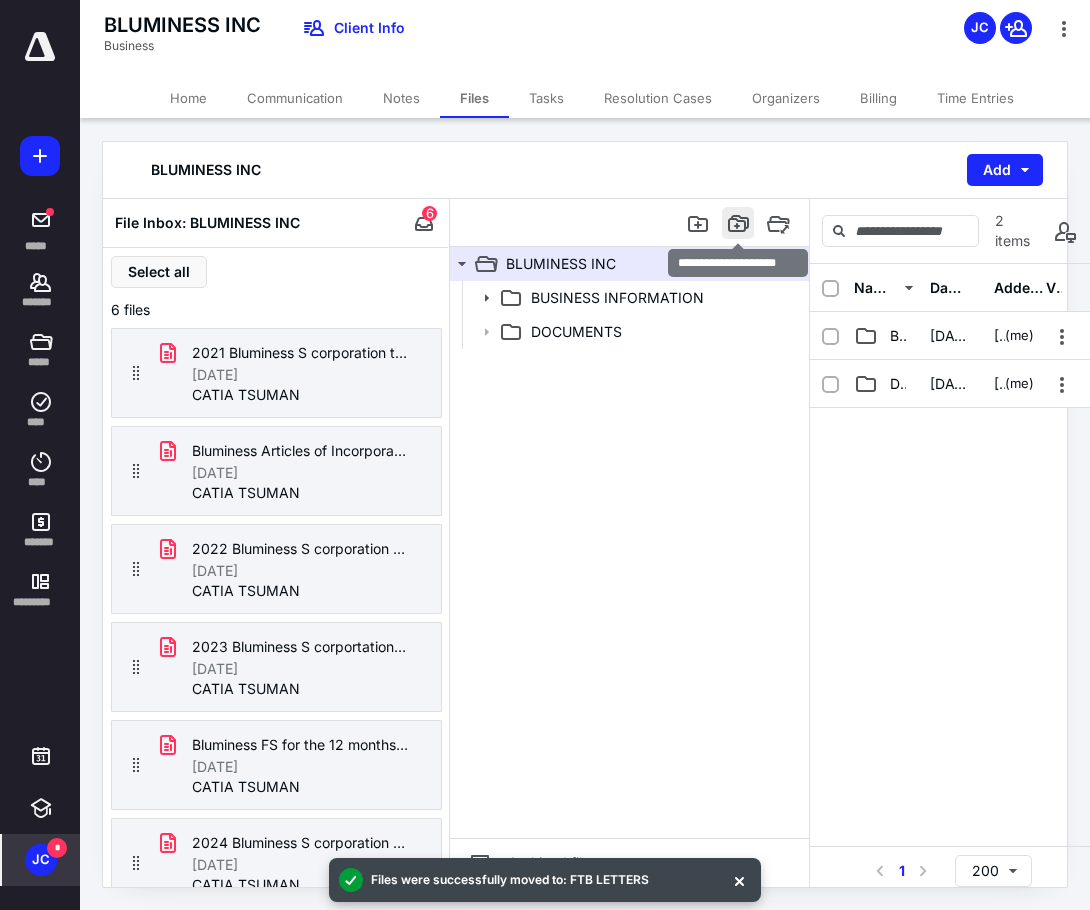 click at bounding box center [738, 223] 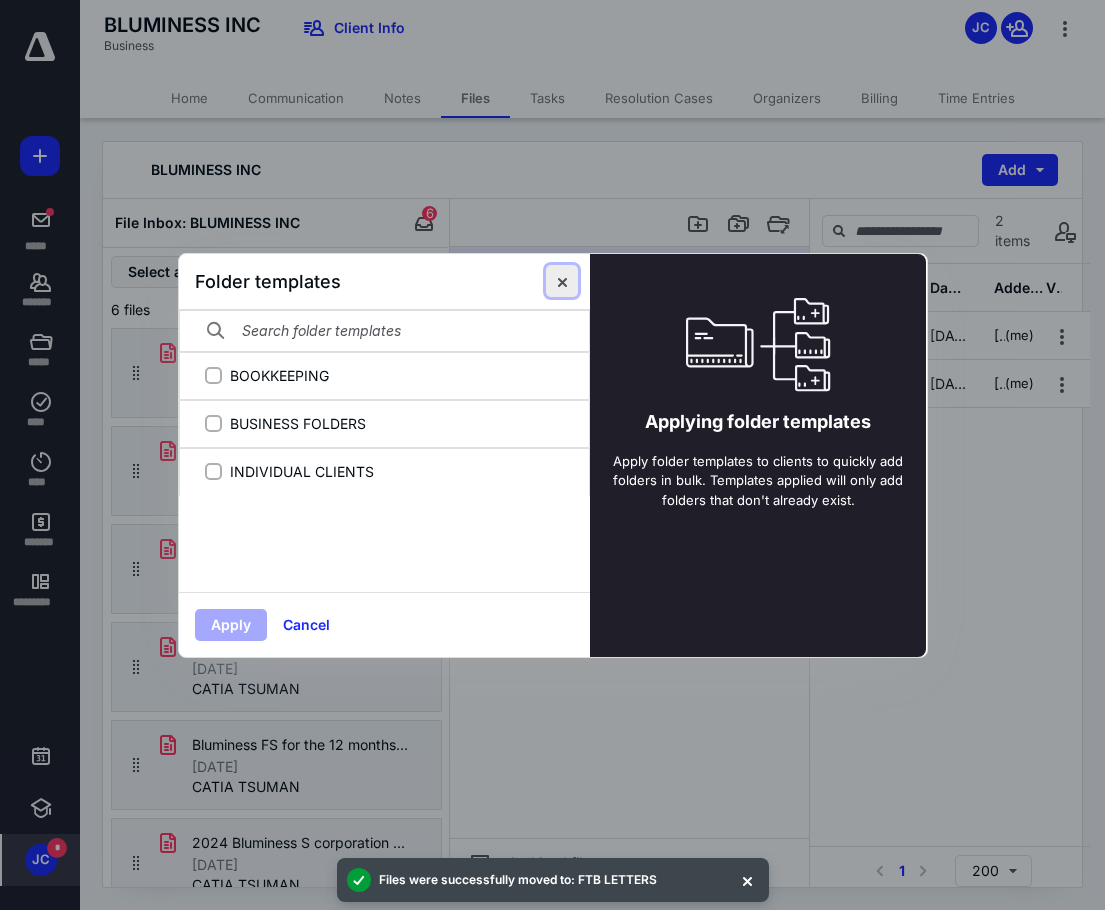 click at bounding box center [562, 281] 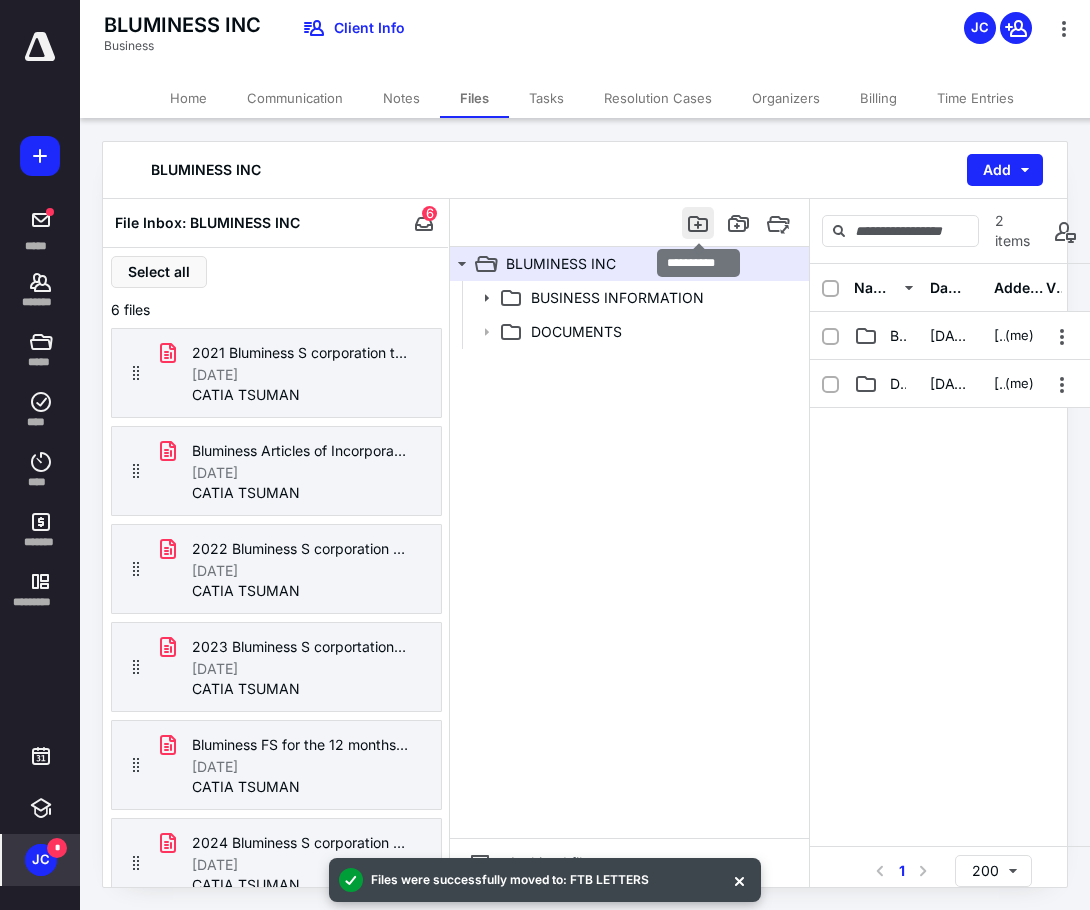 click at bounding box center [698, 223] 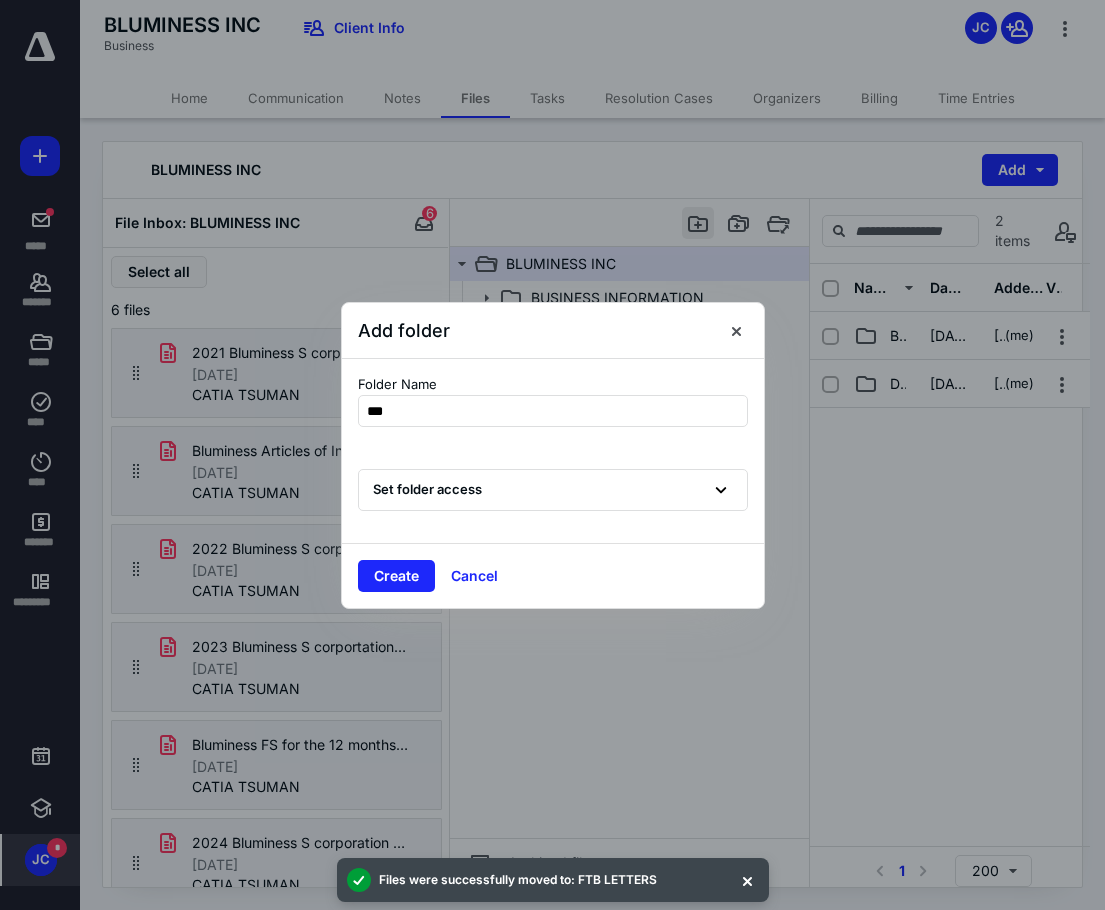 type on "****" 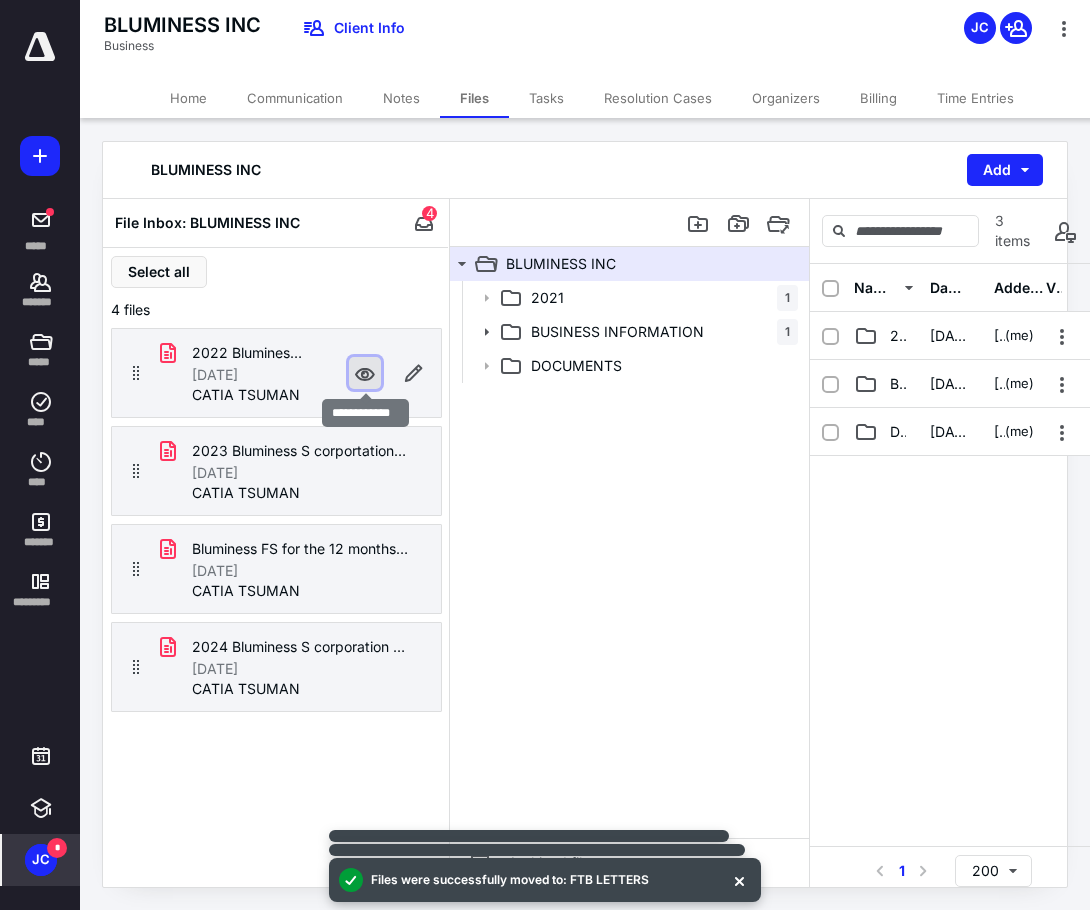 click at bounding box center (365, 373) 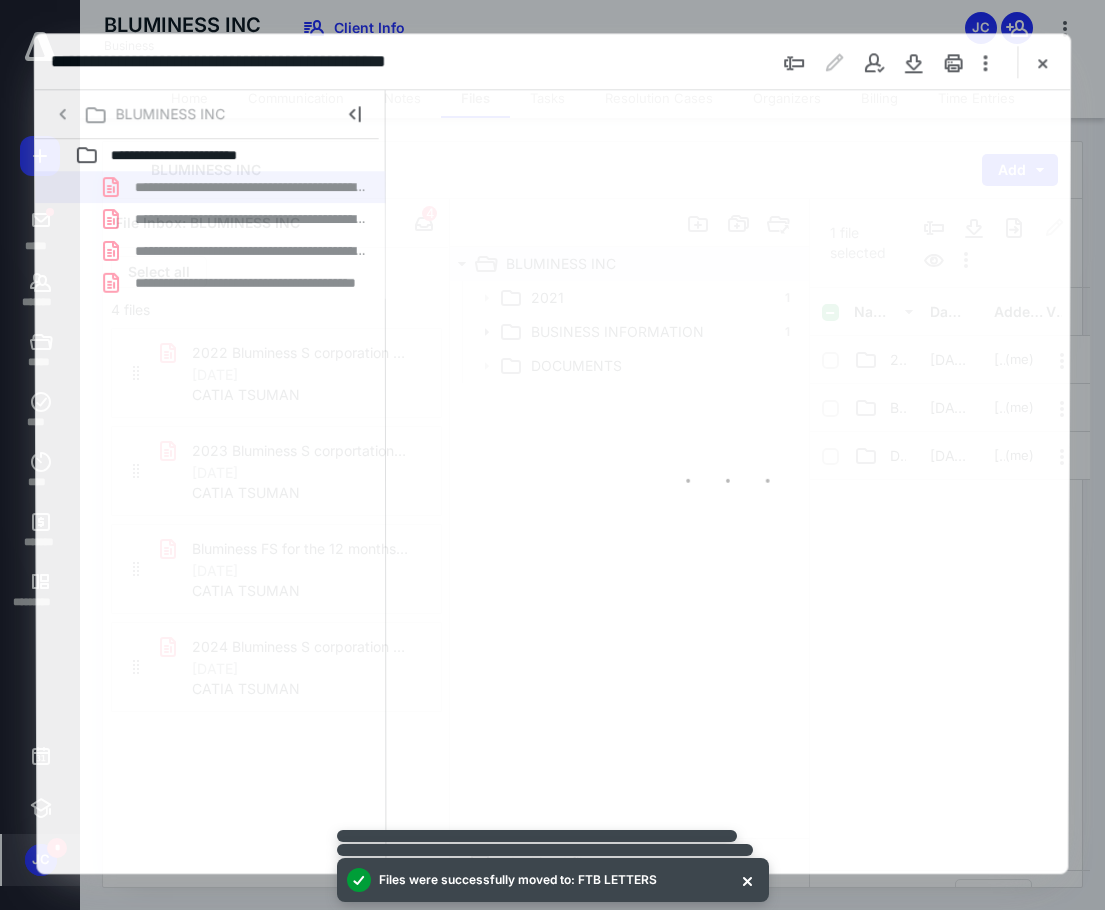 scroll, scrollTop: 0, scrollLeft: 0, axis: both 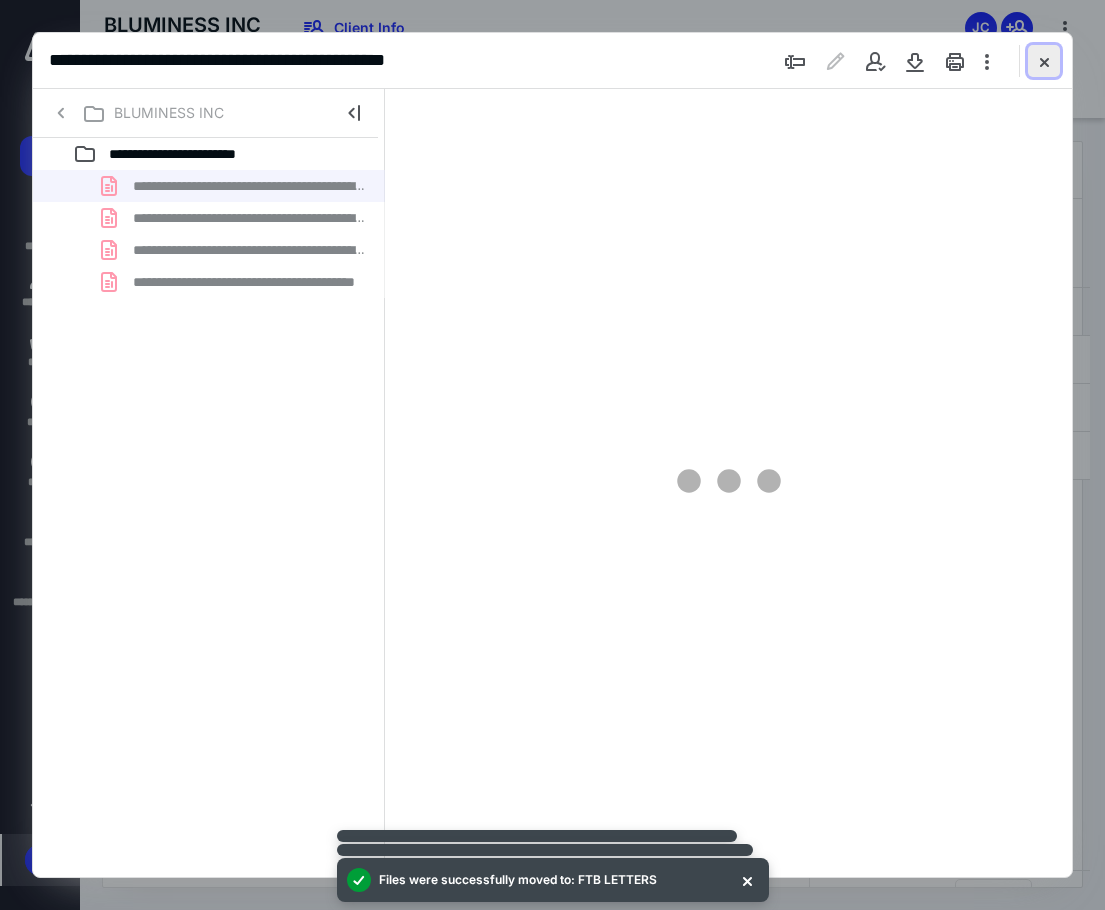 click at bounding box center (1044, 61) 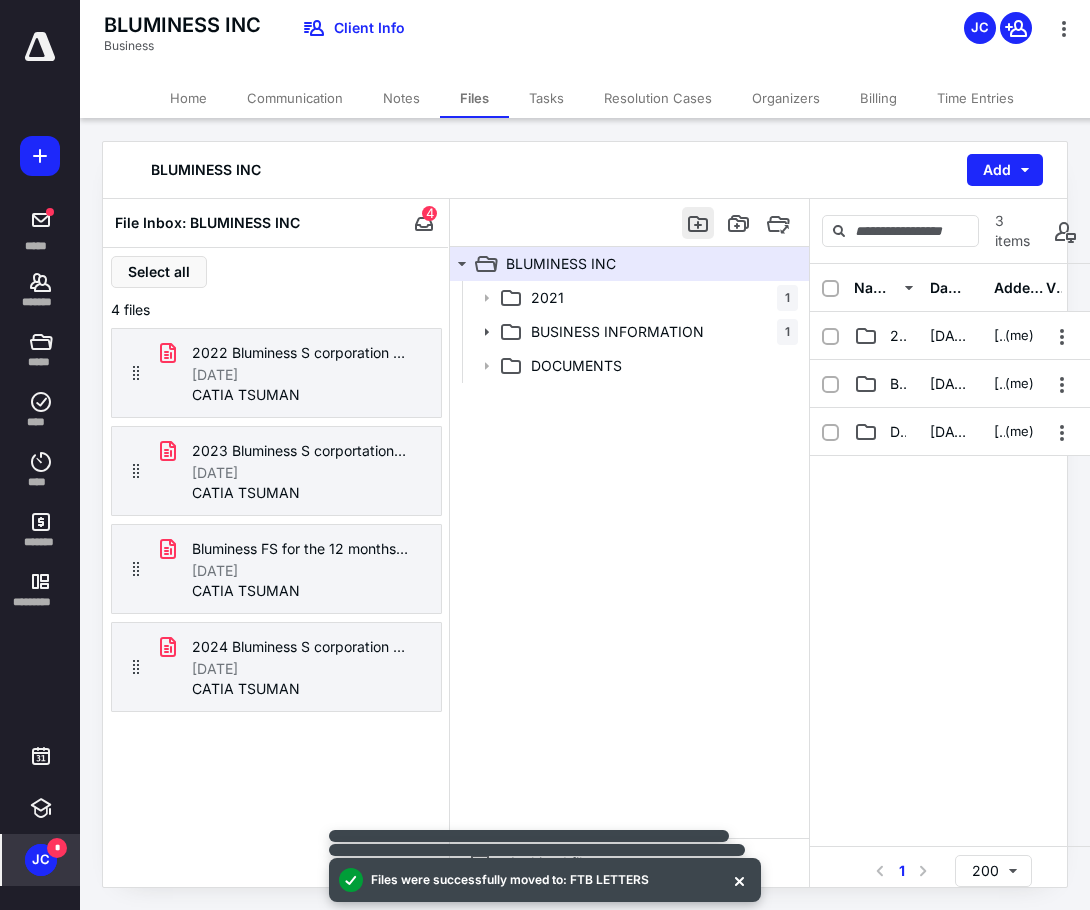 click at bounding box center (698, 223) 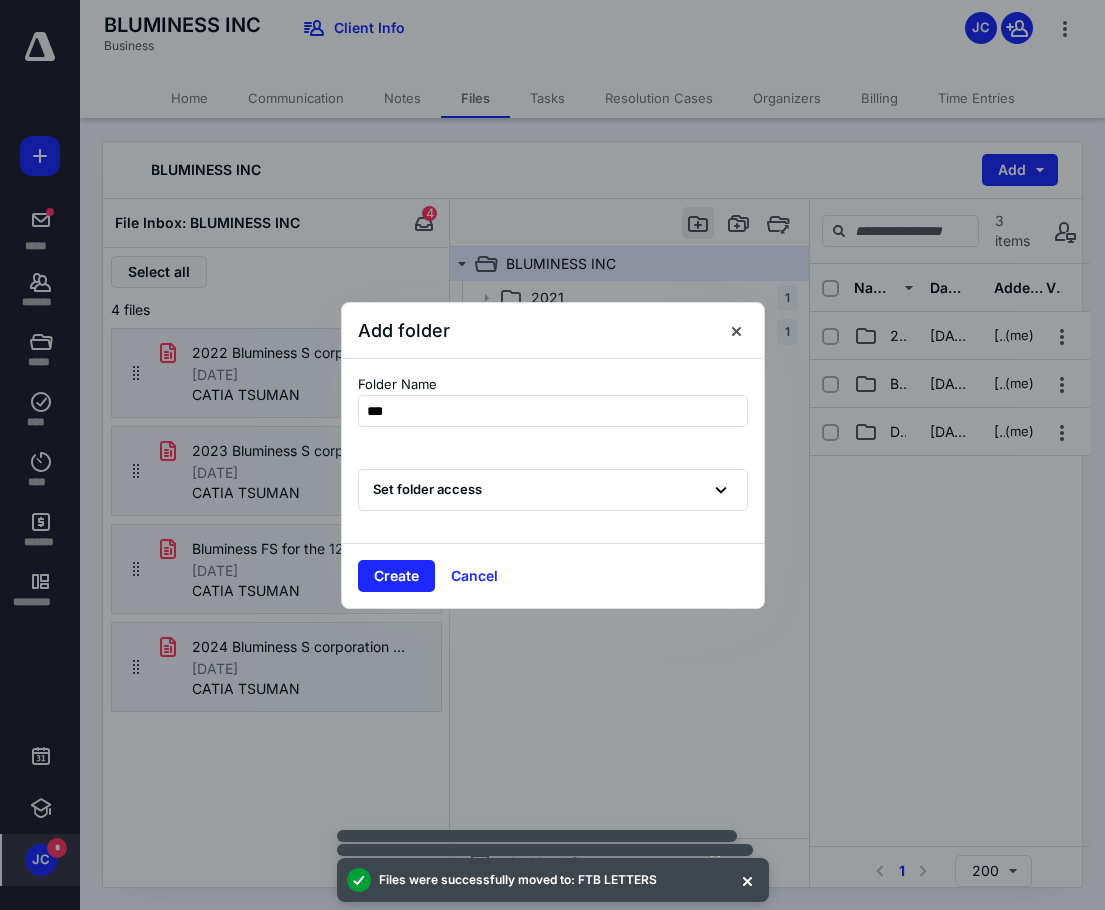 type on "****" 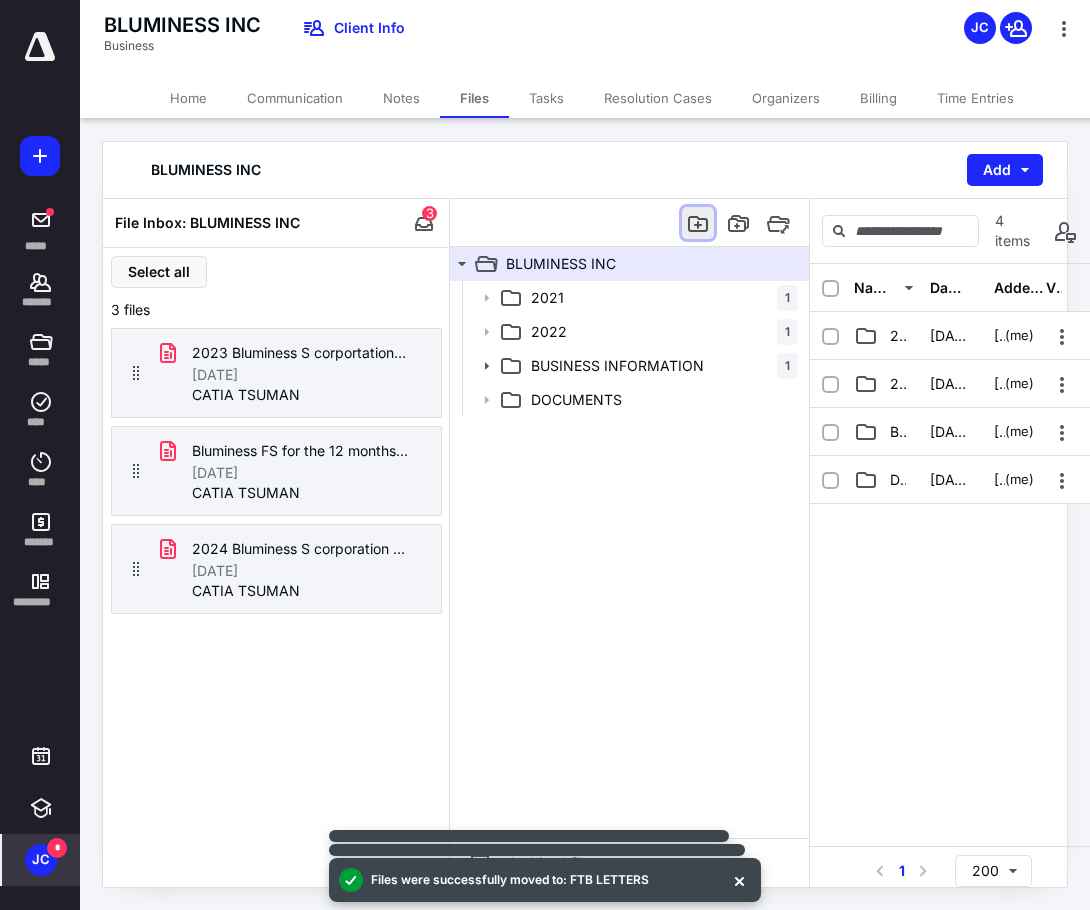 click at bounding box center [698, 223] 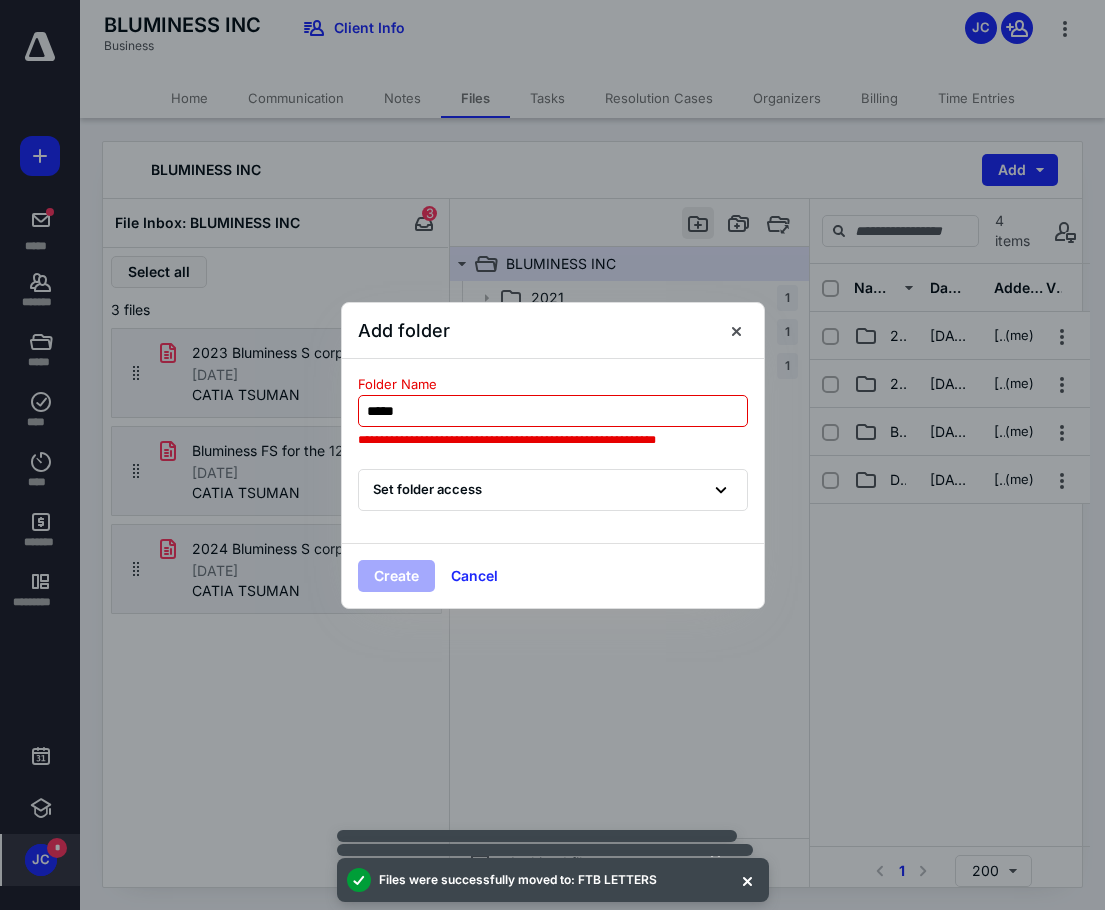 type on "****" 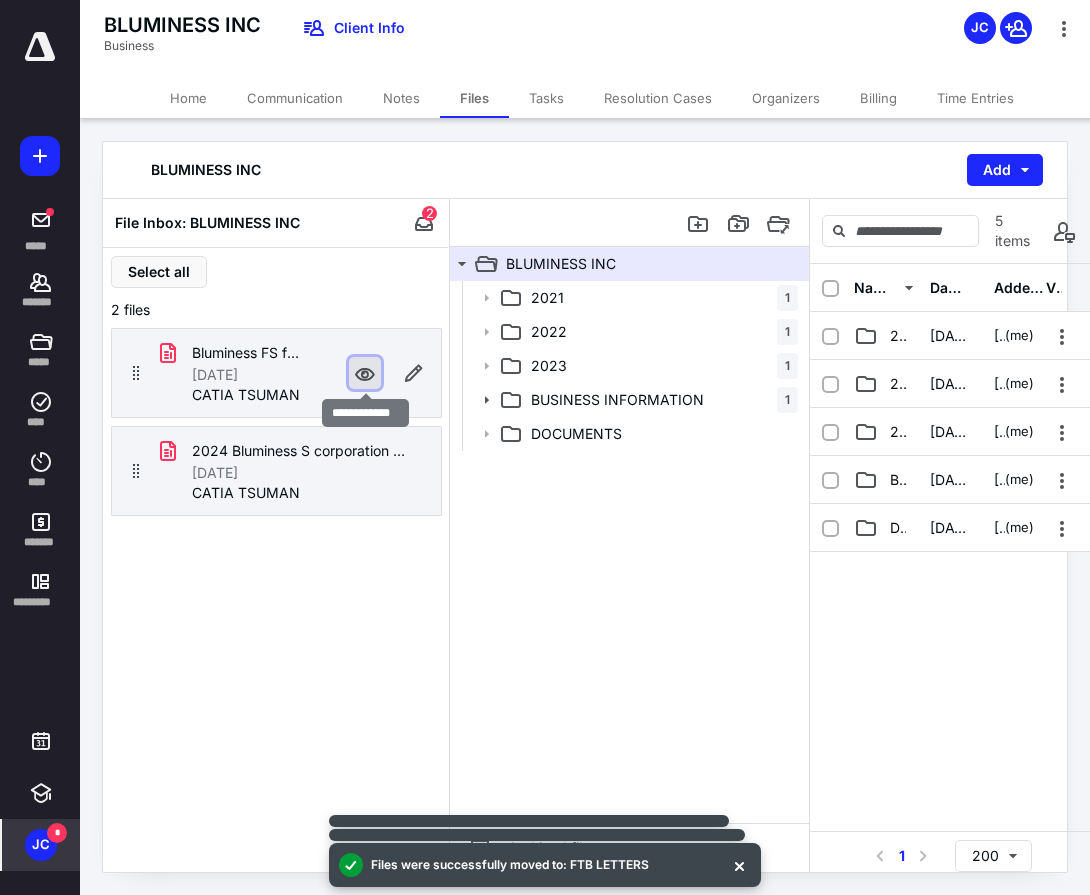 click at bounding box center (365, 373) 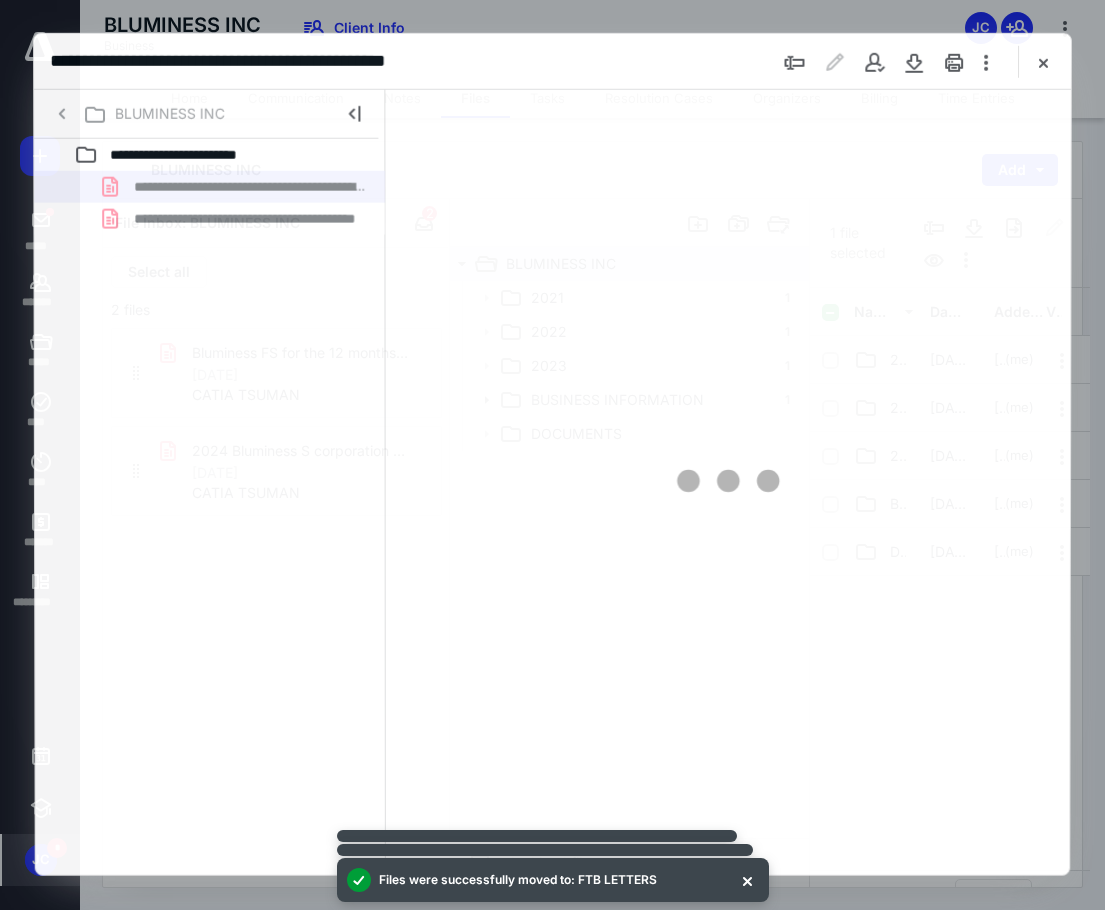 scroll, scrollTop: 0, scrollLeft: 0, axis: both 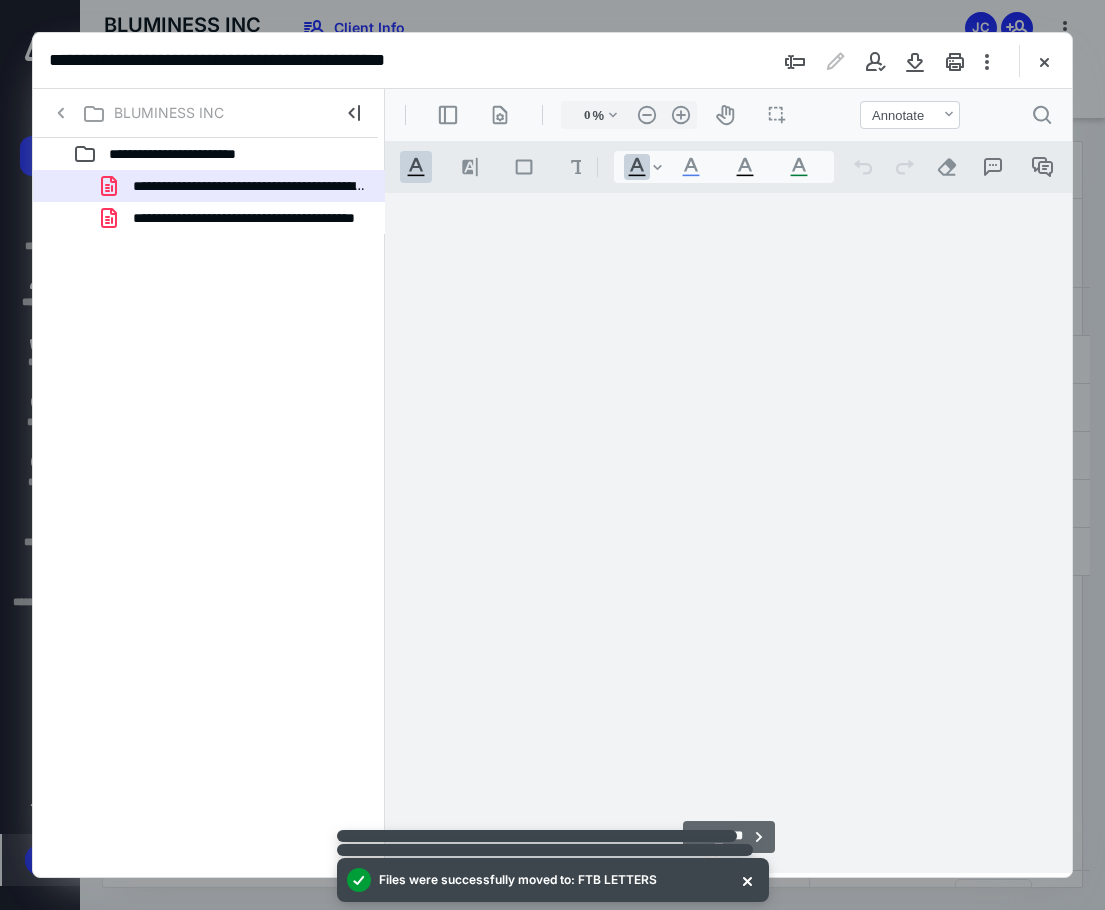 type on "85" 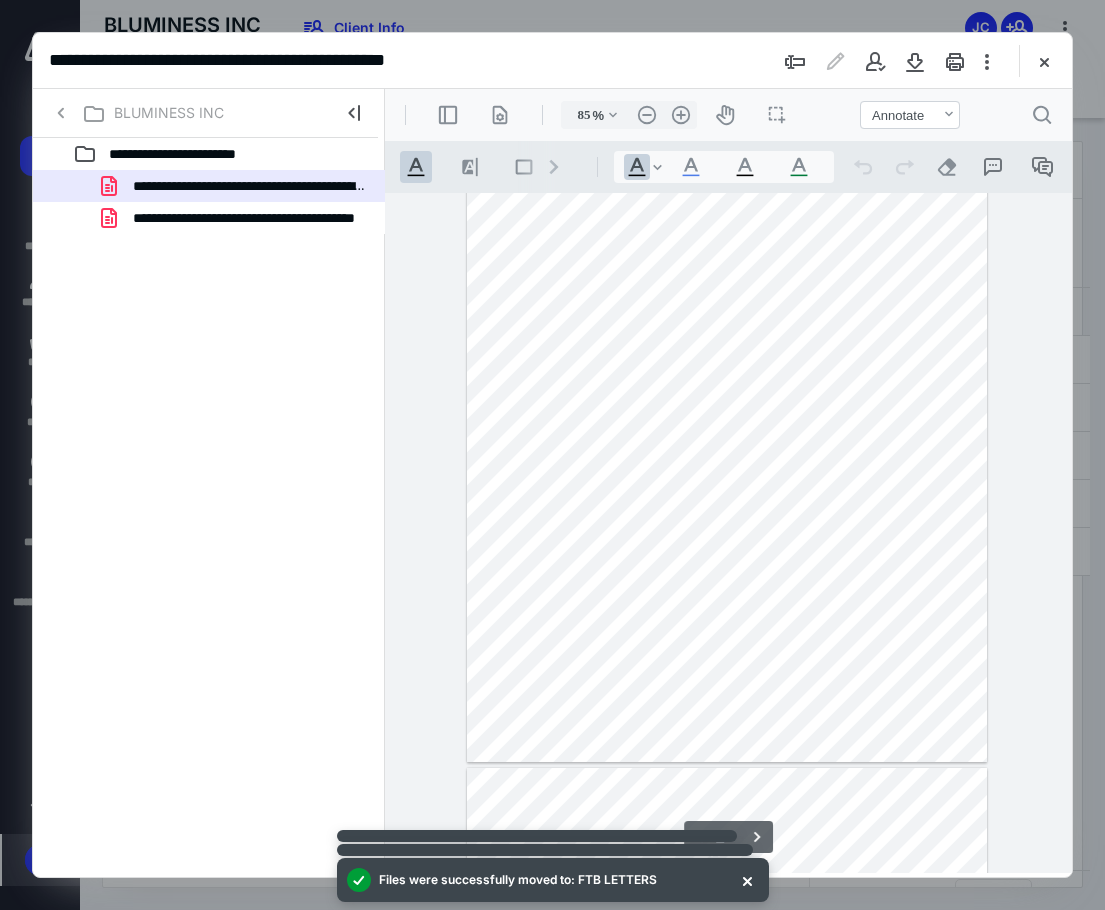 scroll, scrollTop: 0, scrollLeft: 0, axis: both 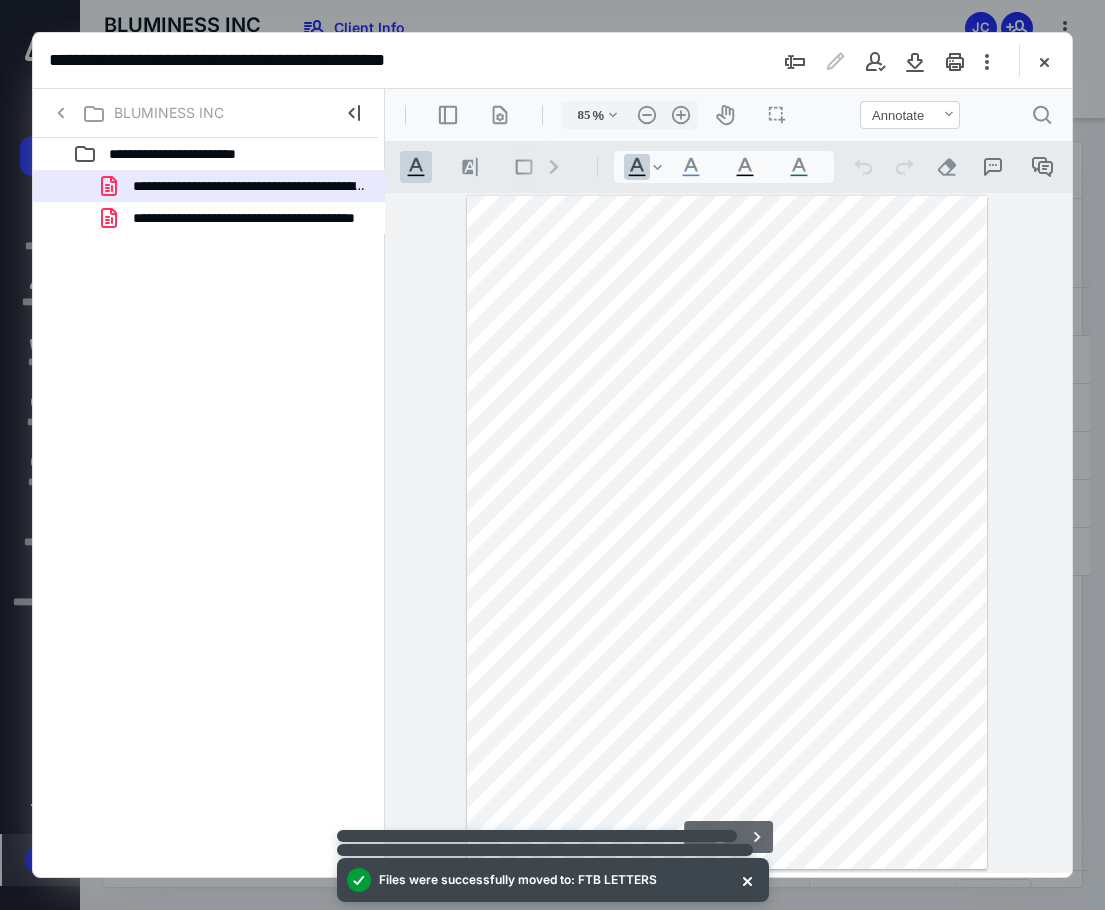 type on "*" 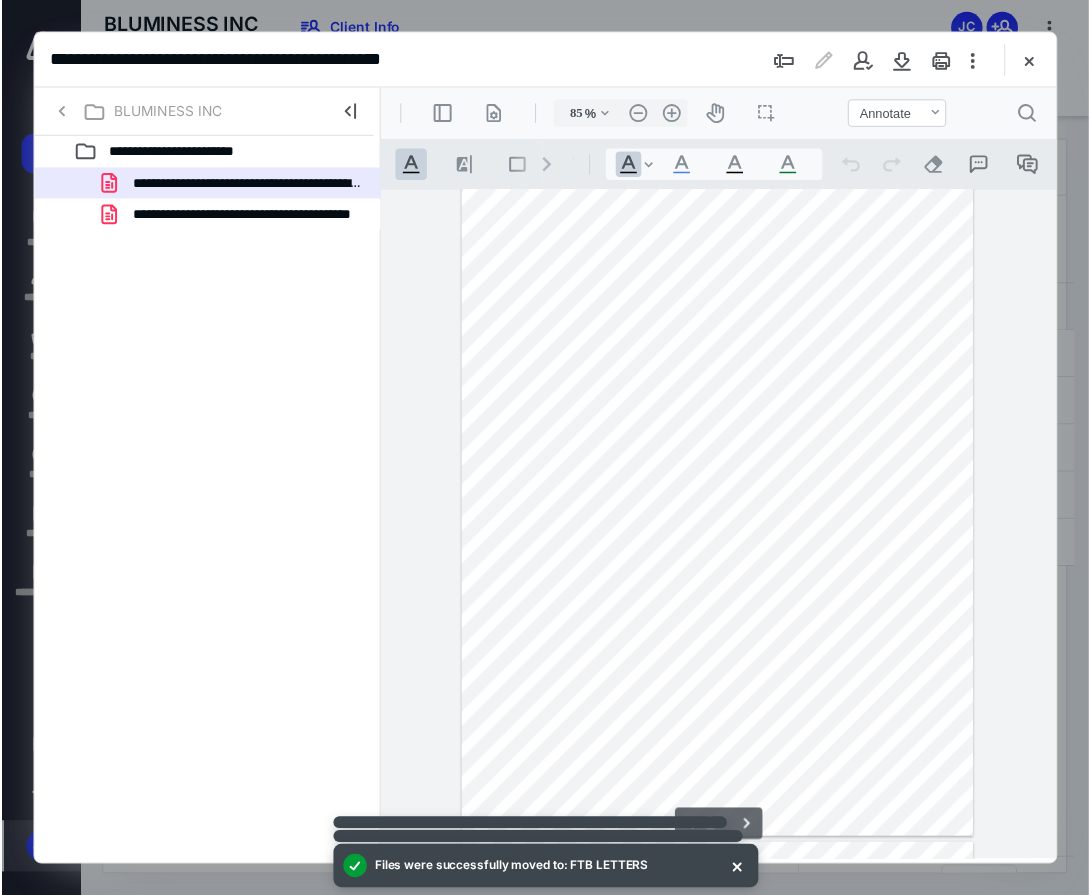 scroll, scrollTop: 700, scrollLeft: 0, axis: vertical 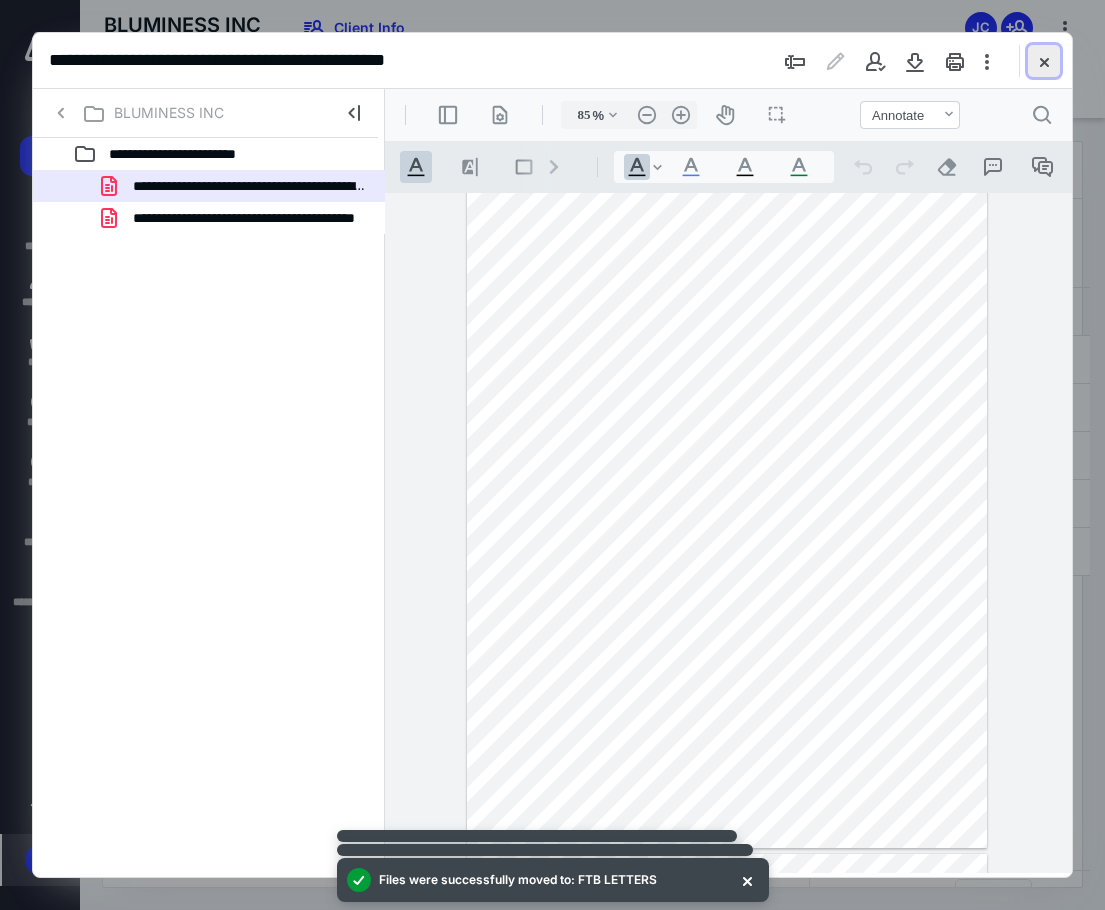 click at bounding box center [1044, 61] 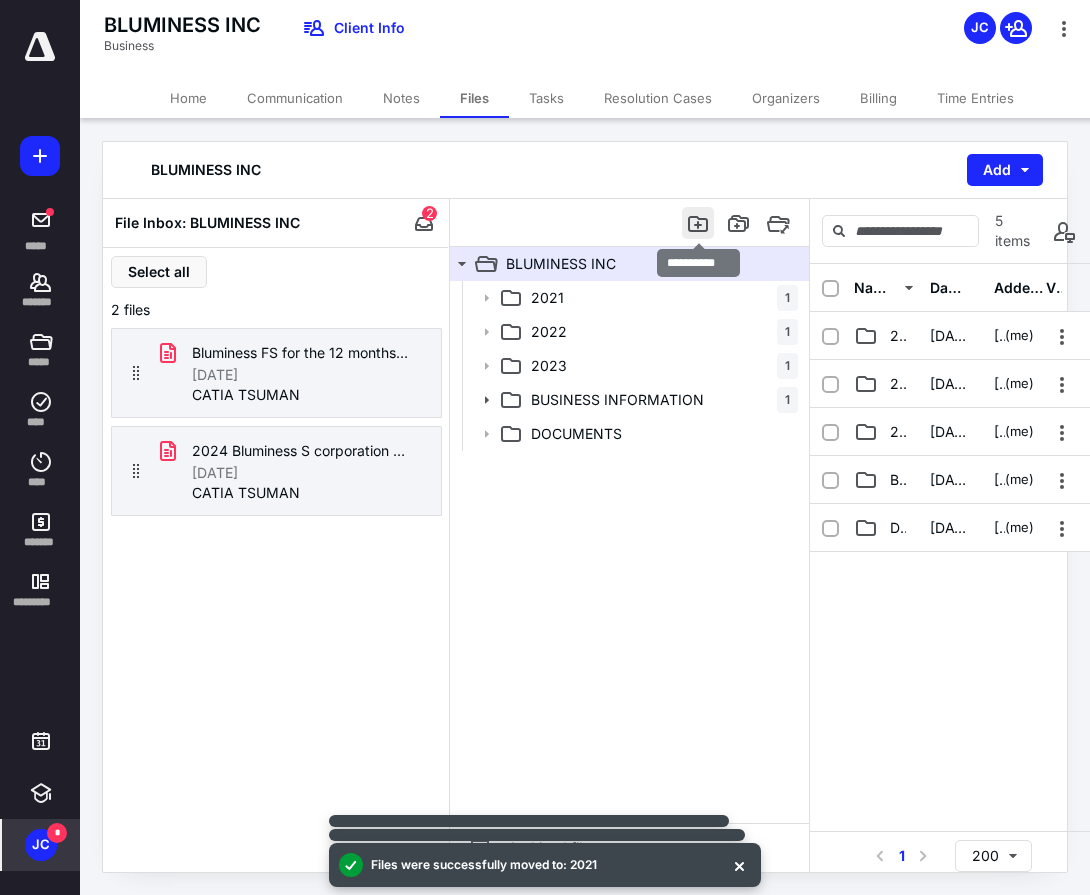 click at bounding box center [698, 223] 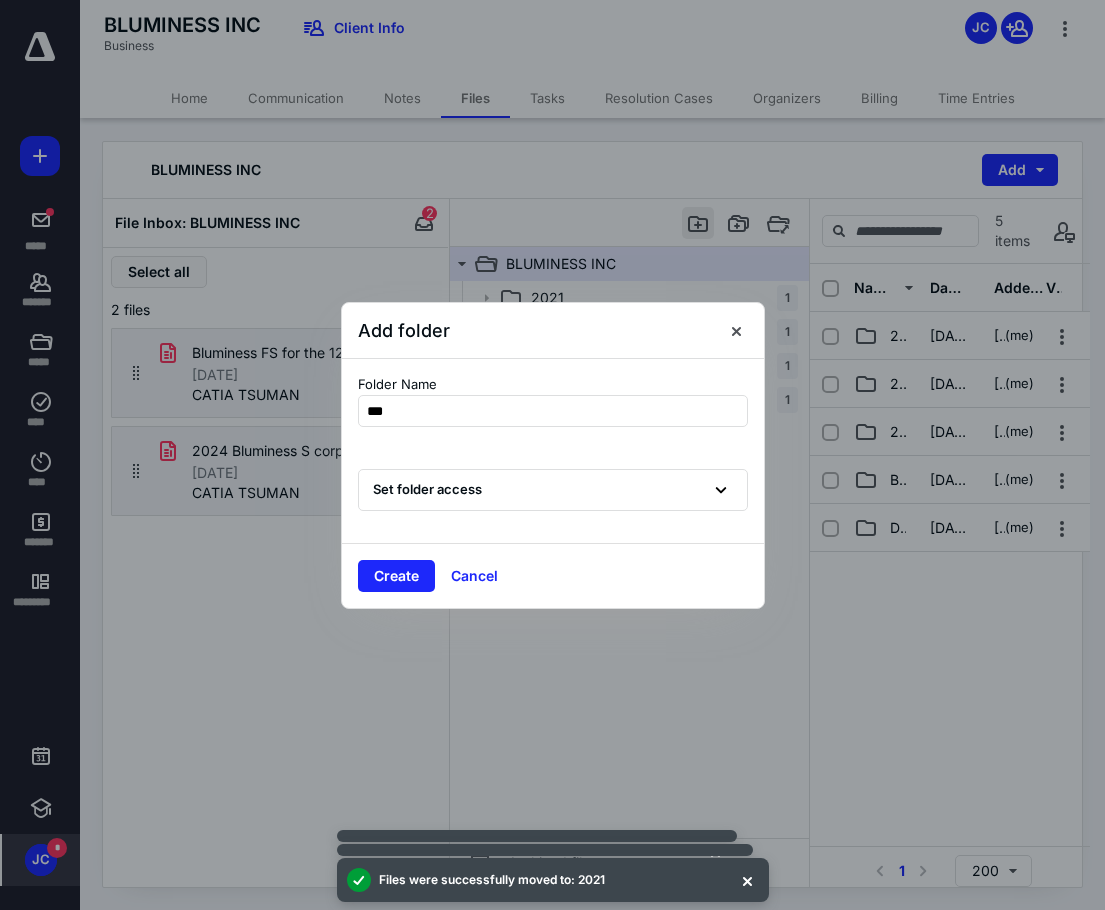 type on "****" 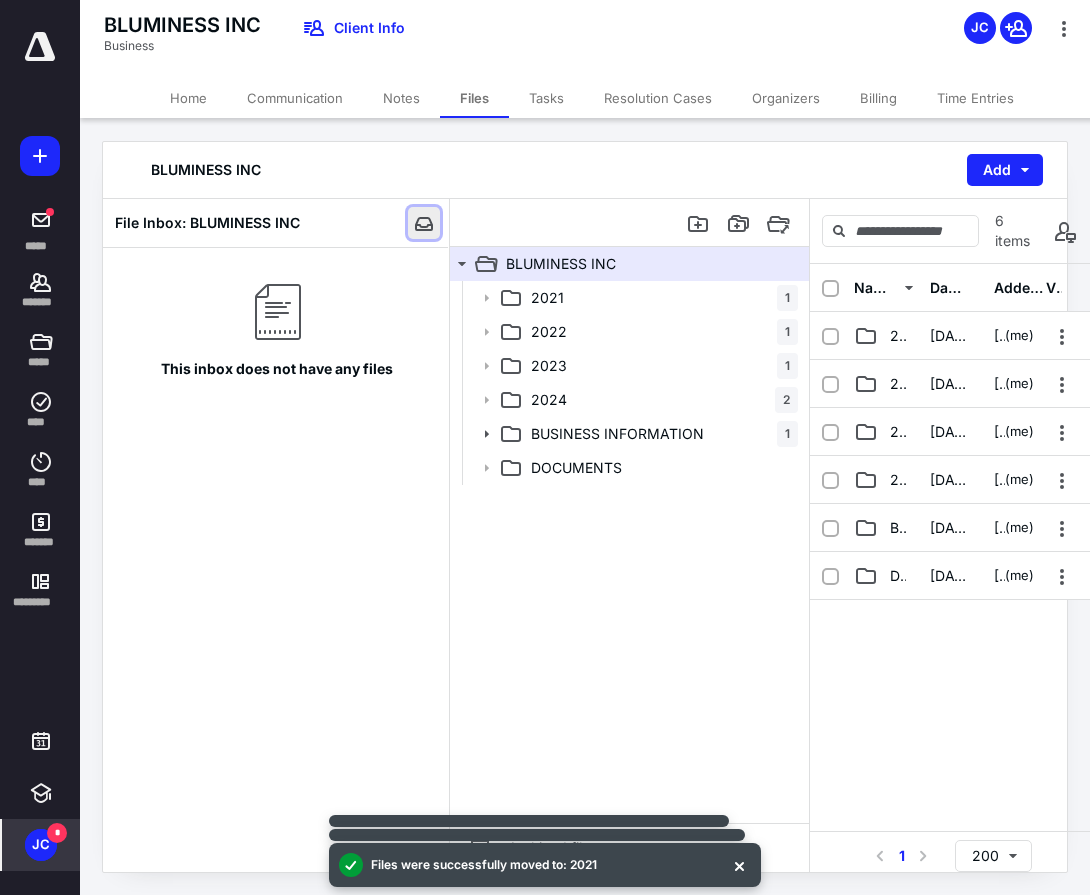 click at bounding box center [424, 223] 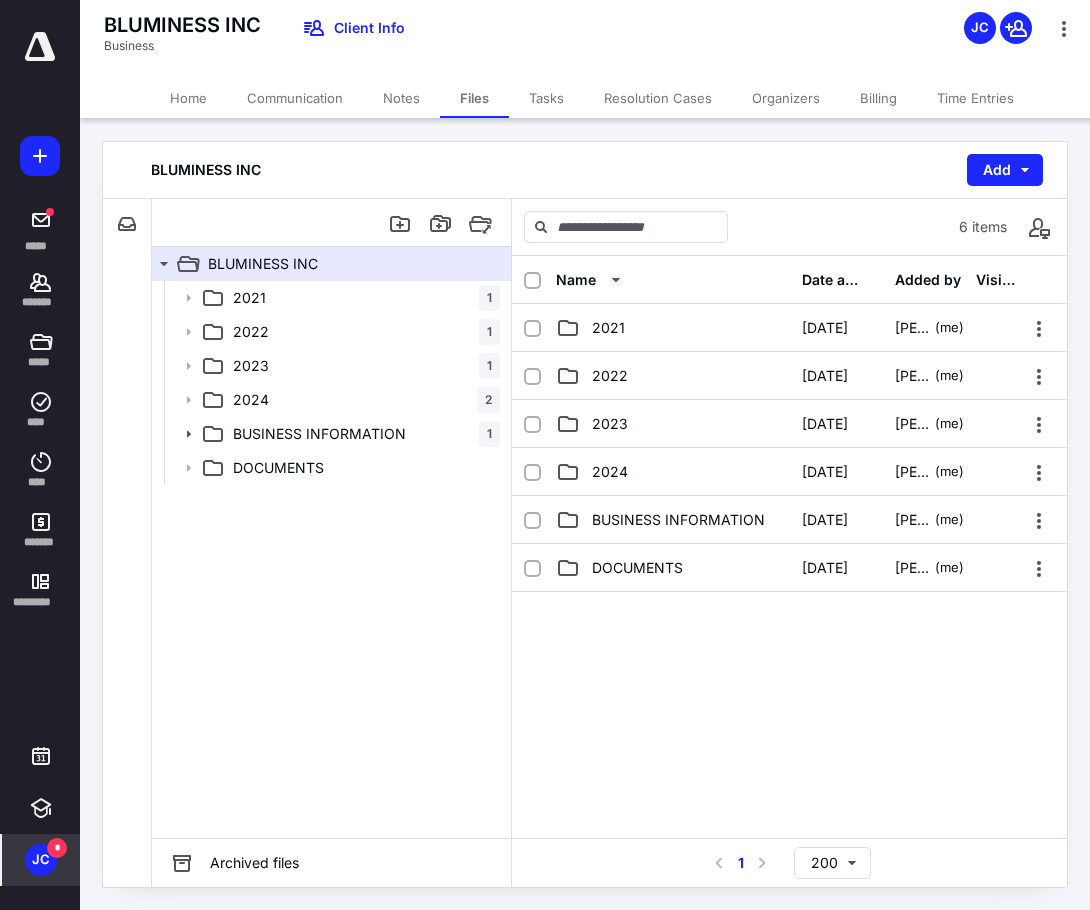click on "2021 1 2022 1 2023 1 2024 2 BUSINESS INFORMATION 1 DOCUMENTS" at bounding box center [331, 559] 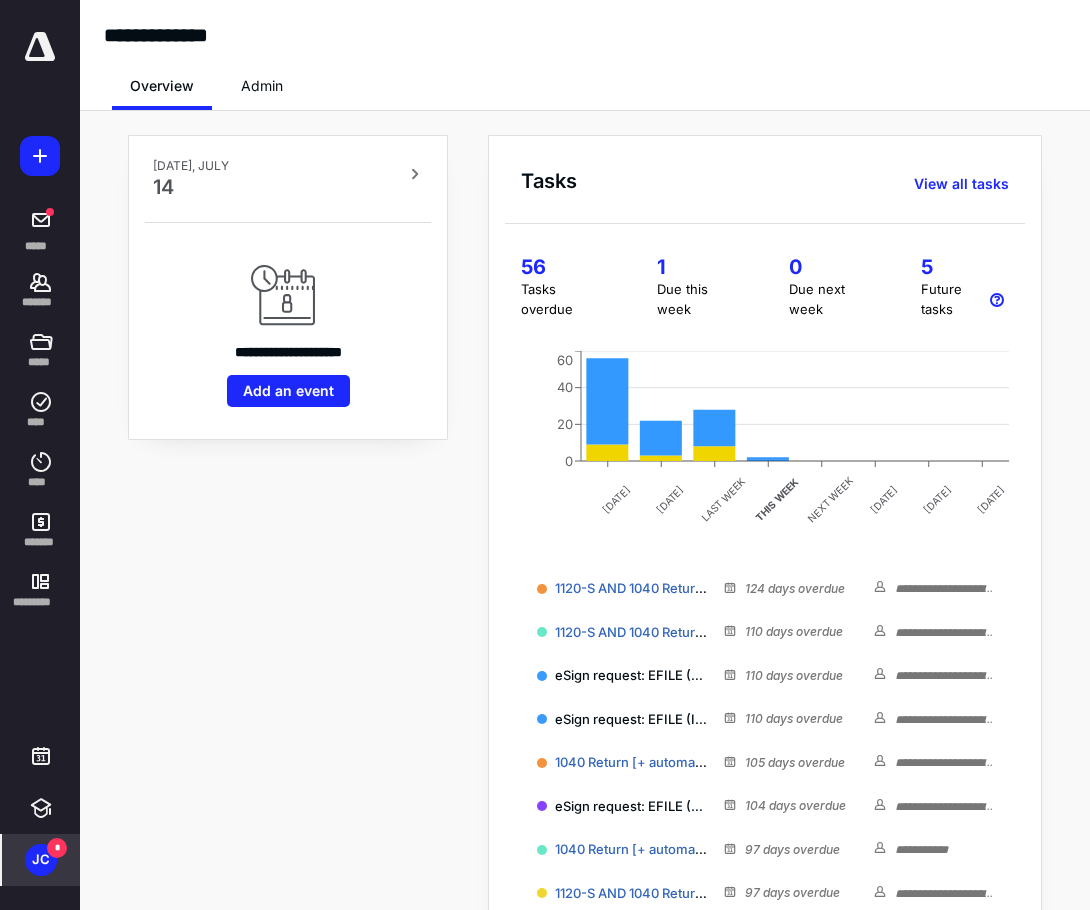 click at bounding box center [40, 47] 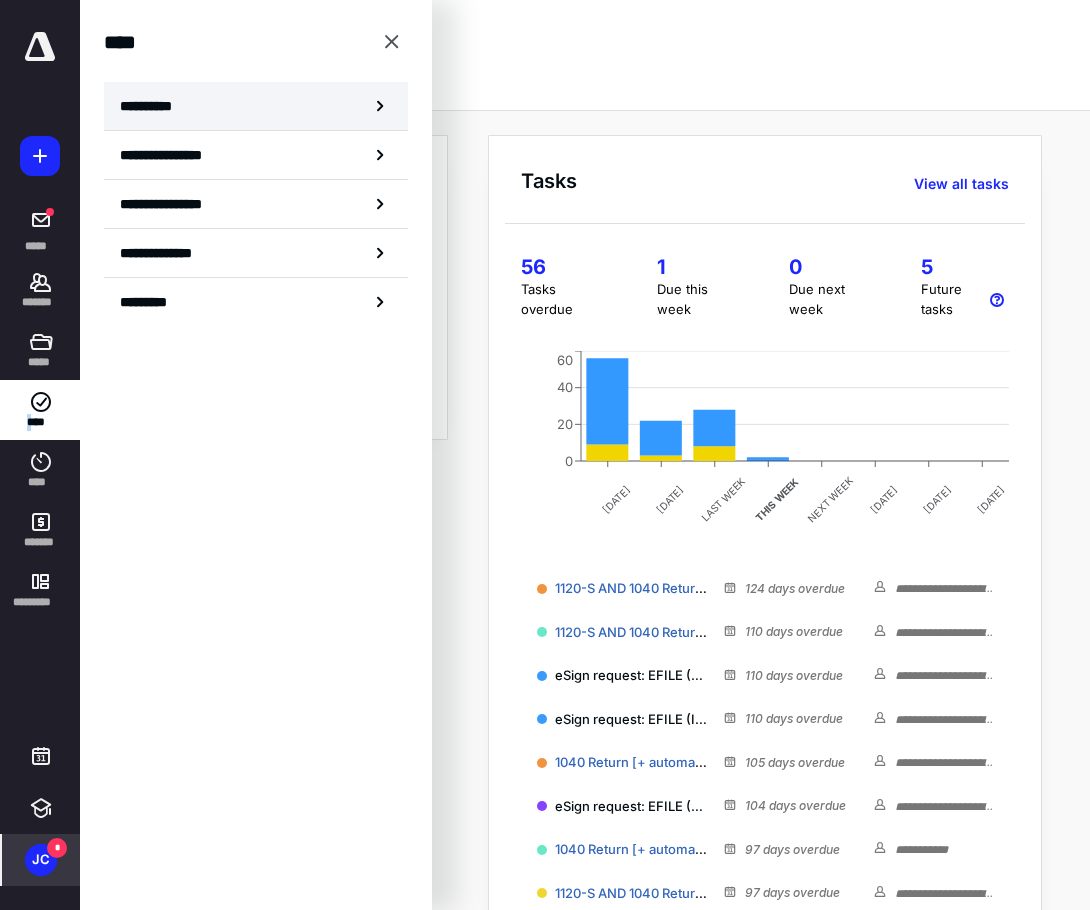 click on "**********" at bounding box center (256, 106) 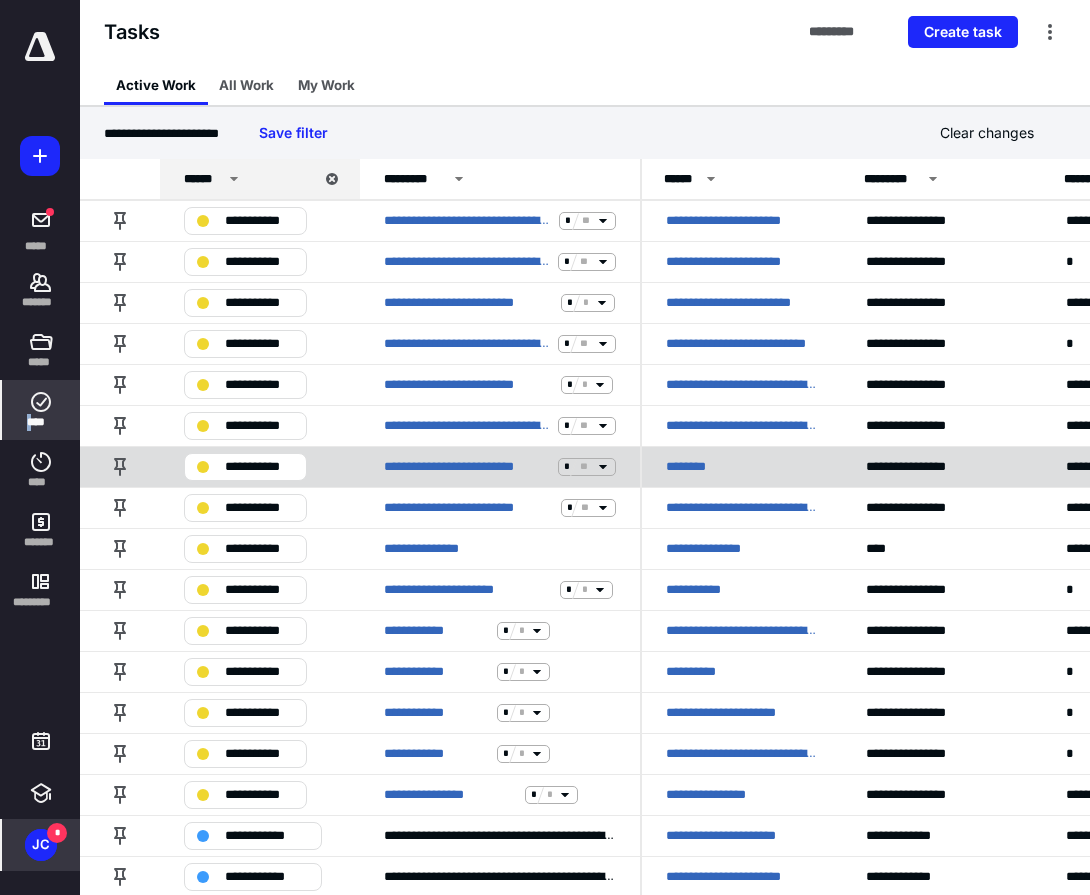 click on "**********" at bounding box center [259, 467] 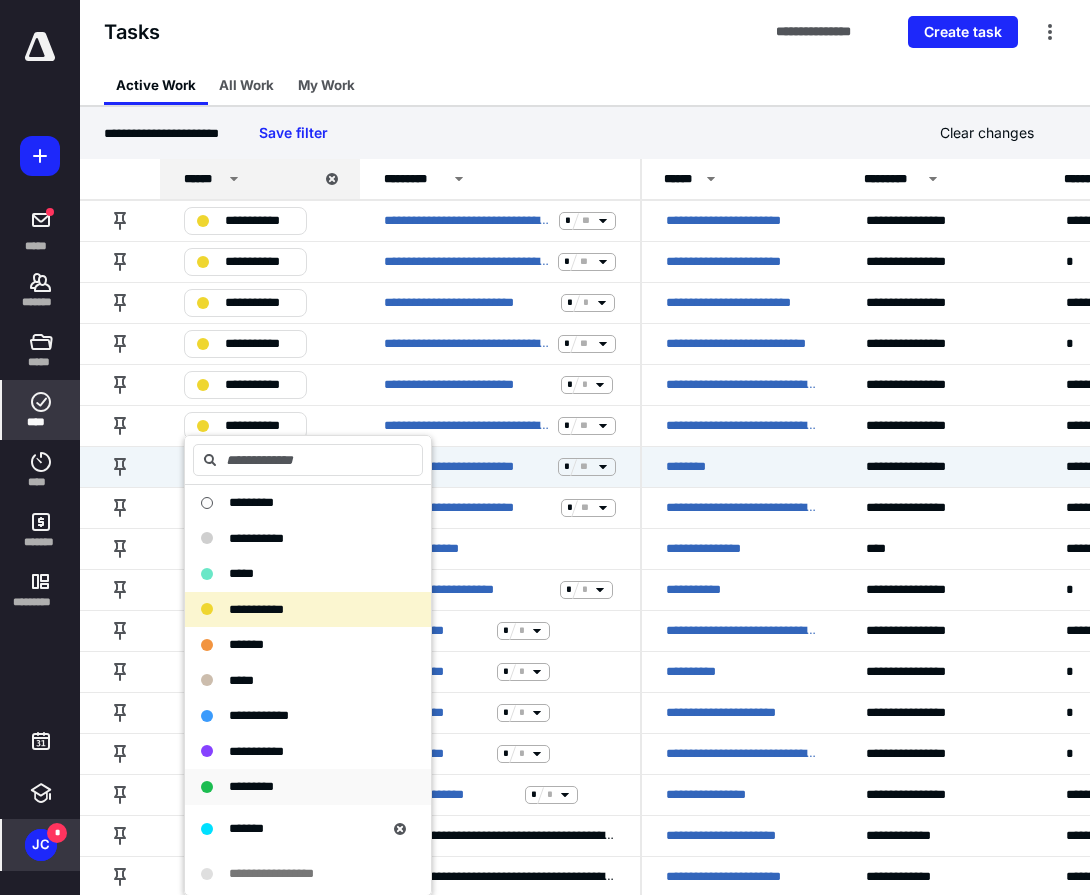 click on "*********" at bounding box center (308, 787) 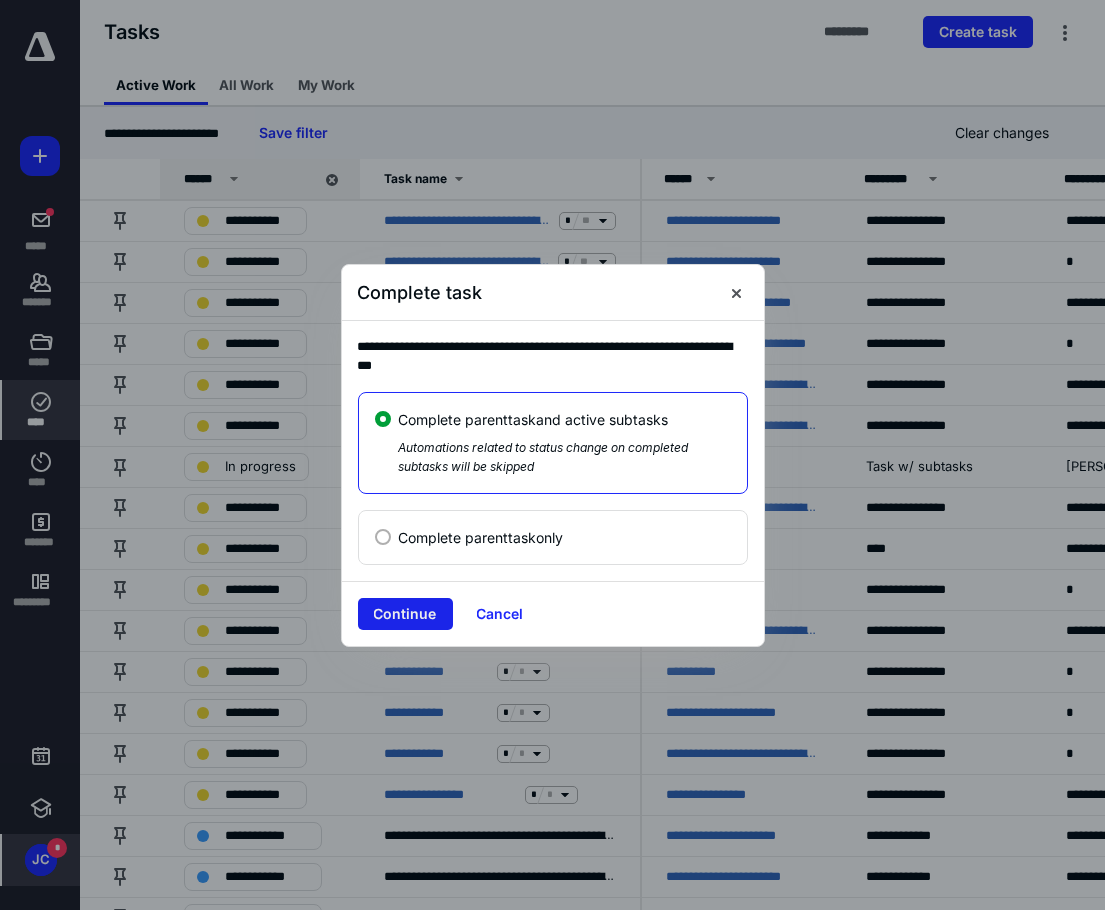 click on "Continue" at bounding box center [405, 614] 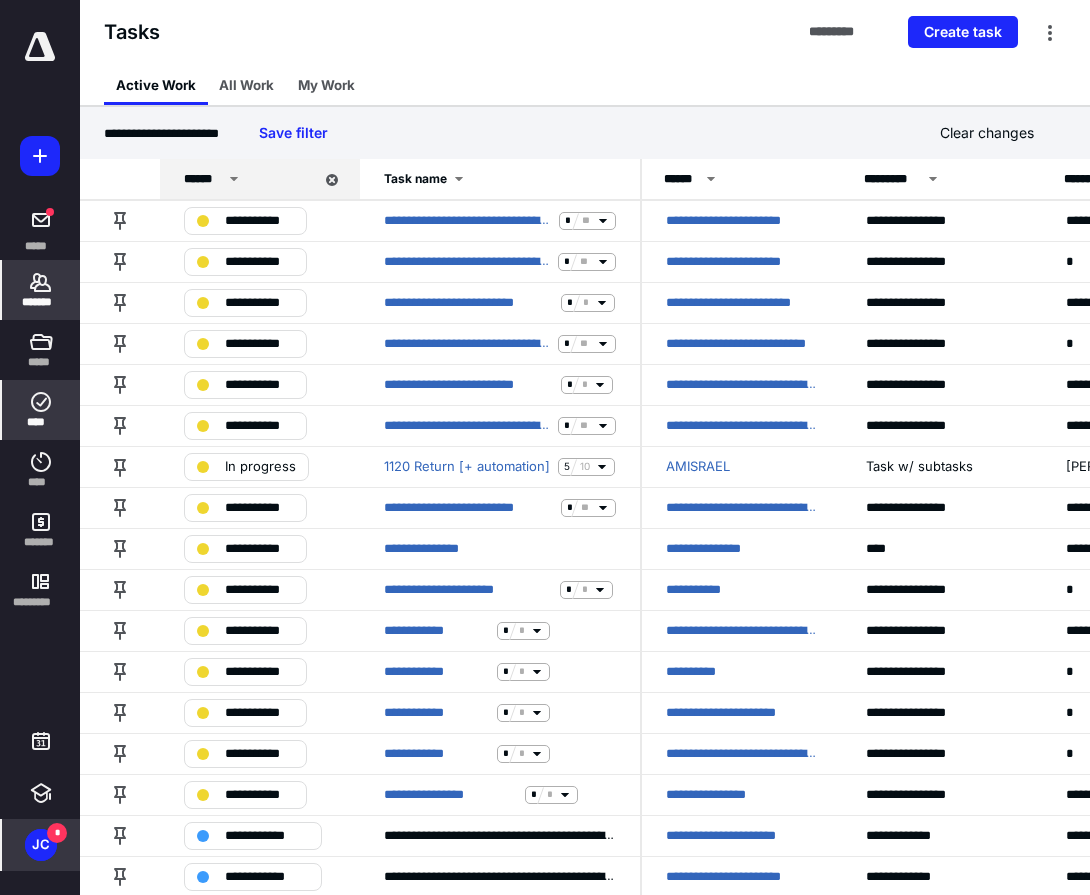 click on "*******" at bounding box center (41, 302) 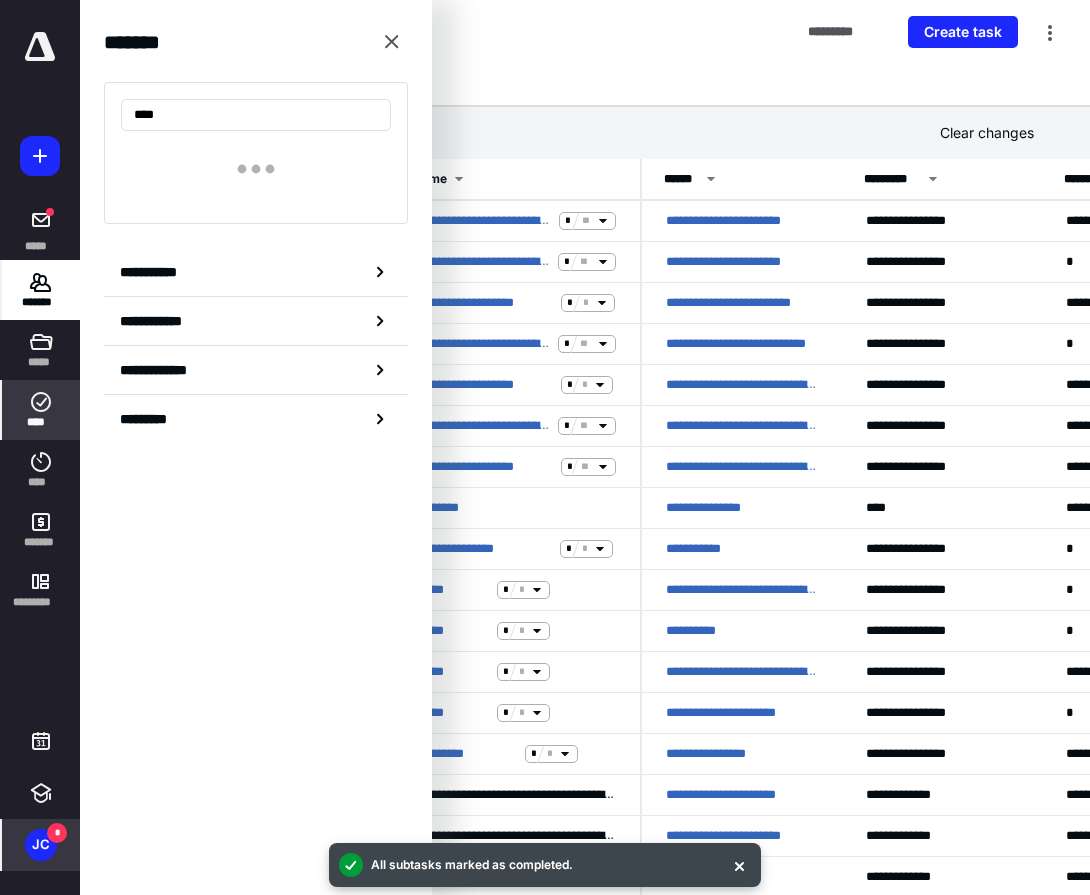 type on "****" 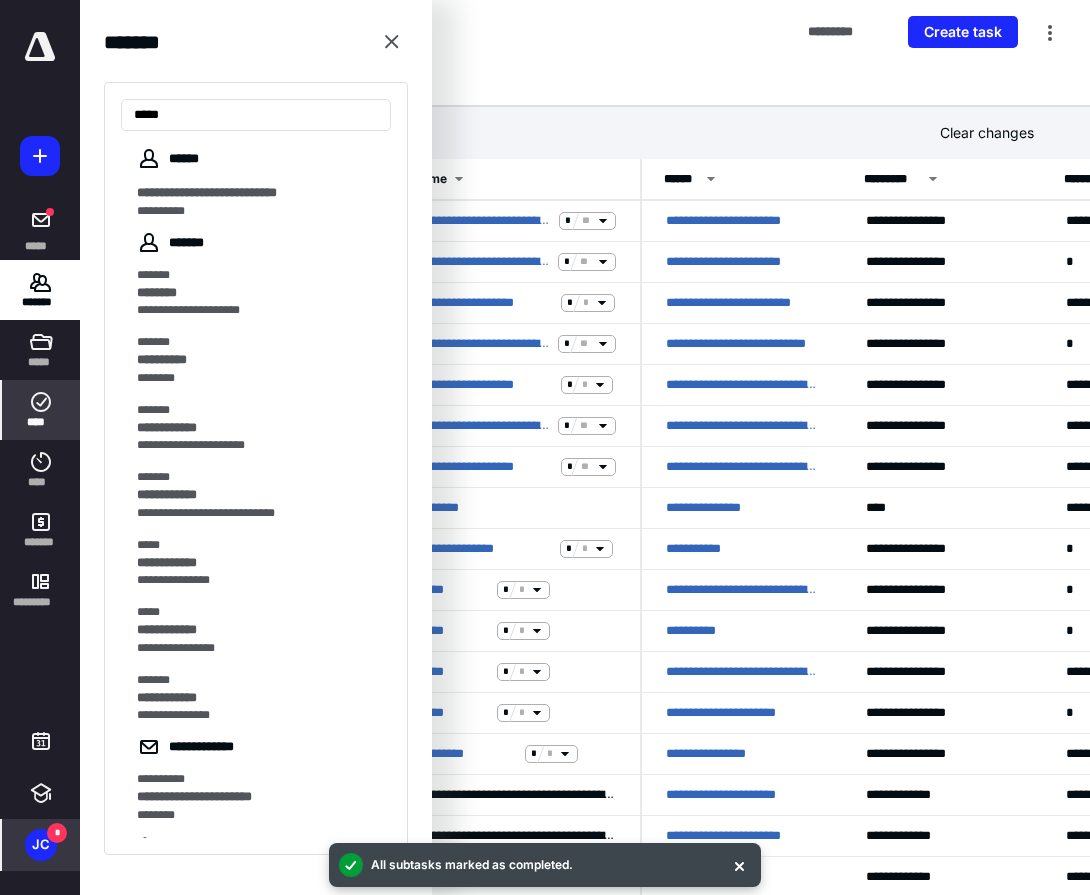 drag, startPoint x: 188, startPoint y: 111, endPoint x: -15, endPoint y: 106, distance: 203.06157 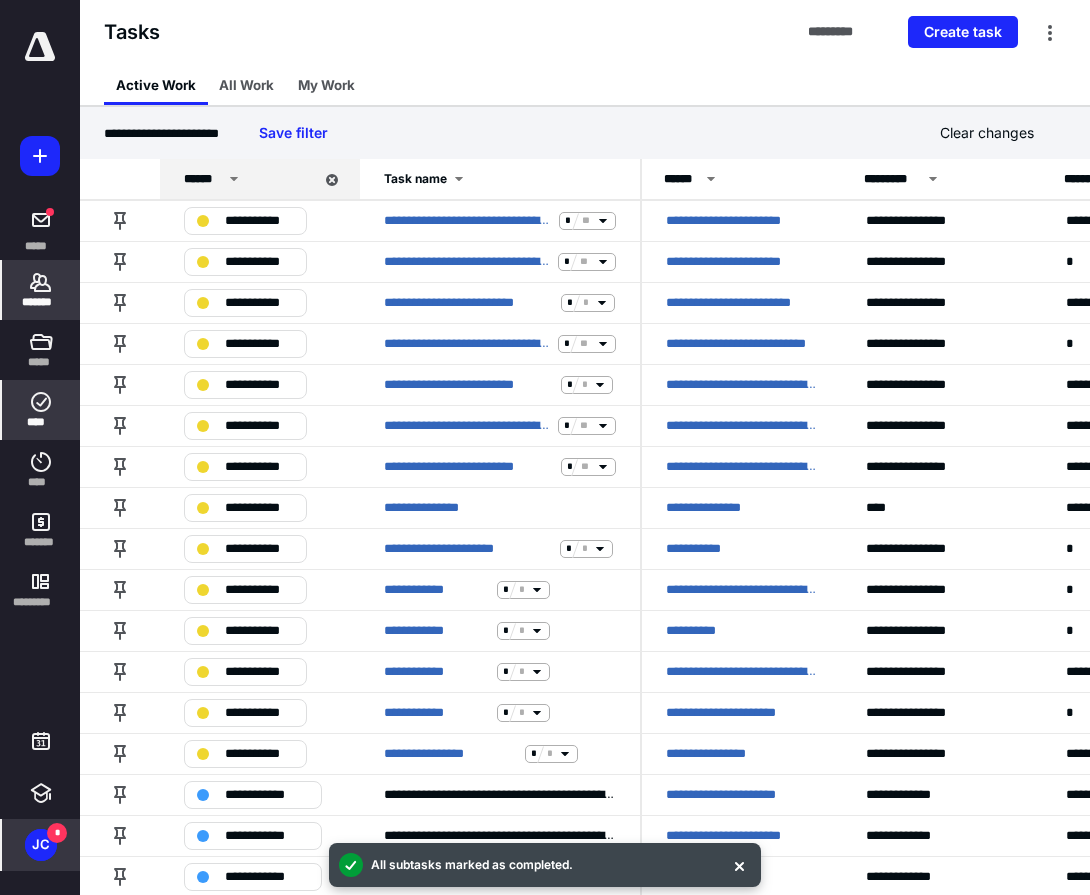 click on "*******" at bounding box center (41, 290) 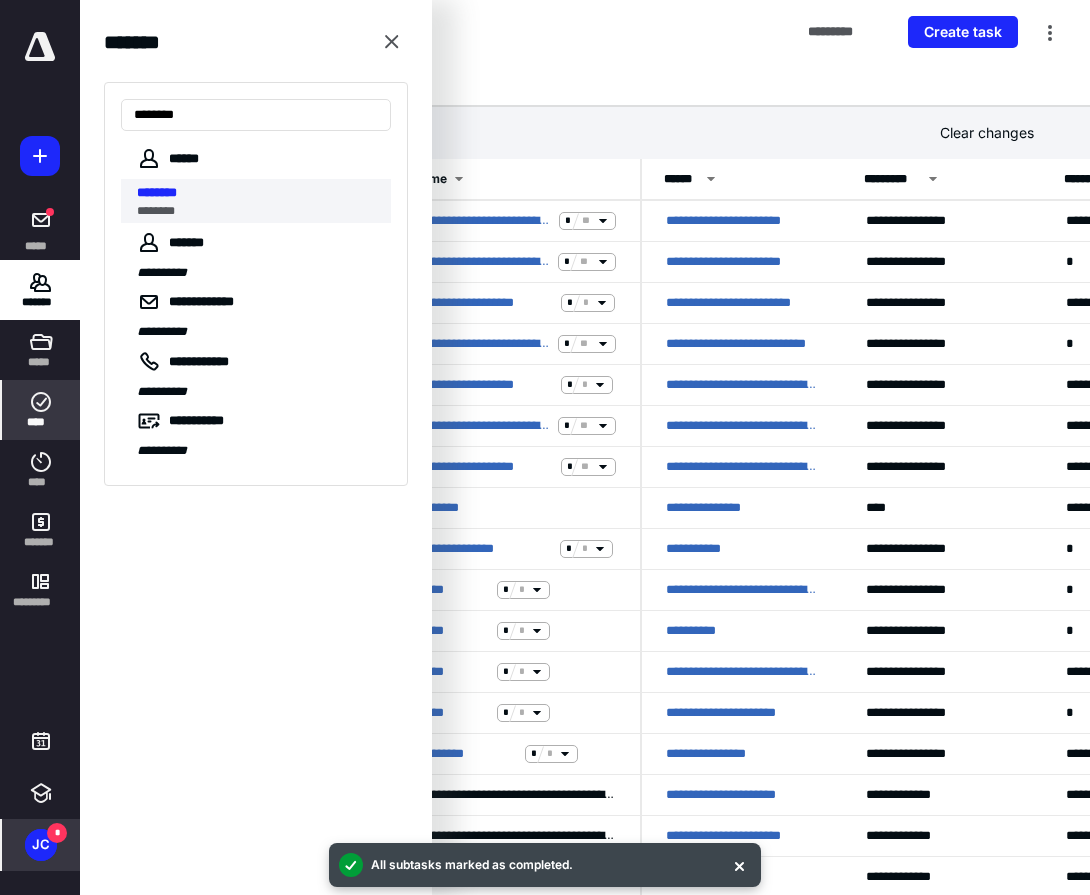 type on "********" 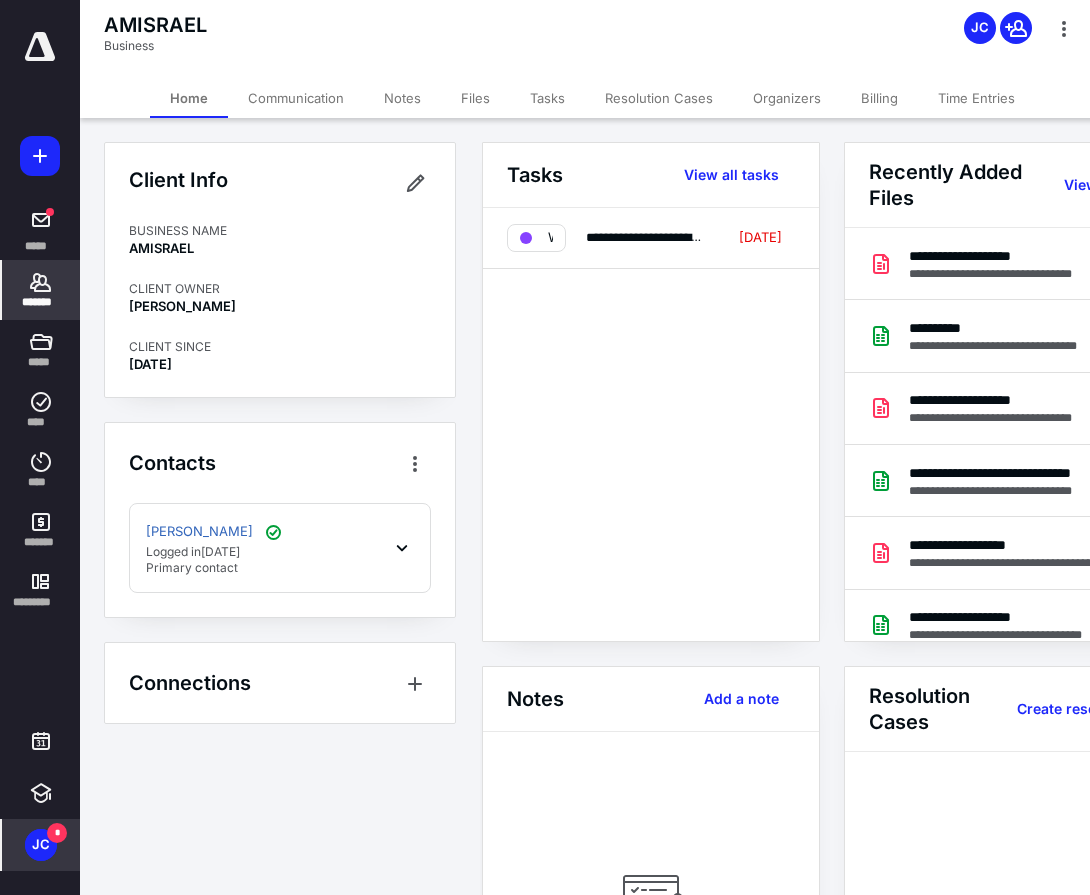drag, startPoint x: 680, startPoint y: 340, endPoint x: 652, endPoint y: 302, distance: 47.201694 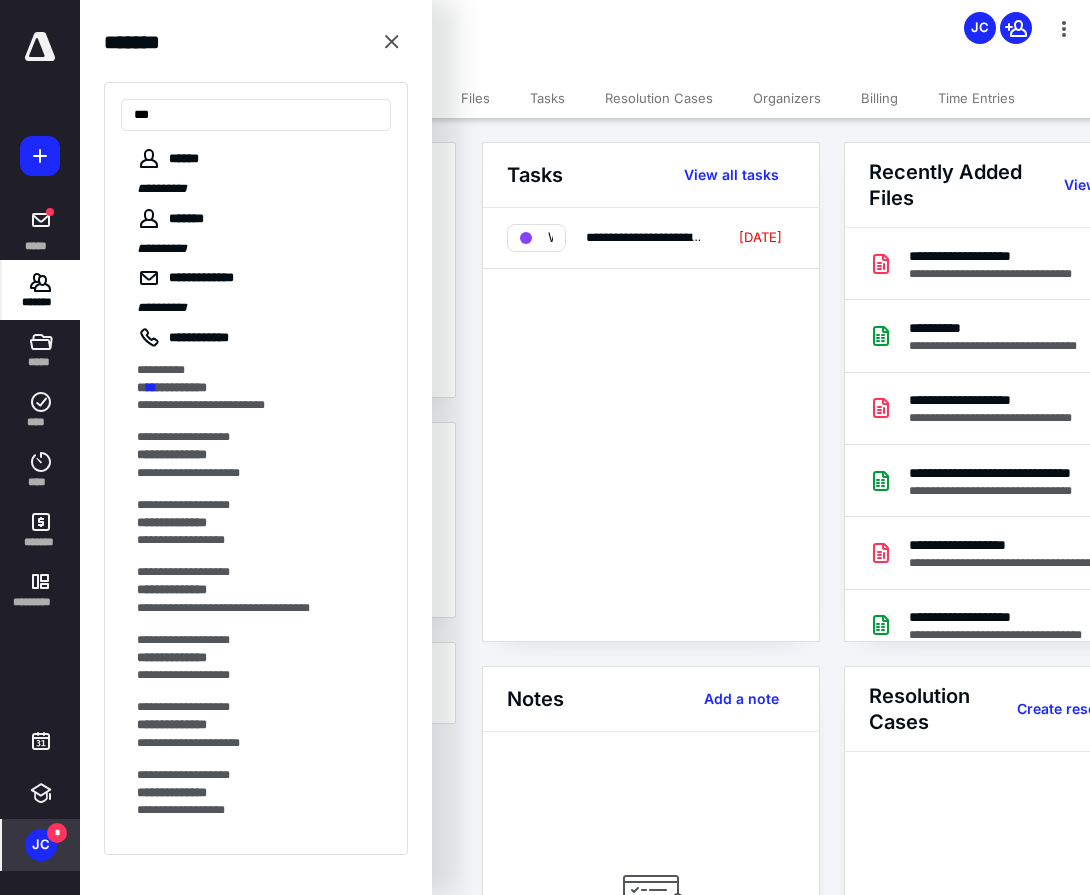 scroll, scrollTop: 100, scrollLeft: 0, axis: vertical 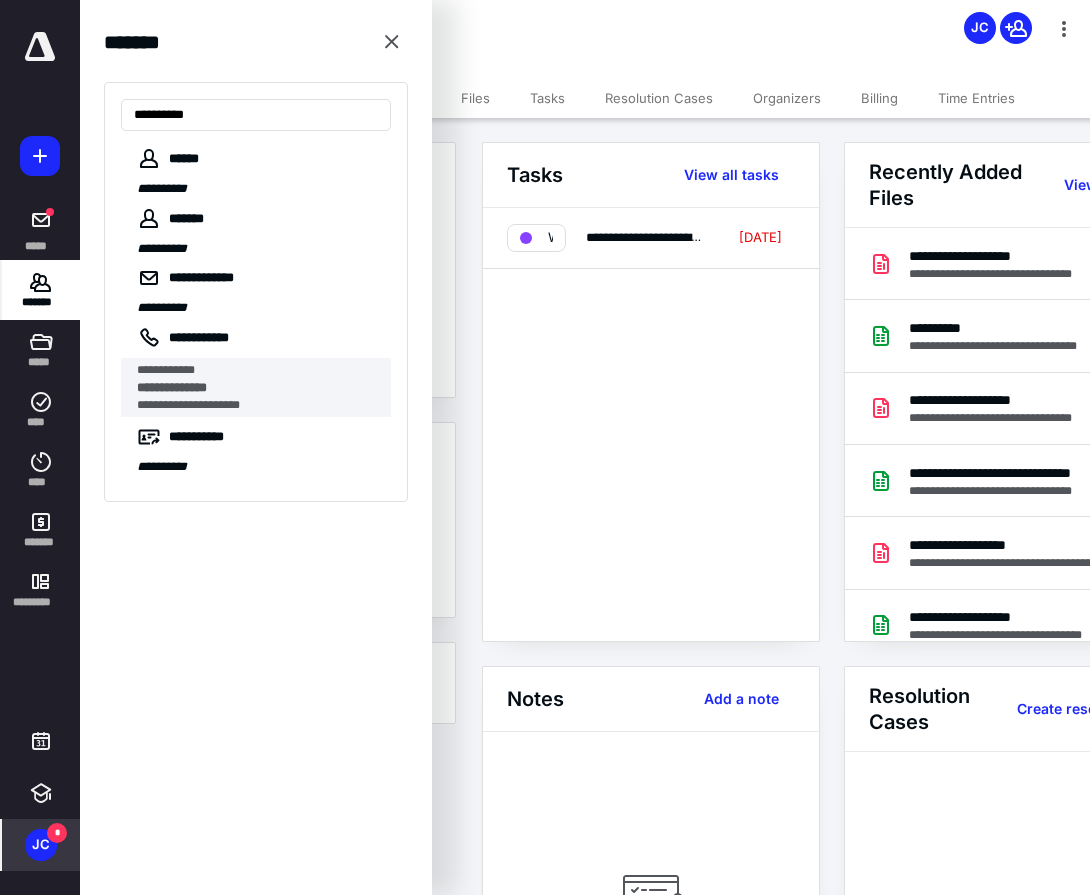 type on "**********" 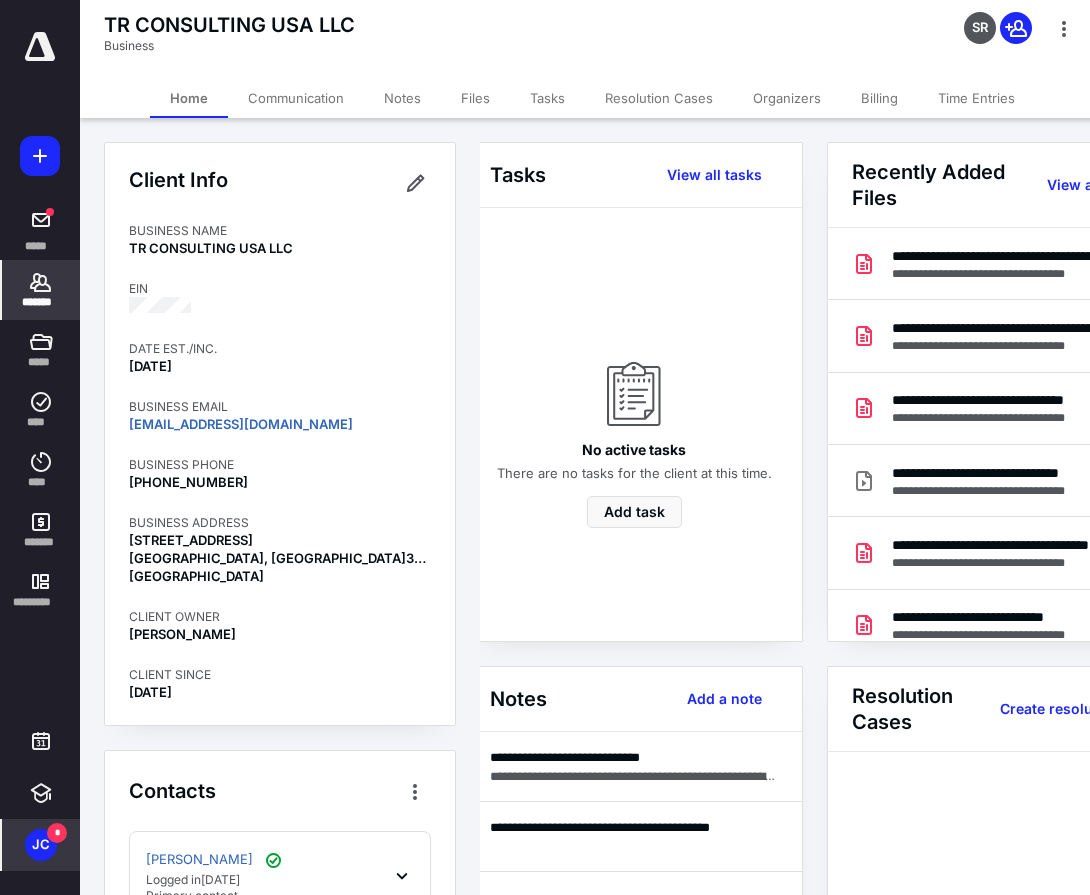 scroll, scrollTop: 0, scrollLeft: 16, axis: horizontal 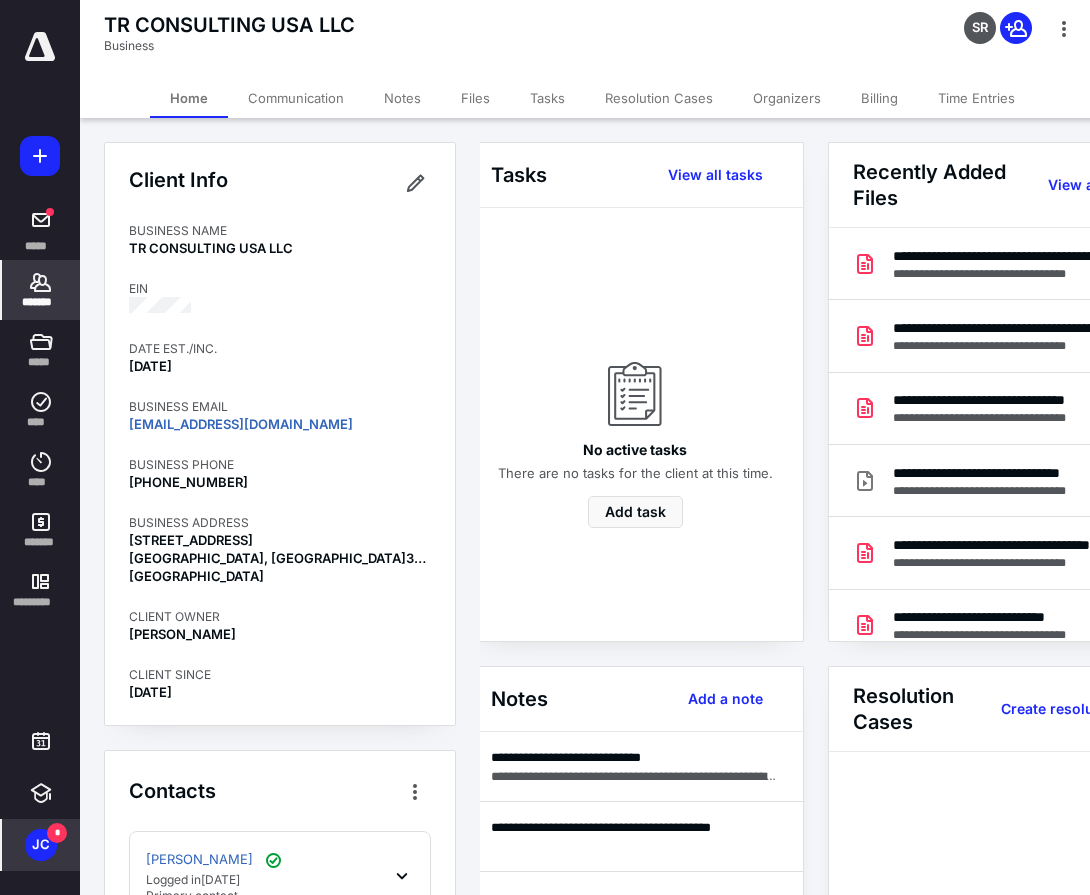 click on "Client Info BUSINESS NAME TR CONSULTING USA LLC EIN DATE EST./INC. [DATE] BUSINESS EMAIL [EMAIL_ADDRESS][DOMAIN_NAME] BUSINESS PHONE [PHONE_NUMBER] BUSINESS ADDRESS [STREET_ADDRESS] CLIENT OWNER [PERSON_NAME] CLIENT SINCE [DATE] Contacts [PERSON_NAME] Logged [DATE][DATE] Primary contact [PERSON_NAME] Never logged in Other Connections" at bounding box center [280, 650] 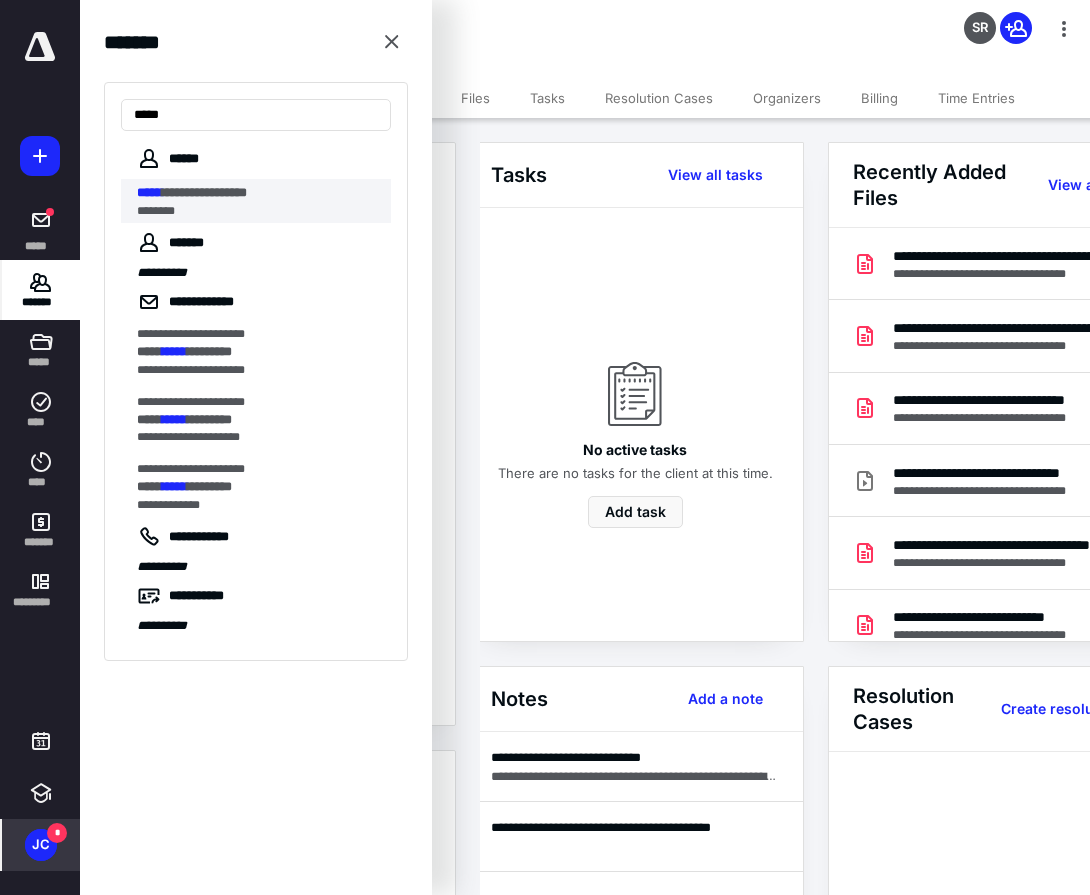 type on "*****" 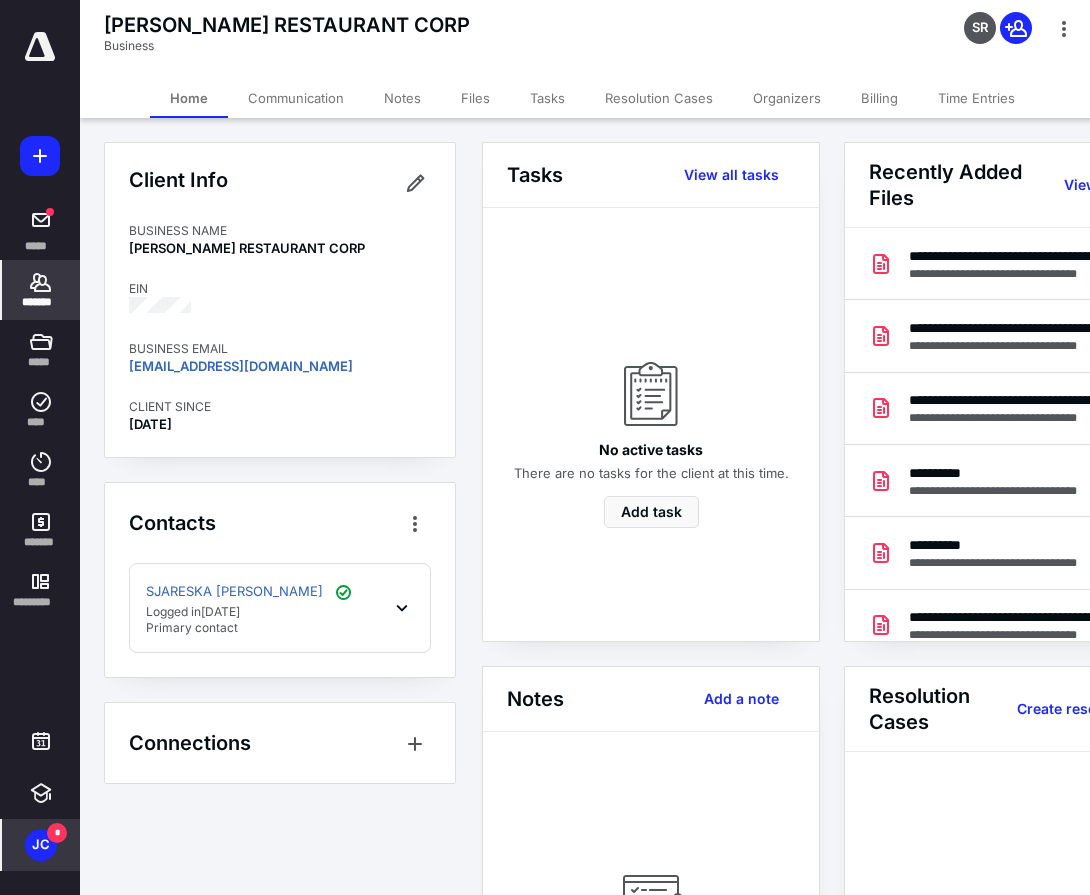 click 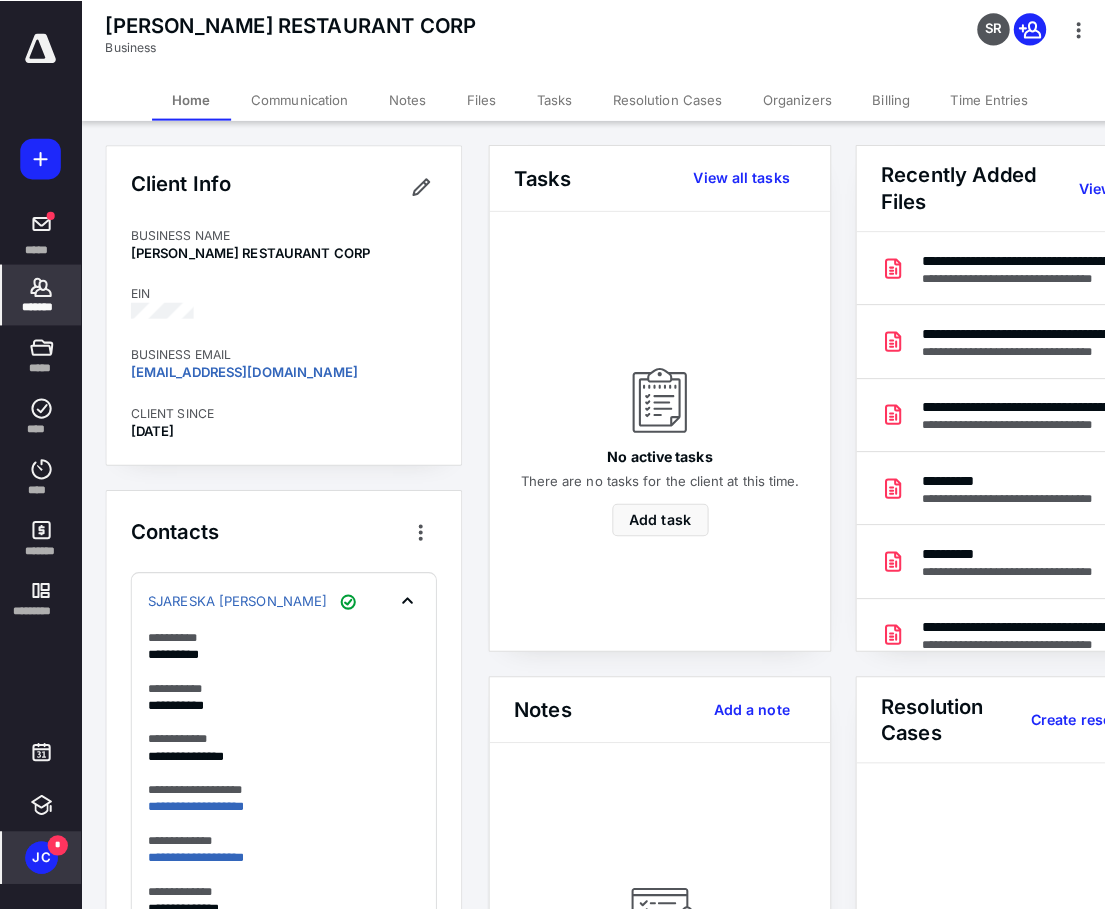 scroll, scrollTop: 278, scrollLeft: 0, axis: vertical 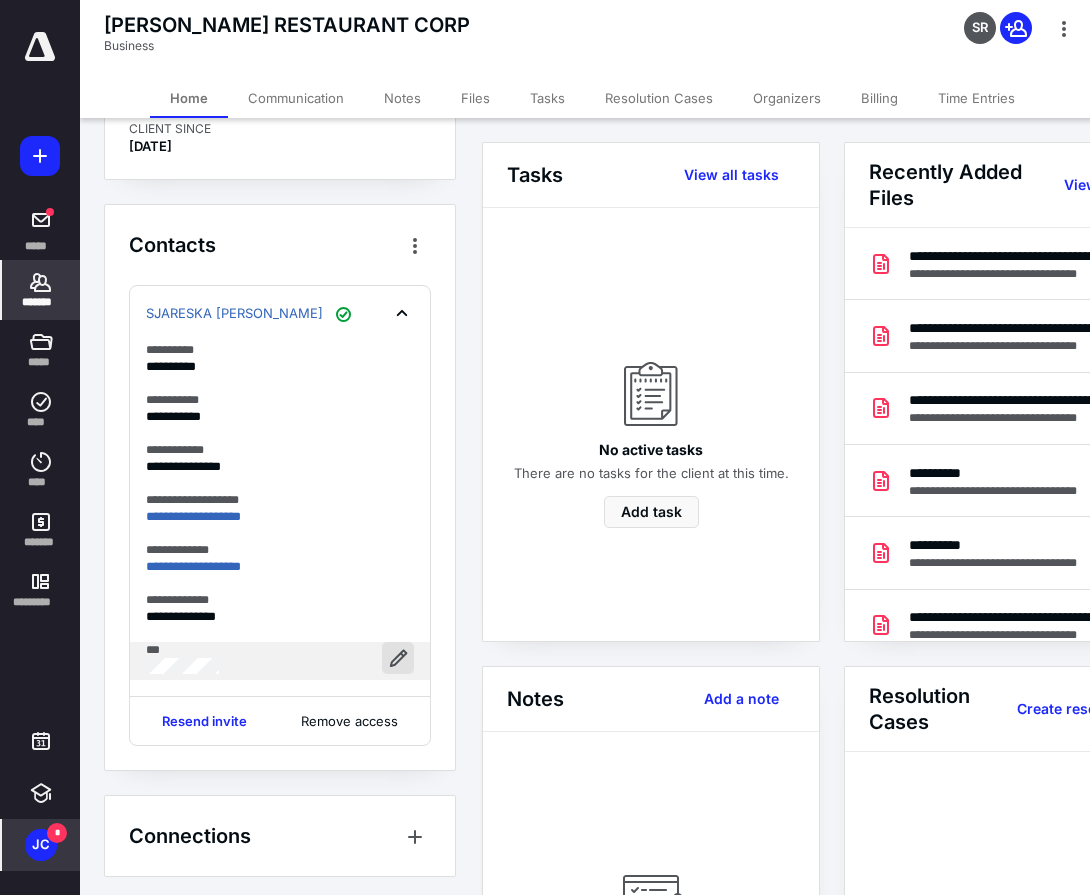 click on "***" at bounding box center [280, 661] 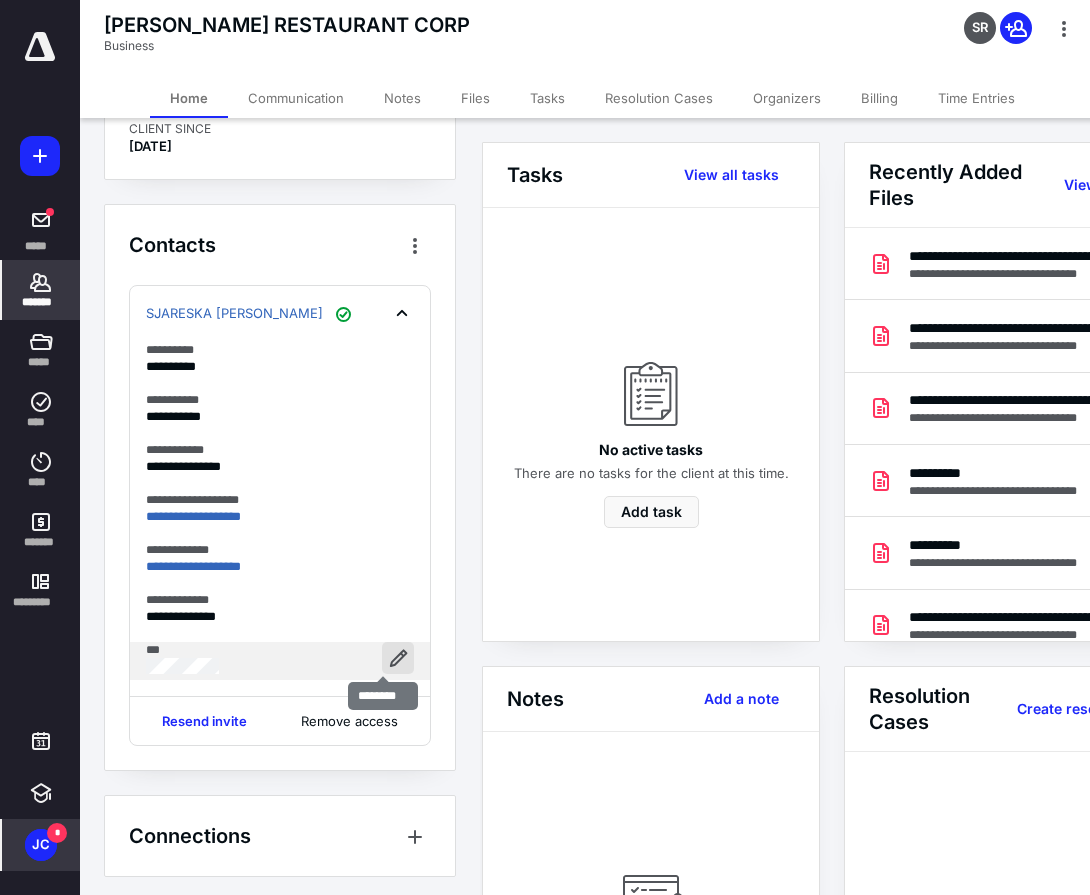 click at bounding box center [398, 658] 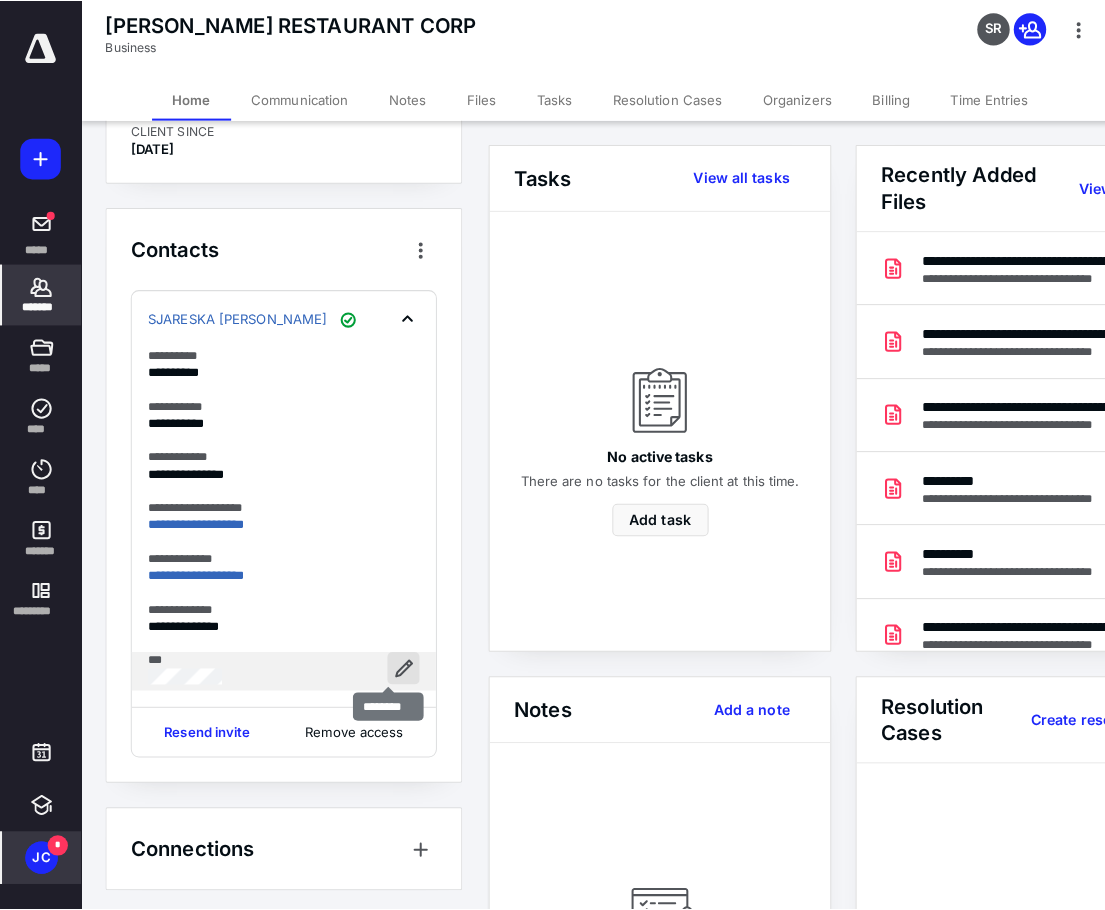 scroll, scrollTop: 263, scrollLeft: 0, axis: vertical 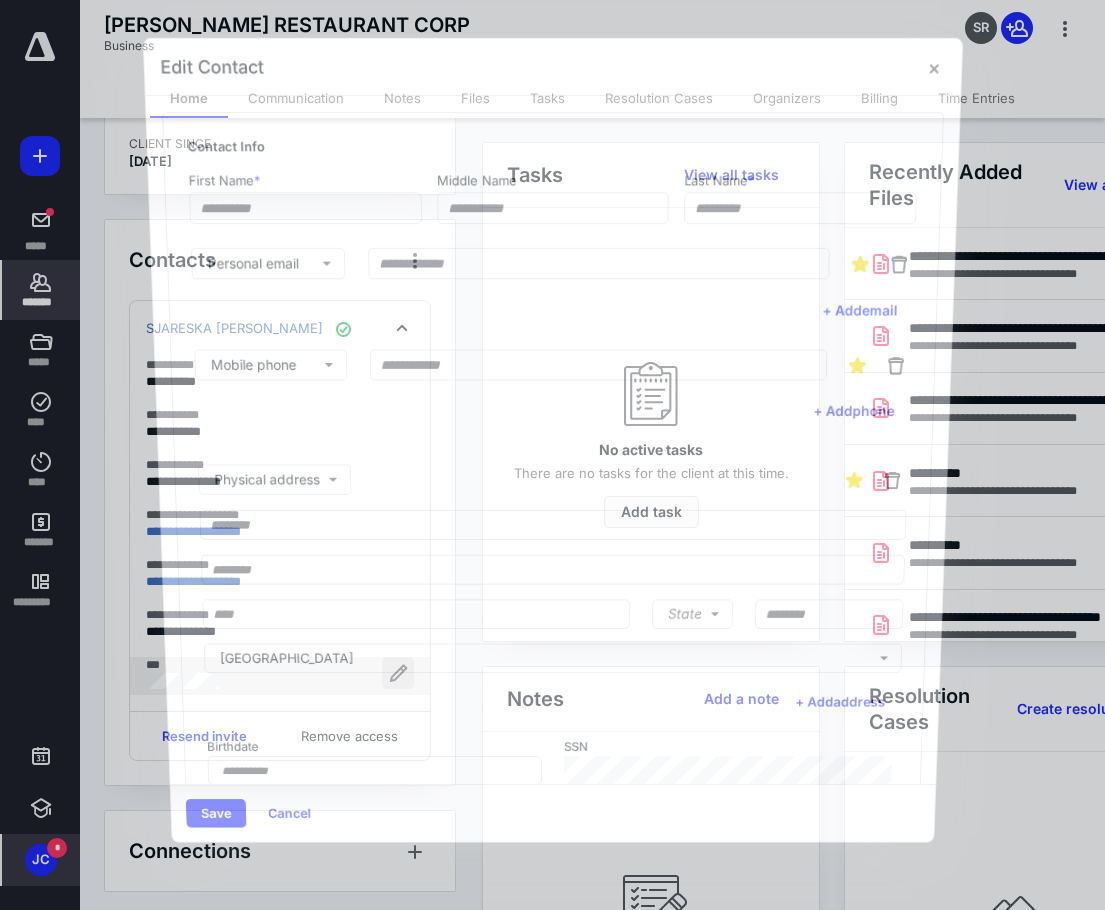 type on "********" 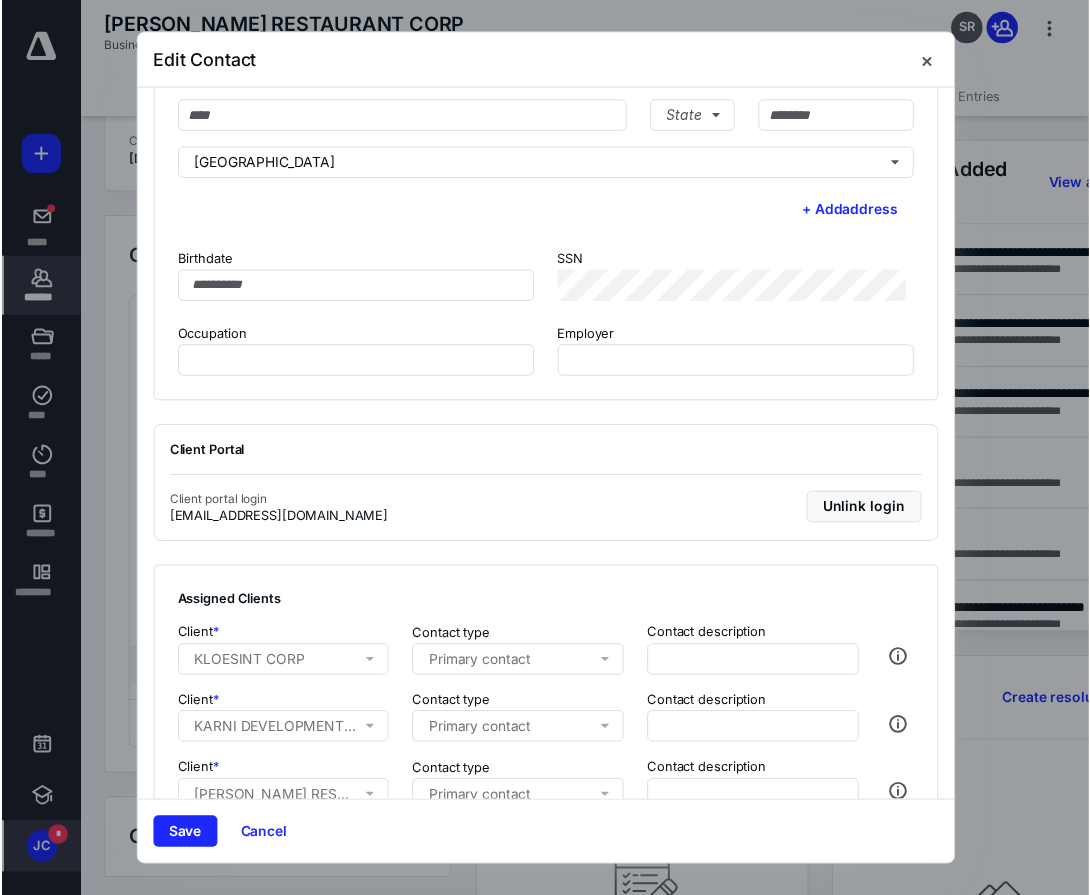 scroll, scrollTop: 0, scrollLeft: 0, axis: both 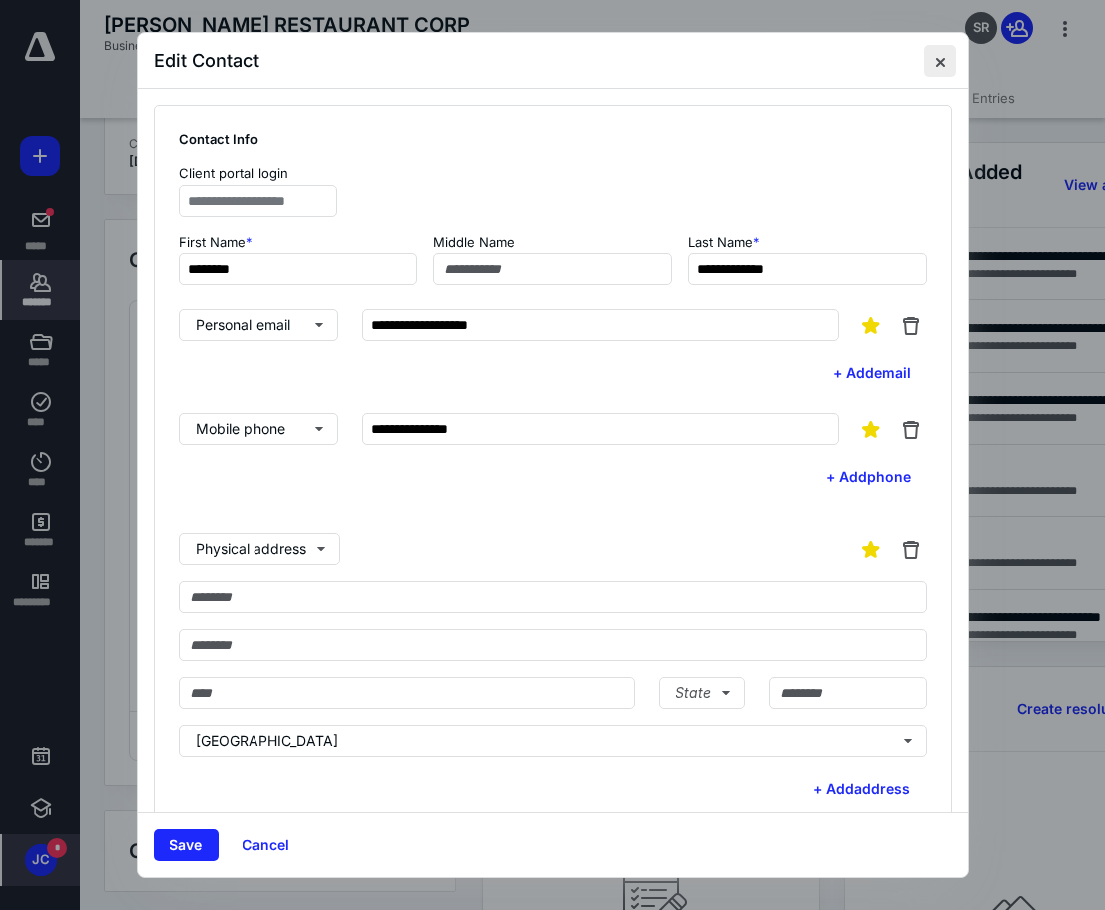 click at bounding box center (940, 61) 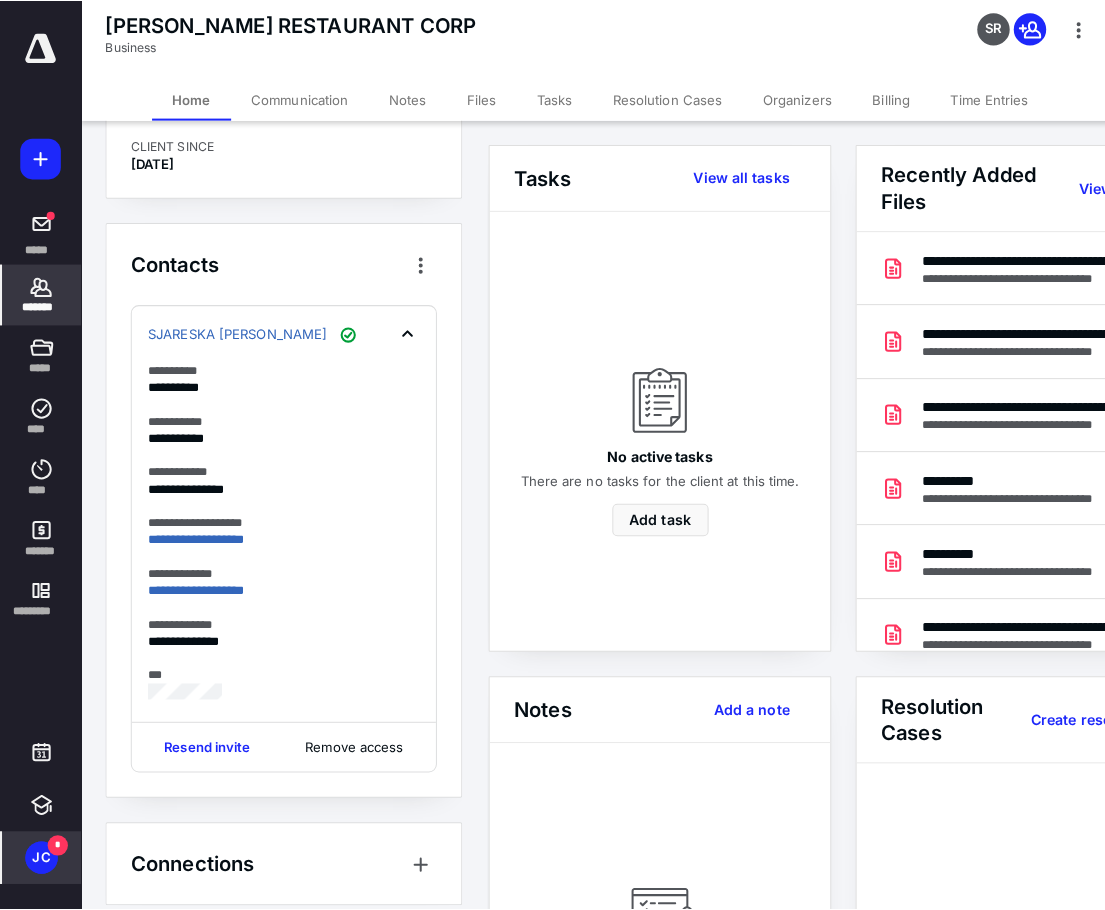 scroll, scrollTop: 278, scrollLeft: 0, axis: vertical 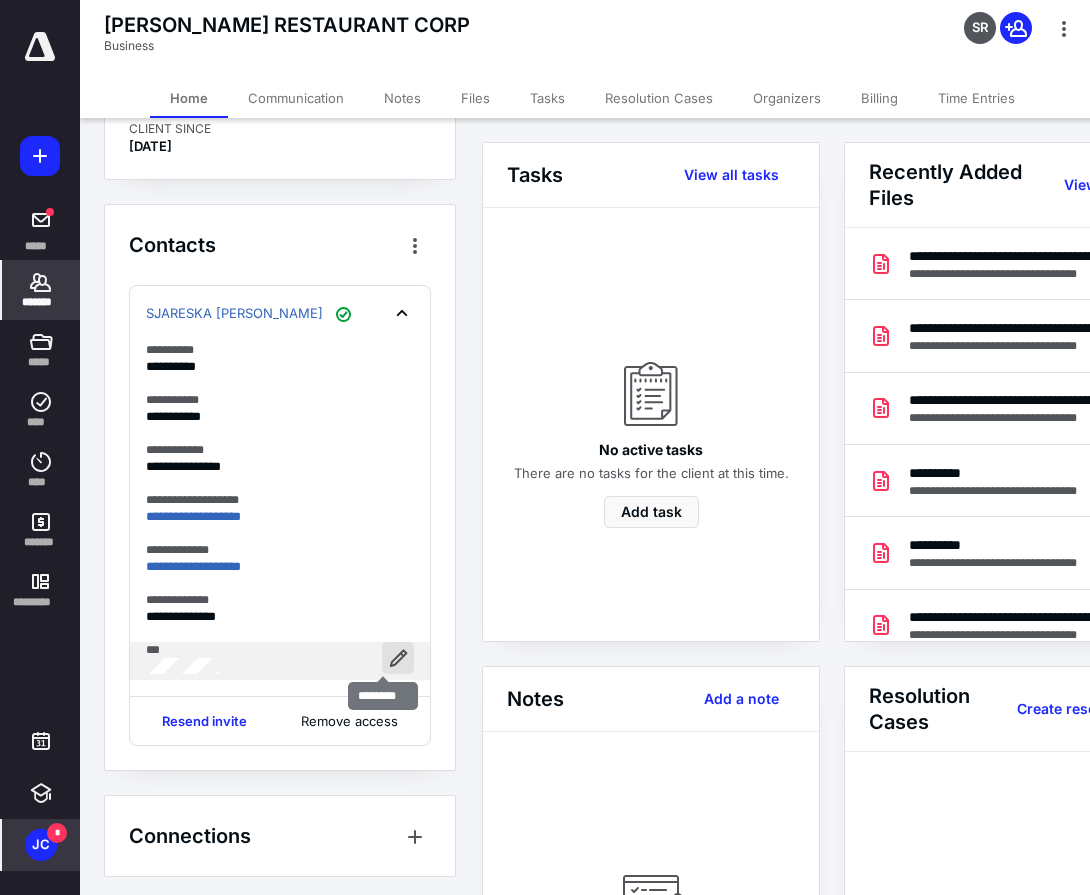 click at bounding box center (398, 658) 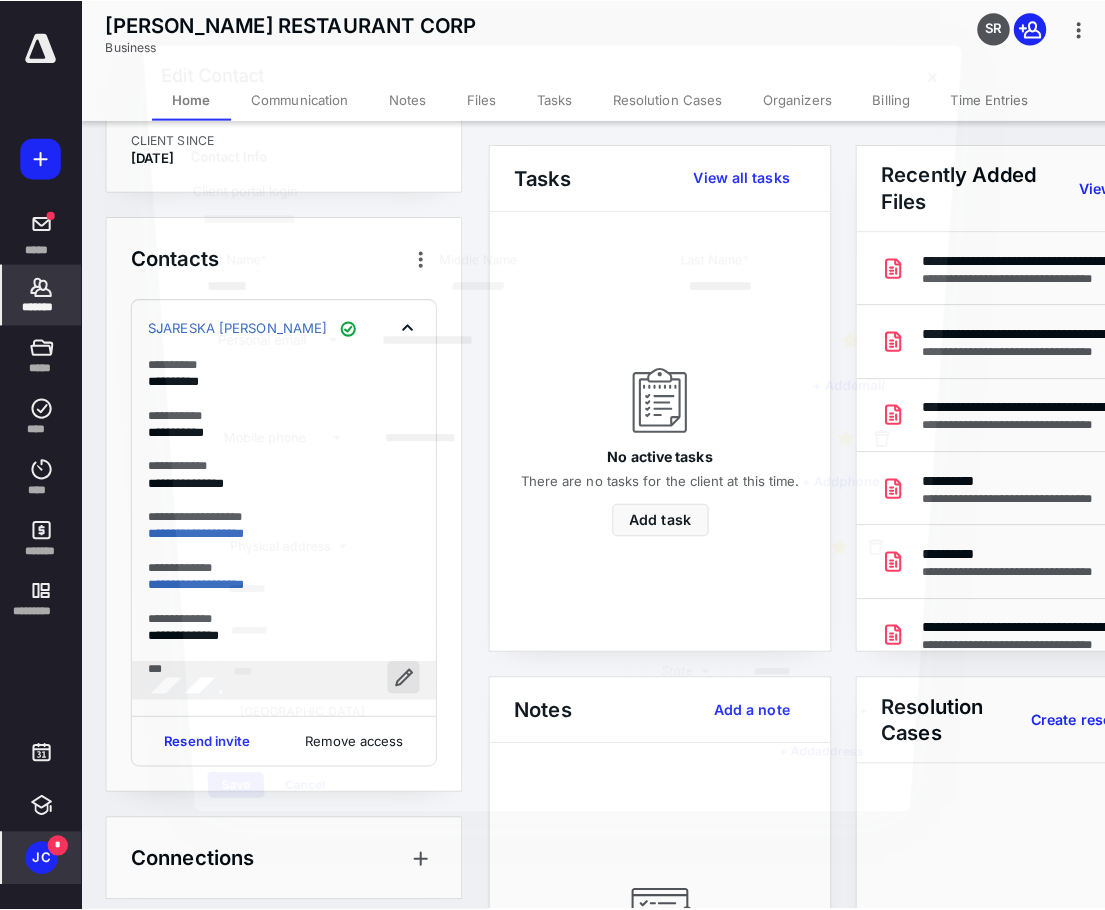 scroll, scrollTop: 263, scrollLeft: 0, axis: vertical 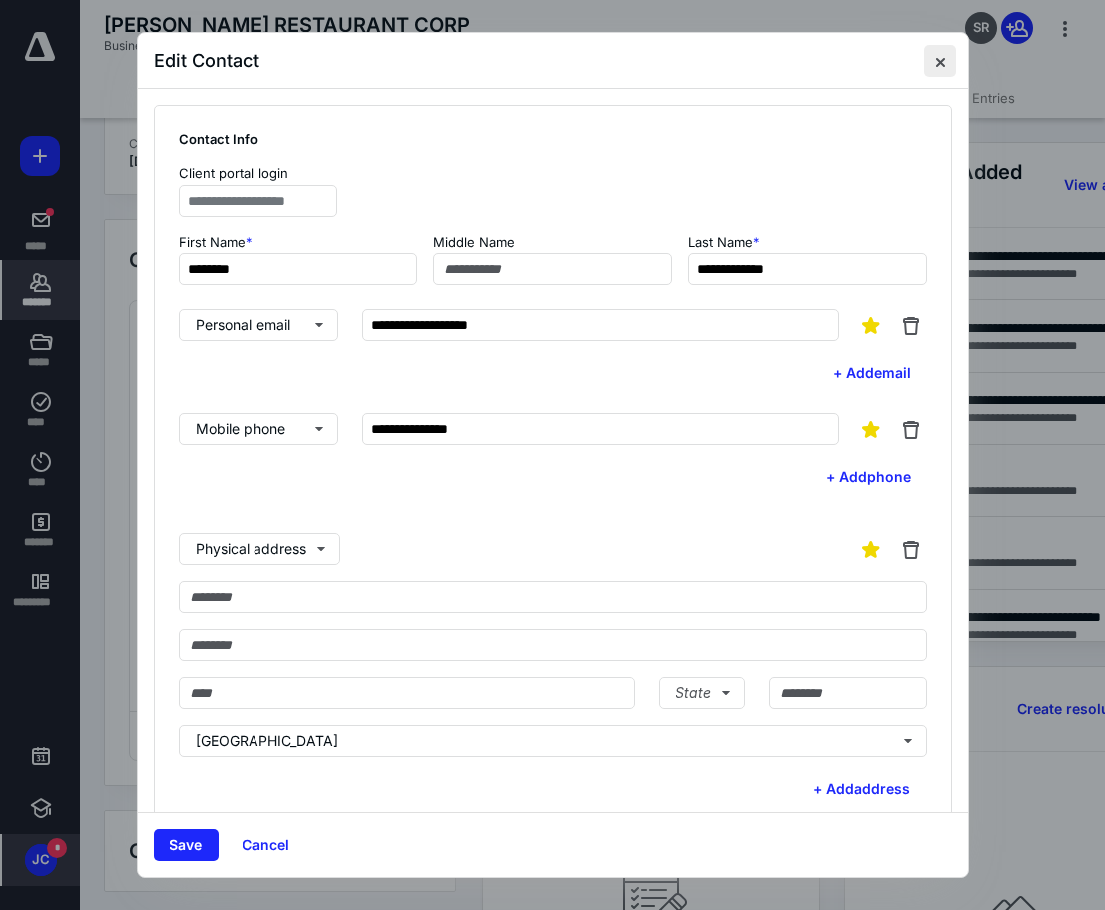 click at bounding box center [940, 61] 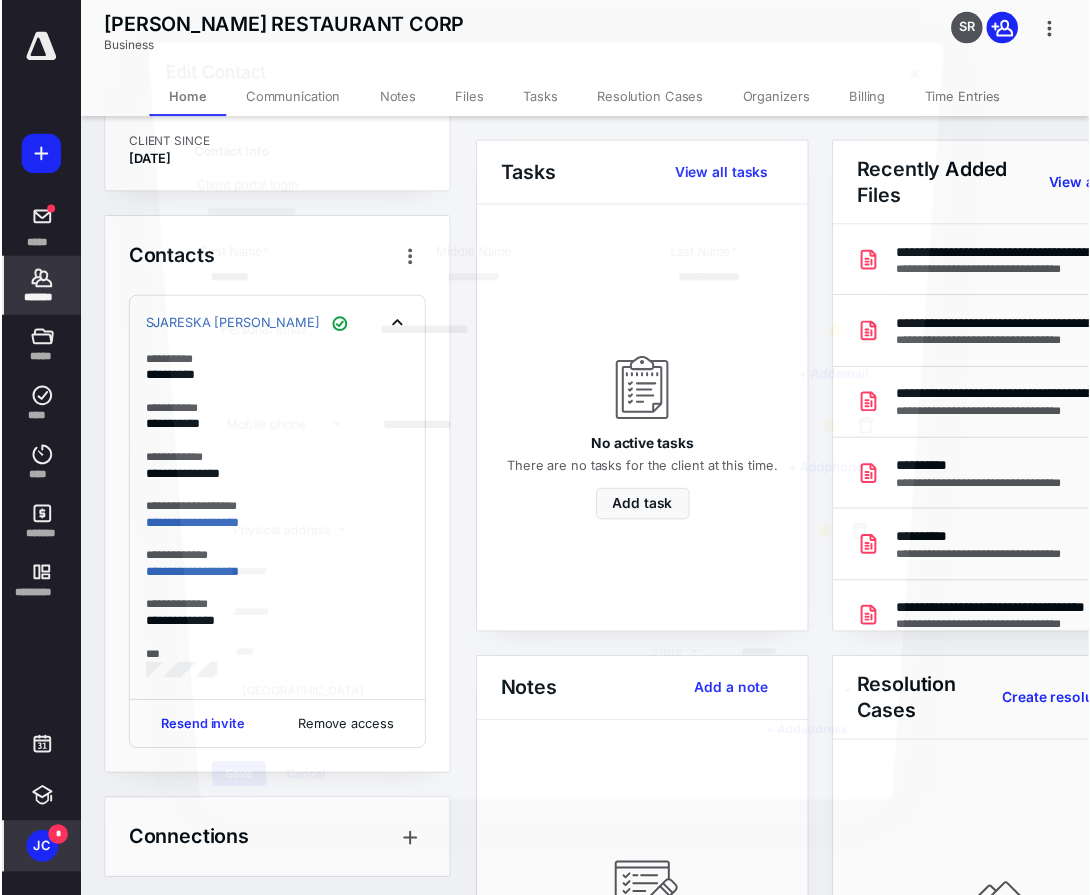 scroll, scrollTop: 278, scrollLeft: 0, axis: vertical 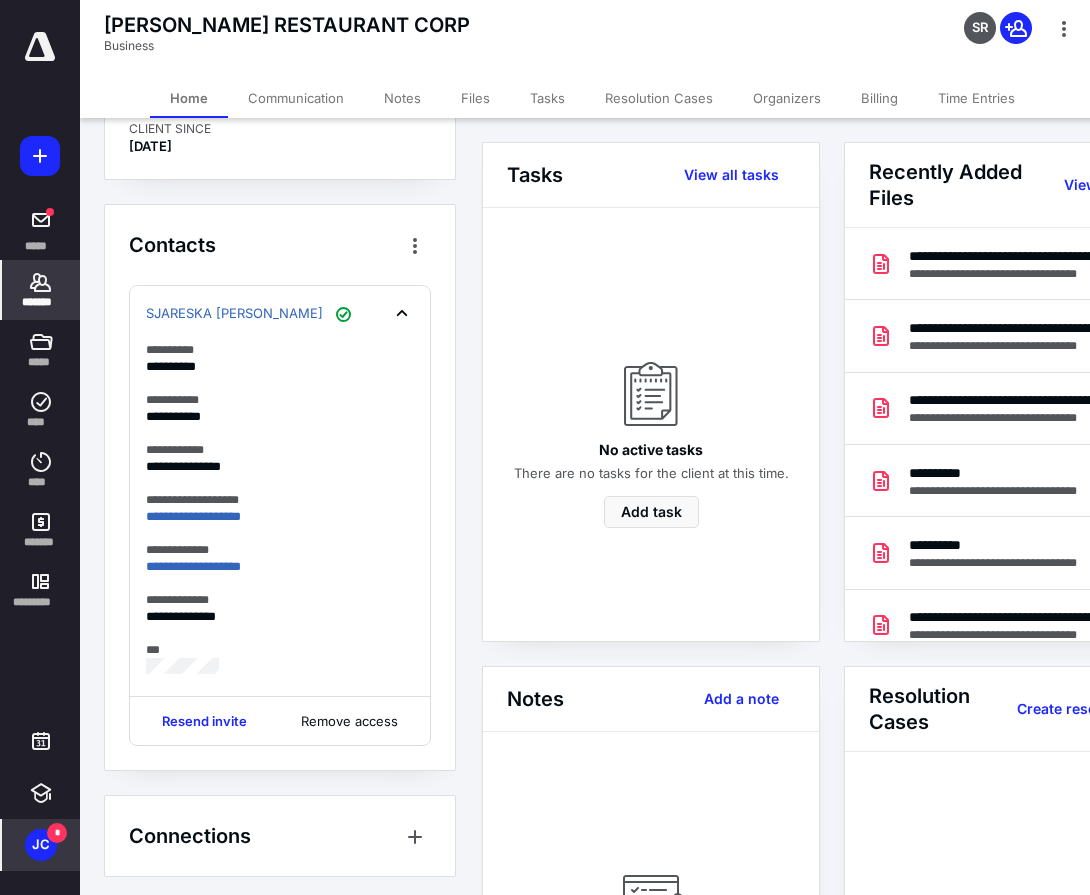 click on "Files" at bounding box center (475, 98) 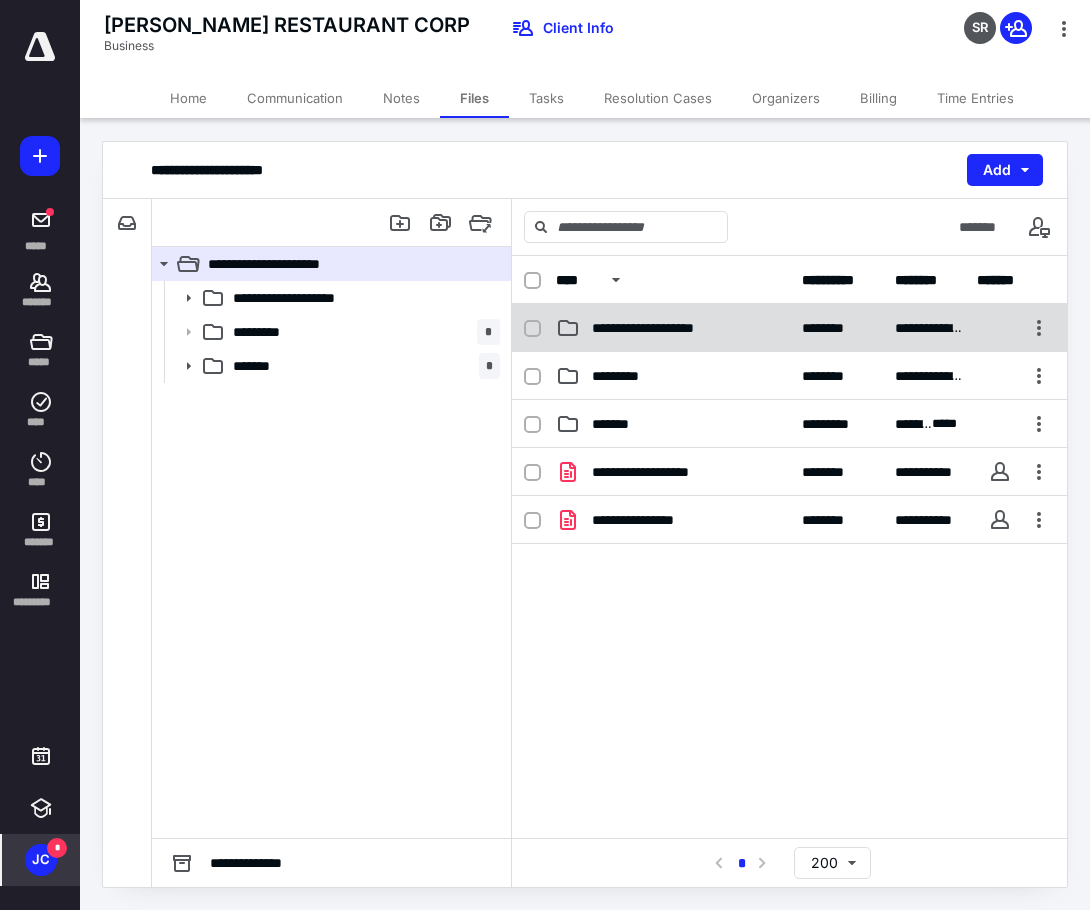 click on "********" at bounding box center (832, 328) 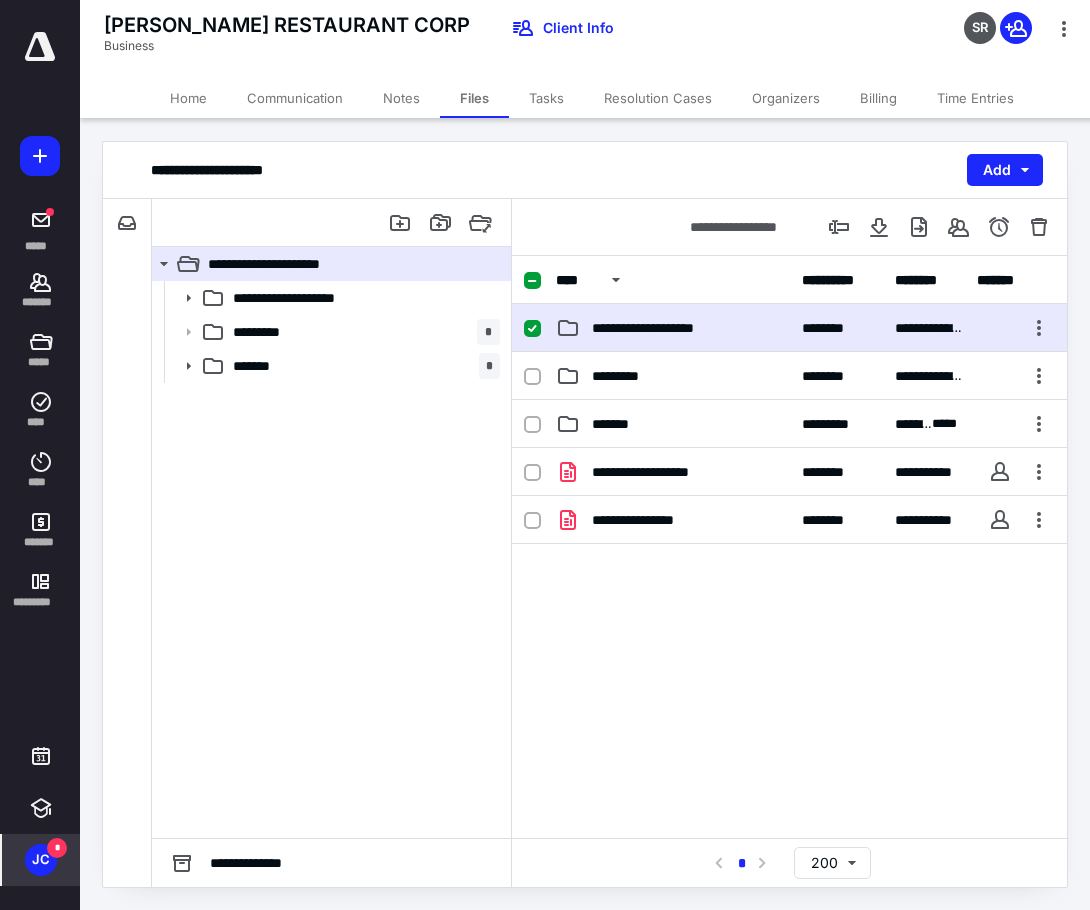 click on "********" at bounding box center (832, 328) 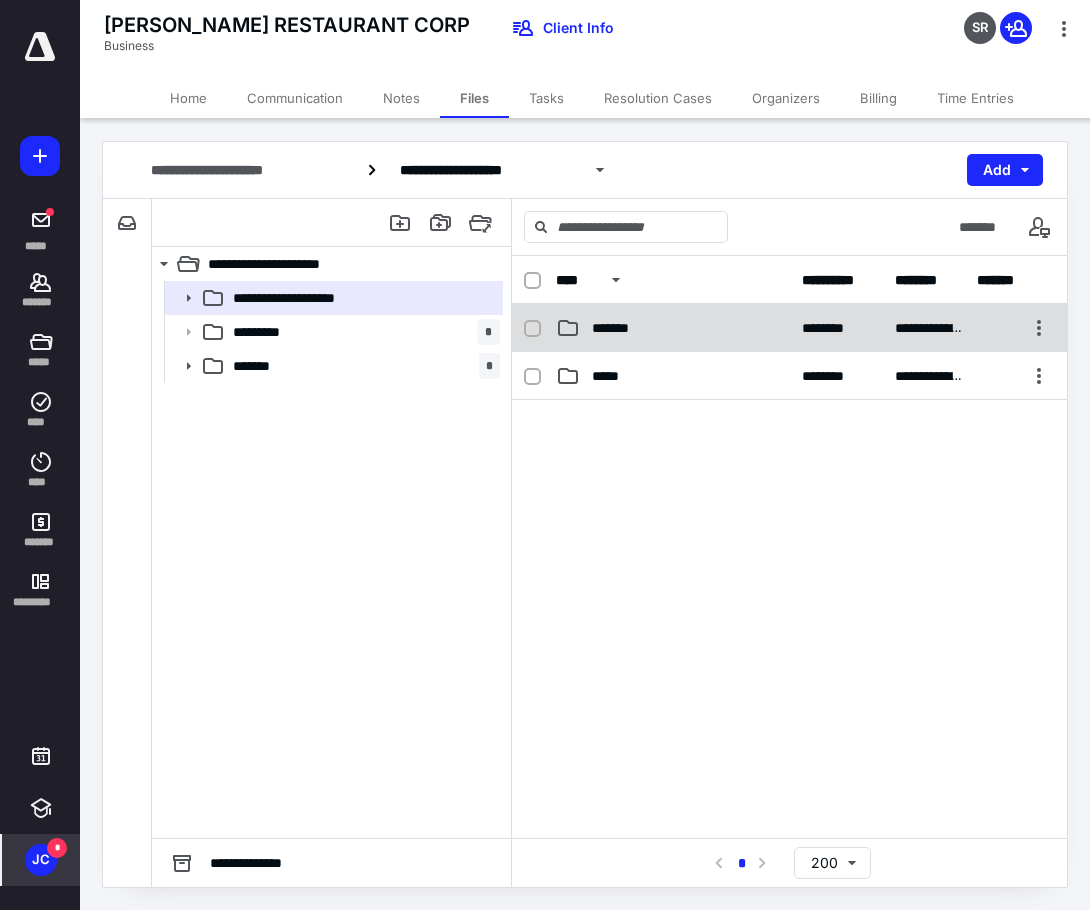 click on "**********" at bounding box center (789, 328) 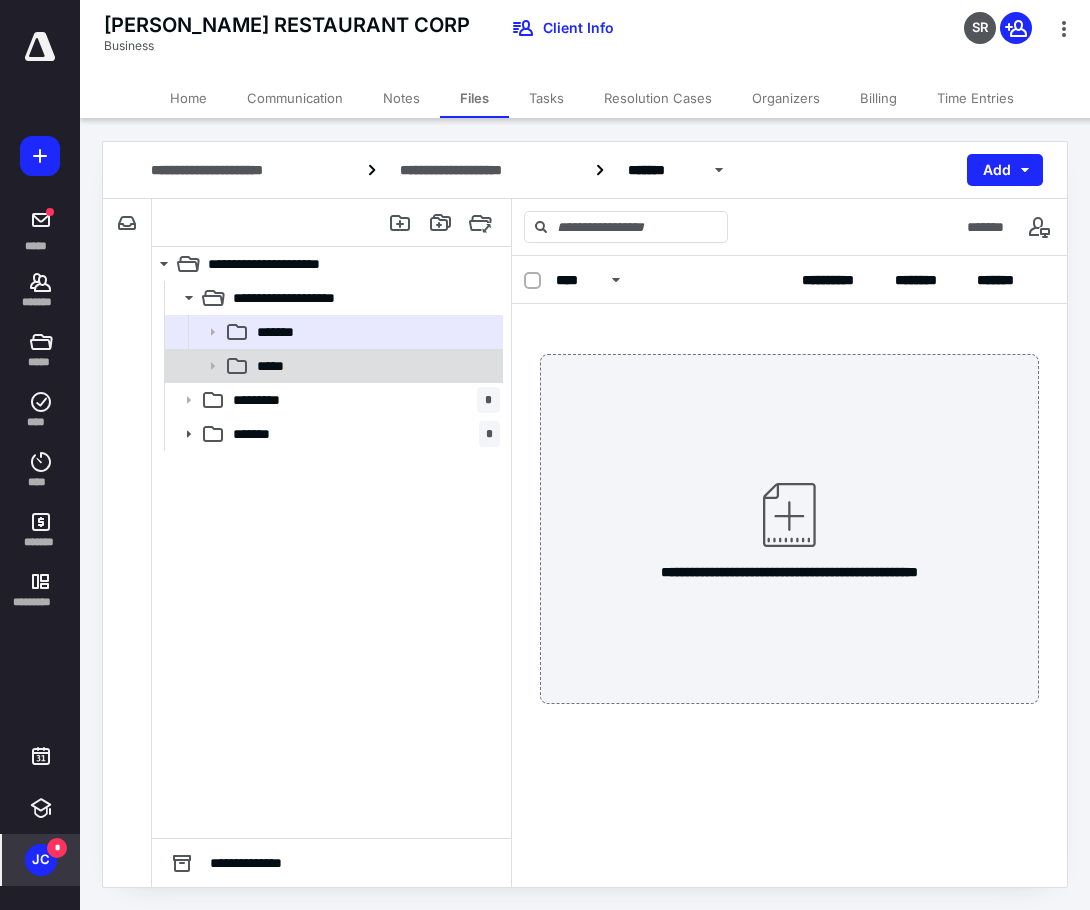 click on "*****" at bounding box center [374, 366] 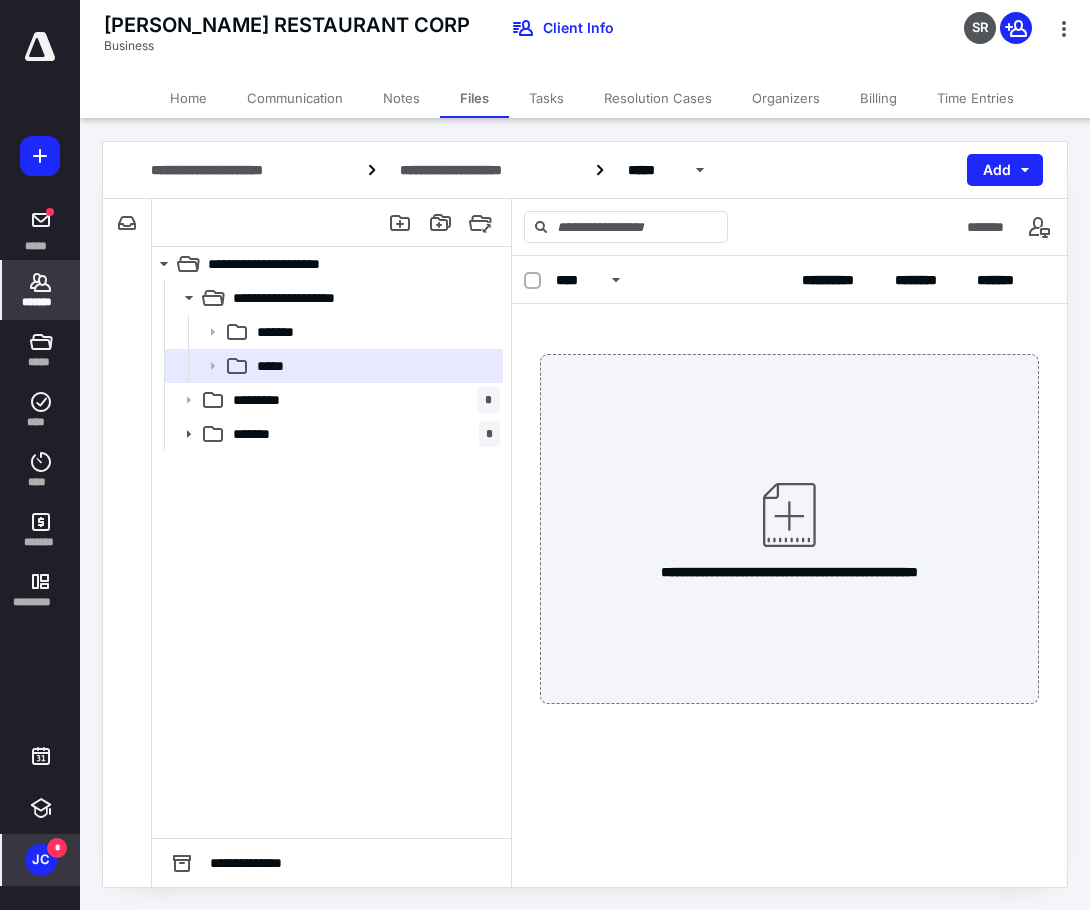 click on "*******" at bounding box center [41, 302] 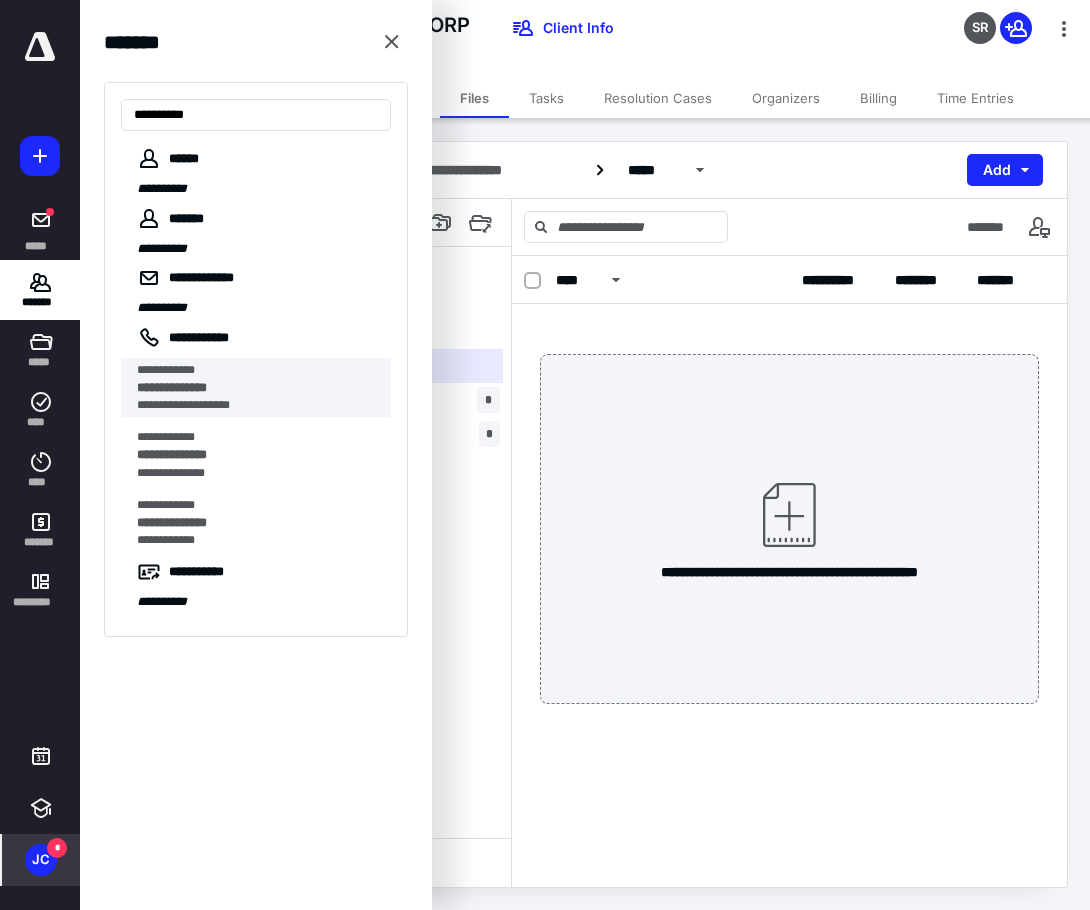 type on "**********" 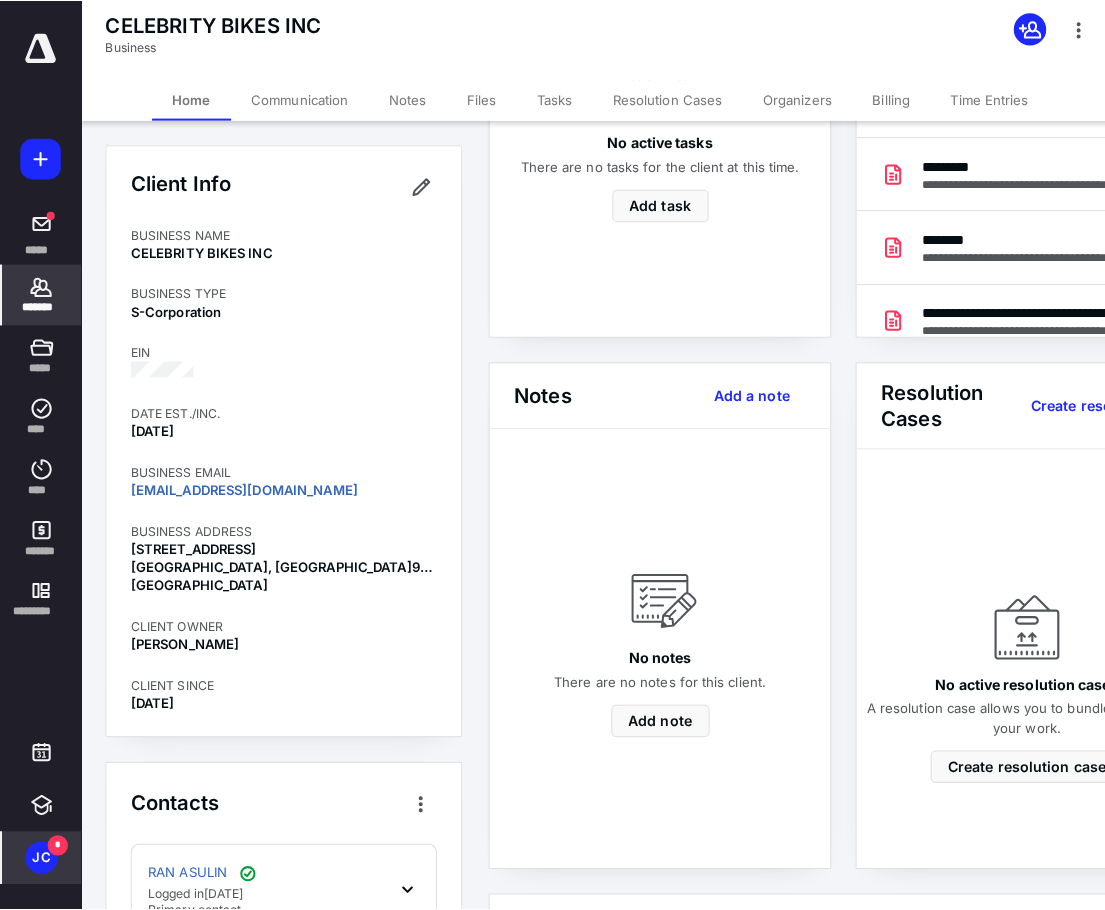 scroll, scrollTop: 0, scrollLeft: 0, axis: both 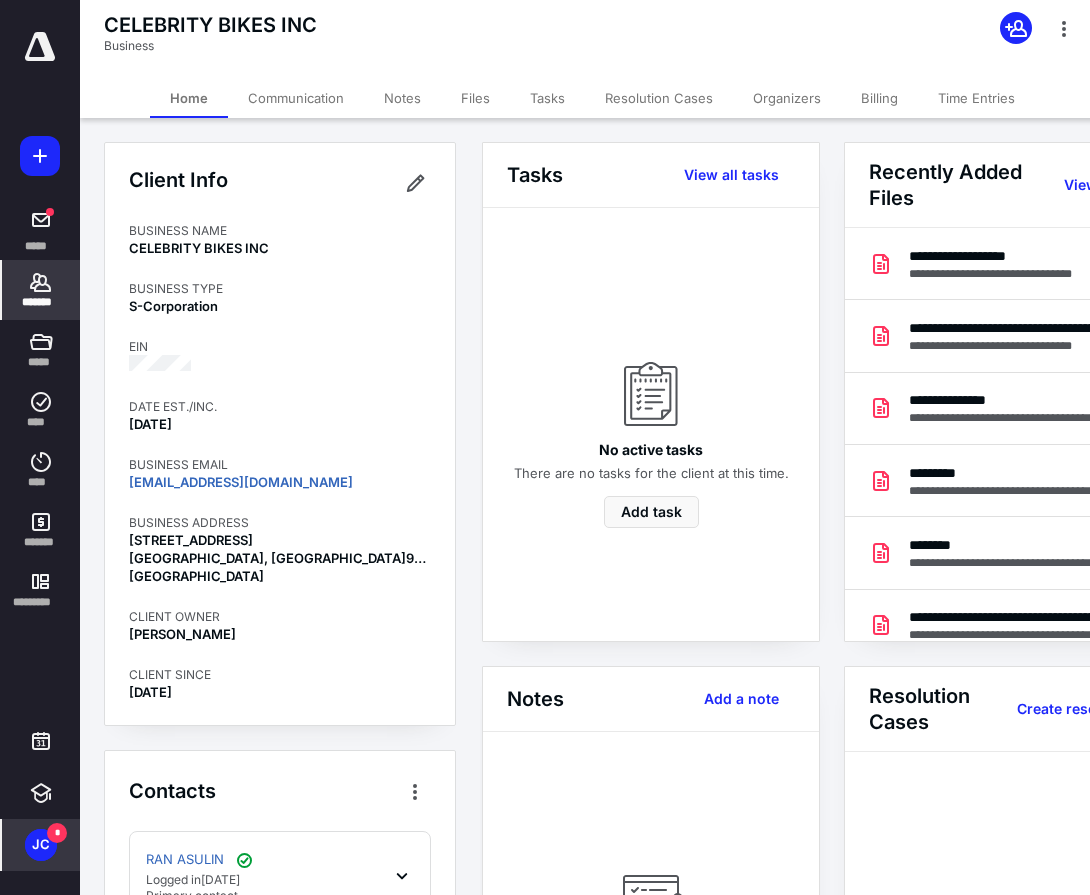 click on "Notes" at bounding box center (402, 98) 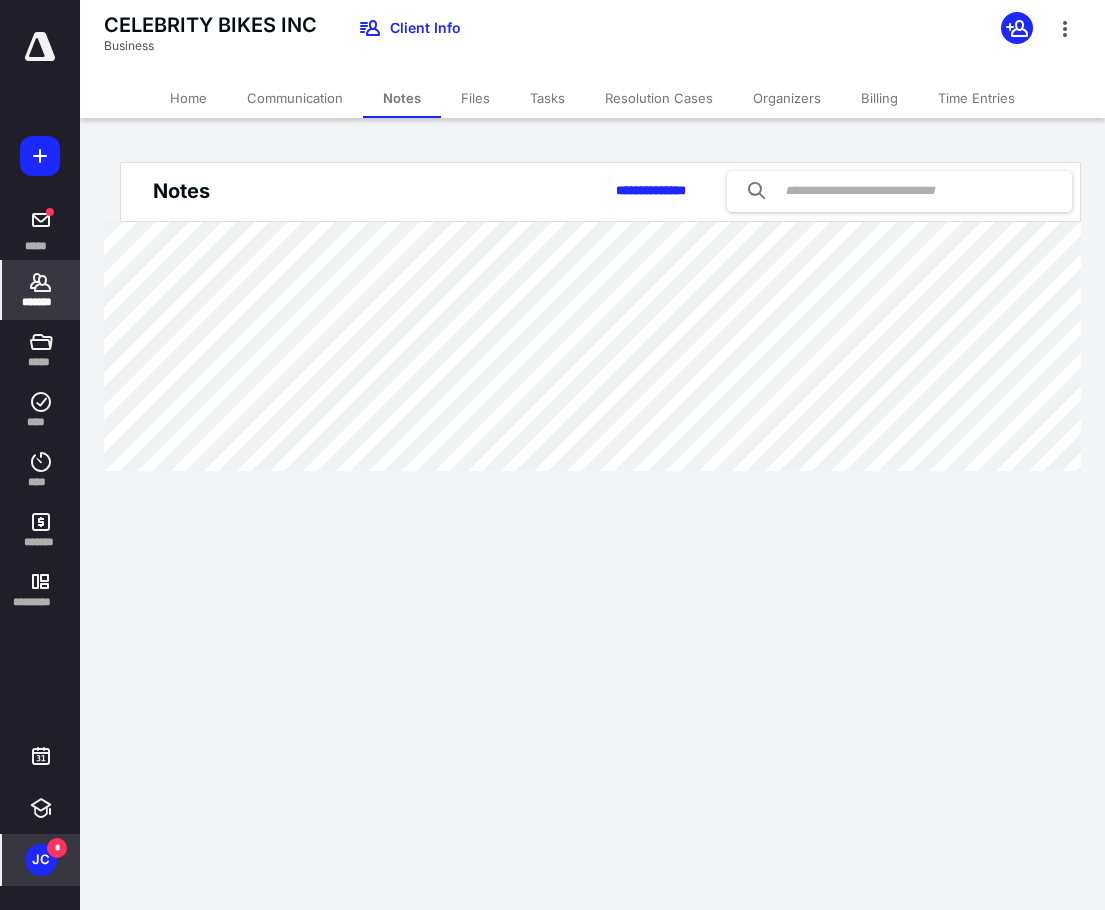 click on "Files" at bounding box center (475, 98) 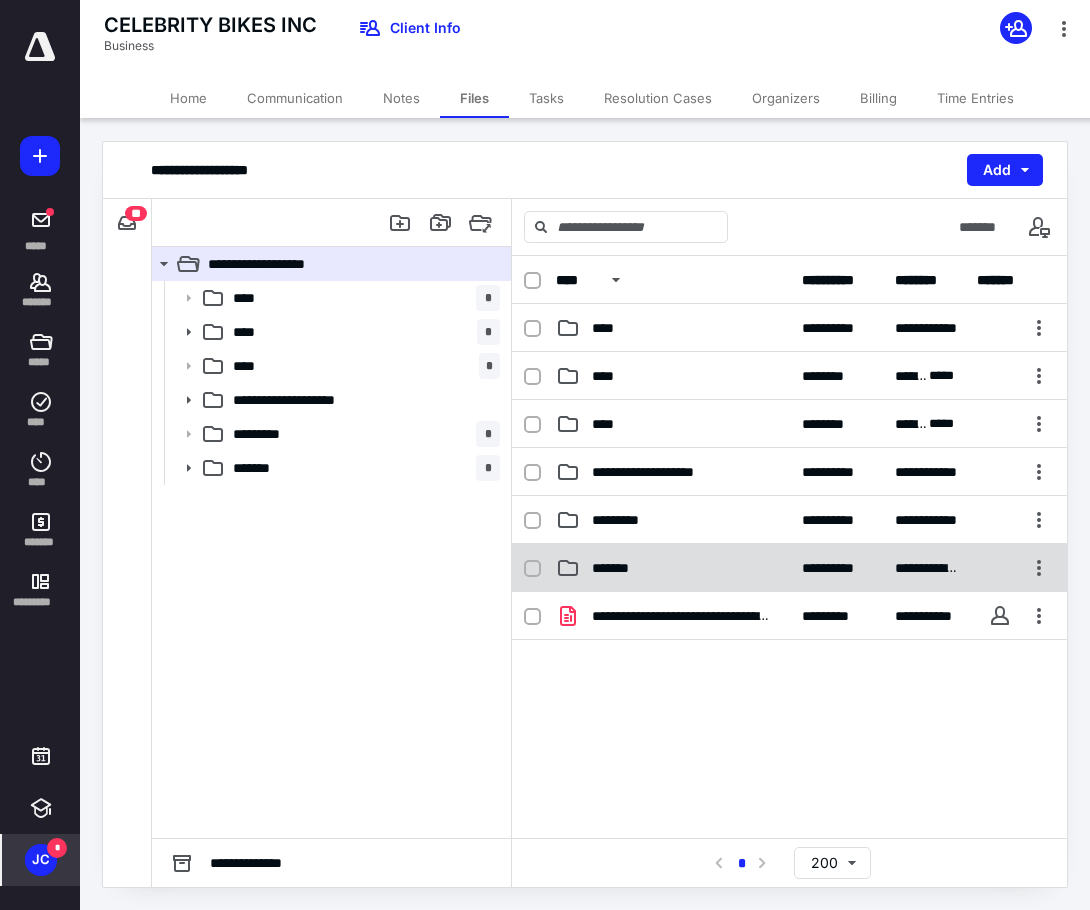 click on "*******" at bounding box center [622, 568] 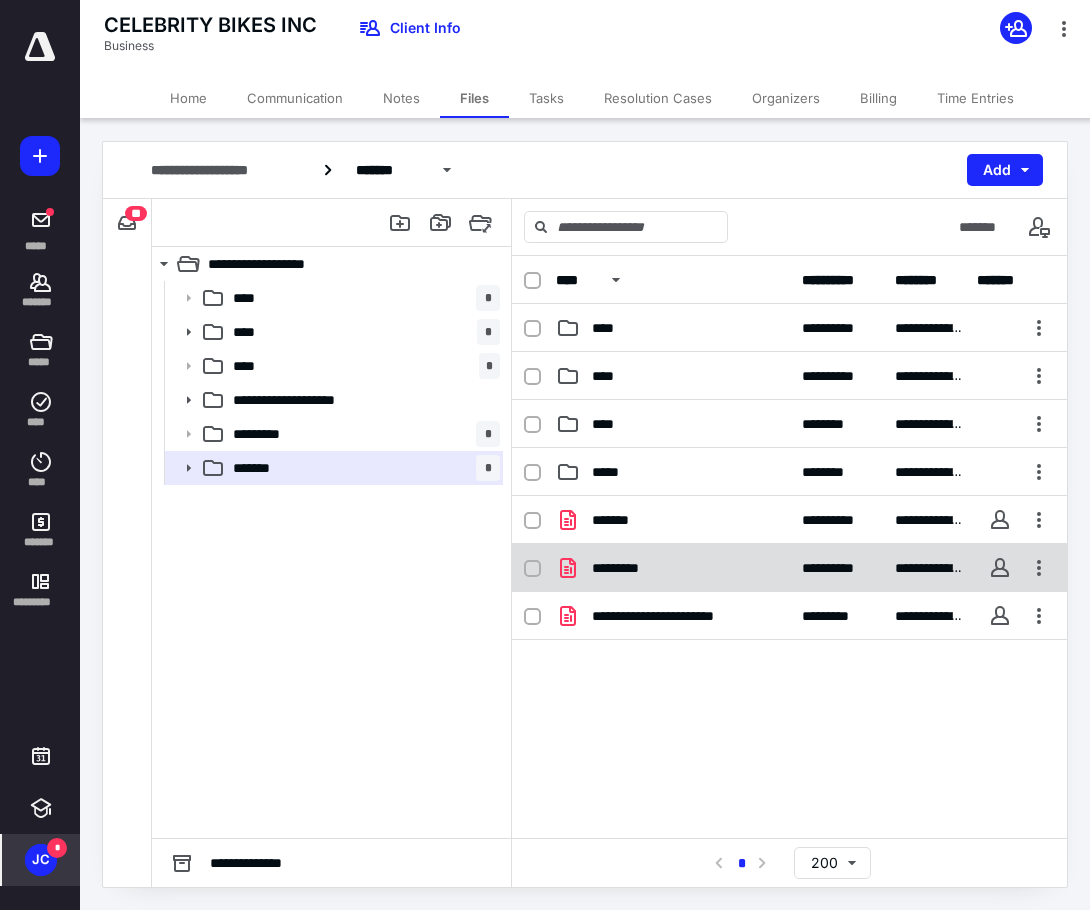 click on "**********" at bounding box center (789, 568) 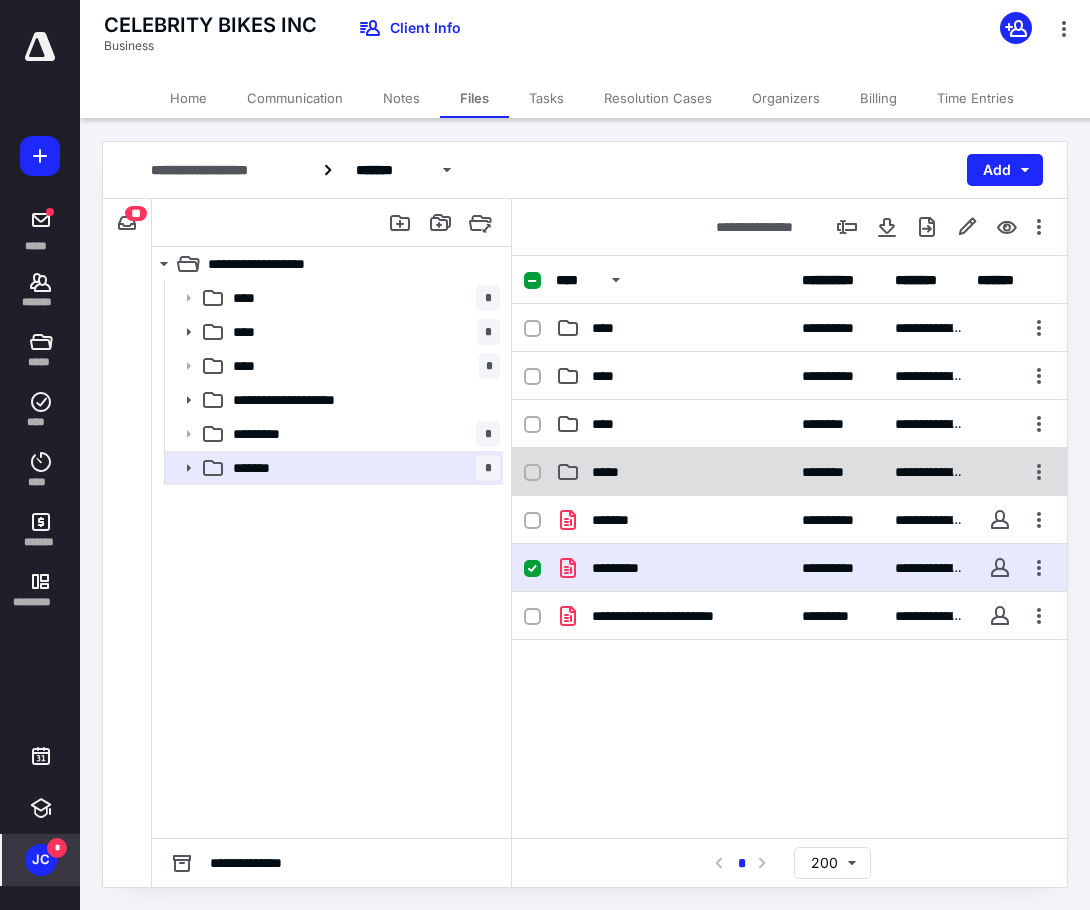 click on "**********" at bounding box center [789, 472] 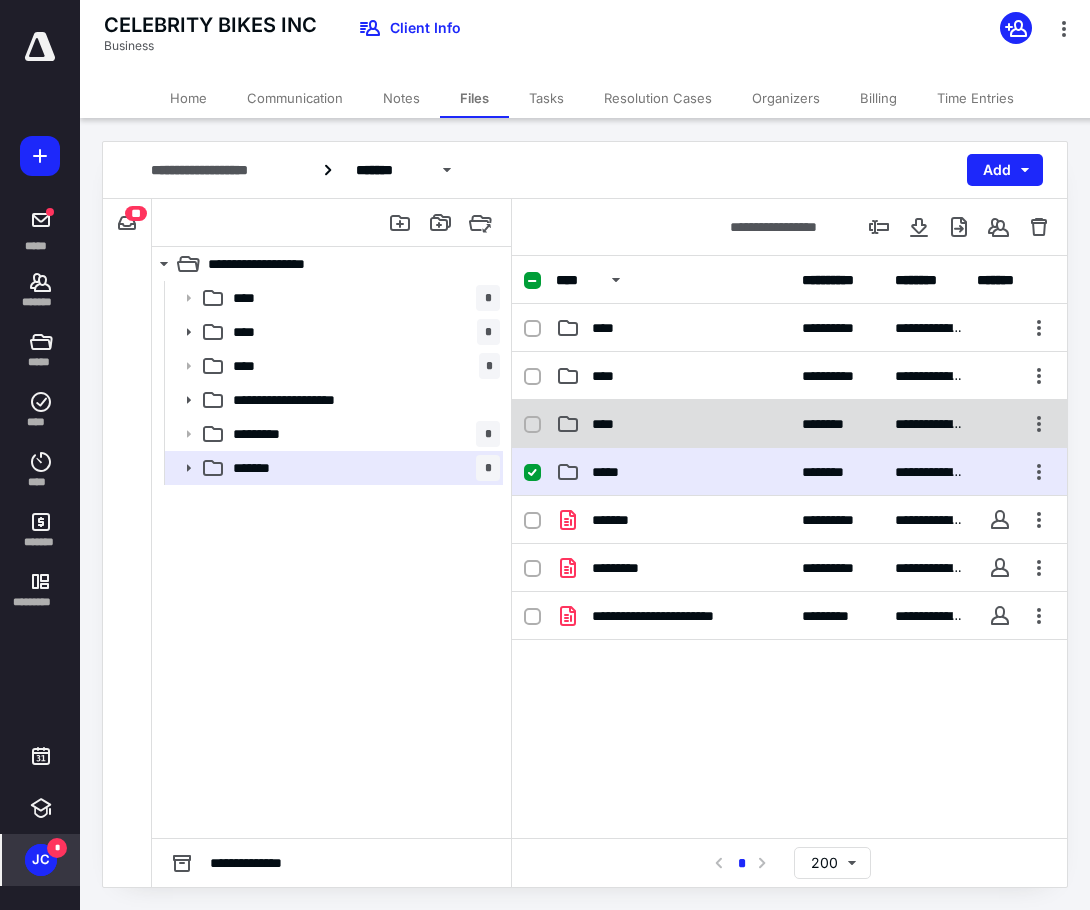 click on "**********" at bounding box center (789, 424) 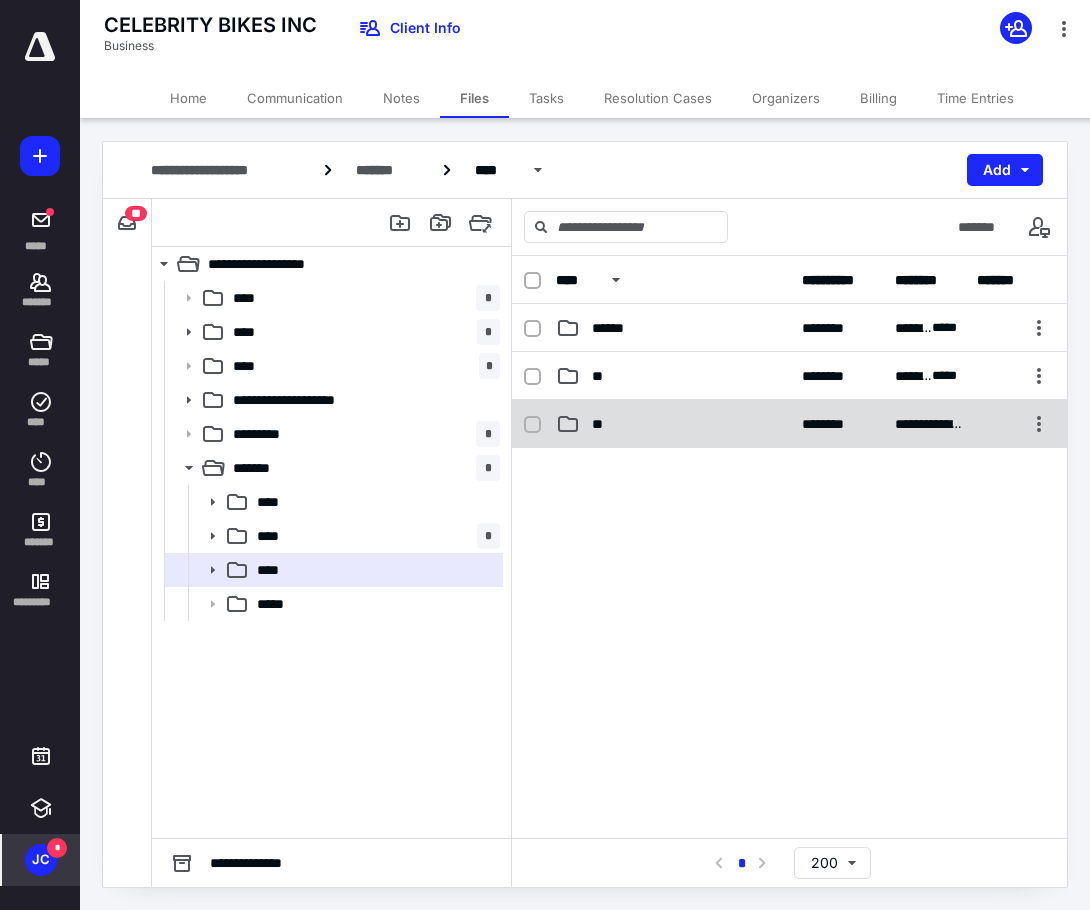 click on "**********" at bounding box center [789, 424] 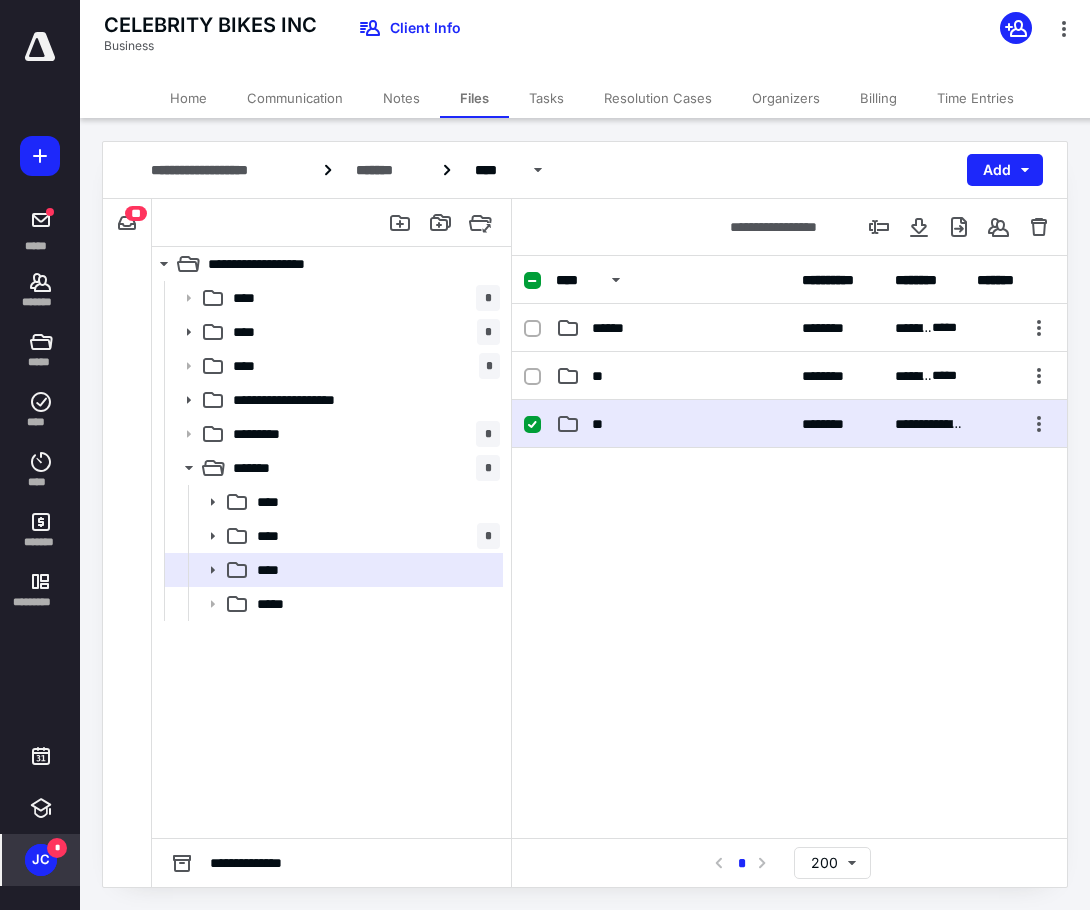 click on "**********" at bounding box center (789, 424) 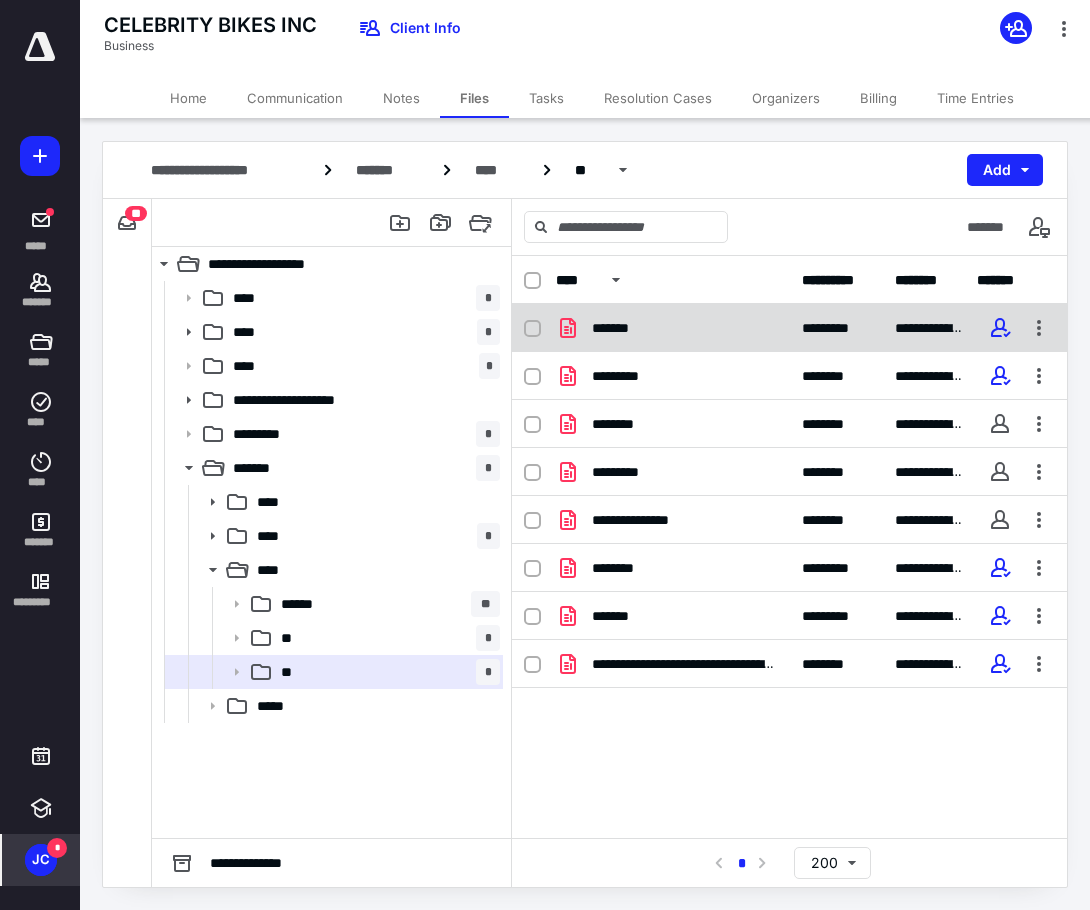 click on "**********" at bounding box center [789, 328] 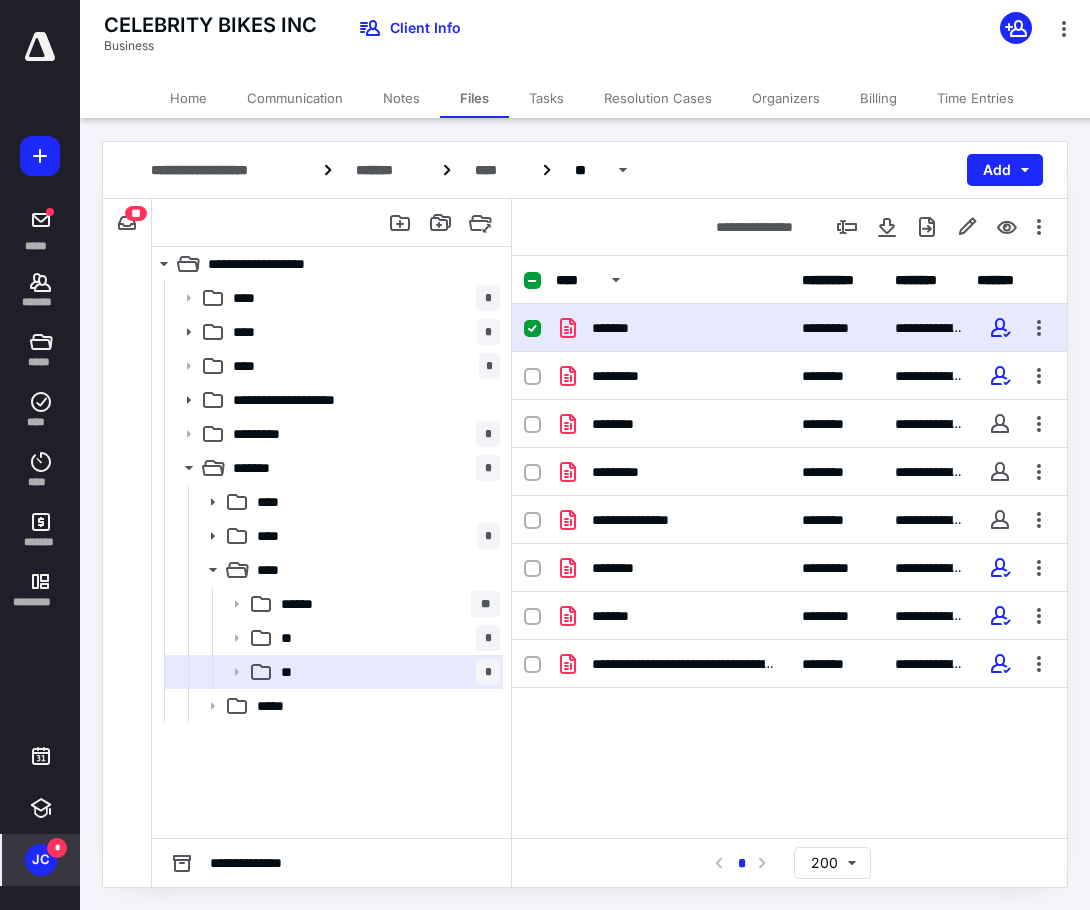 click on "**********" at bounding box center (789, 328) 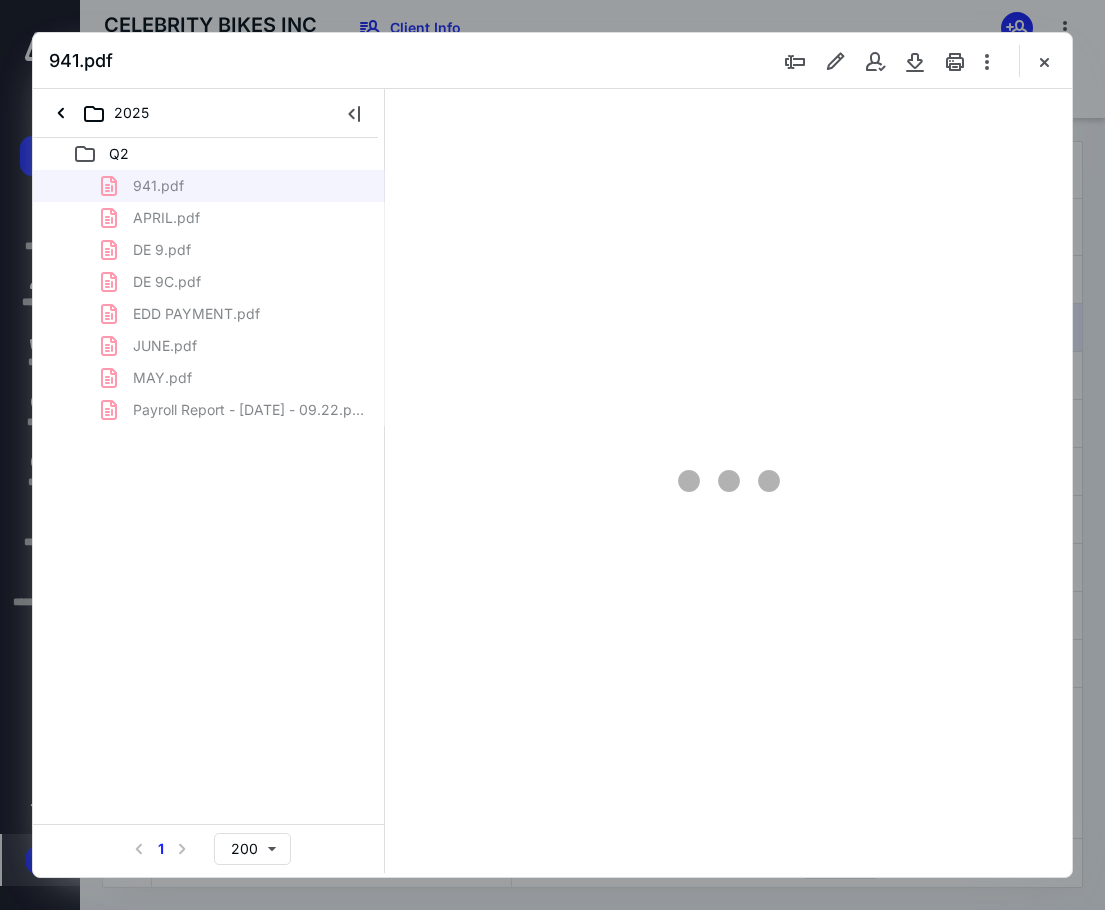 scroll, scrollTop: 0, scrollLeft: 0, axis: both 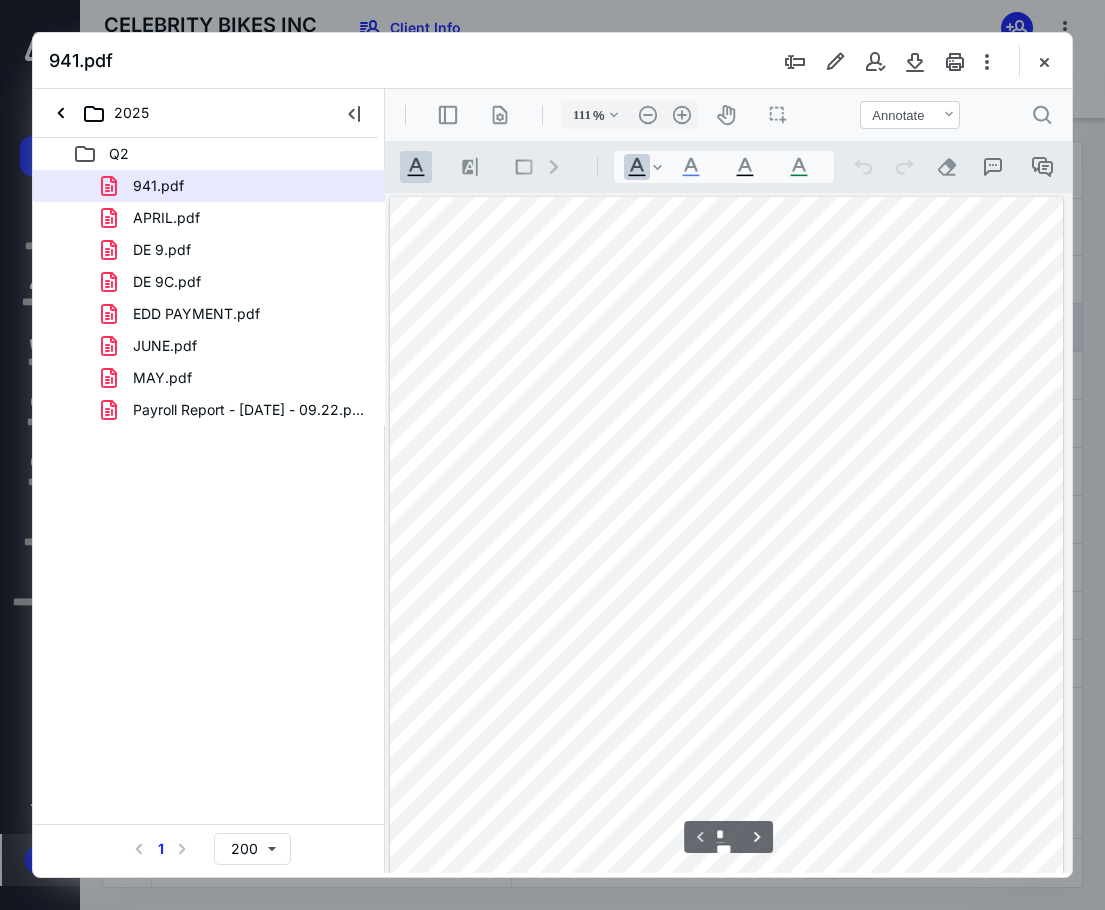 type on "135" 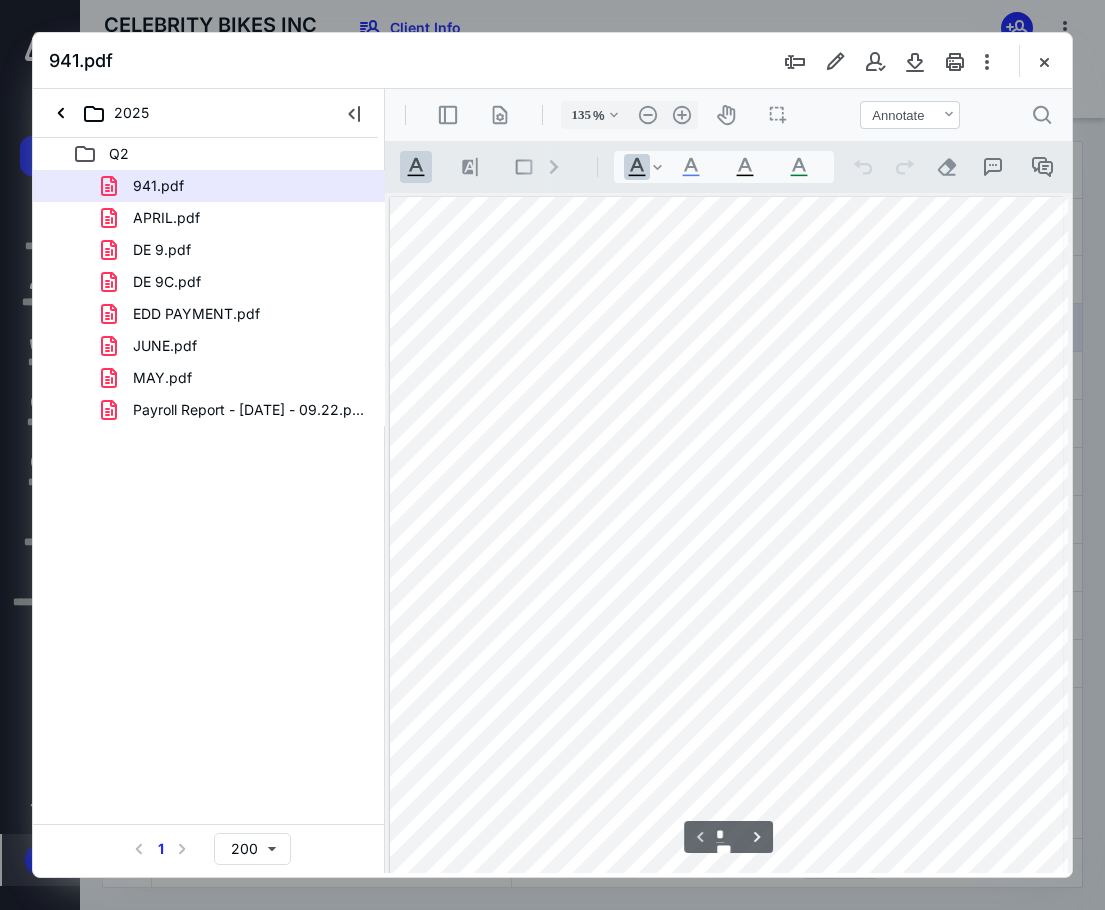 scroll, scrollTop: 18, scrollLeft: 60, axis: both 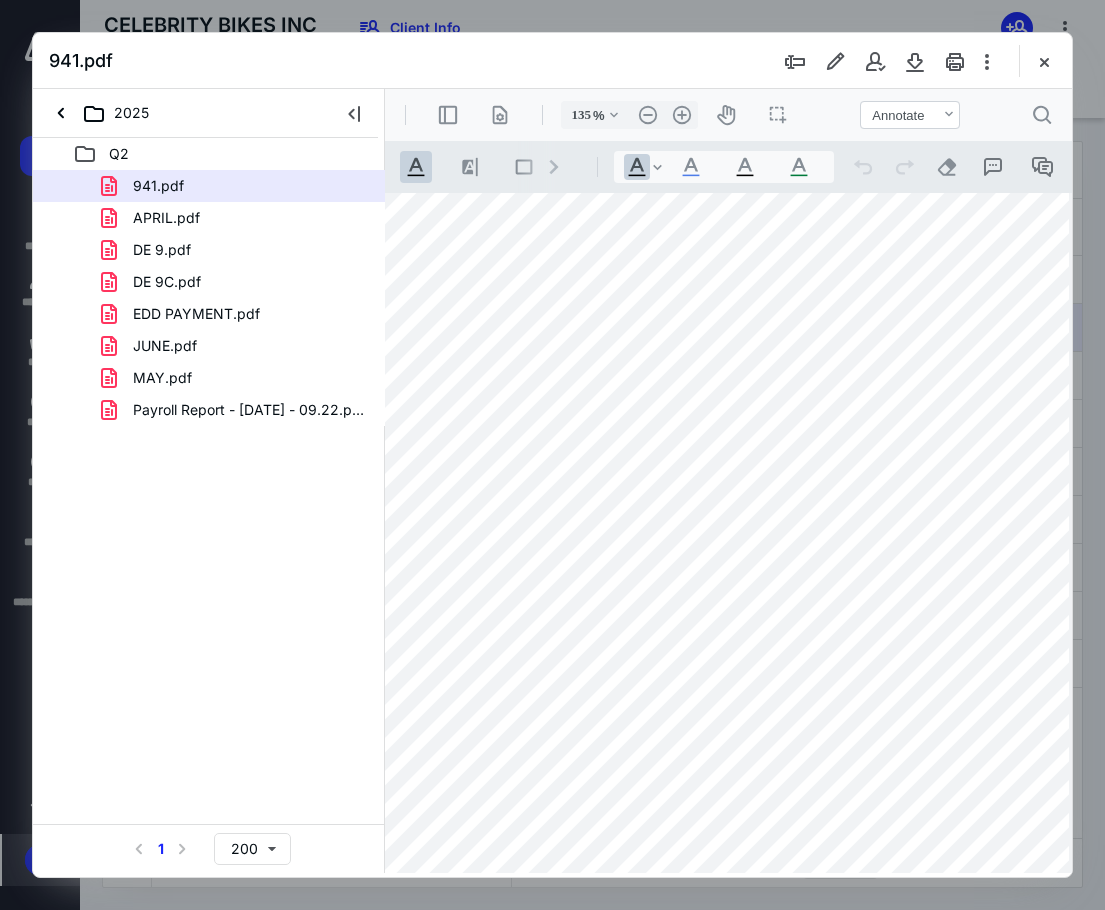click on "941.pdf" at bounding box center [552, 61] 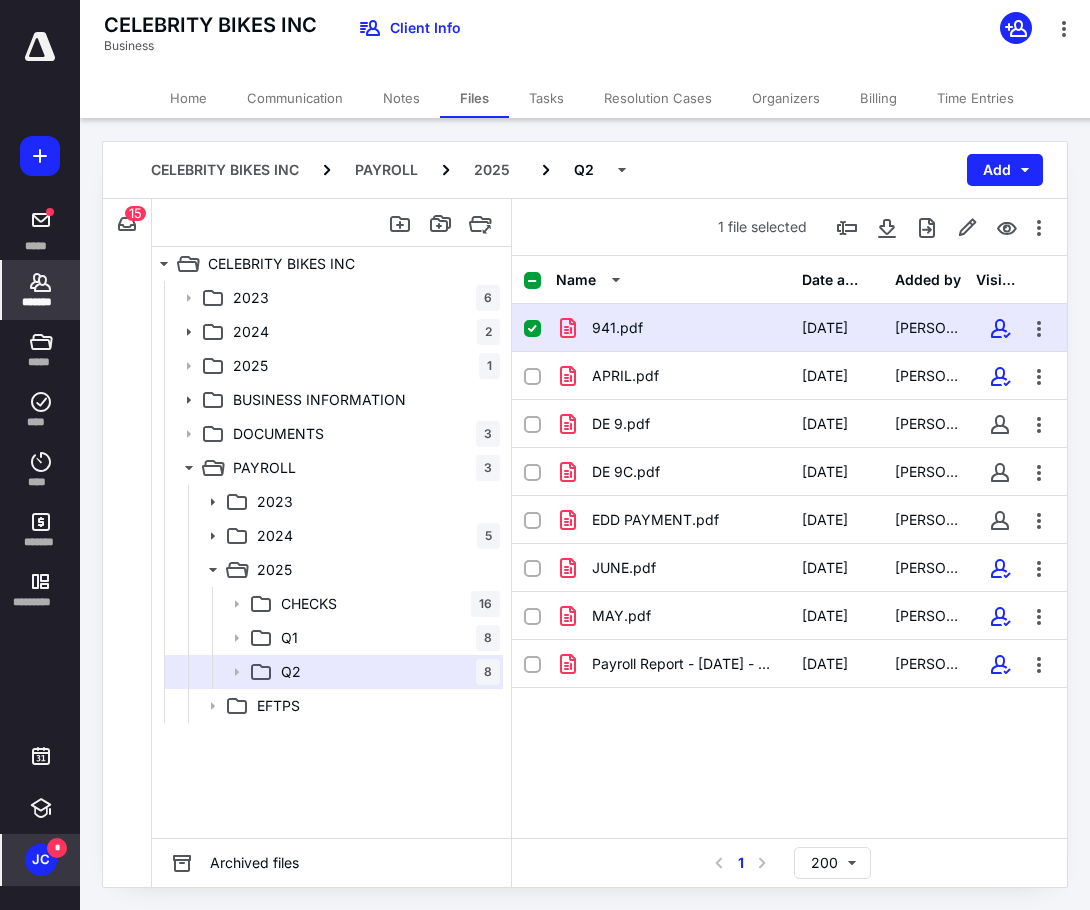 click 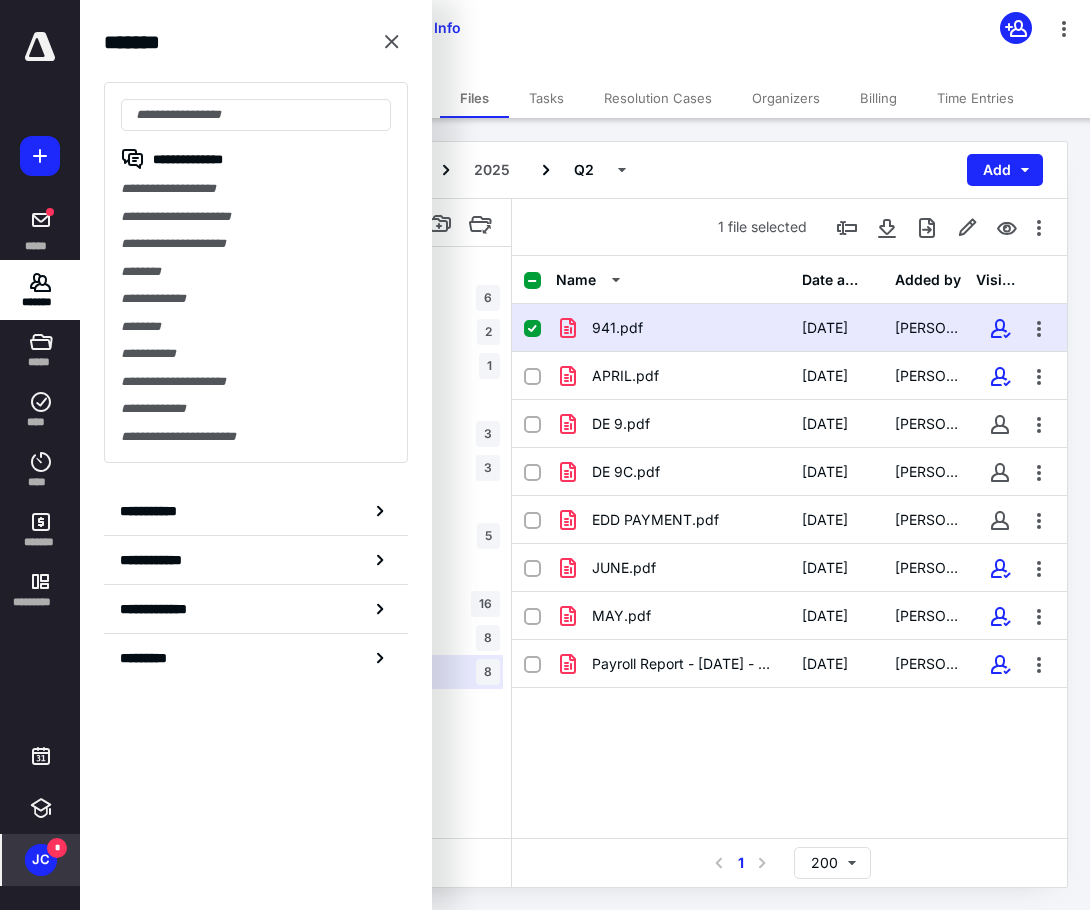 click on "**********" at bounding box center [256, 272] 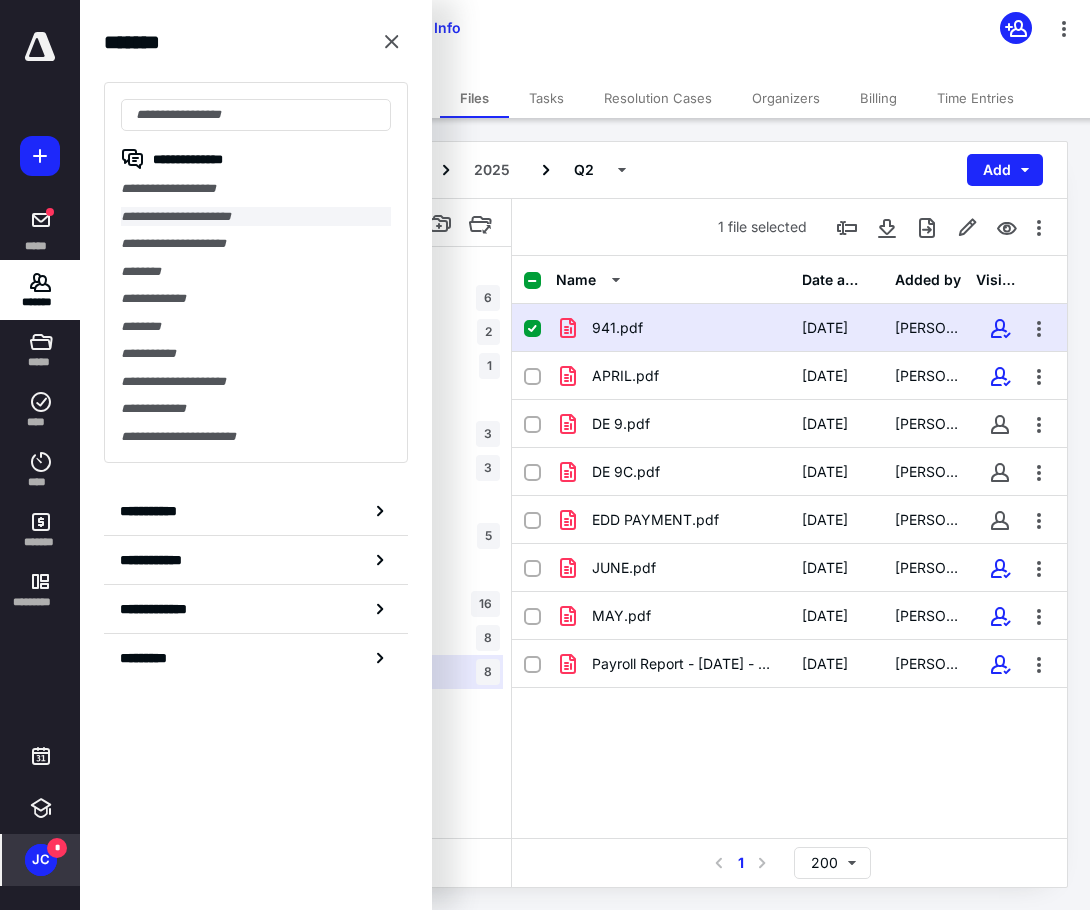 click on "**********" at bounding box center (256, 217) 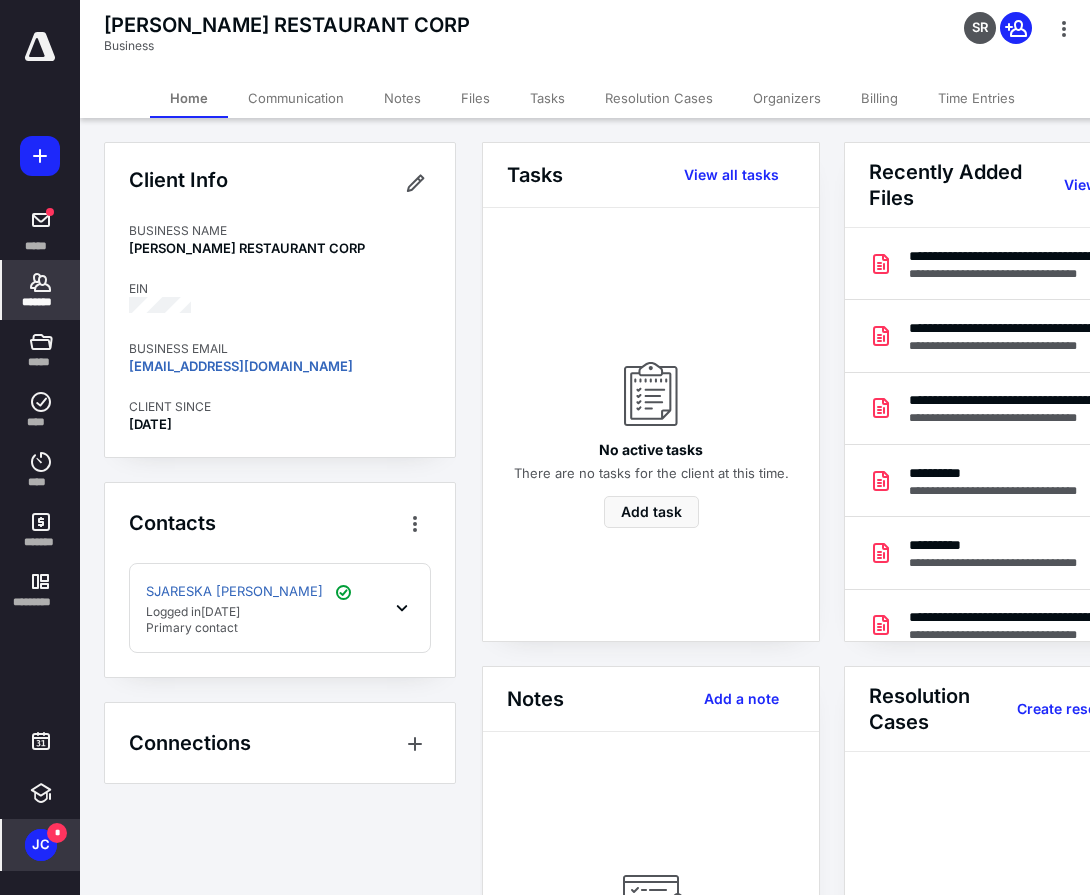 click on "Files" at bounding box center [475, 98] 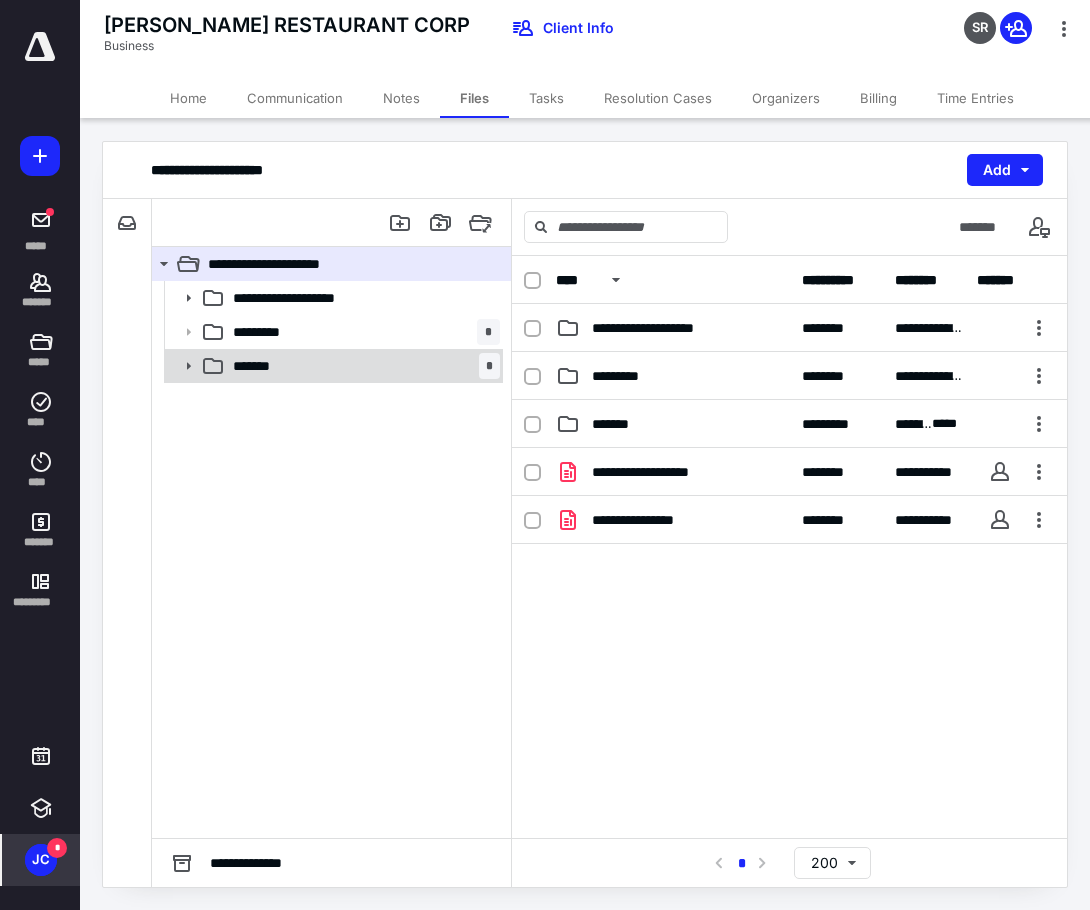 click on "******* *" at bounding box center [362, 366] 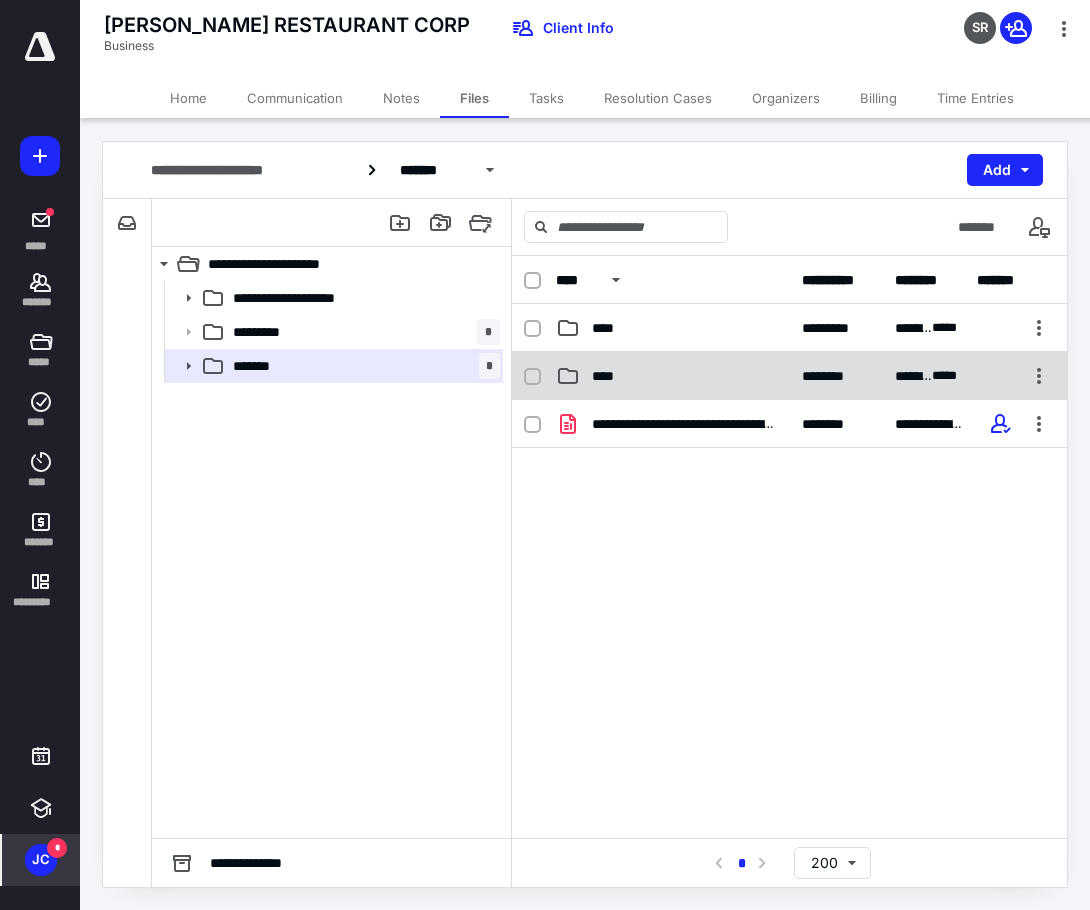 click on "********" at bounding box center (832, 376) 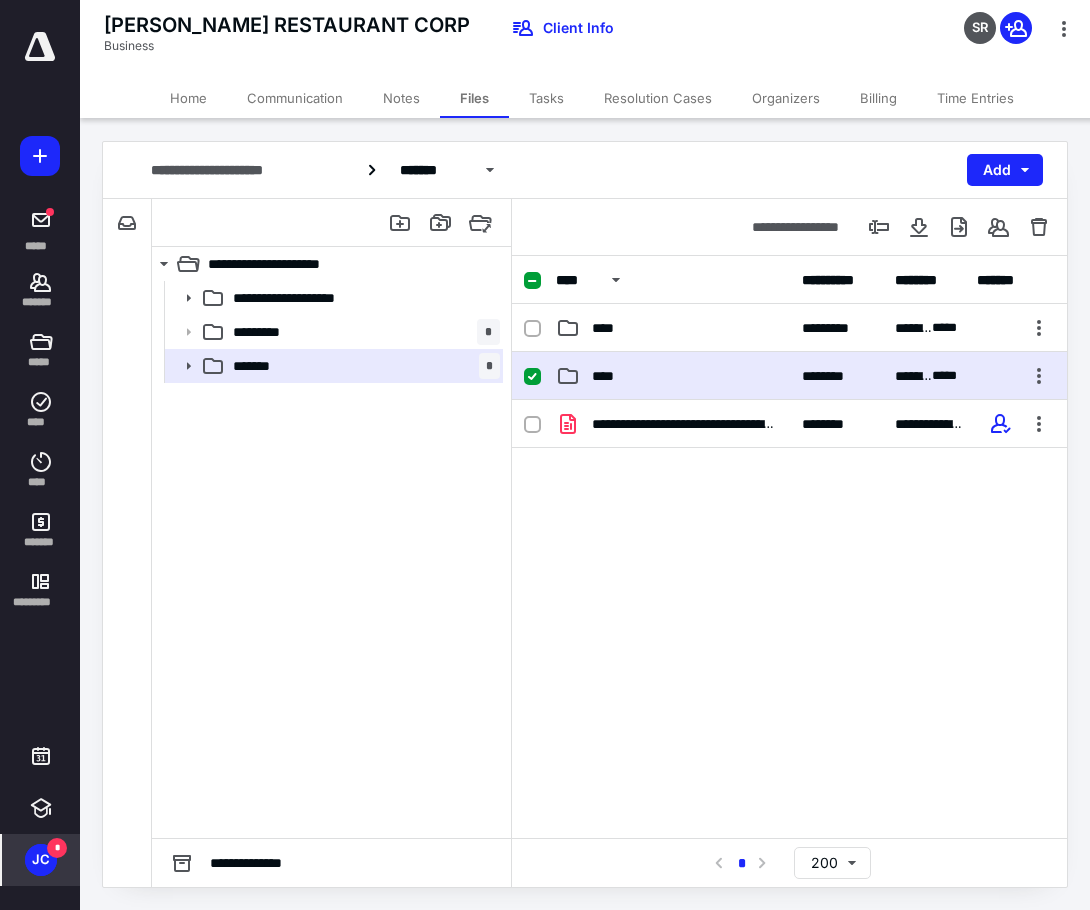 click on "********" at bounding box center (832, 376) 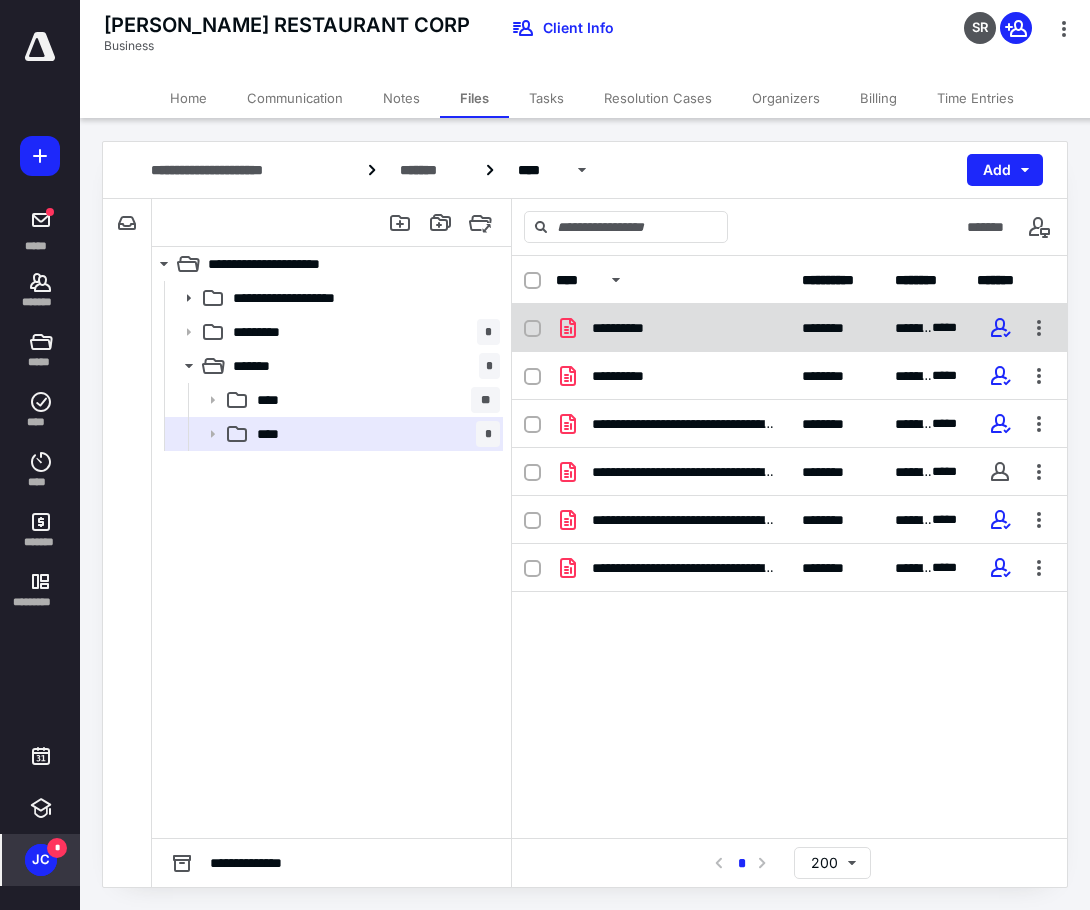click on "********" at bounding box center (832, 328) 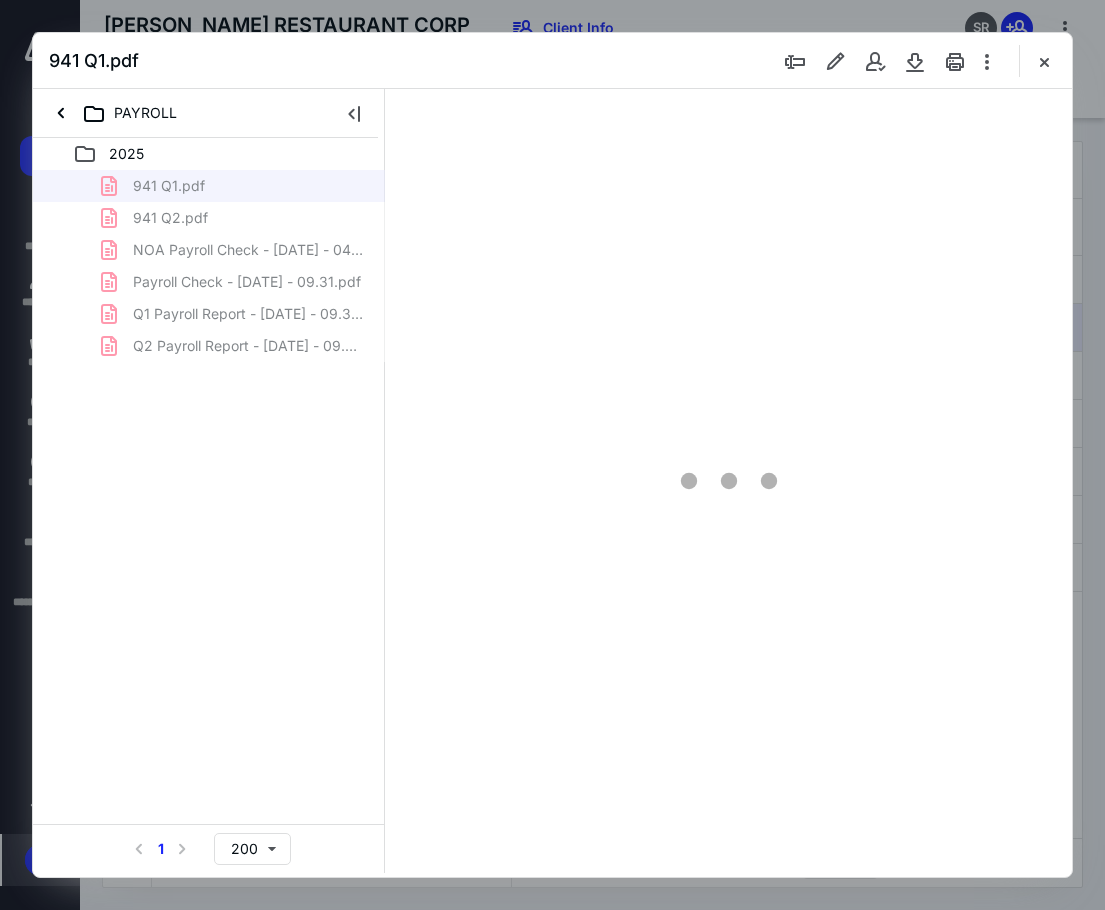 scroll, scrollTop: 0, scrollLeft: 0, axis: both 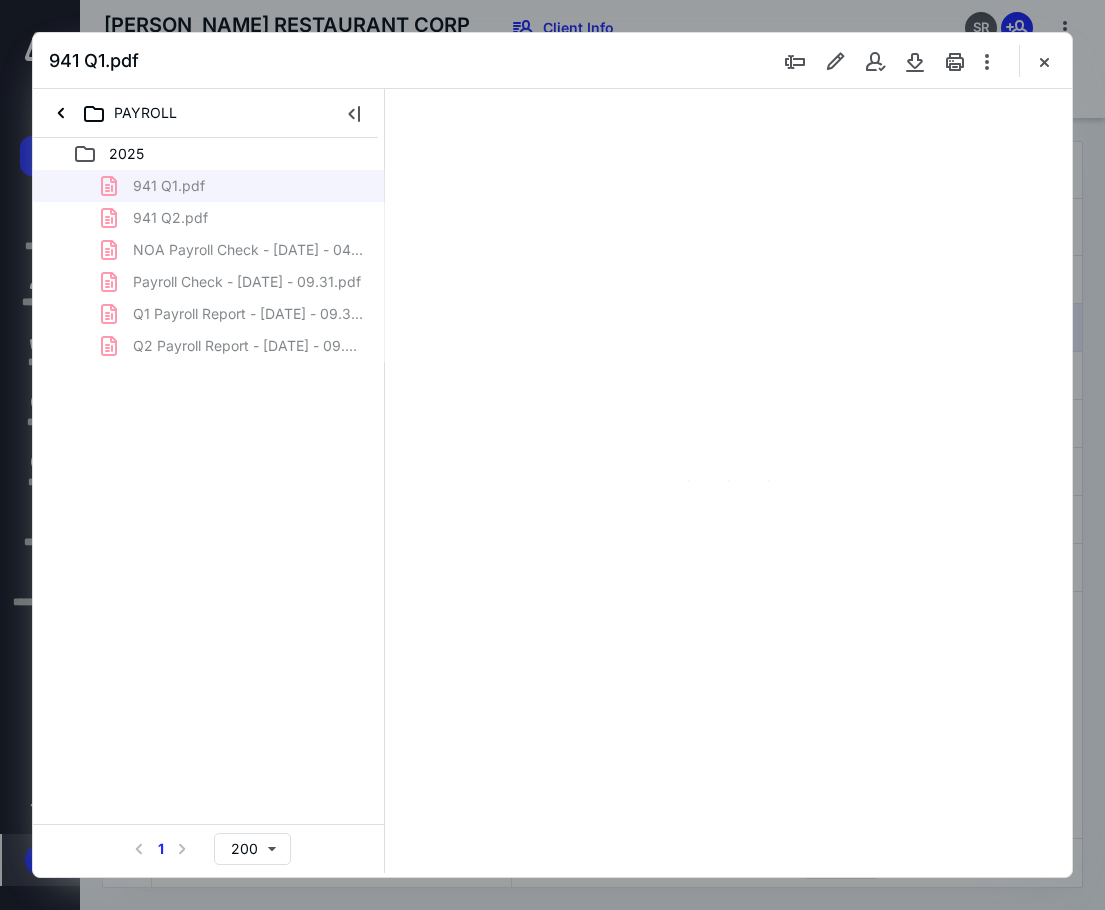 type on "85" 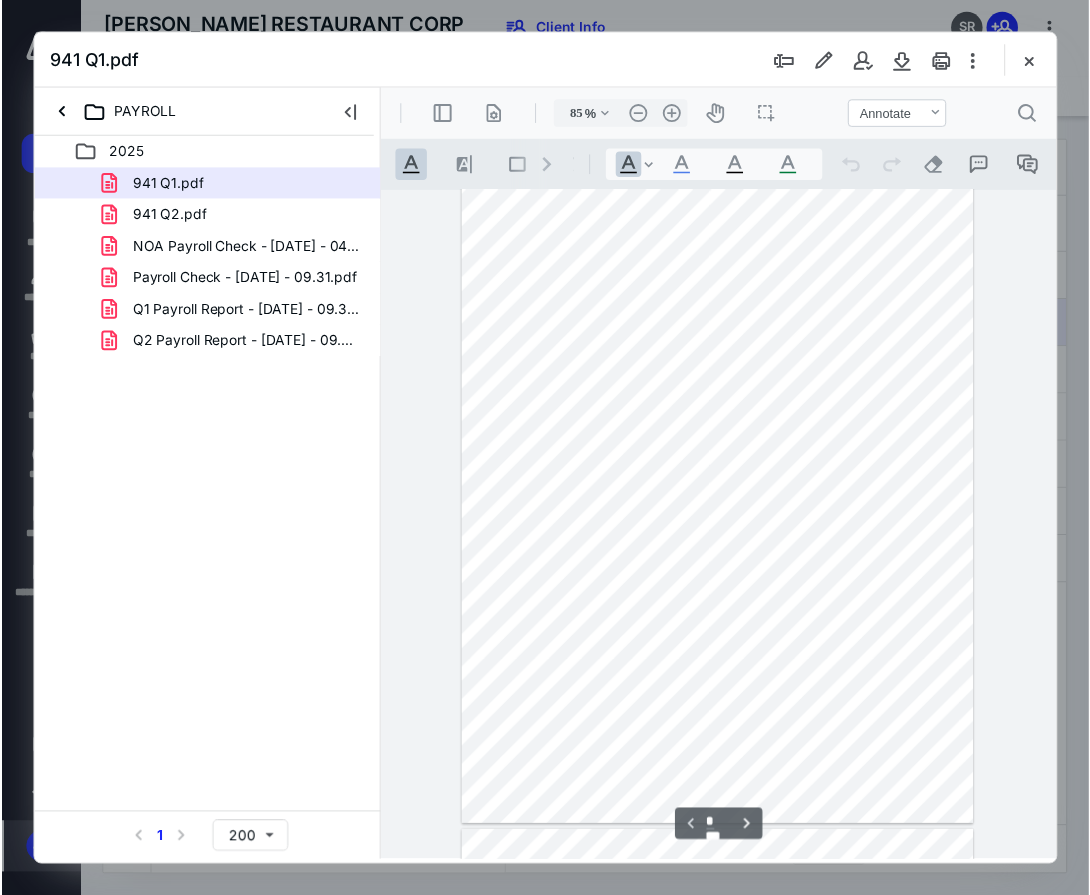 scroll, scrollTop: 0, scrollLeft: 0, axis: both 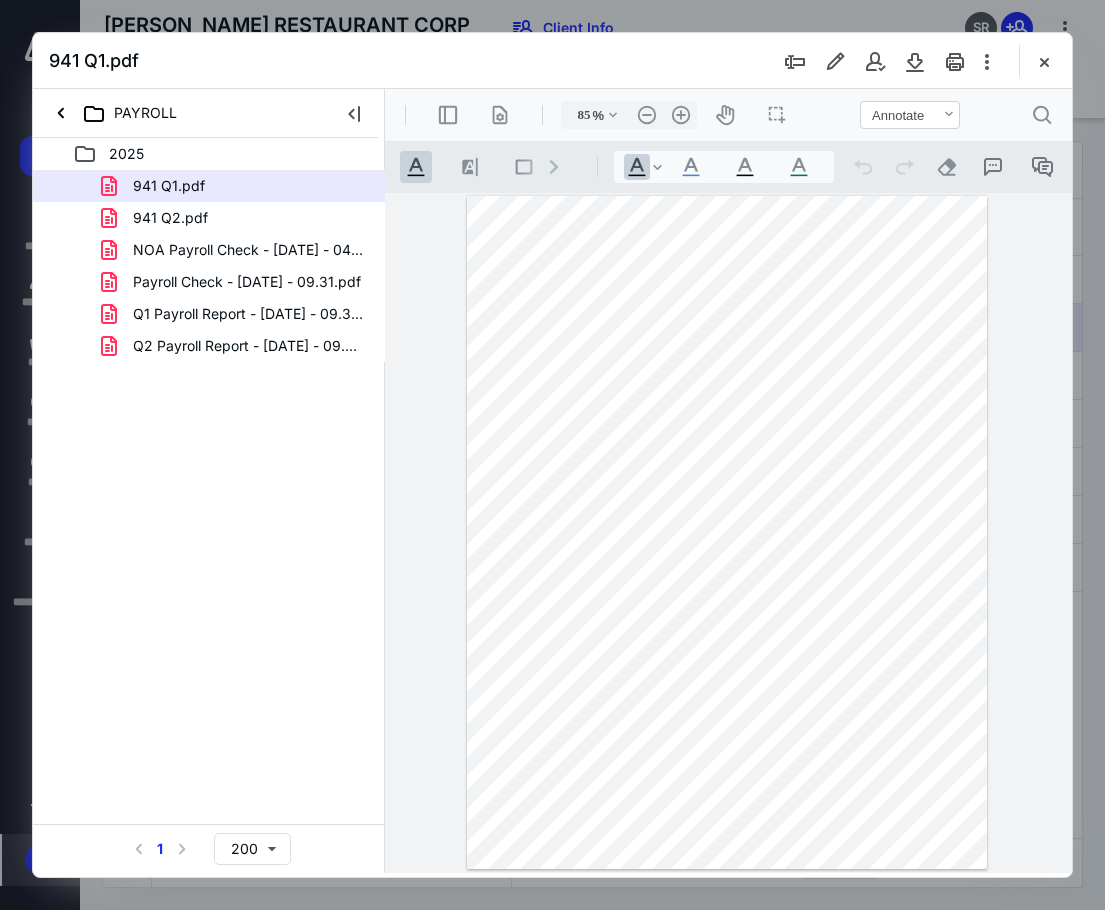 click on "2025 941 Q1.pdf 941 Q2.pdf NOA Payroll Check - [DATE] - 04.43.pdf Payroll Check - [DATE] - 09.31.pdf Q1 Payroll Report - [DATE] - 09.34.pdf Q2 Payroll Report - [DATE] - 09.34.pdf Select a page number for more results 1 200" at bounding box center [209, 505] 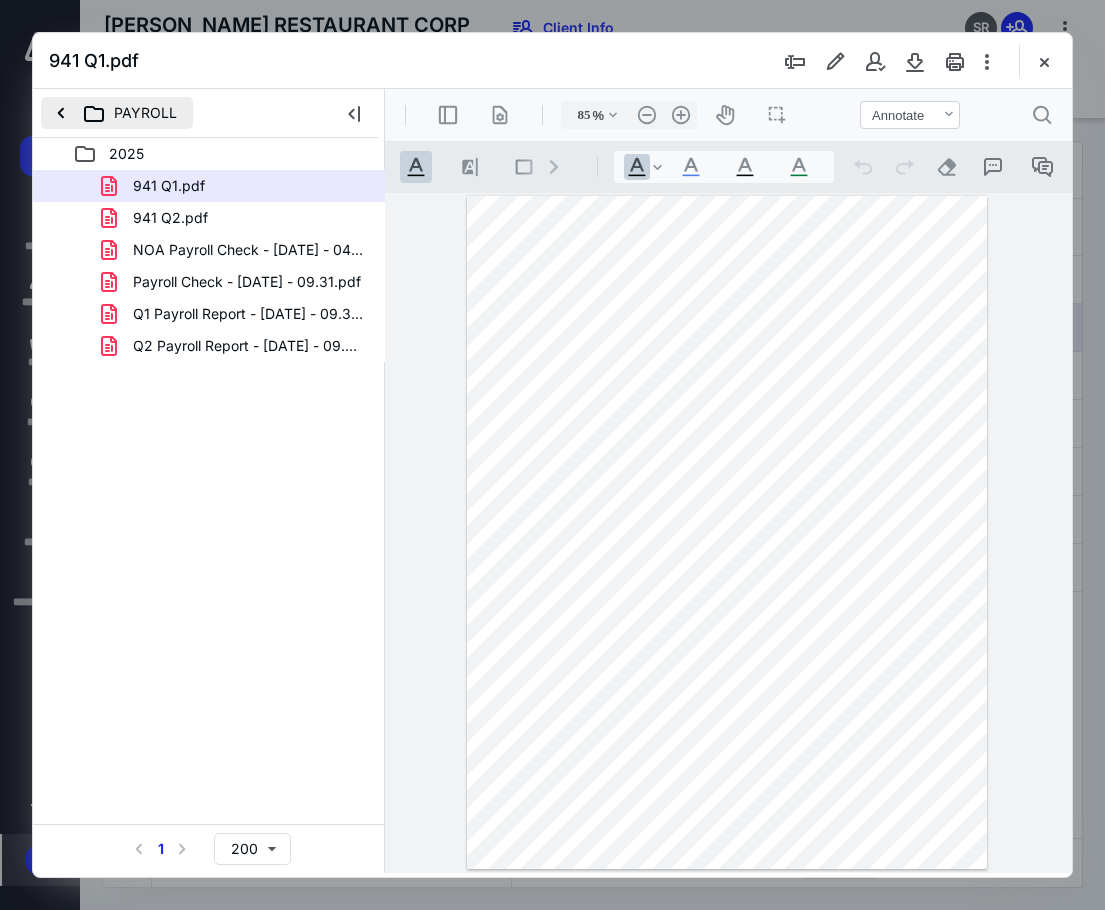 click on "PAYROLL" at bounding box center [117, 113] 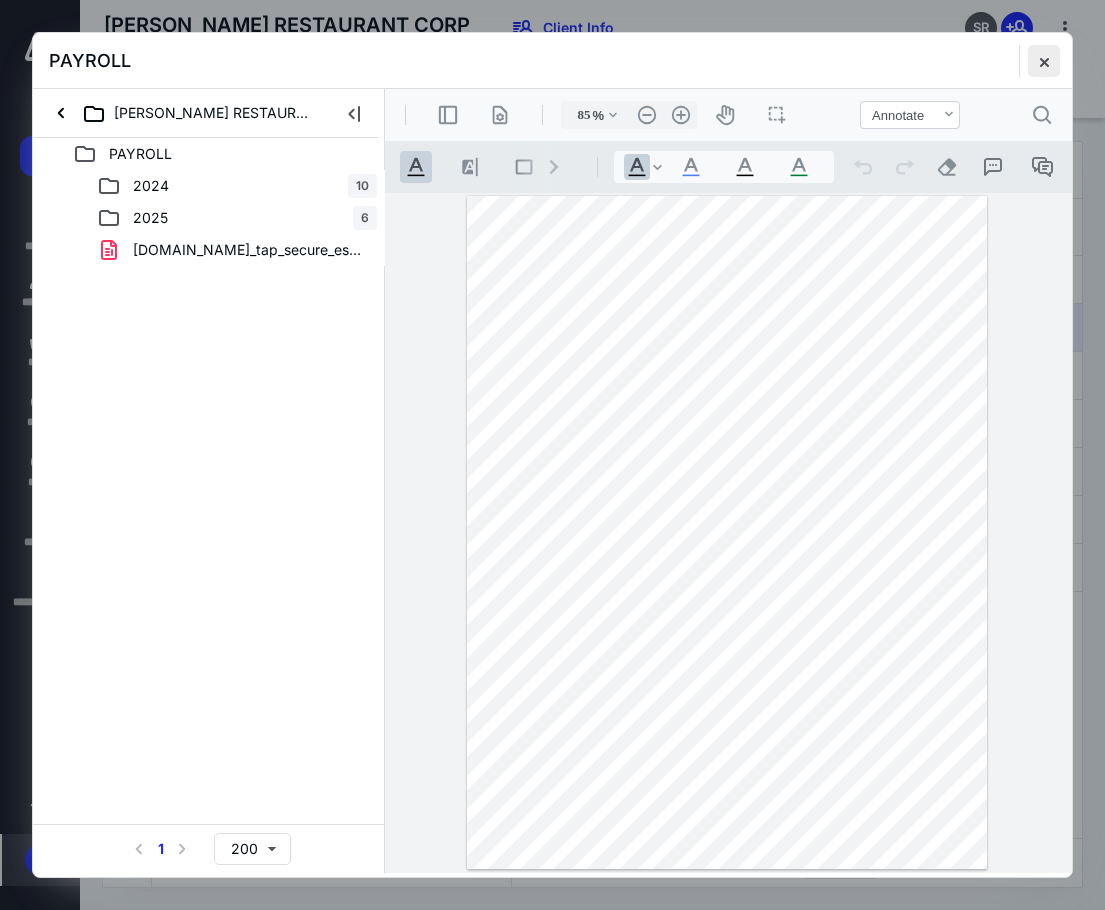 click at bounding box center (1044, 61) 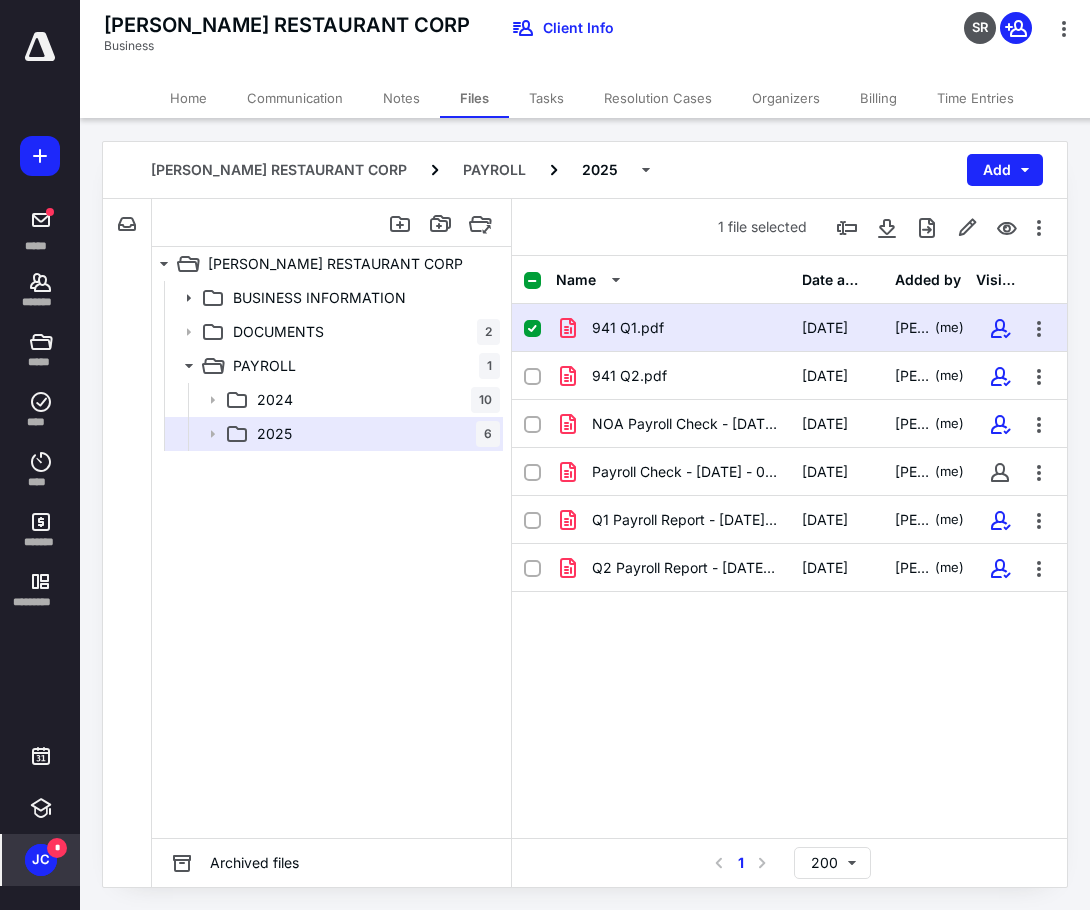 click on "Home" at bounding box center (188, 98) 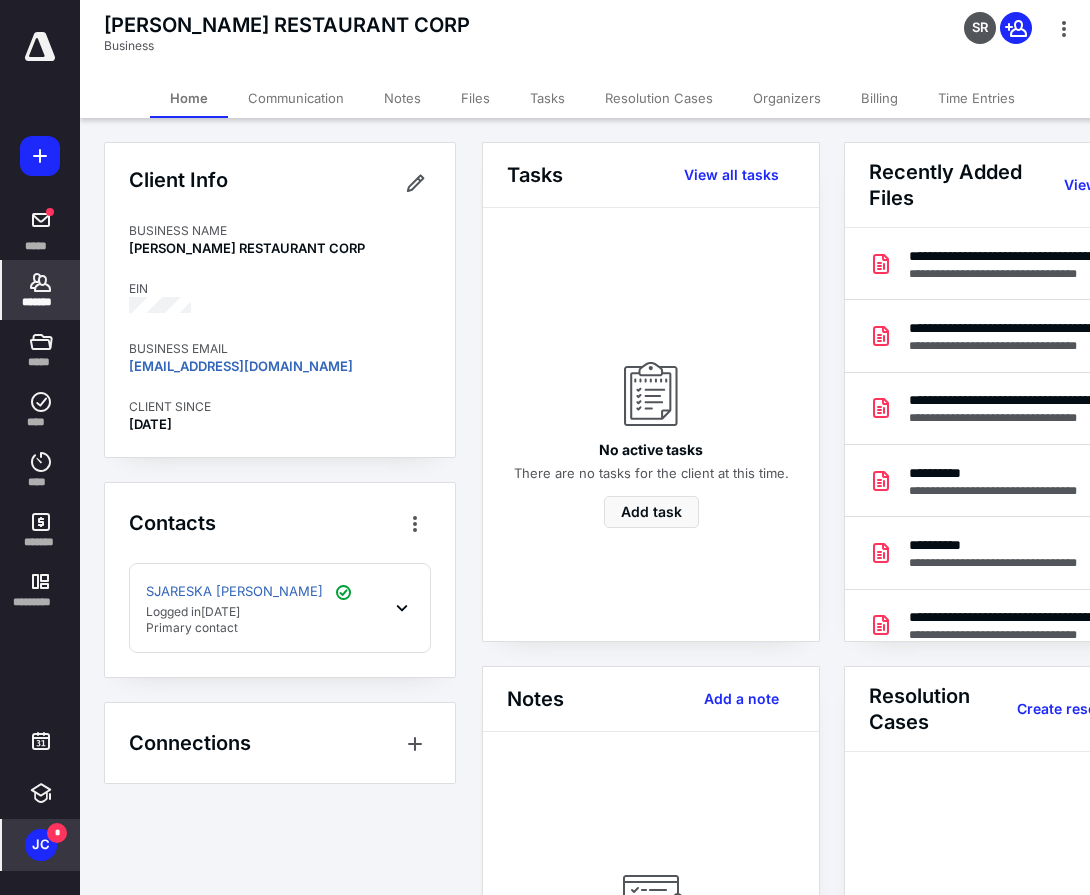 click 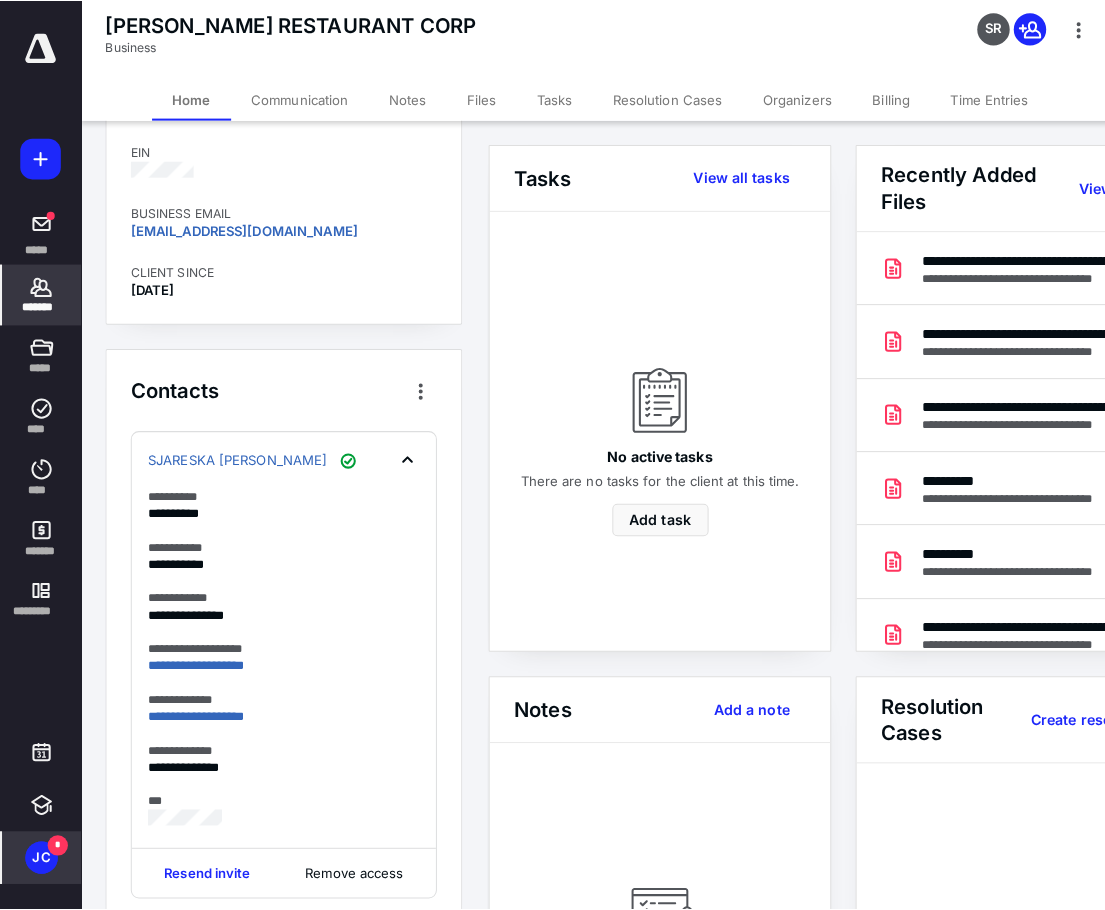 scroll, scrollTop: 278, scrollLeft: 0, axis: vertical 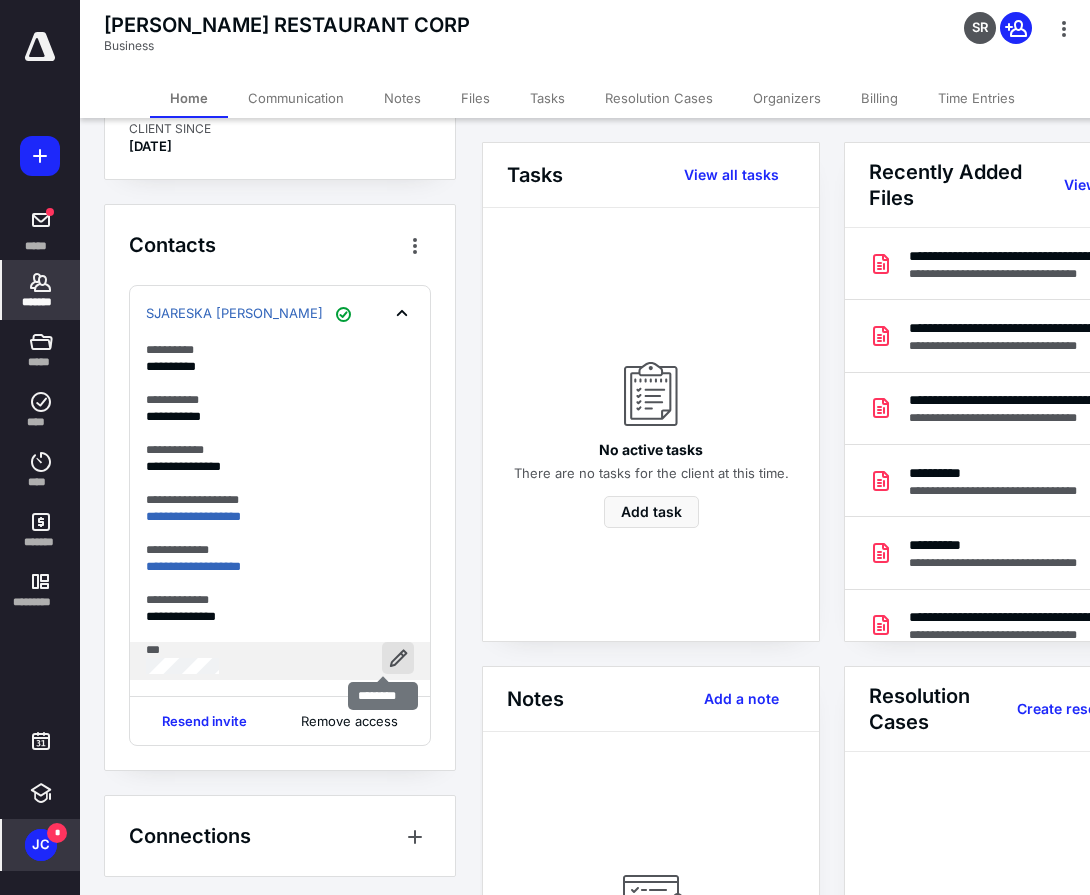 click at bounding box center (398, 658) 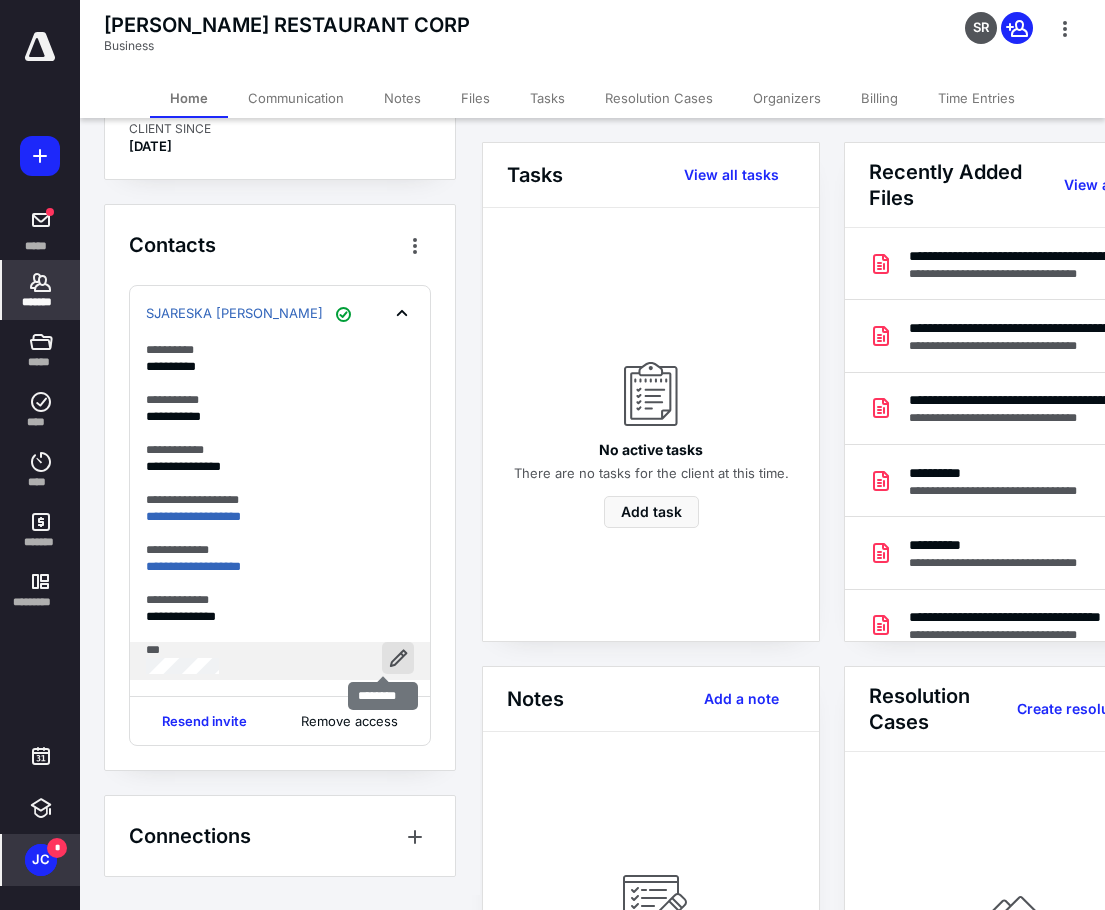 scroll, scrollTop: 263, scrollLeft: 0, axis: vertical 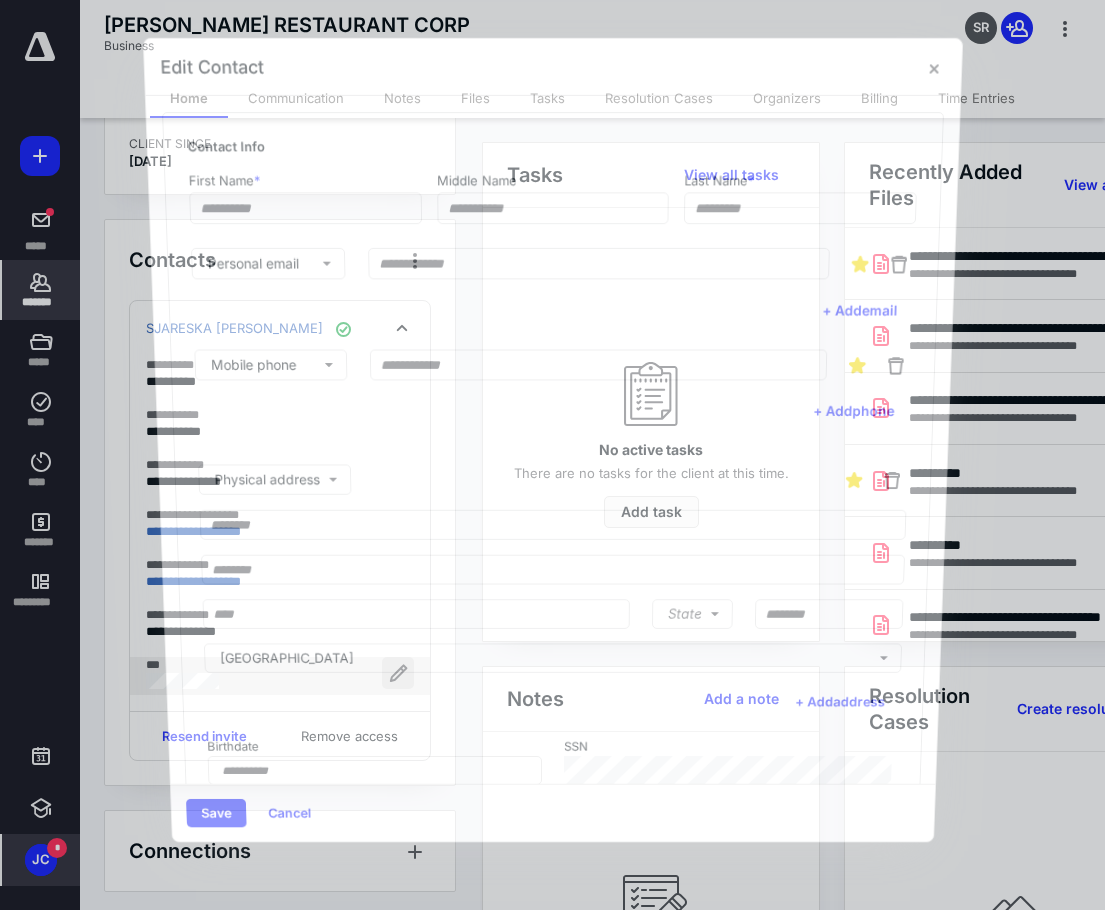 type on "********" 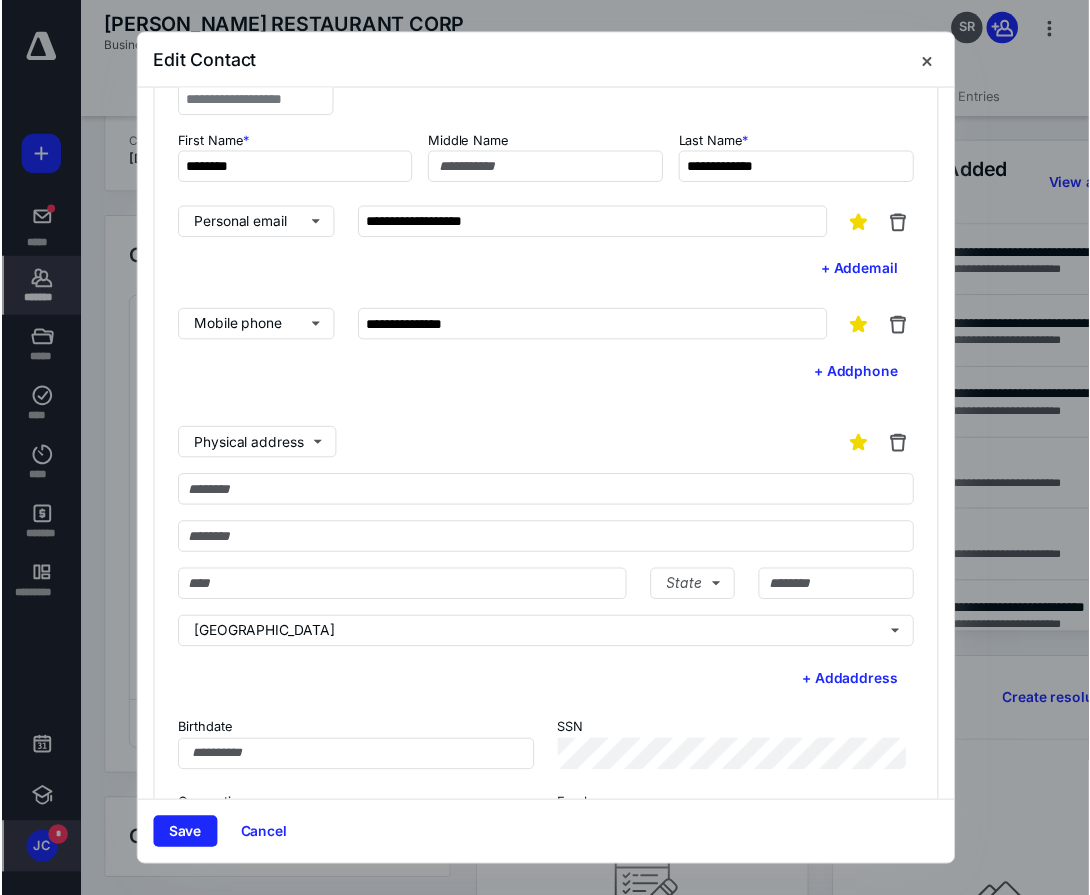 scroll, scrollTop: 0, scrollLeft: 0, axis: both 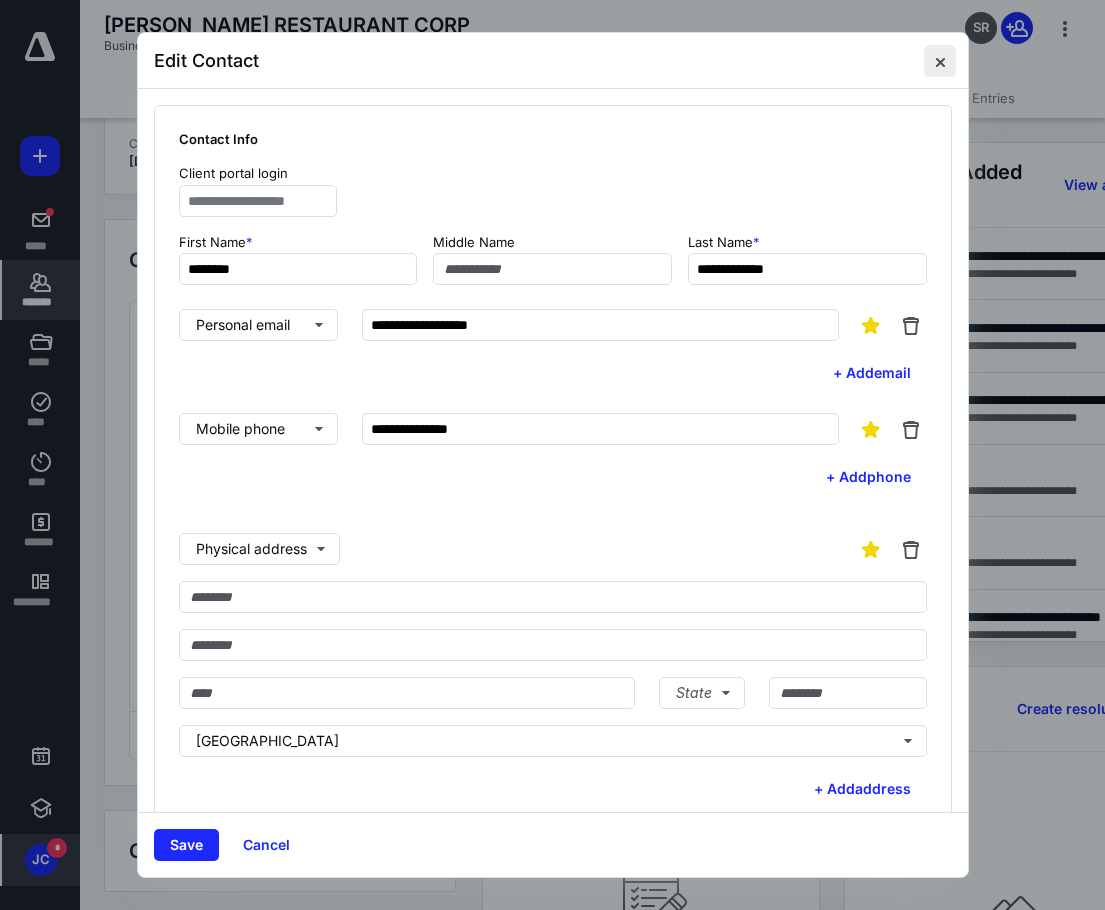 click at bounding box center [940, 61] 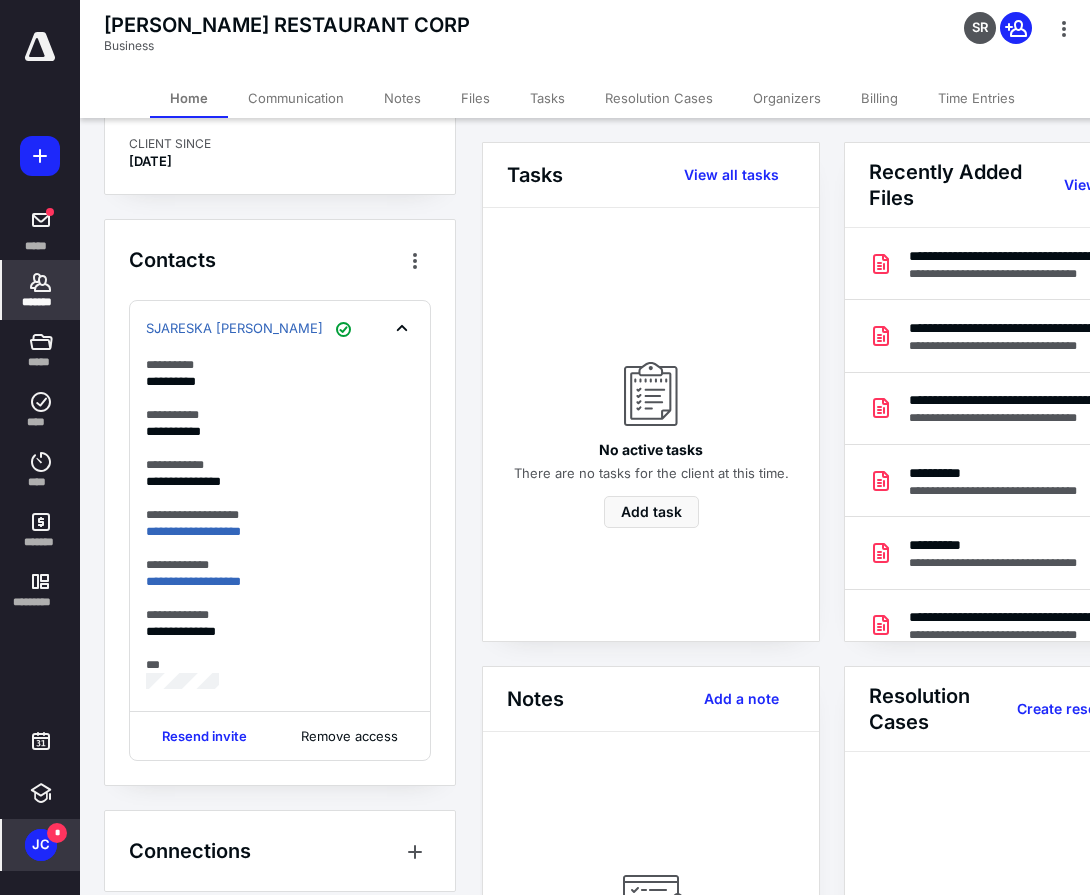 scroll, scrollTop: 278, scrollLeft: 0, axis: vertical 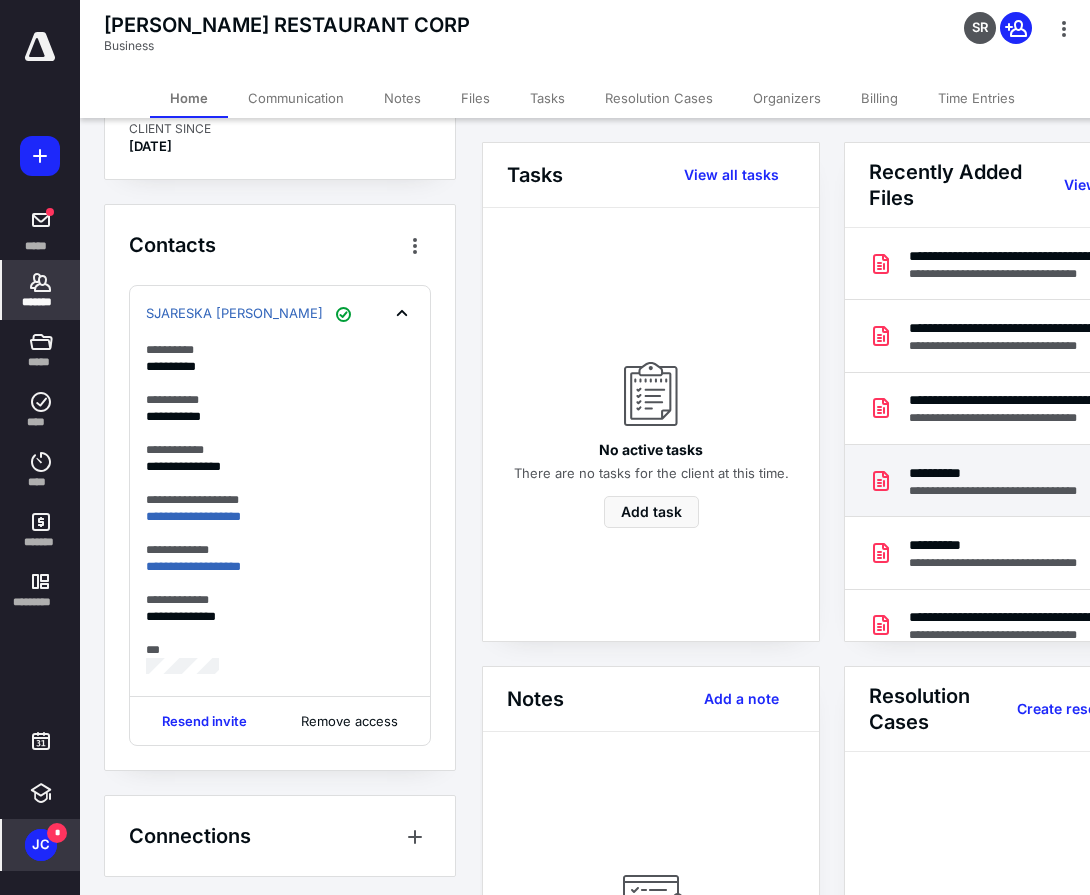 click on "**********" at bounding box center (1013, 481) 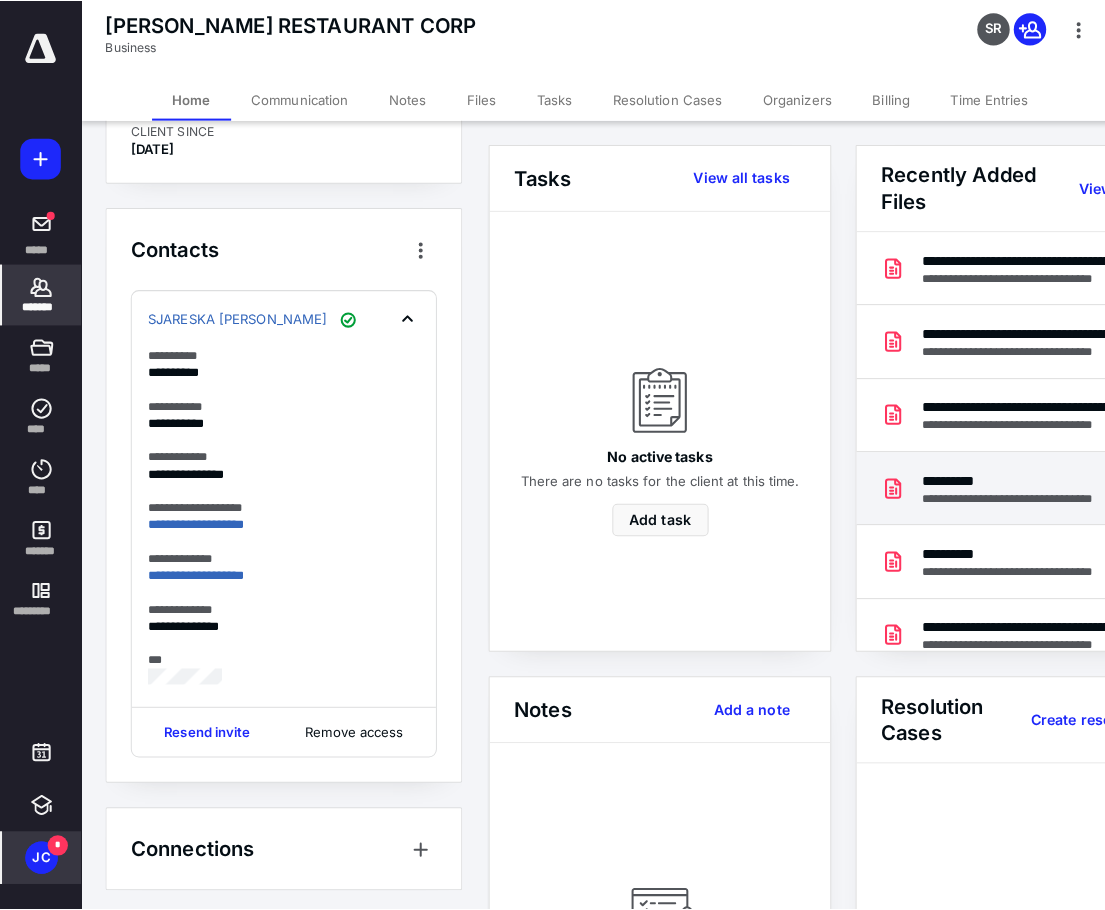 scroll, scrollTop: 263, scrollLeft: 0, axis: vertical 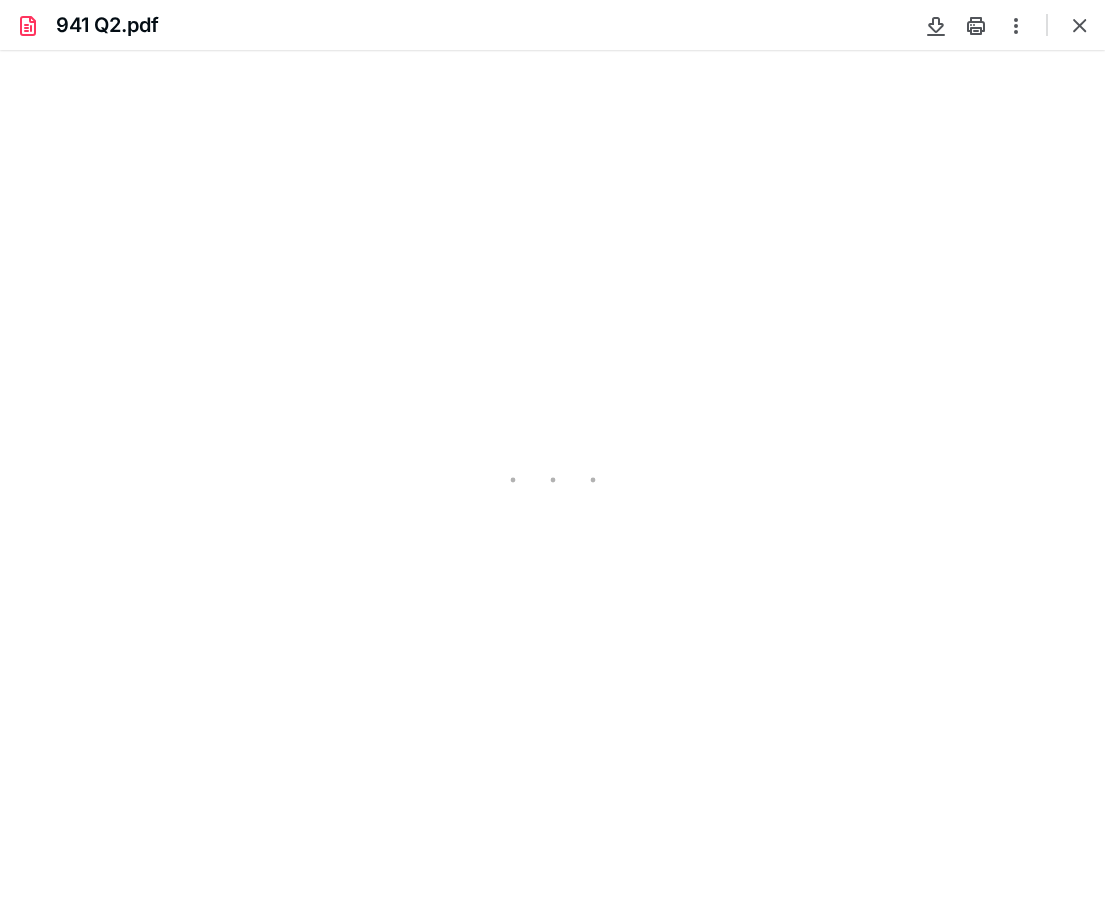 type on "103" 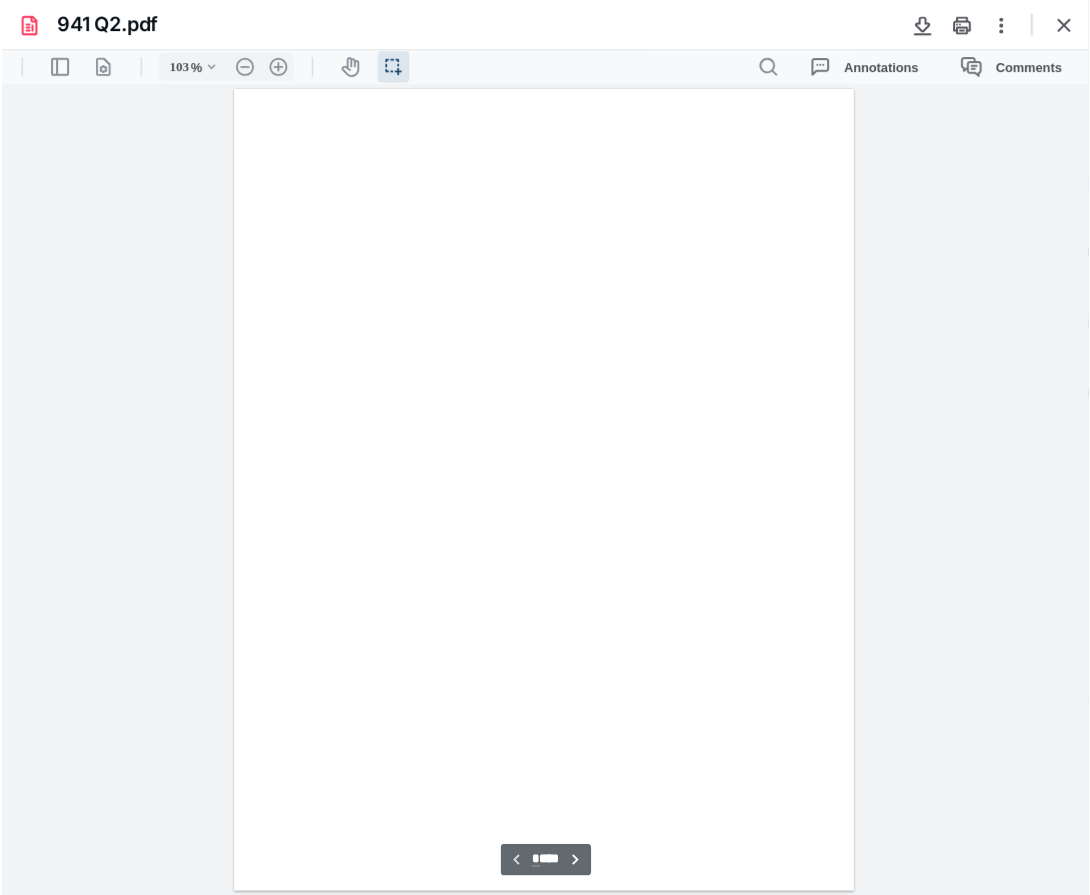 scroll, scrollTop: 40, scrollLeft: 0, axis: vertical 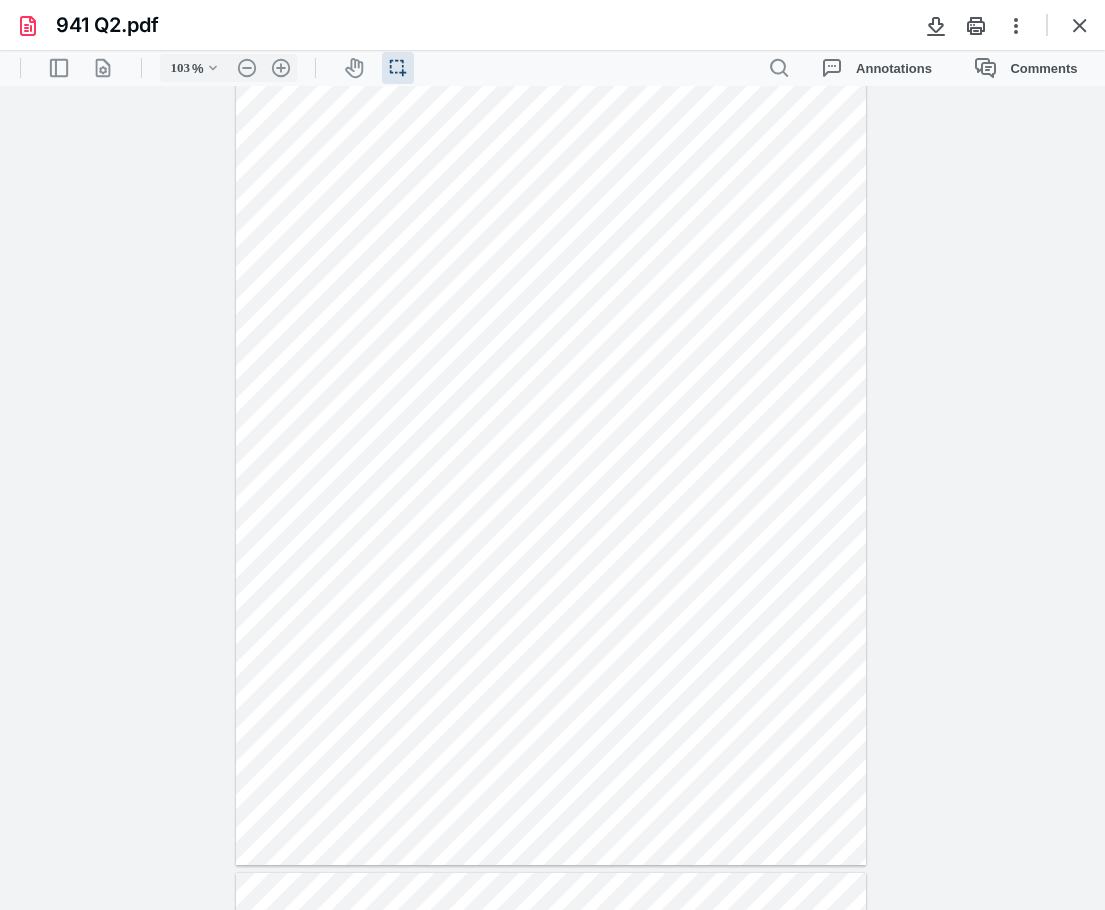 drag, startPoint x: 1089, startPoint y: 29, endPoint x: 1067, endPoint y: 43, distance: 26.076809 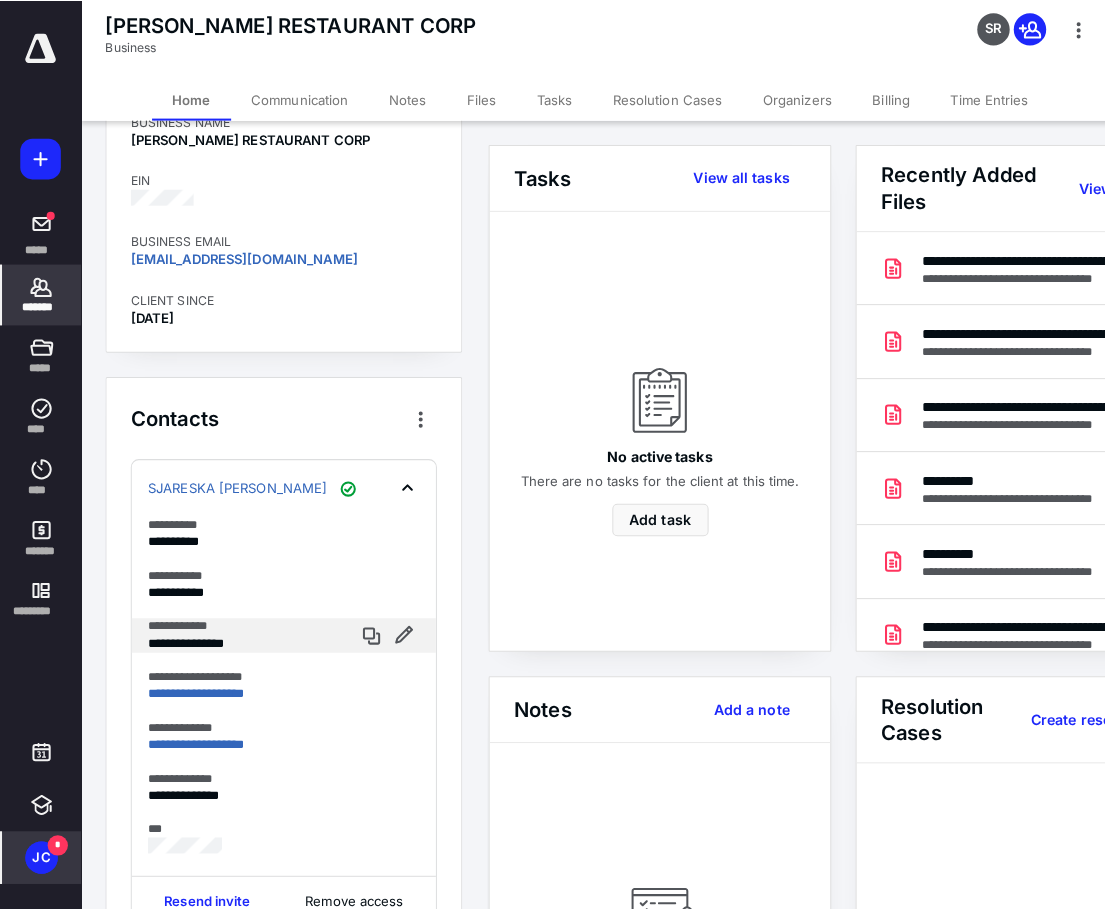 scroll, scrollTop: 0, scrollLeft: 0, axis: both 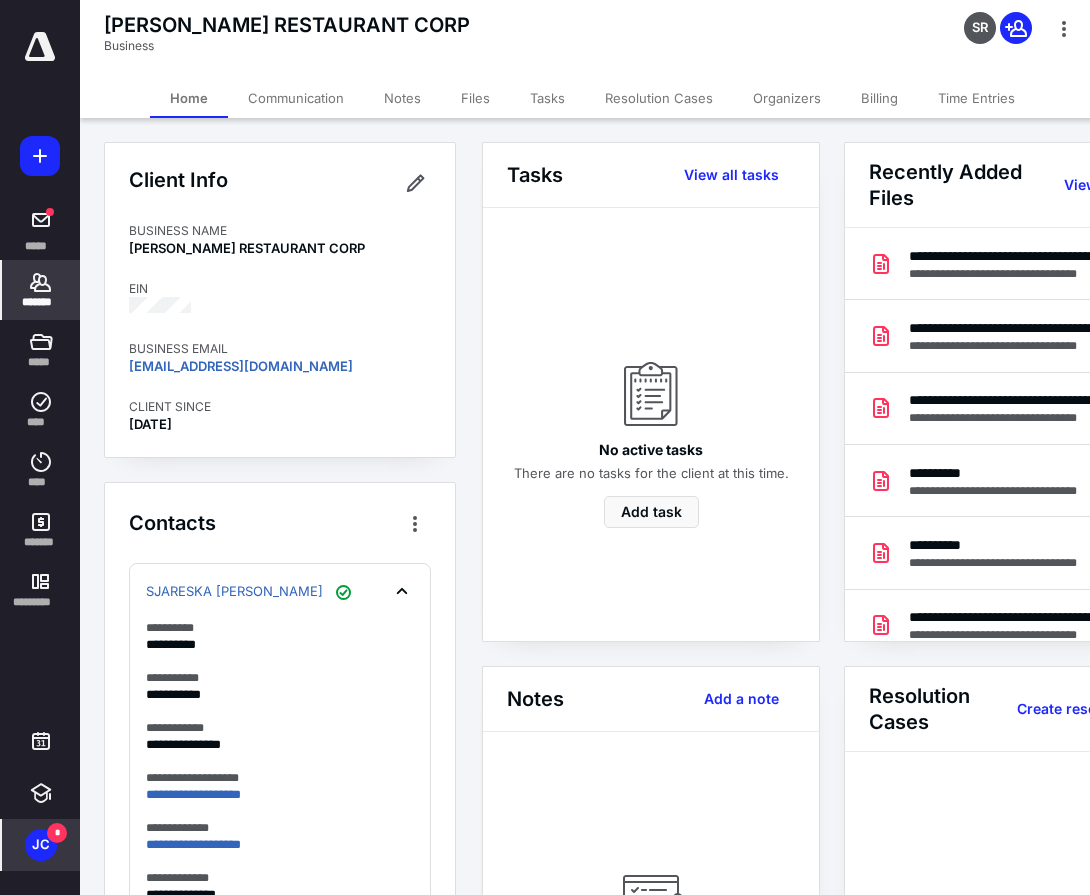 click on "Home" at bounding box center (189, 98) 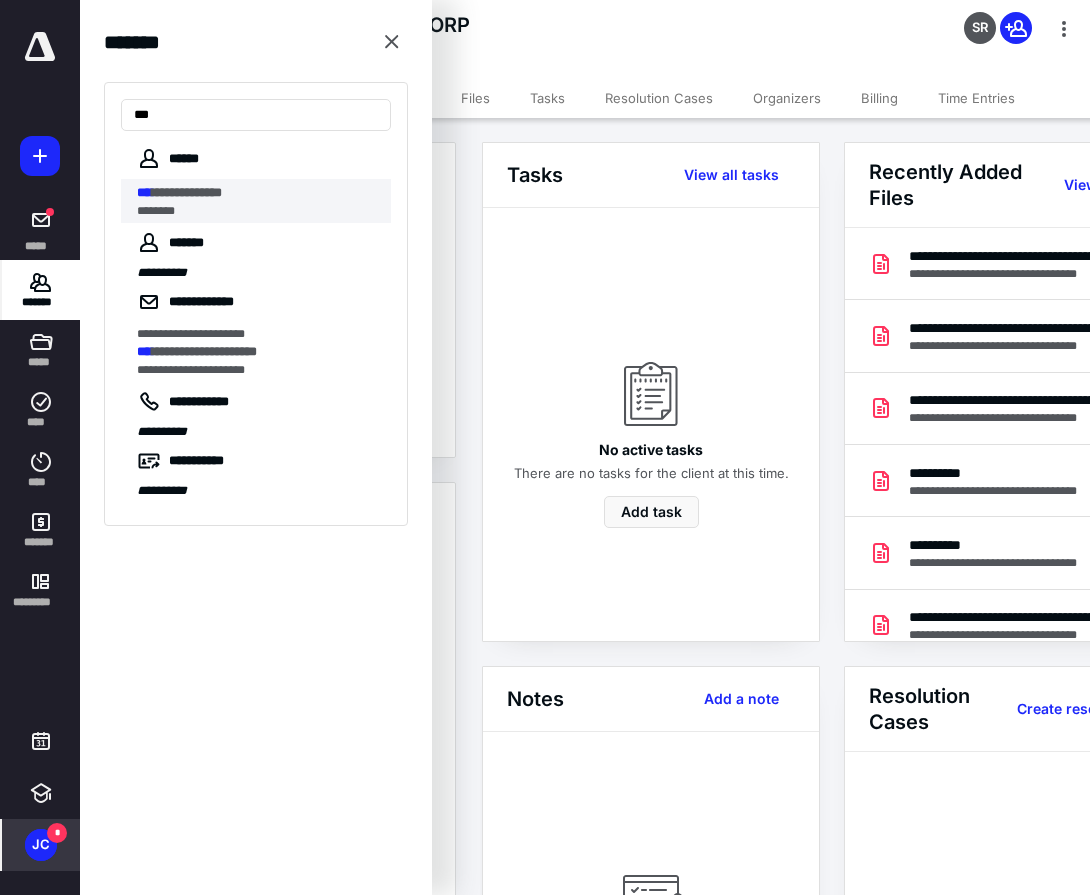 type on "***" 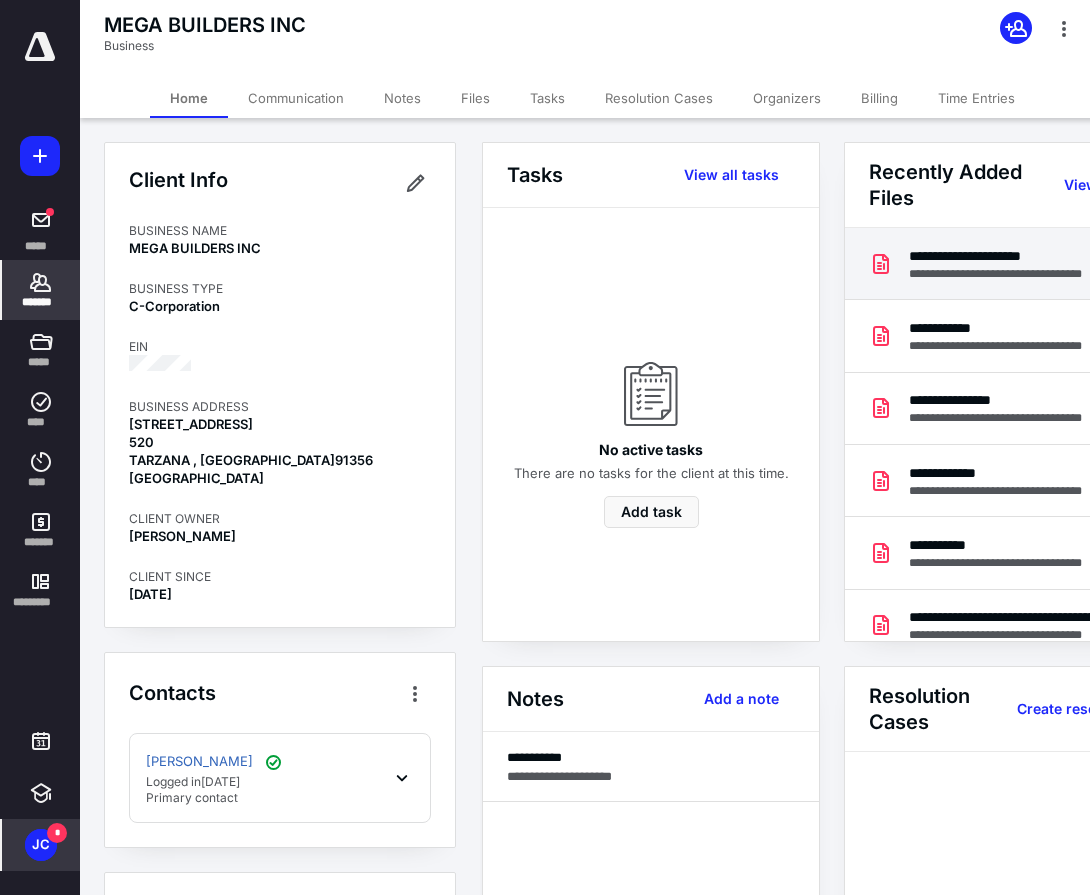 click on "**********" at bounding box center [1012, 274] 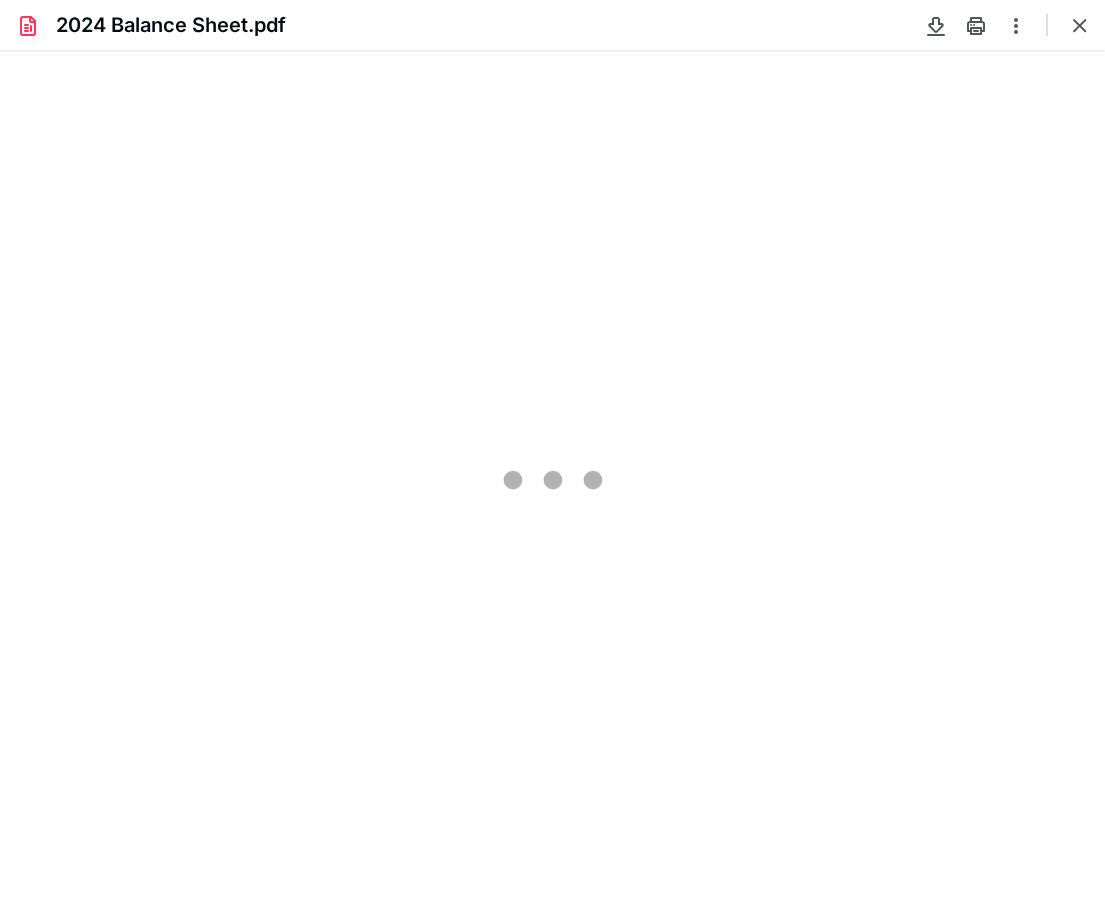 scroll, scrollTop: 0, scrollLeft: 0, axis: both 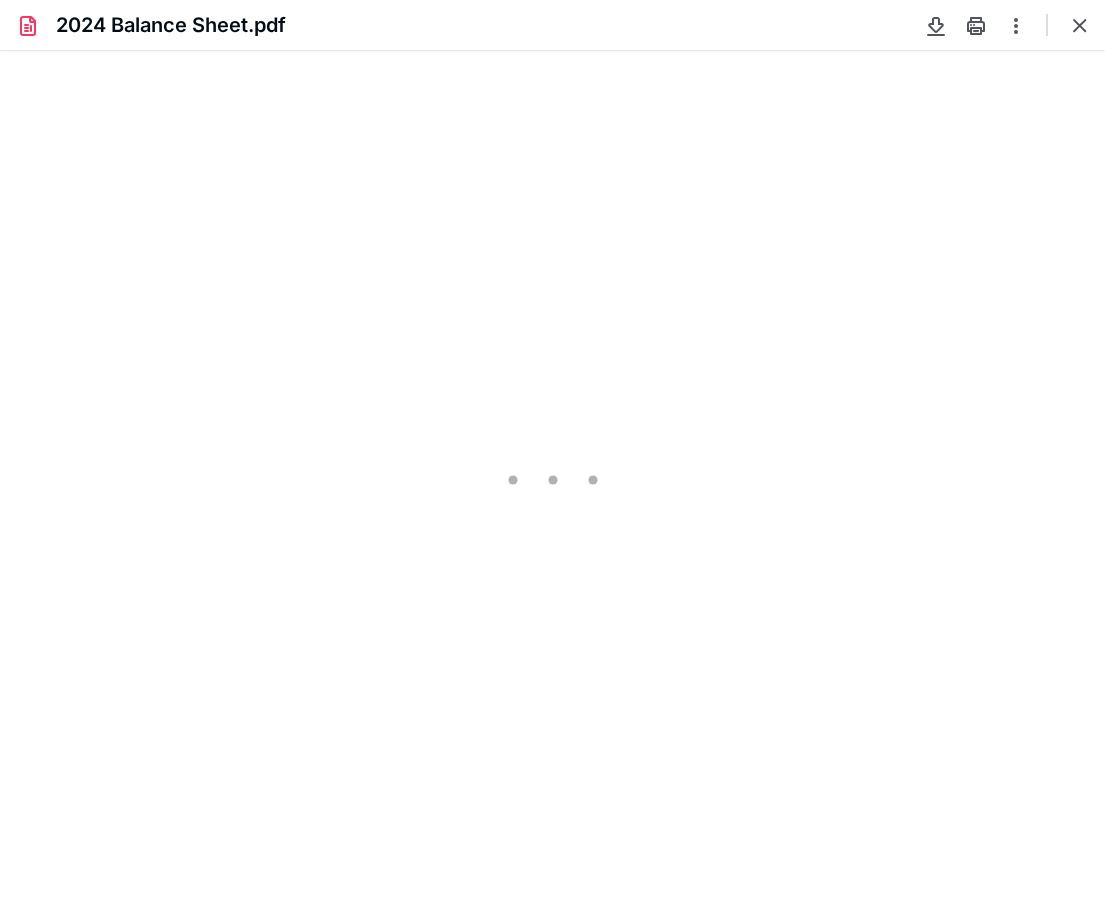 type on "103" 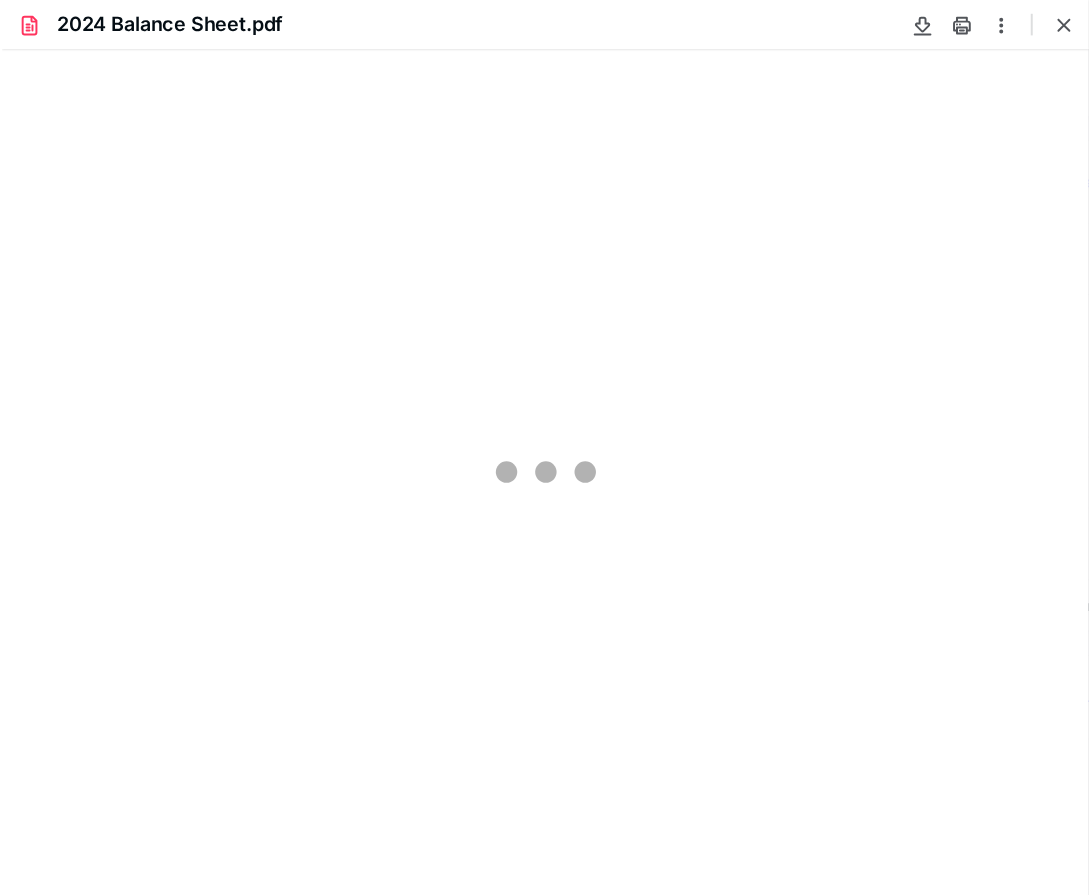 scroll, scrollTop: 40, scrollLeft: 0, axis: vertical 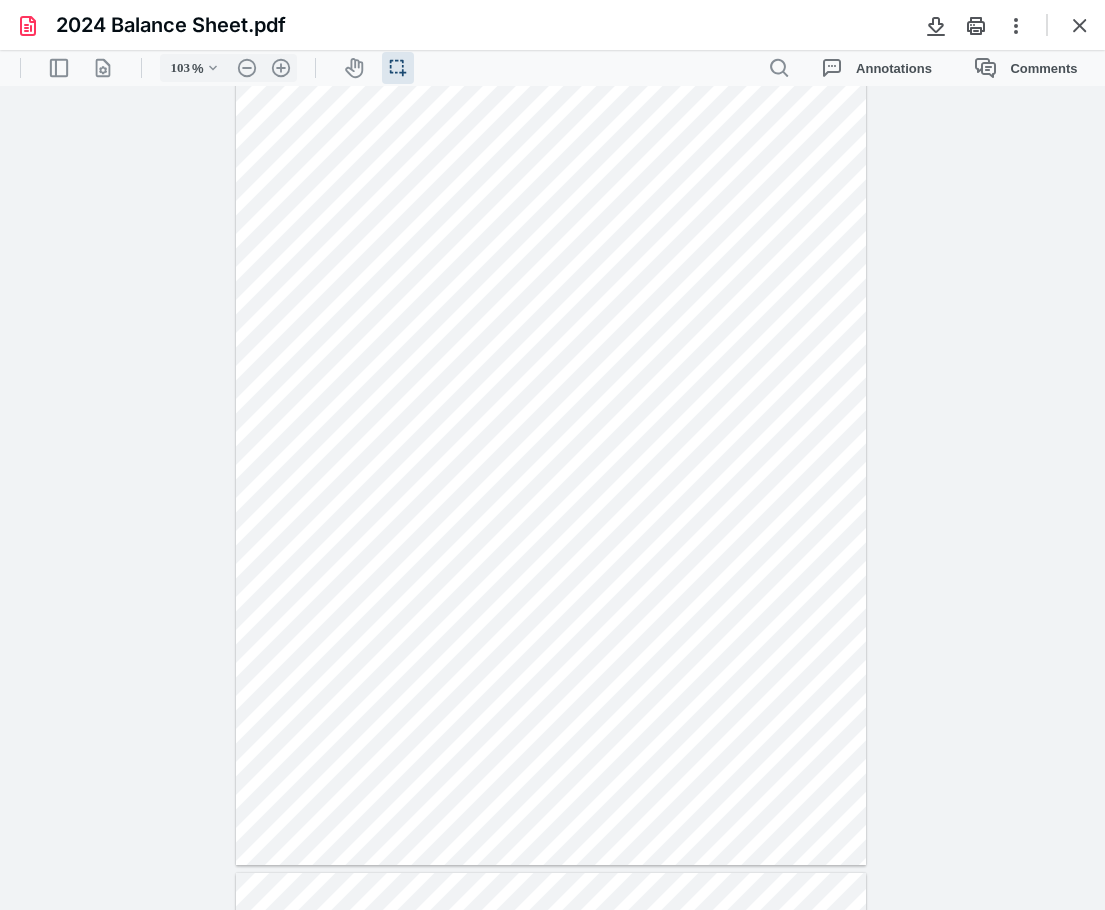drag, startPoint x: 1090, startPoint y: 20, endPoint x: 729, endPoint y: 33, distance: 361.234 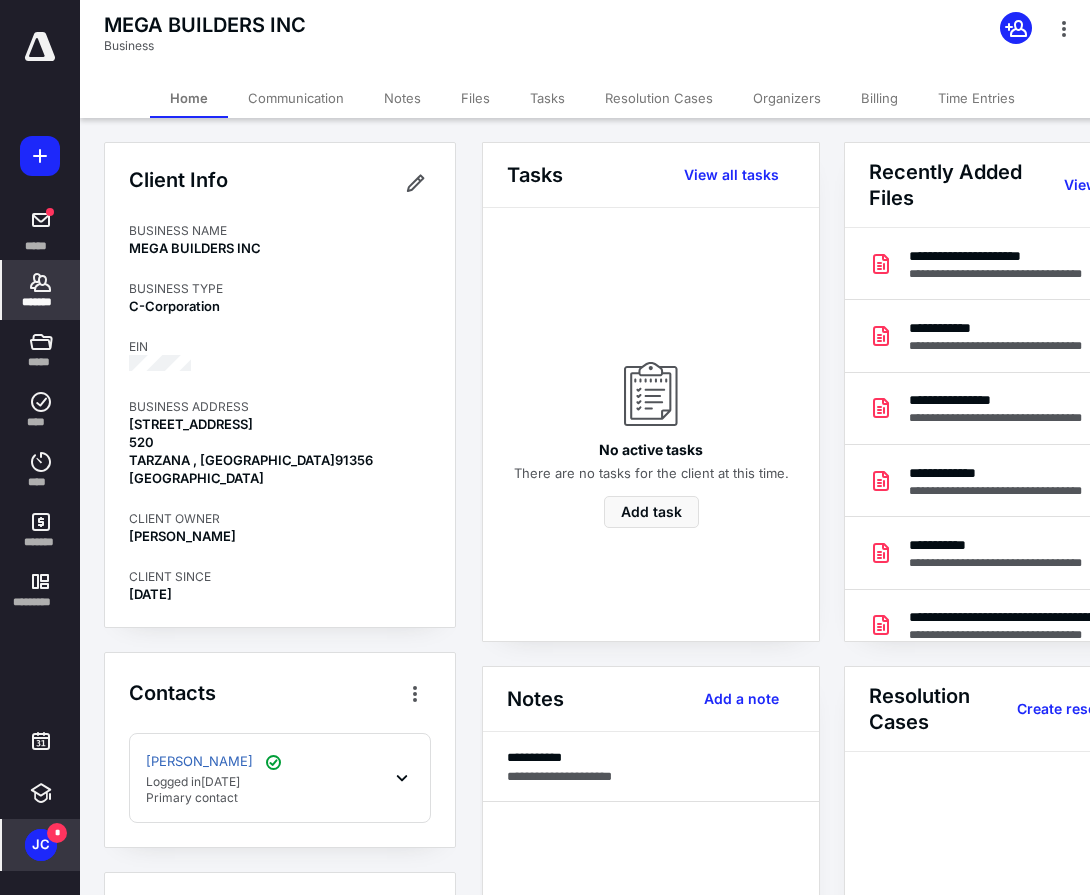 click on "Files" at bounding box center [475, 98] 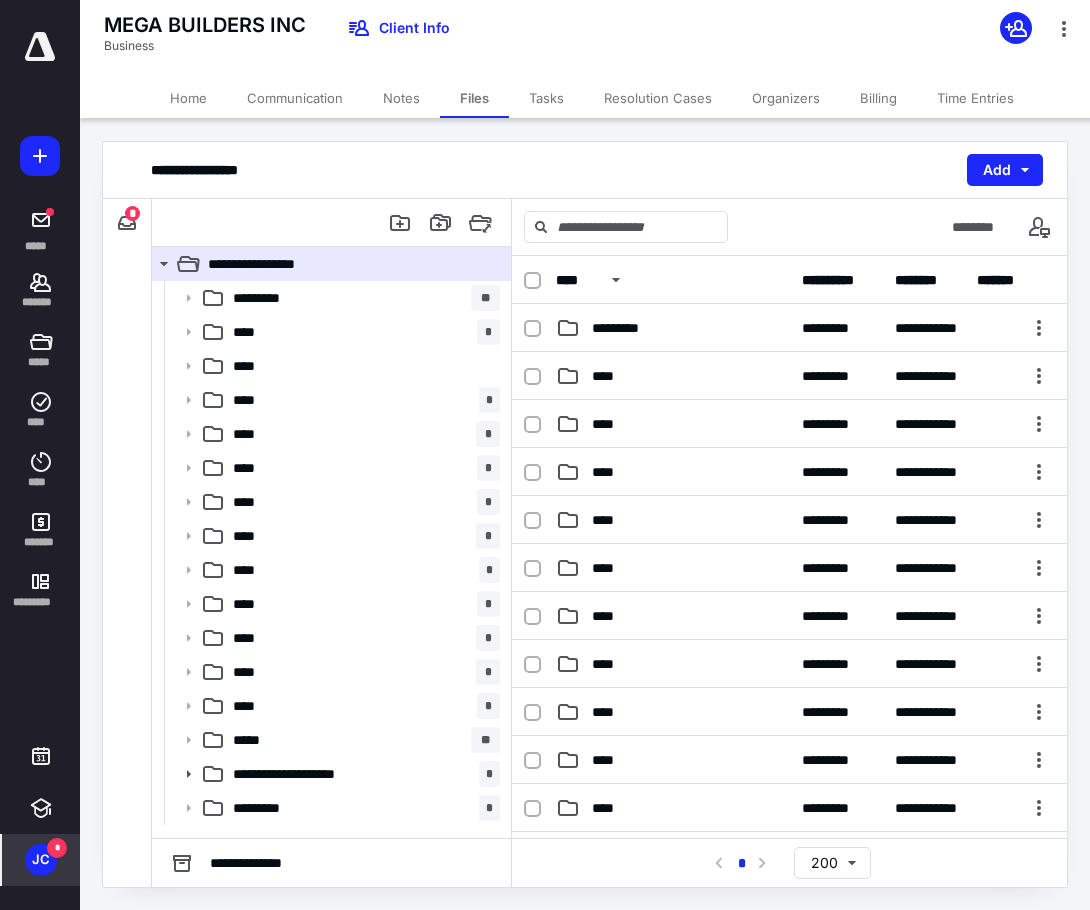 click on "*" at bounding box center [132, 213] 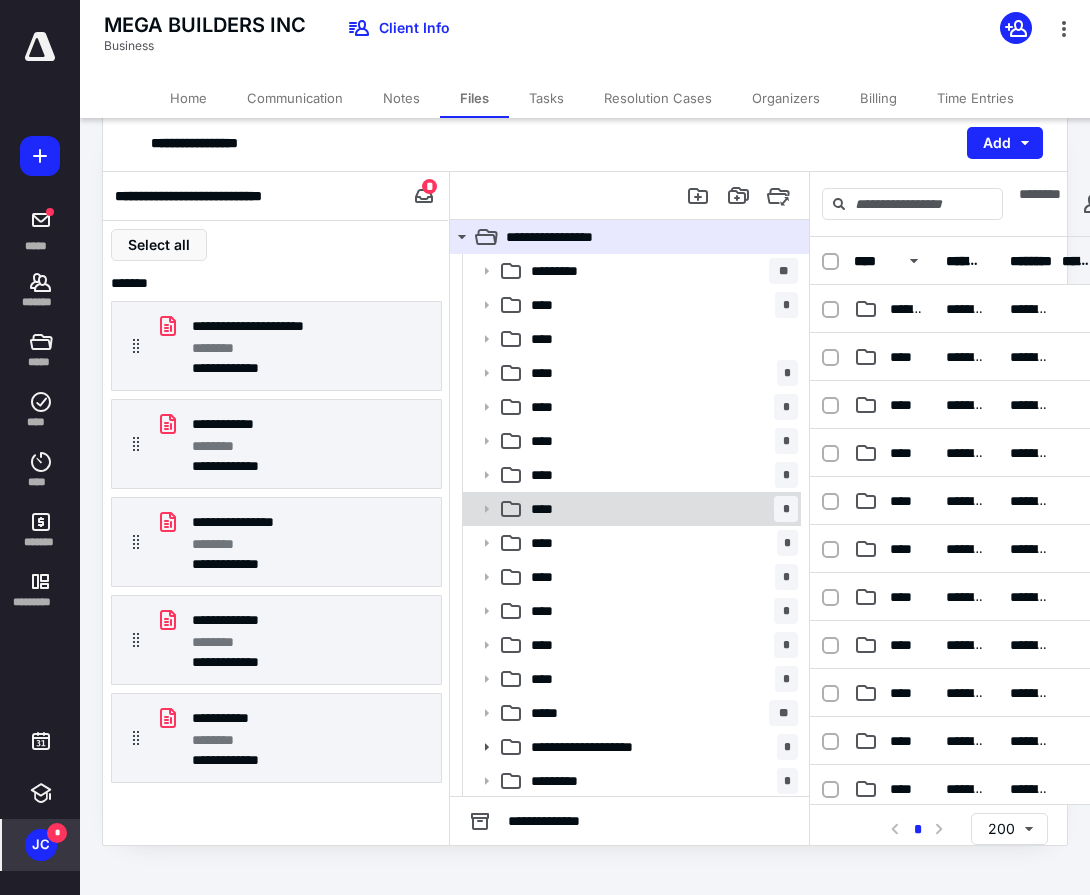 scroll, scrollTop: 34, scrollLeft: 0, axis: vertical 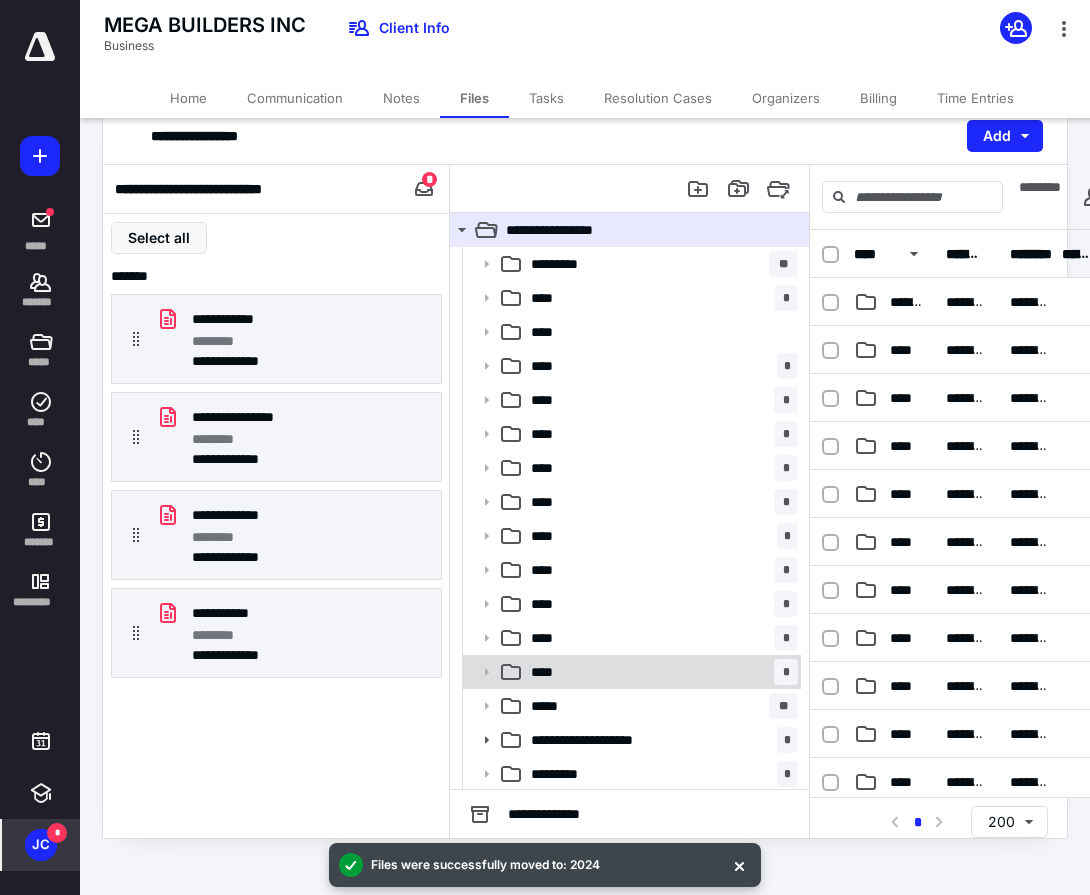 click on "**** *" at bounding box center [660, 672] 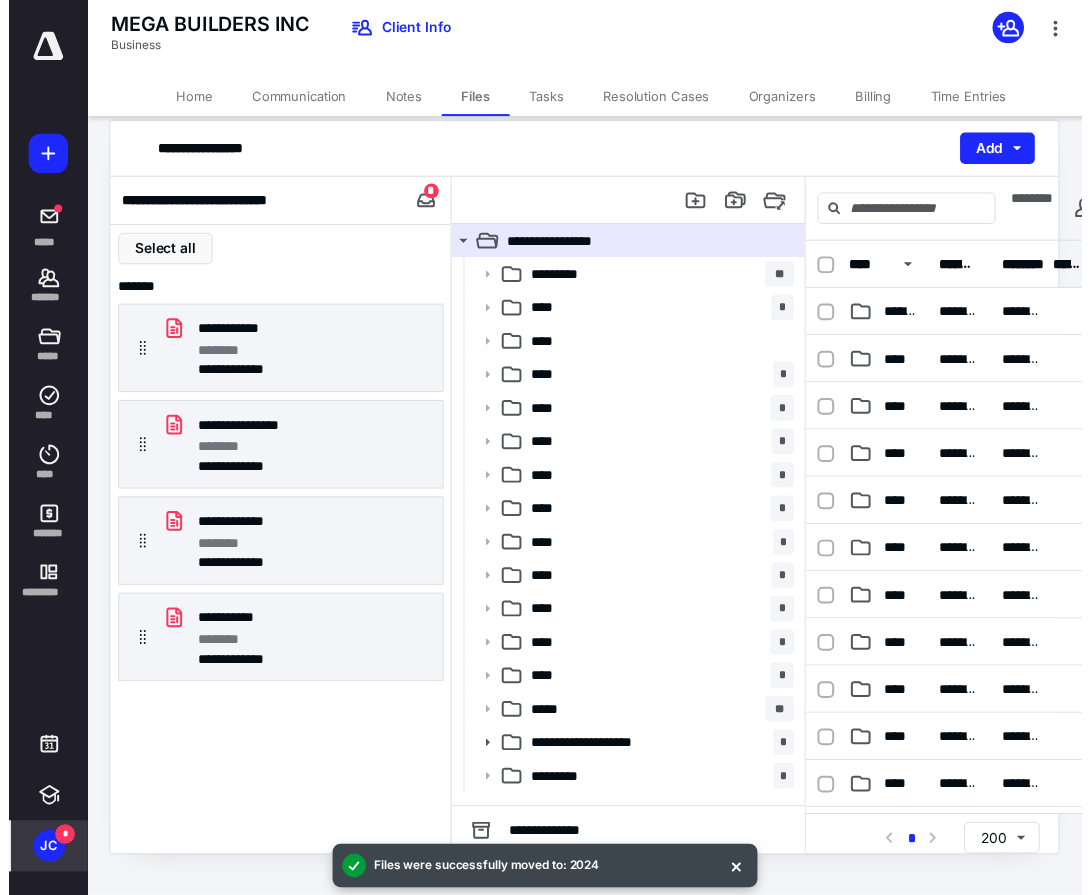 scroll, scrollTop: 34, scrollLeft: 0, axis: vertical 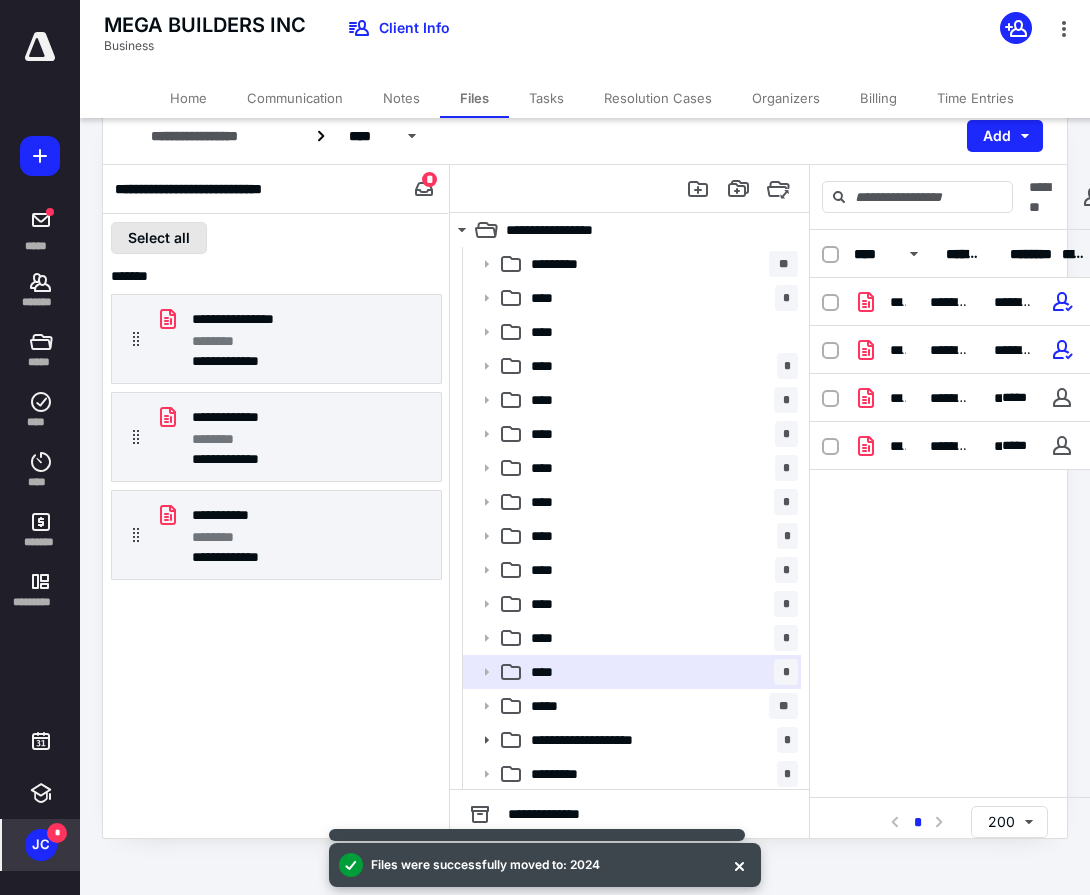 click on "Select all" at bounding box center [276, 238] 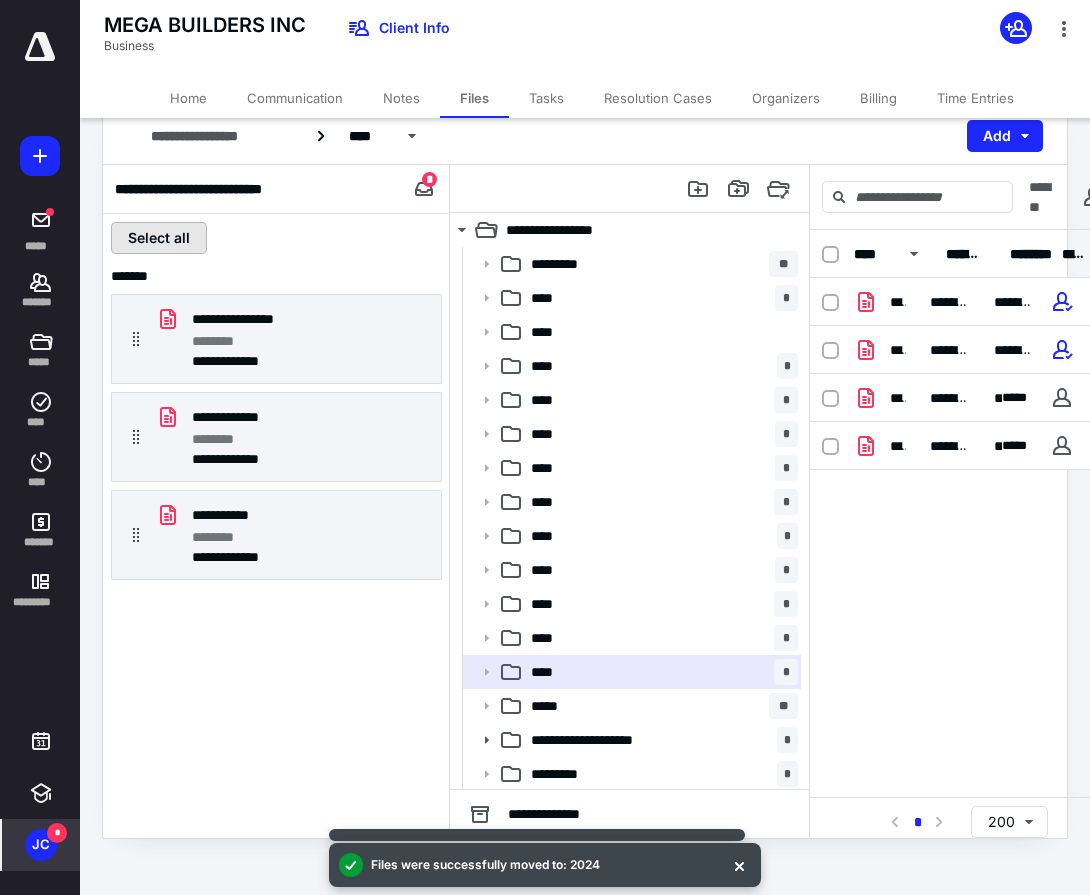 click on "Select all" at bounding box center [159, 238] 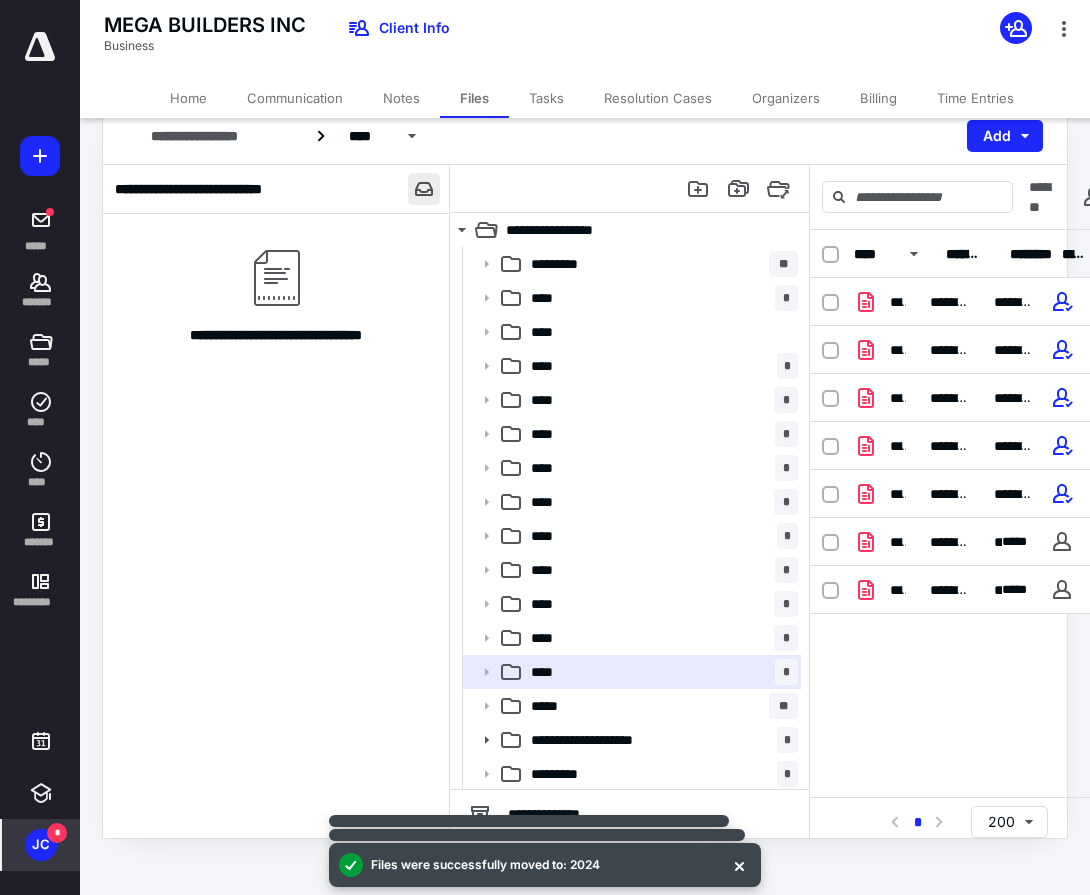 click at bounding box center (424, 189) 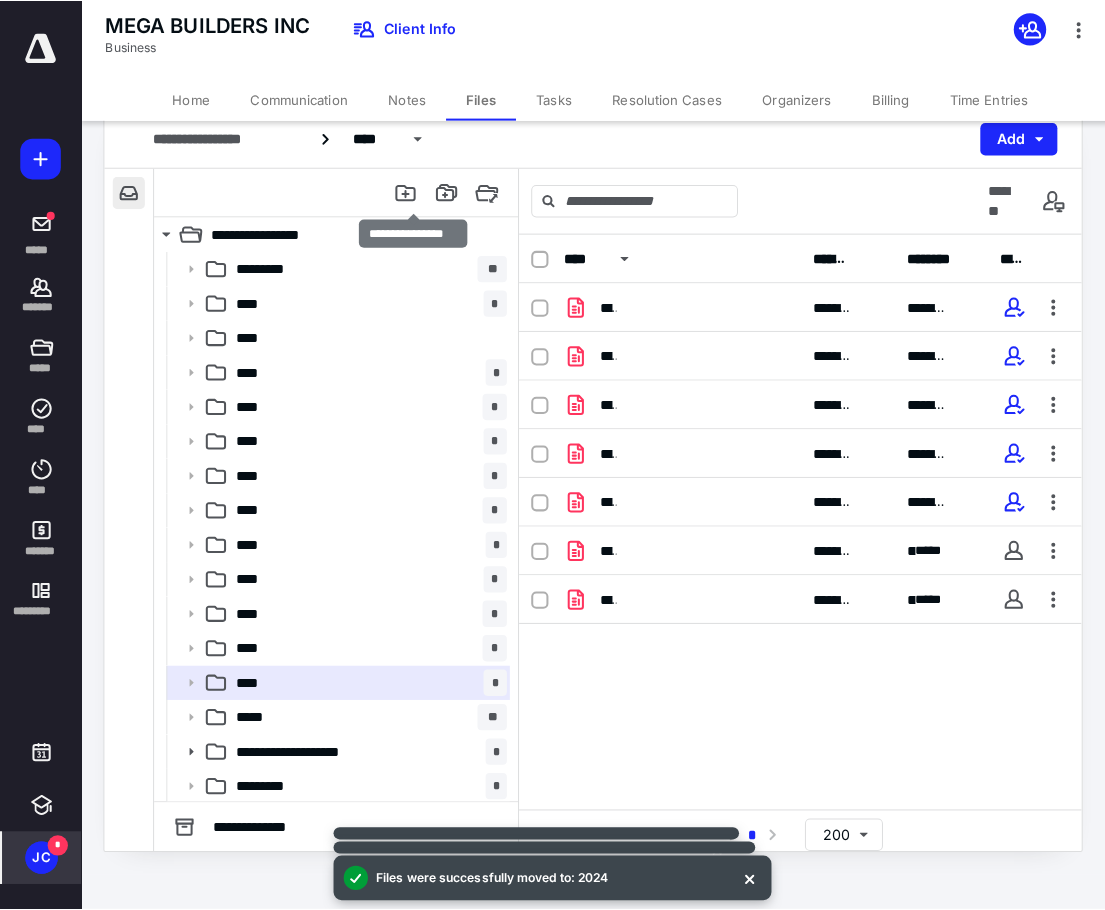 scroll, scrollTop: 19, scrollLeft: 0, axis: vertical 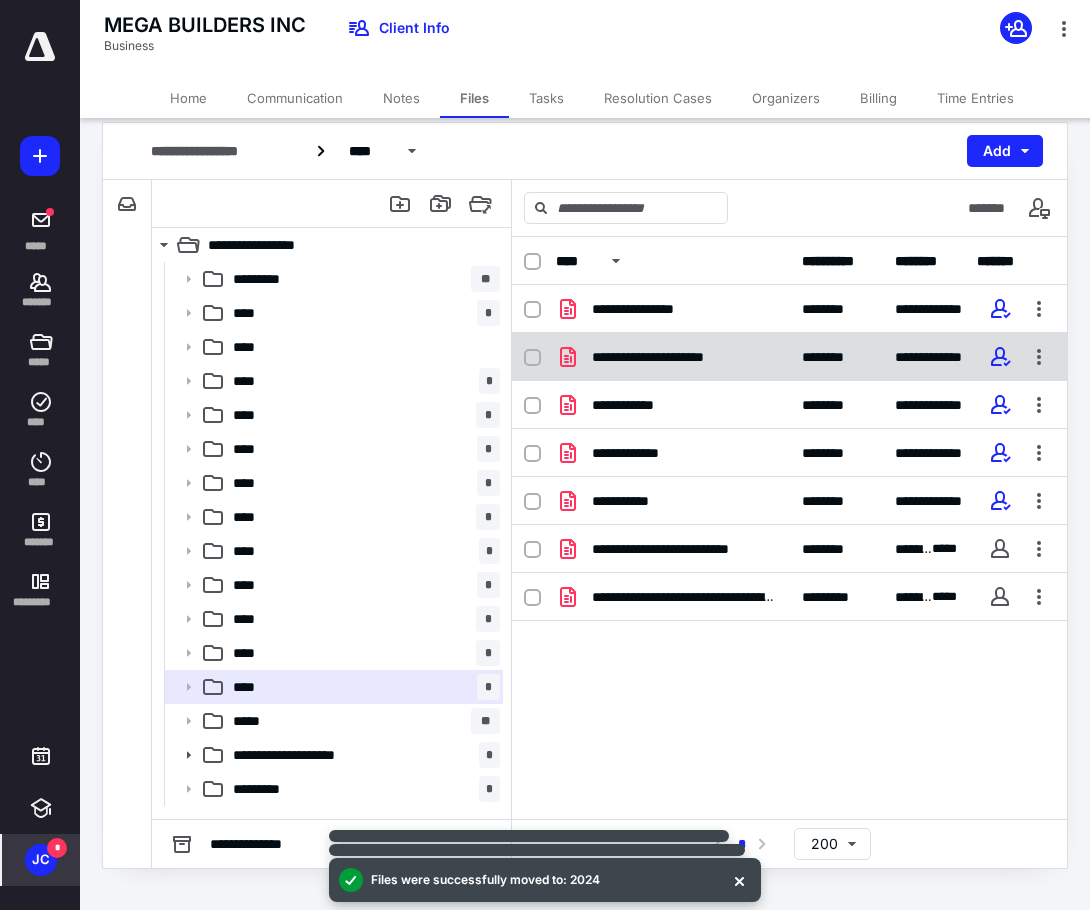 click on "********" at bounding box center [832, 357] 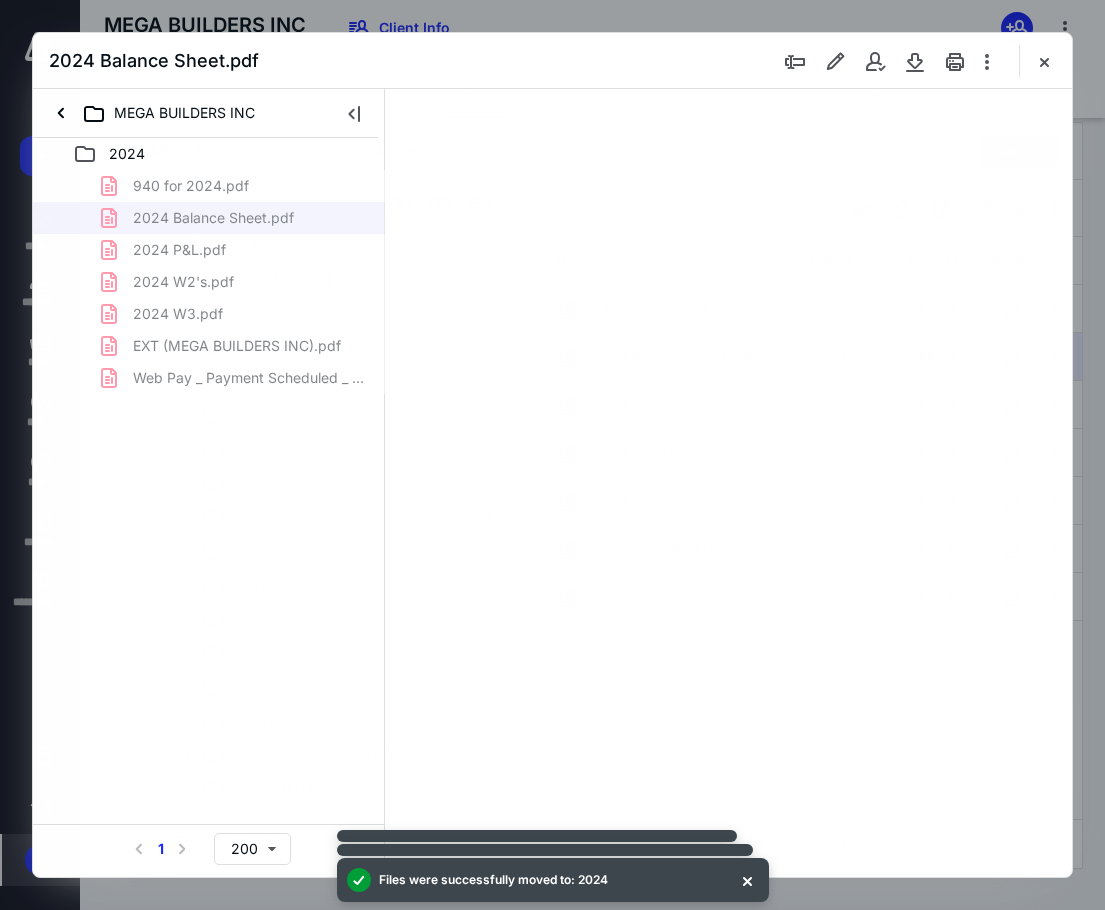 scroll, scrollTop: 0, scrollLeft: 0, axis: both 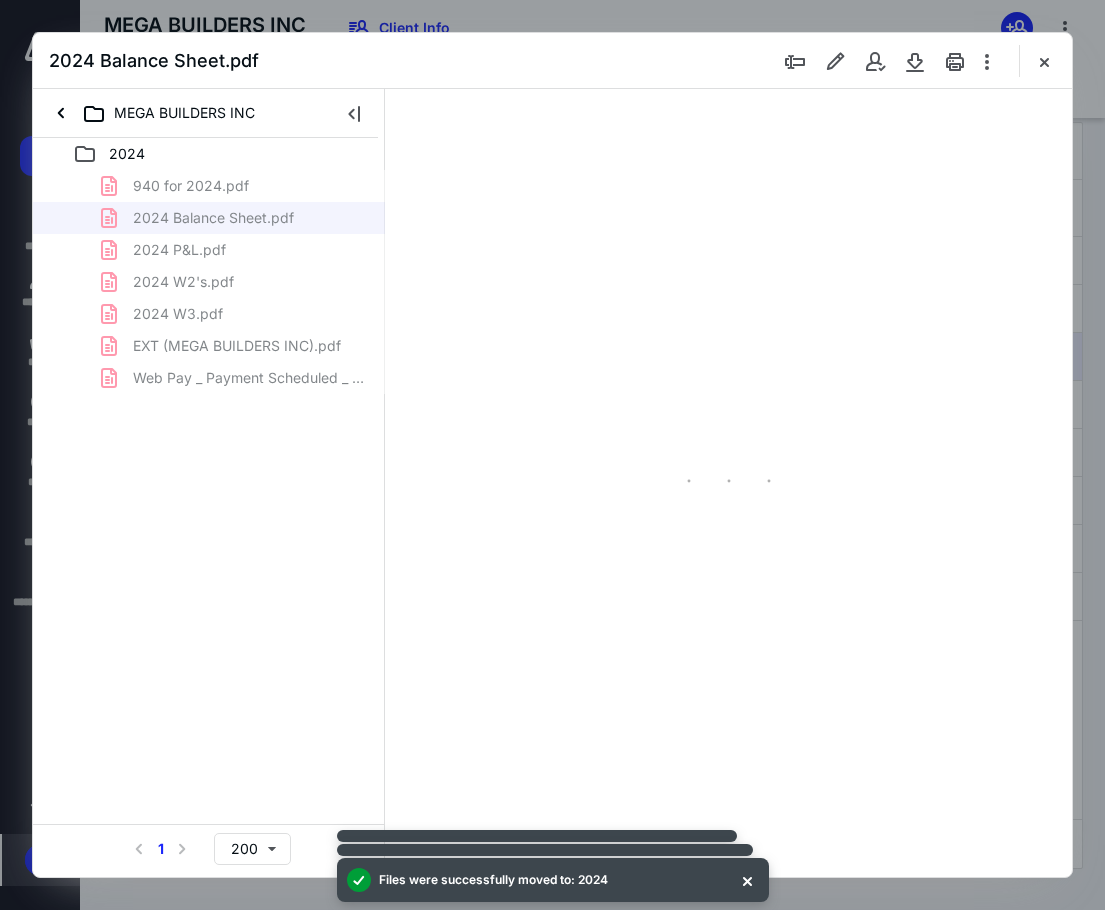 type on "85" 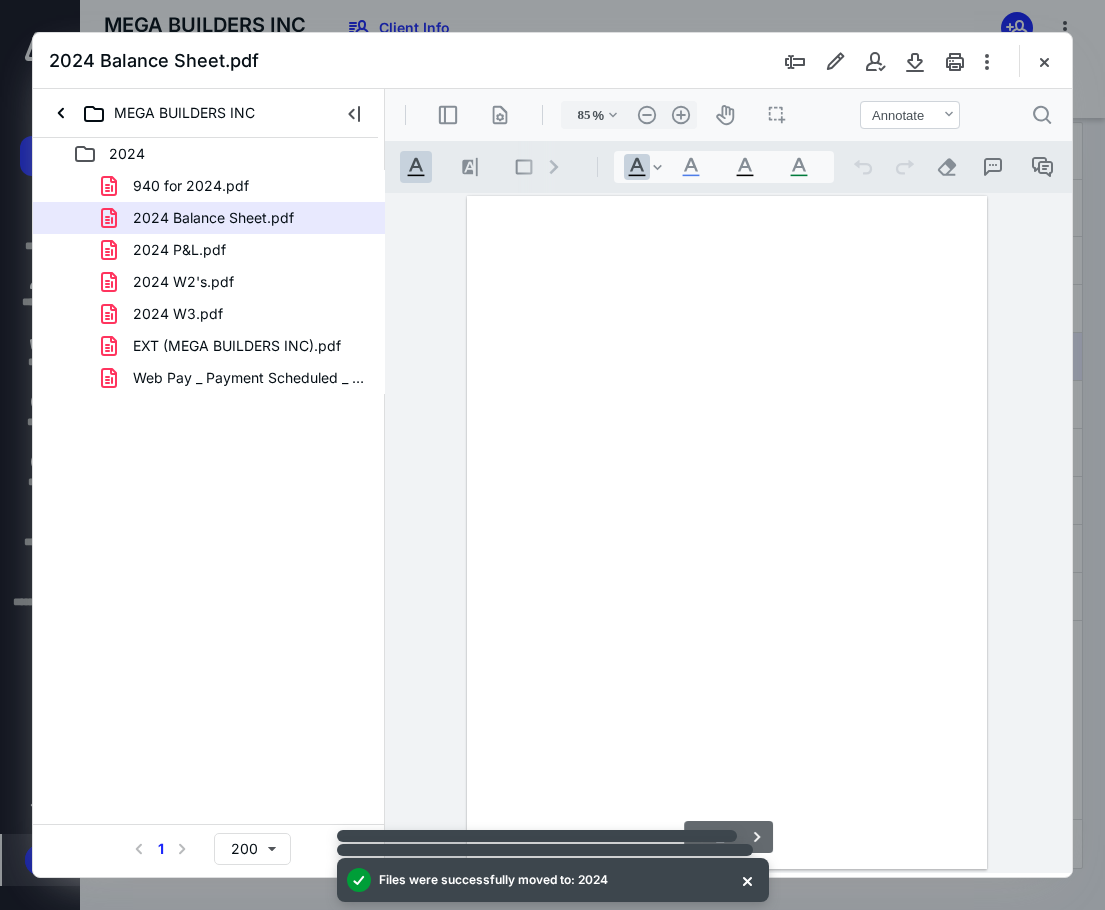 scroll, scrollTop: 107, scrollLeft: 0, axis: vertical 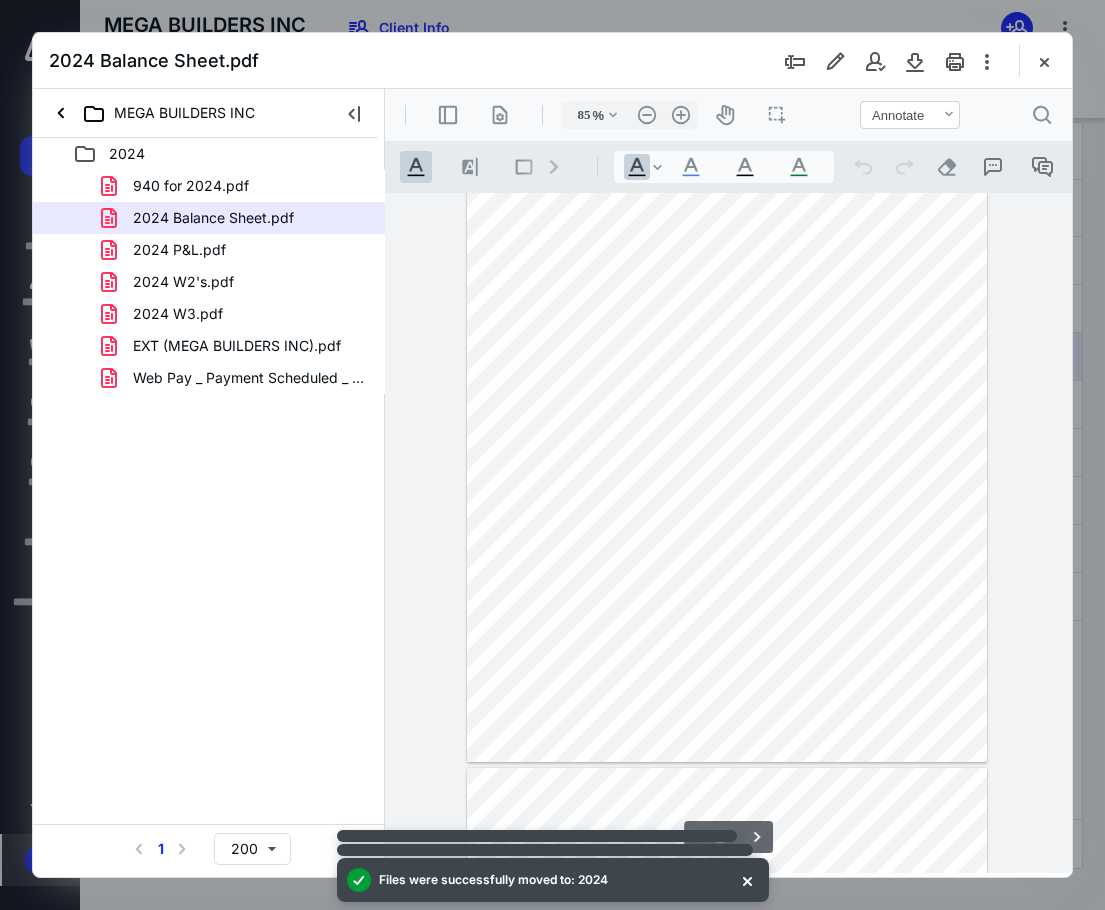 click on ".cls-1{fill:#abb0c4;} icon - chevron - right" at bounding box center [554, 167] 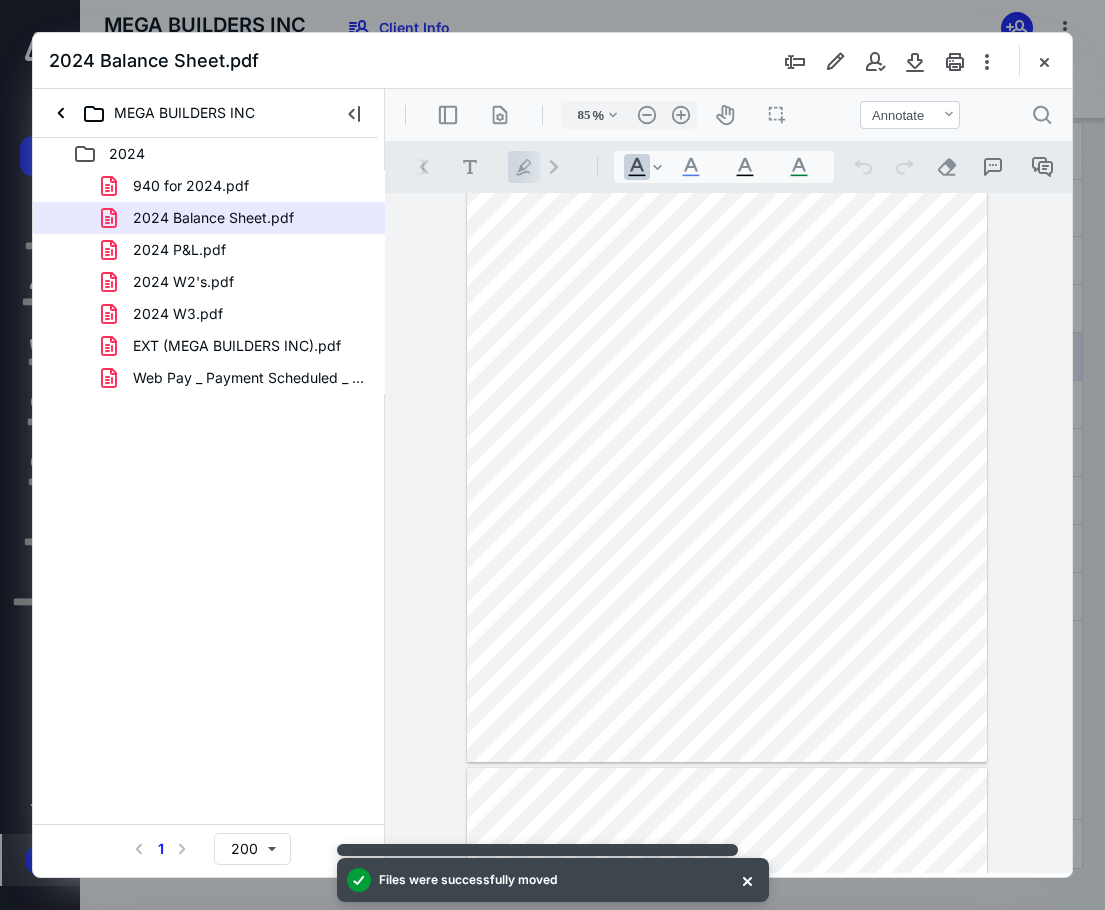 click on ".cls-1{fill:#abb0c4;} icon - tool - pen - highlight" at bounding box center [524, 167] 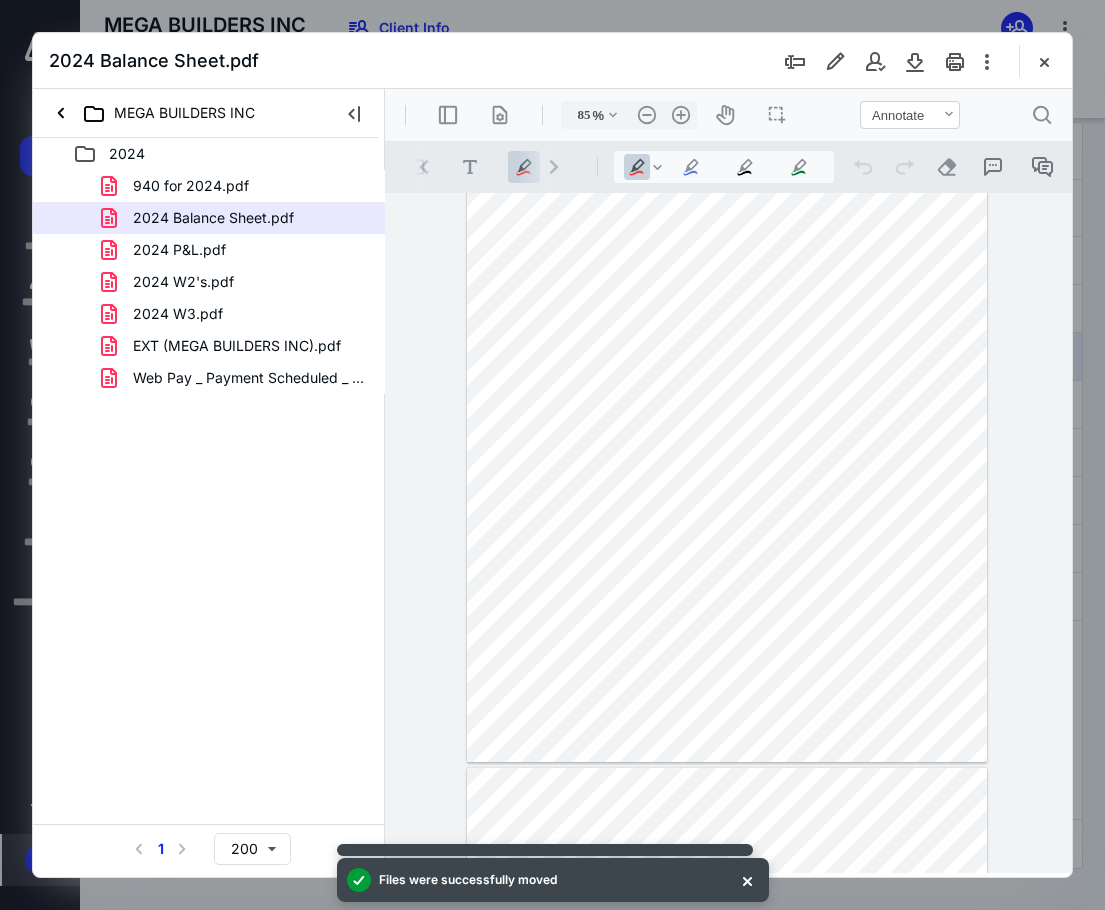 type 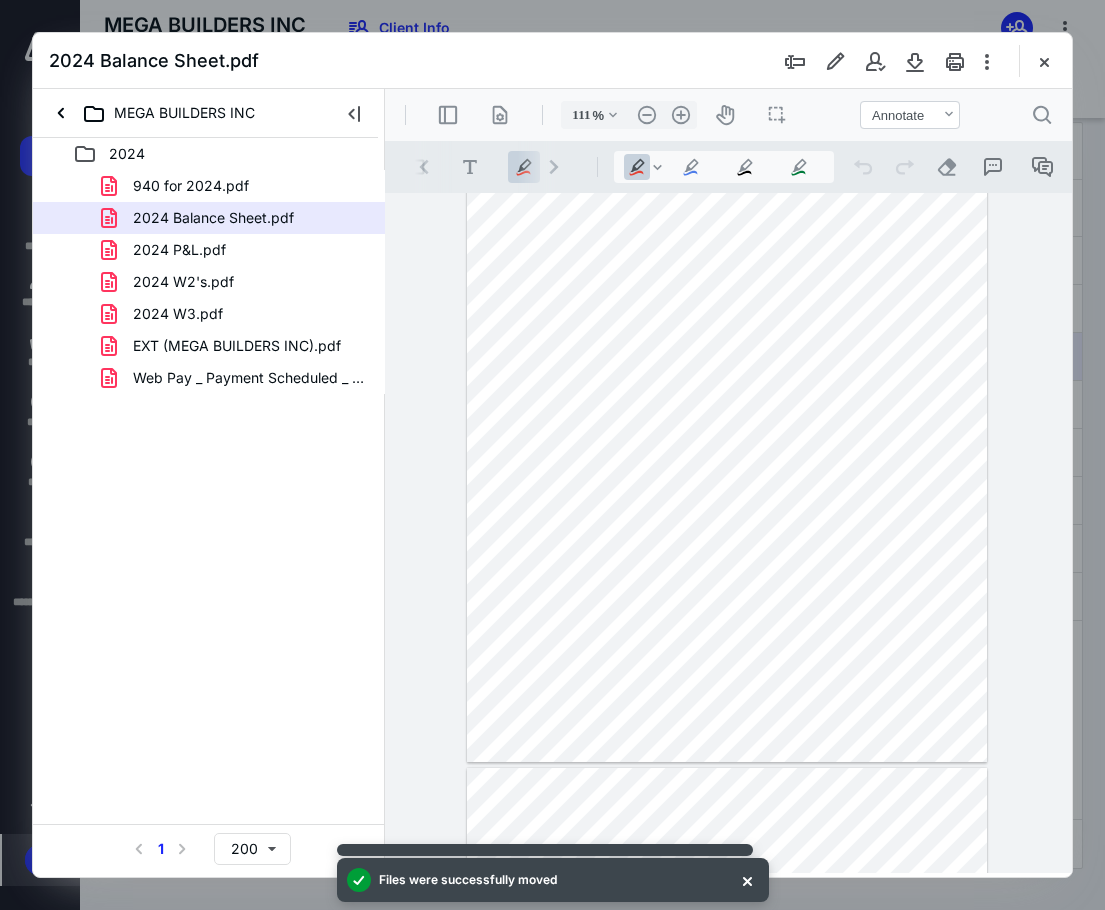 type on "135" 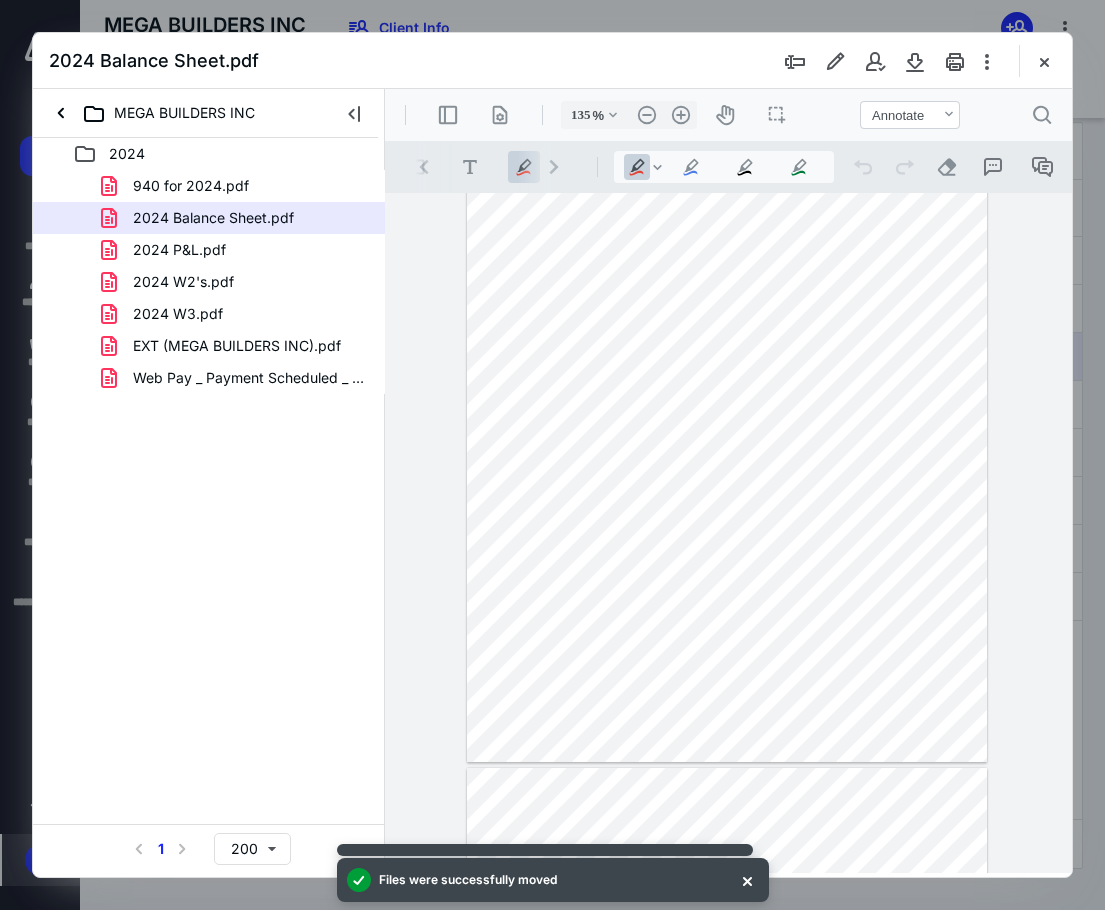 scroll, scrollTop: 335, scrollLeft: 32, axis: both 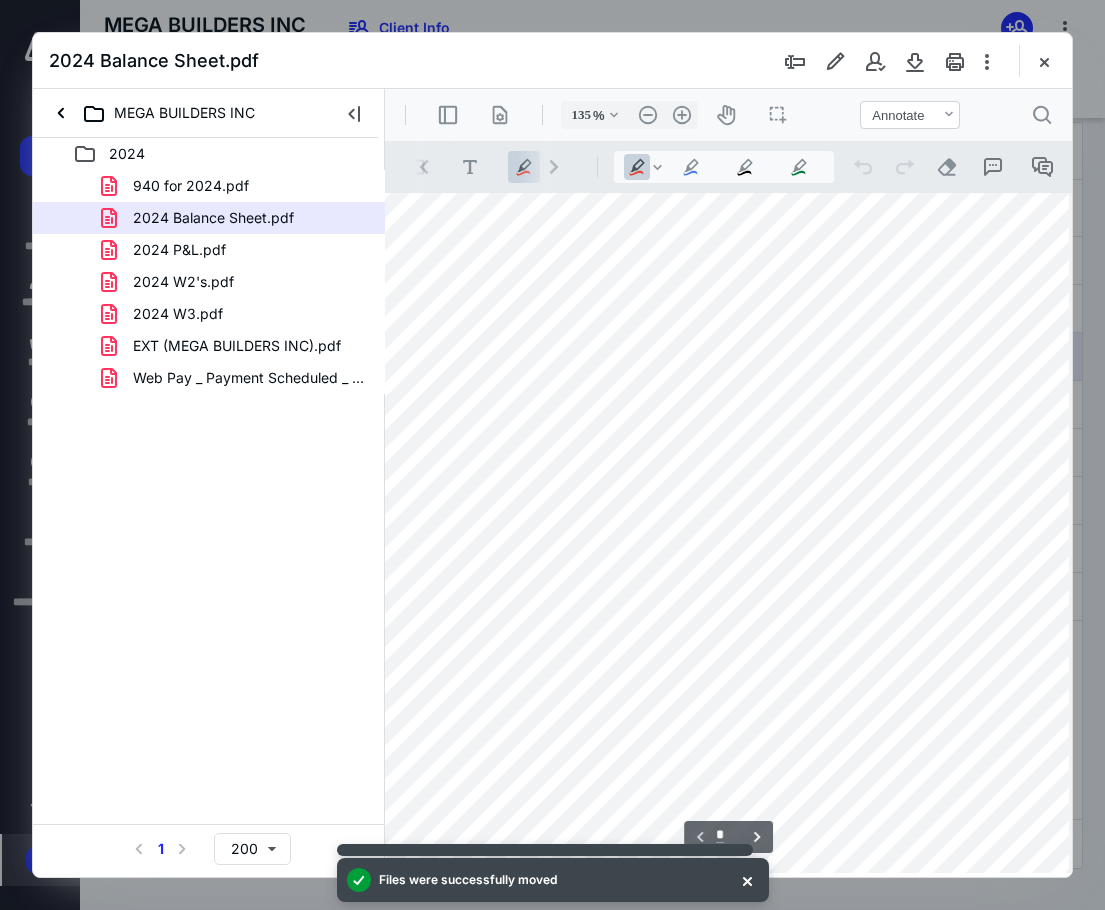drag, startPoint x: 422, startPoint y: 429, endPoint x: 551, endPoint y: 431, distance: 129.0155 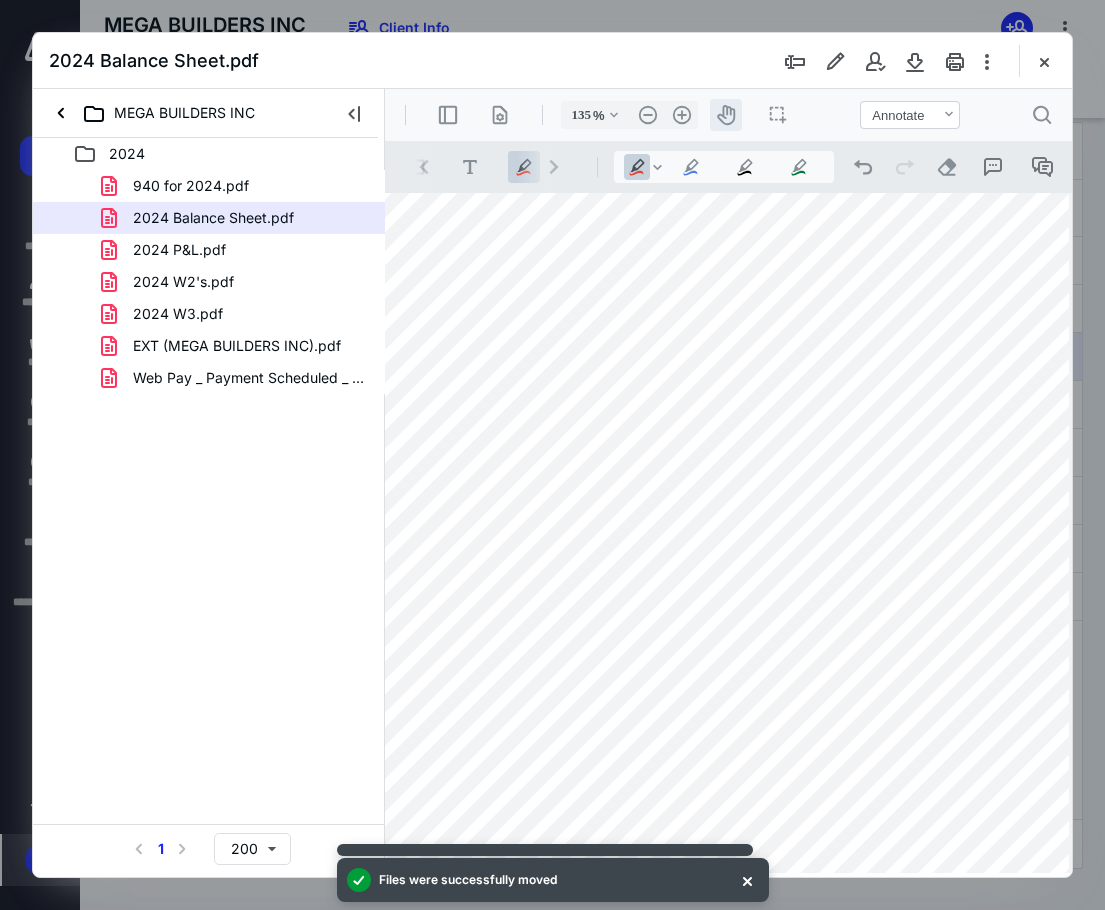 click on "icon-header-pan20" at bounding box center (726, 115) 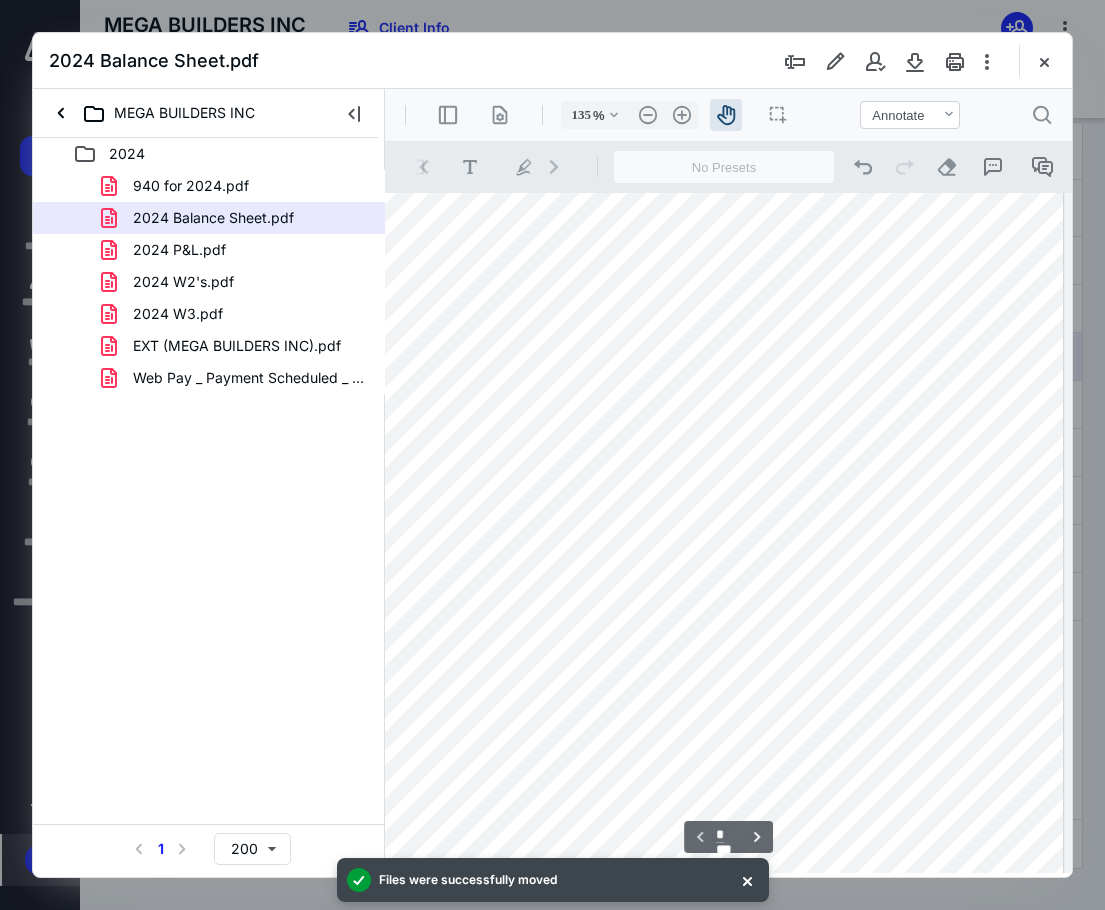 drag, startPoint x: 711, startPoint y: 522, endPoint x: 820, endPoint y: 429, distance: 143.28294 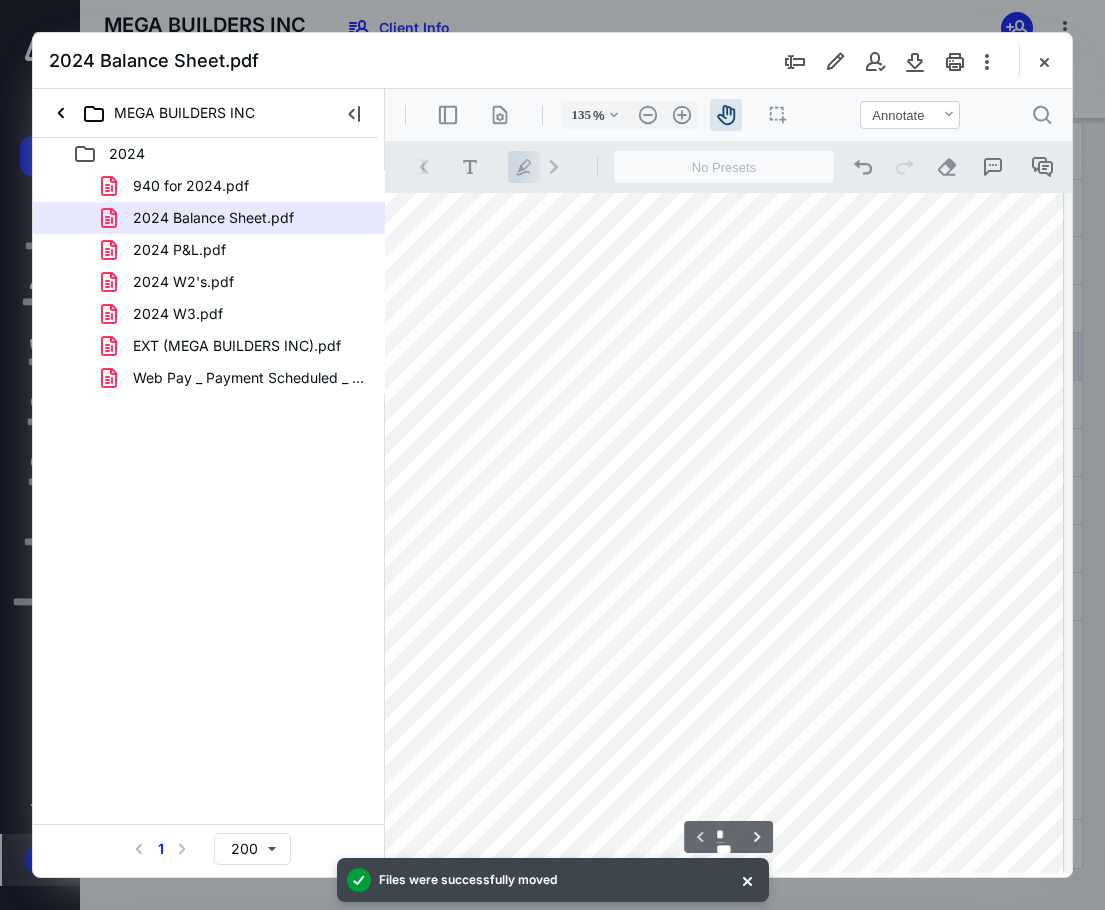 click on ".cls-1{fill:#abb0c4;} icon - tool - pen - highlight" at bounding box center (524, 167) 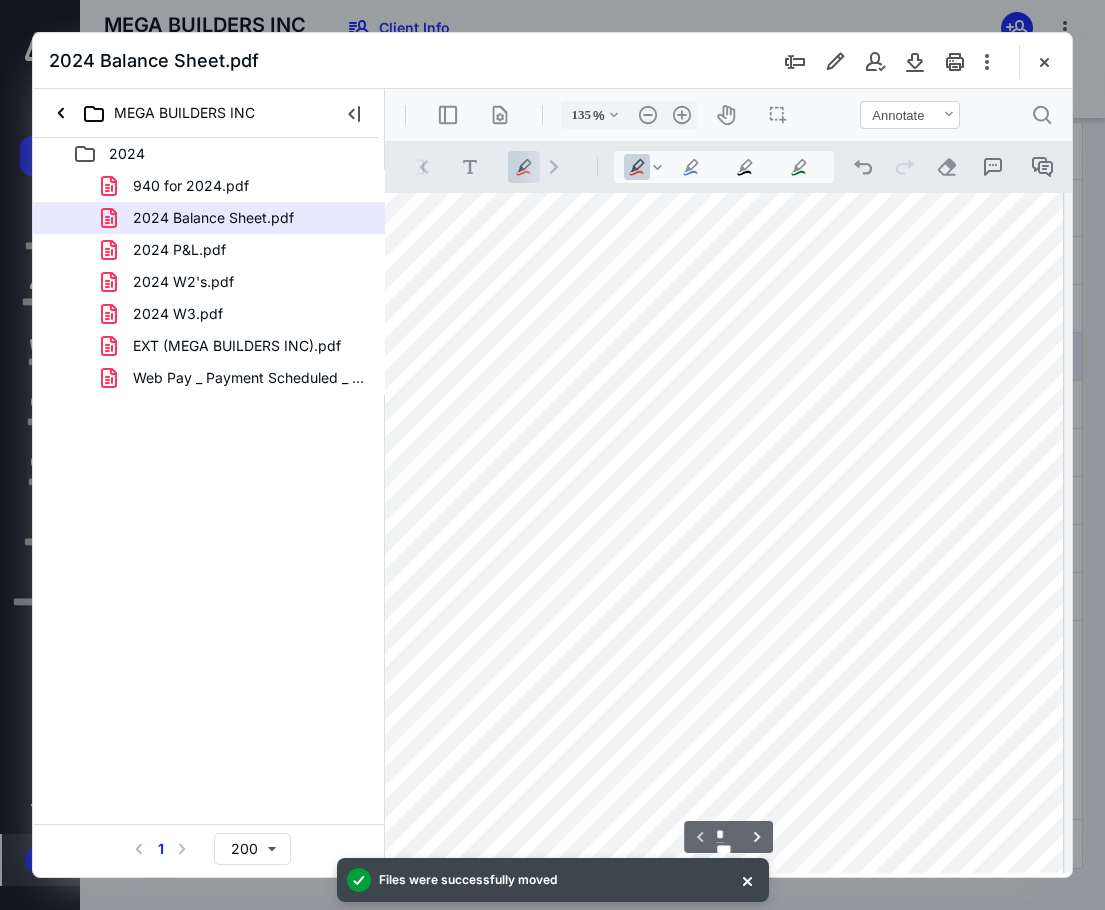 drag, startPoint x: 1020, startPoint y: 429, endPoint x: 947, endPoint y: 426, distance: 73.061615 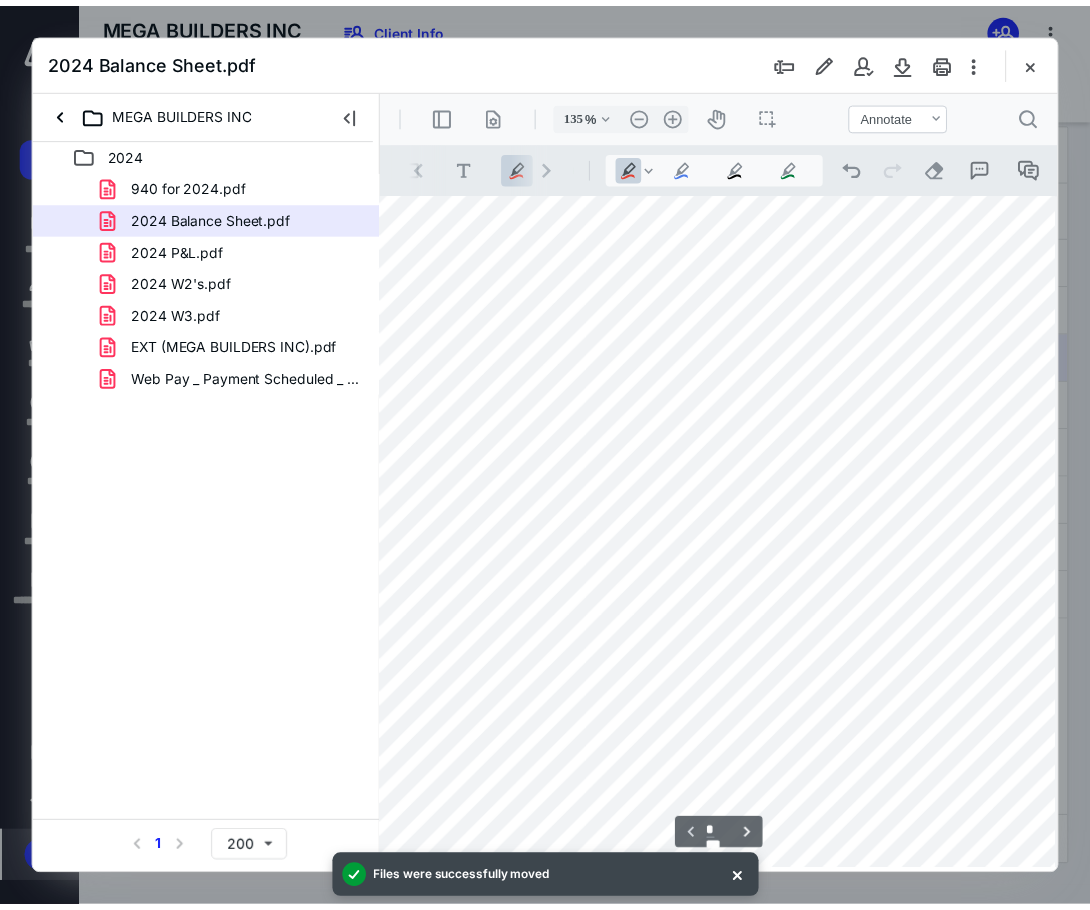 scroll, scrollTop: 339, scrollLeft: 57, axis: both 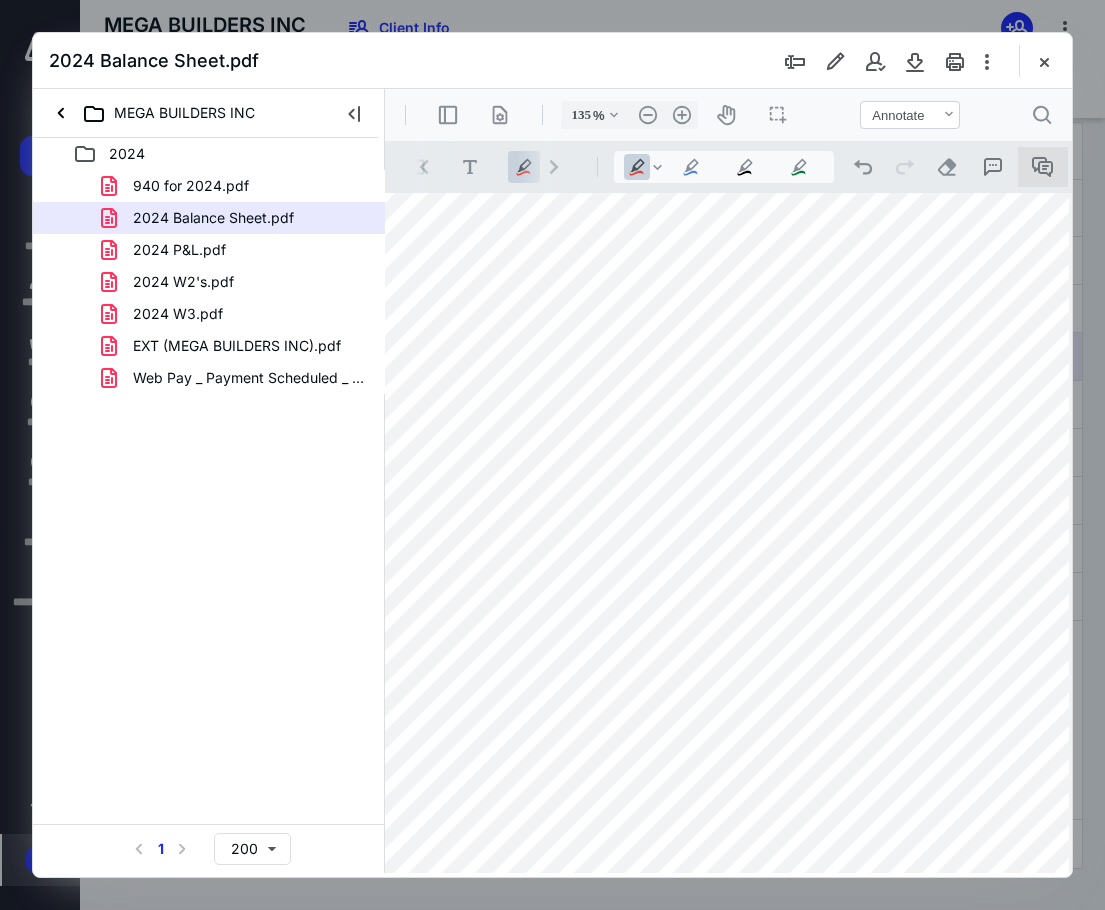 click 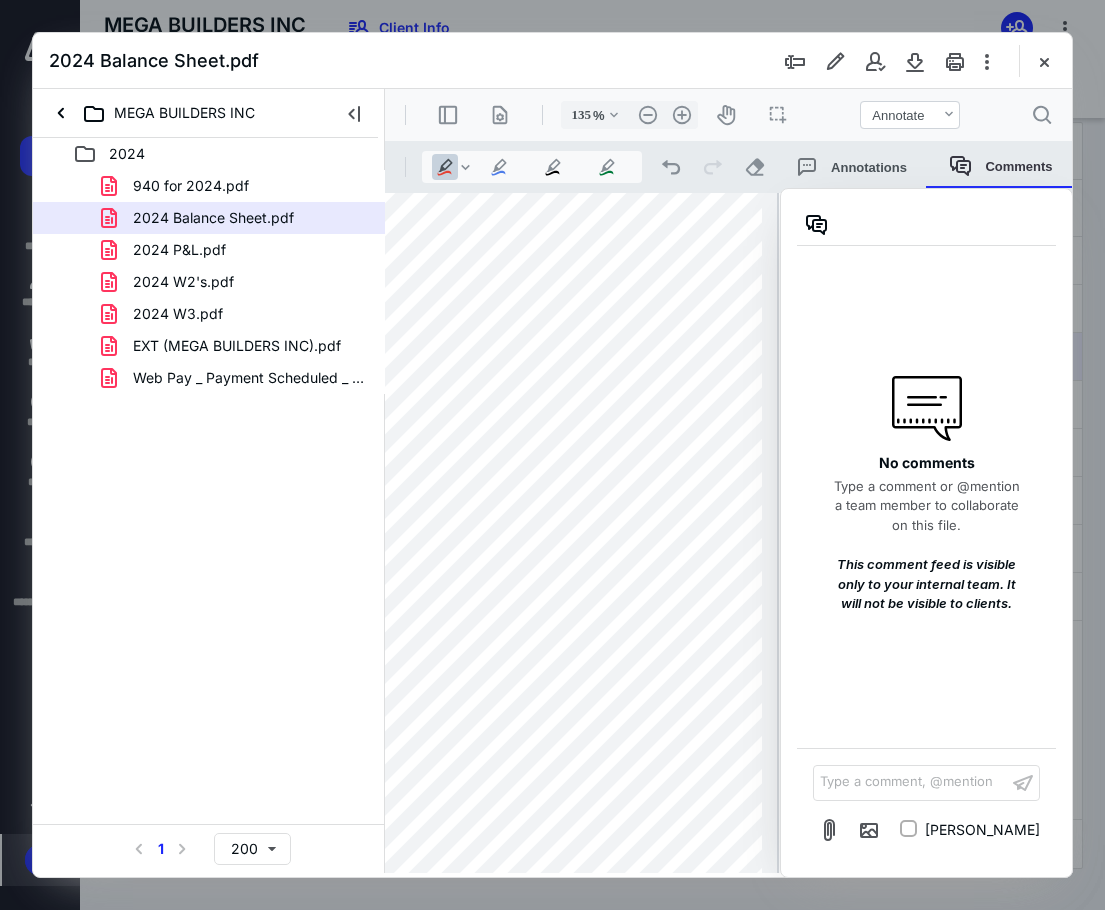 click on "Type a comment, @mention ﻿" at bounding box center (910, 782) 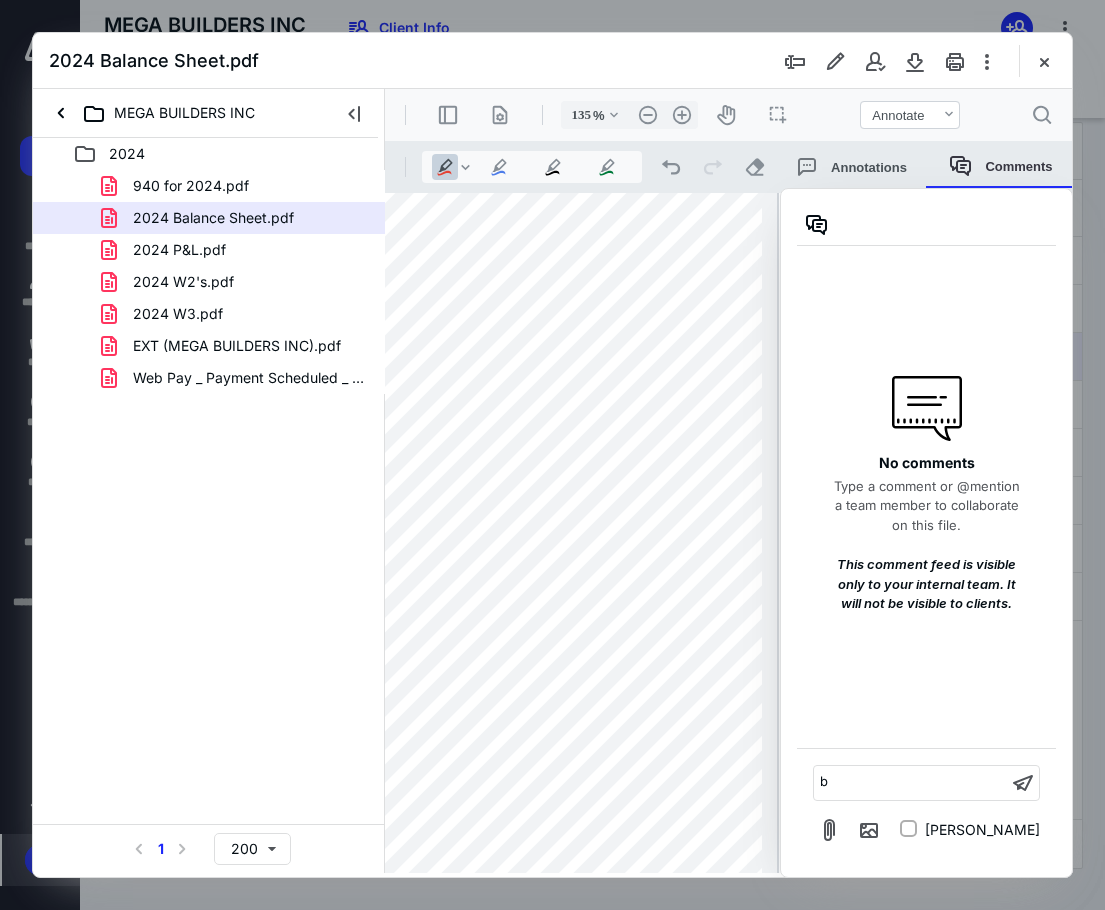 type 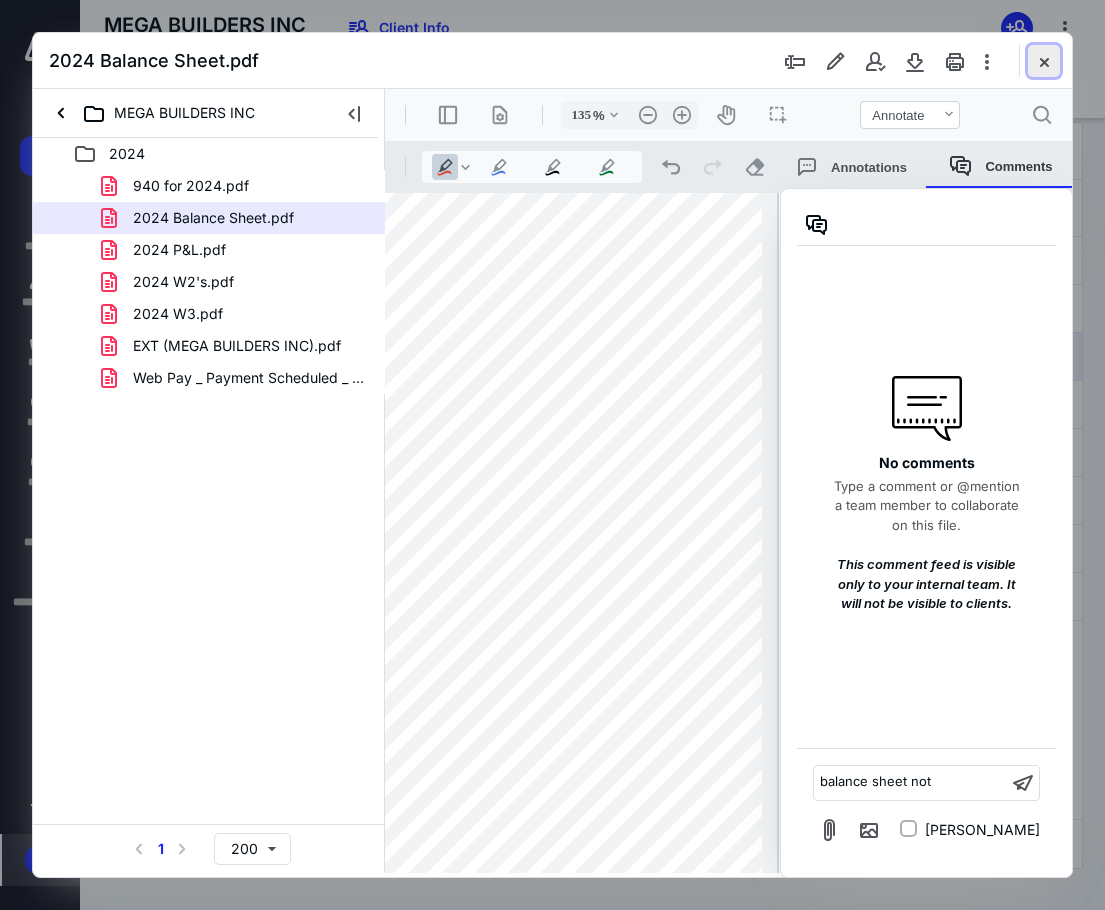 click at bounding box center (1044, 61) 